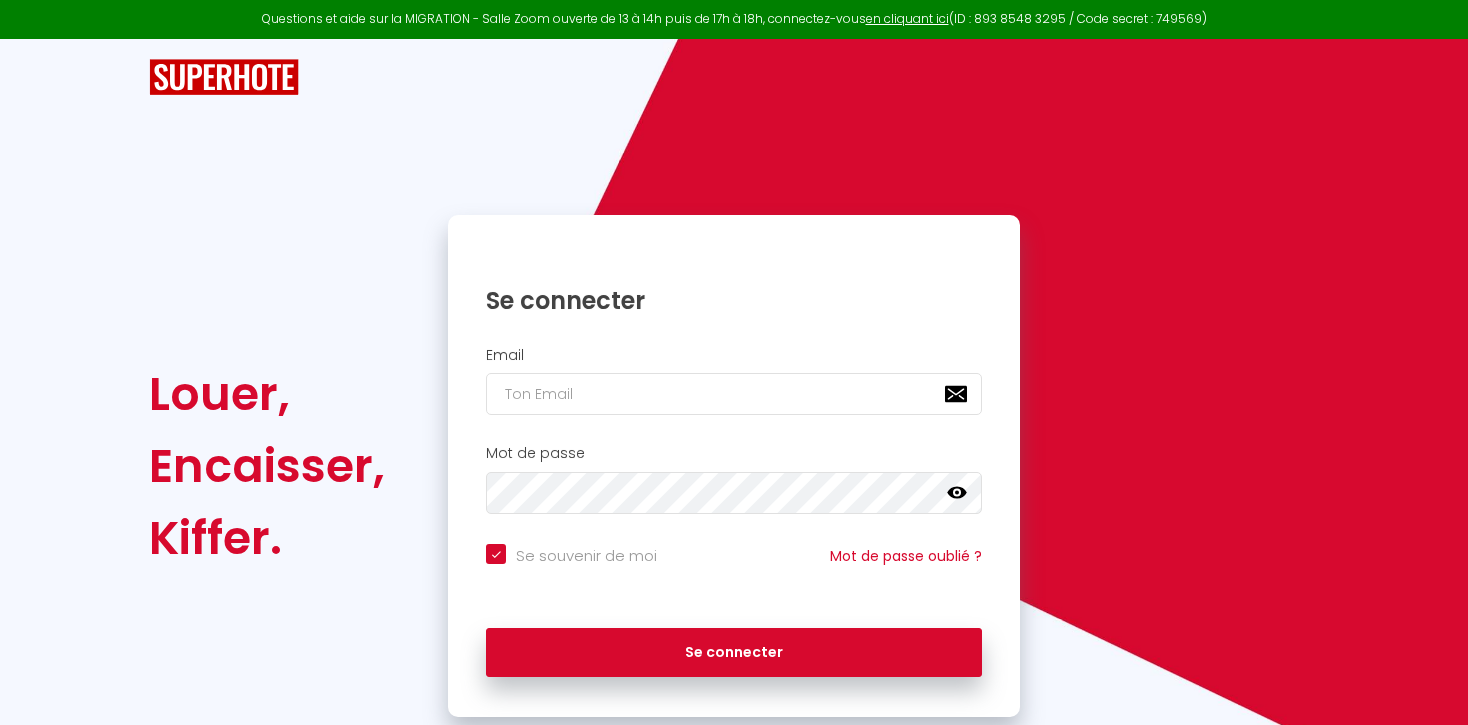 scroll, scrollTop: 0, scrollLeft: 0, axis: both 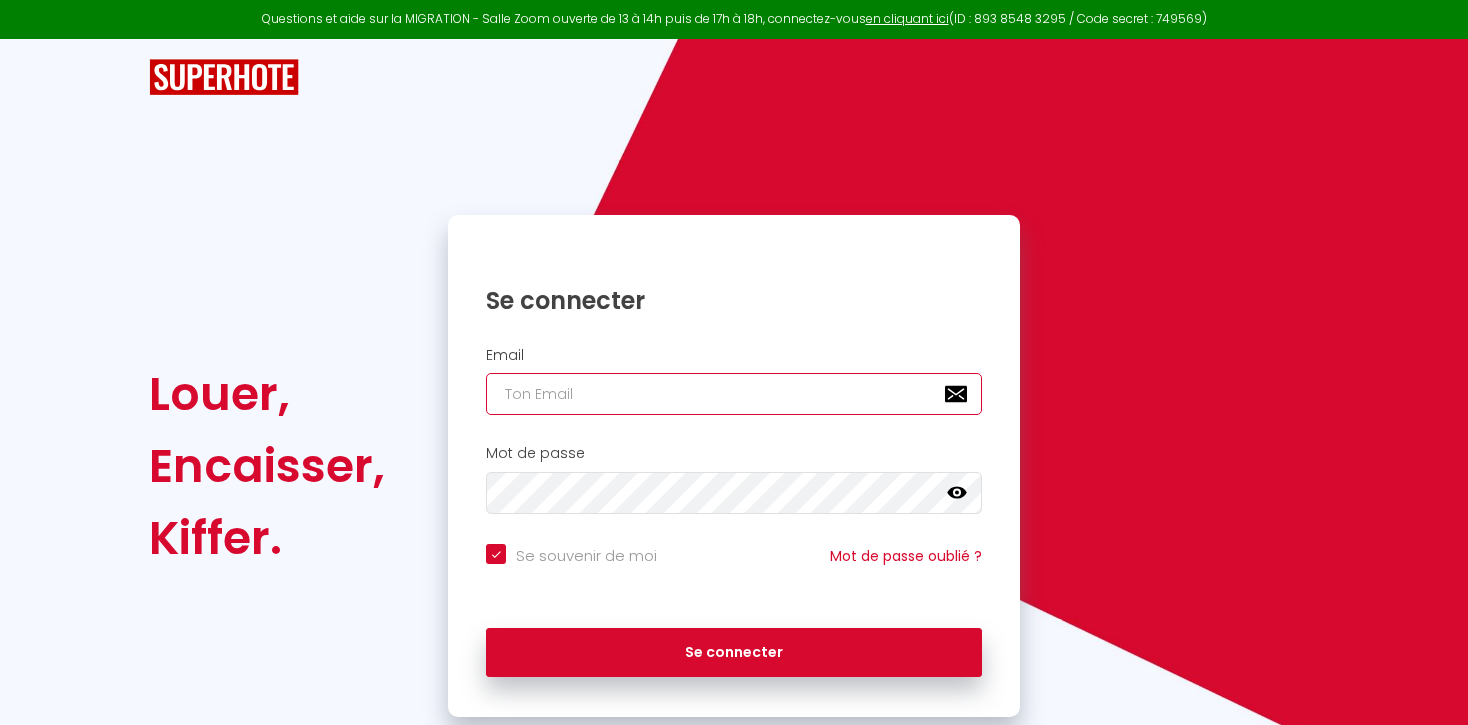 click at bounding box center [734, 394] 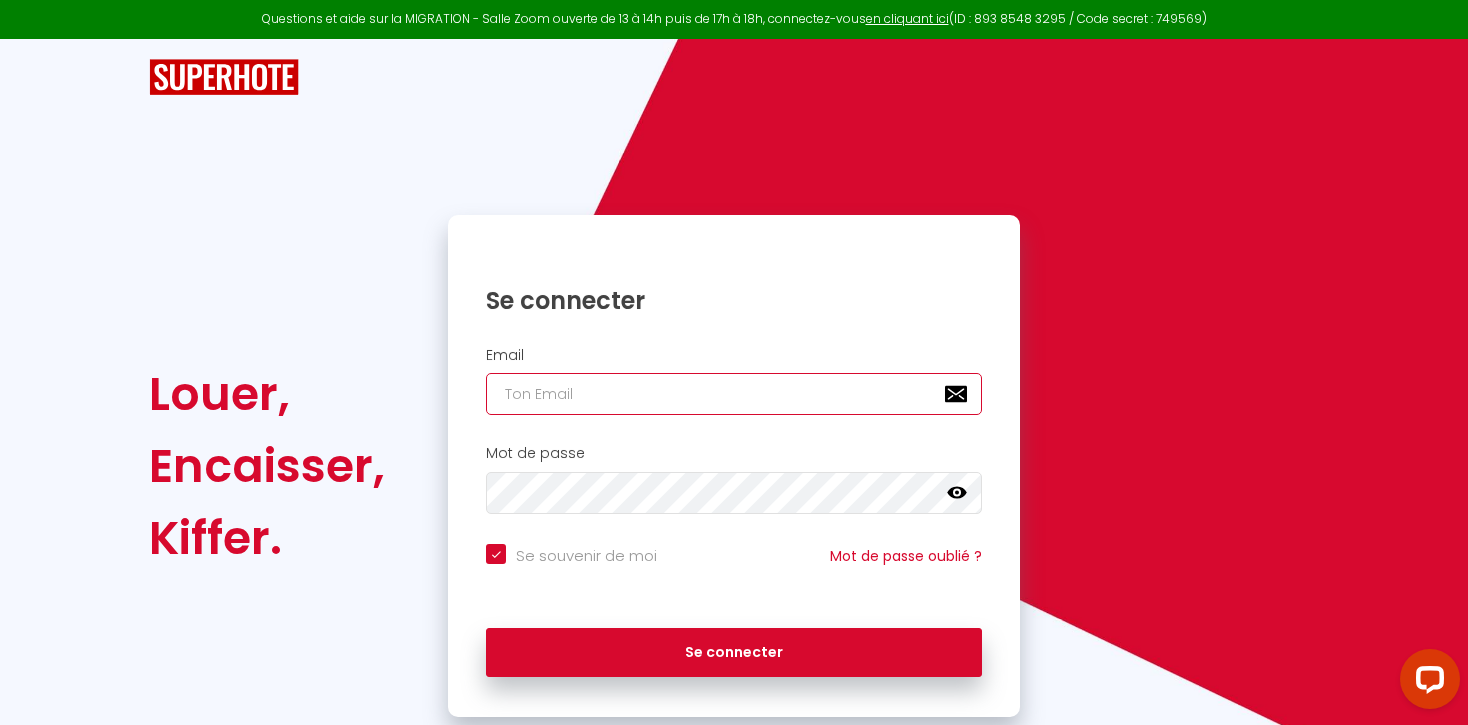 scroll, scrollTop: 0, scrollLeft: 0, axis: both 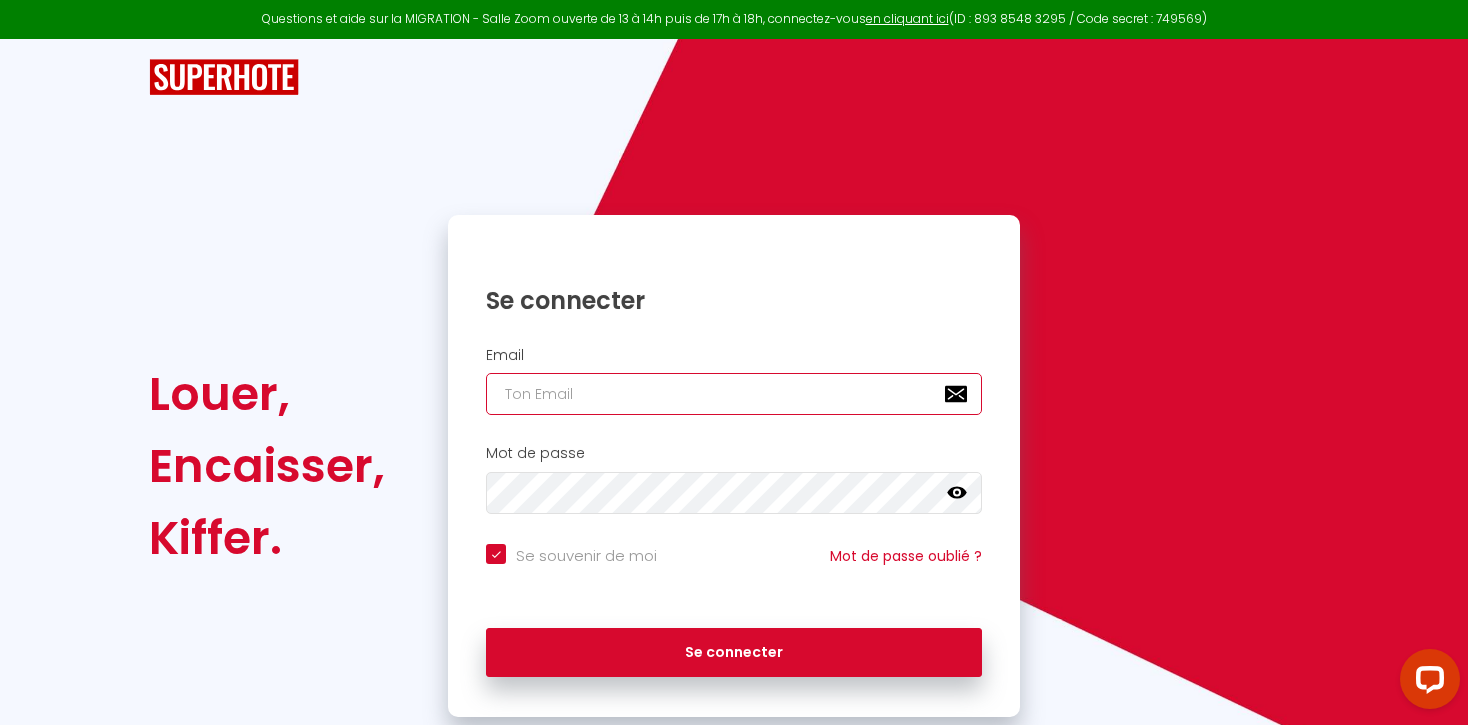type on "l" 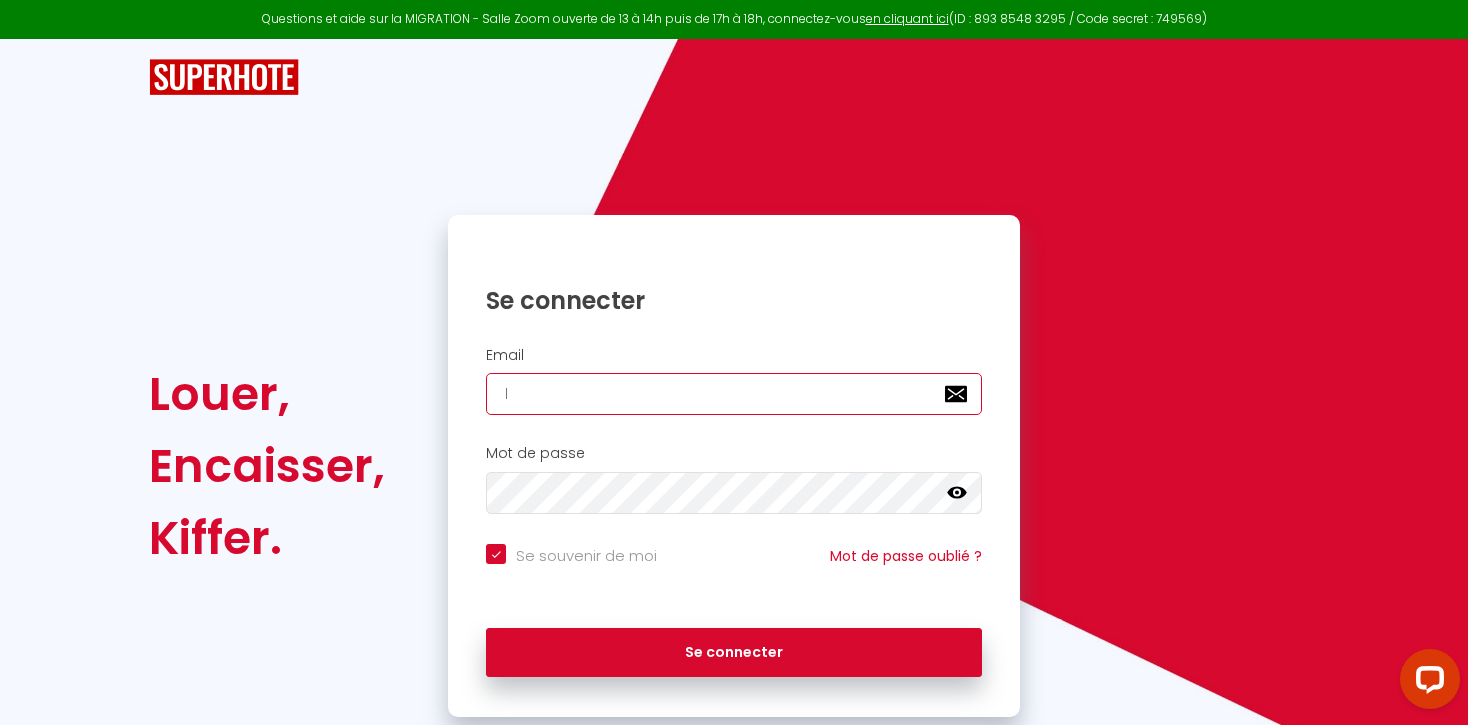 checkbox on "true" 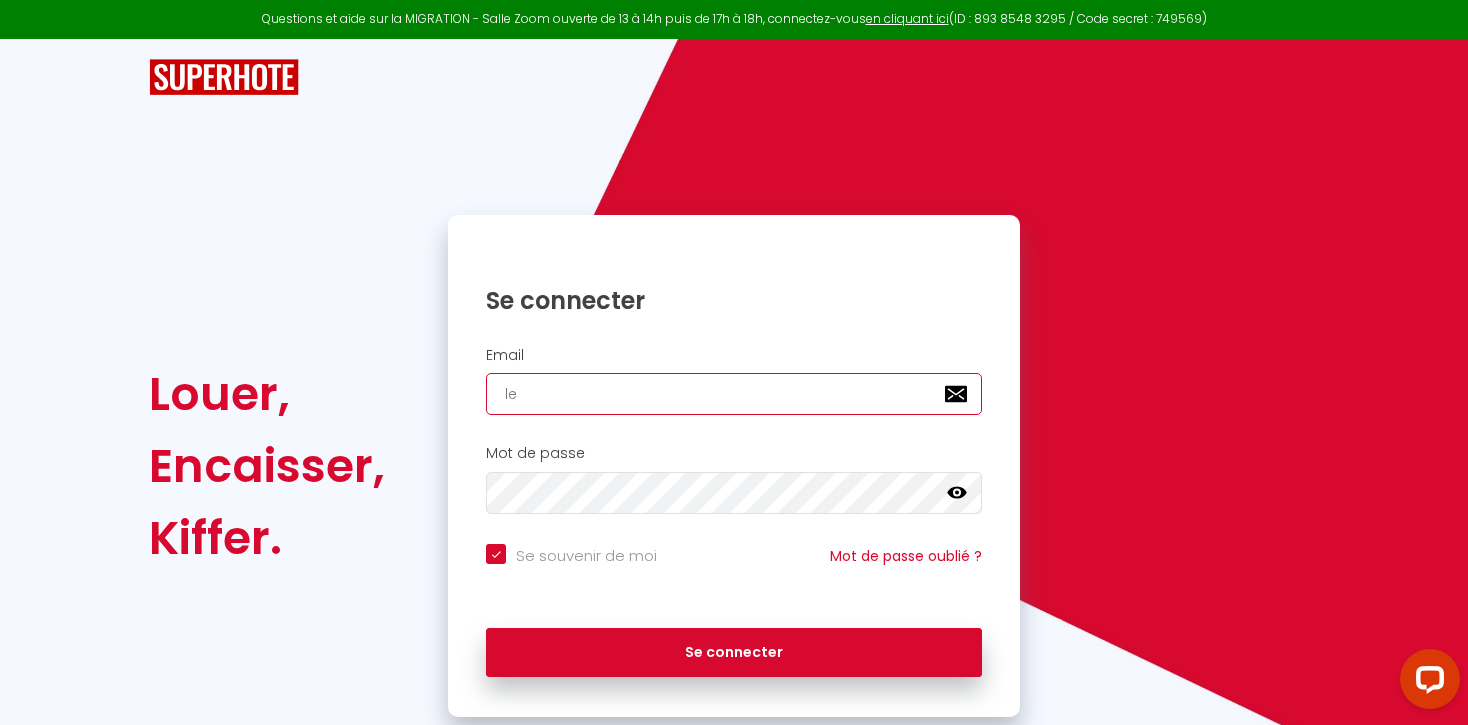 checkbox on "true" 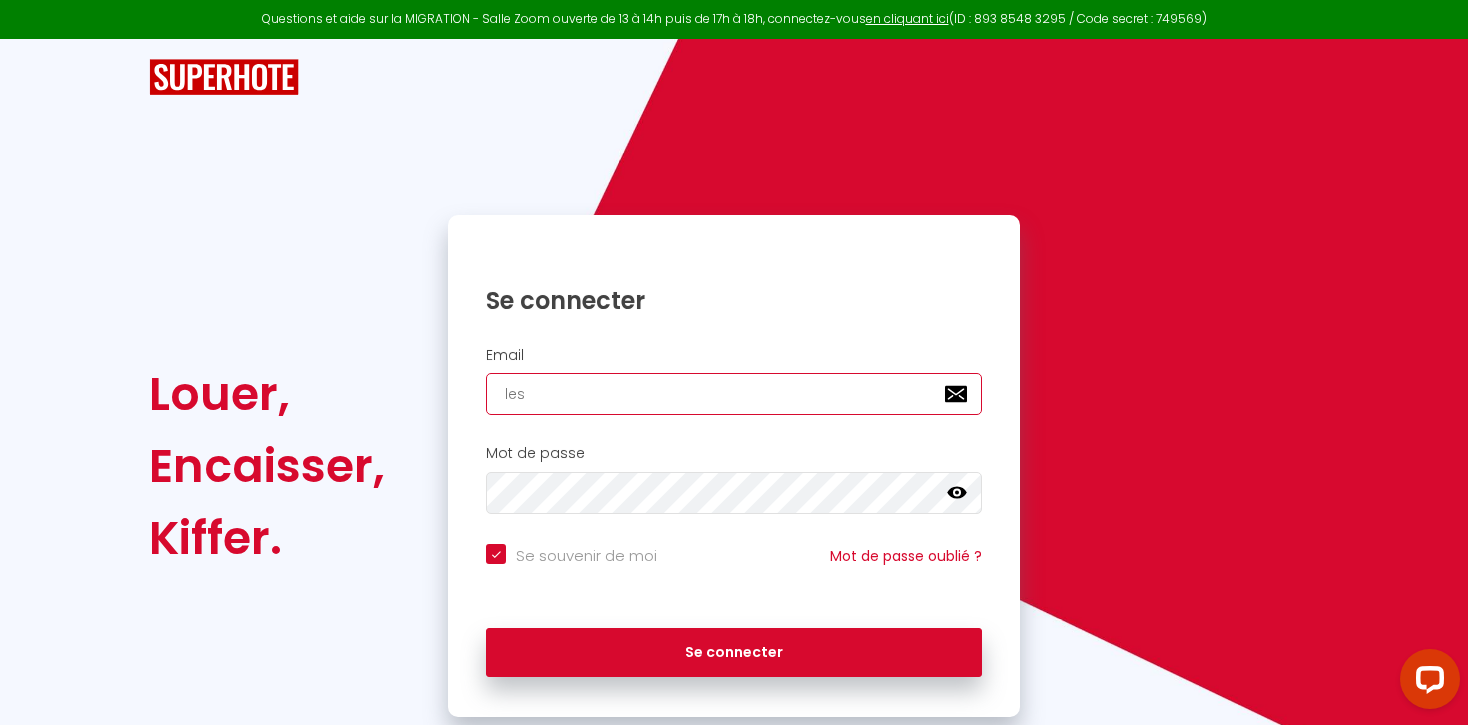 checkbox on "true" 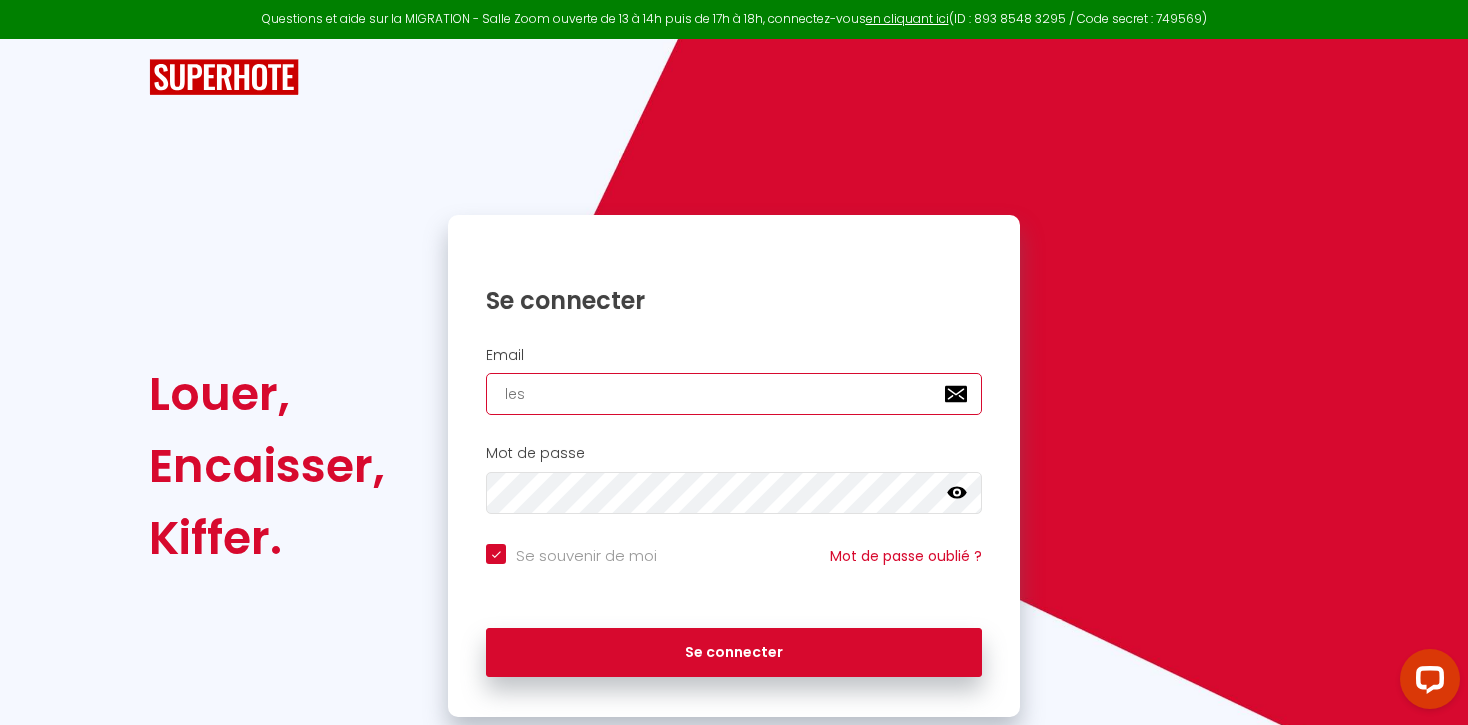 type on "les-" 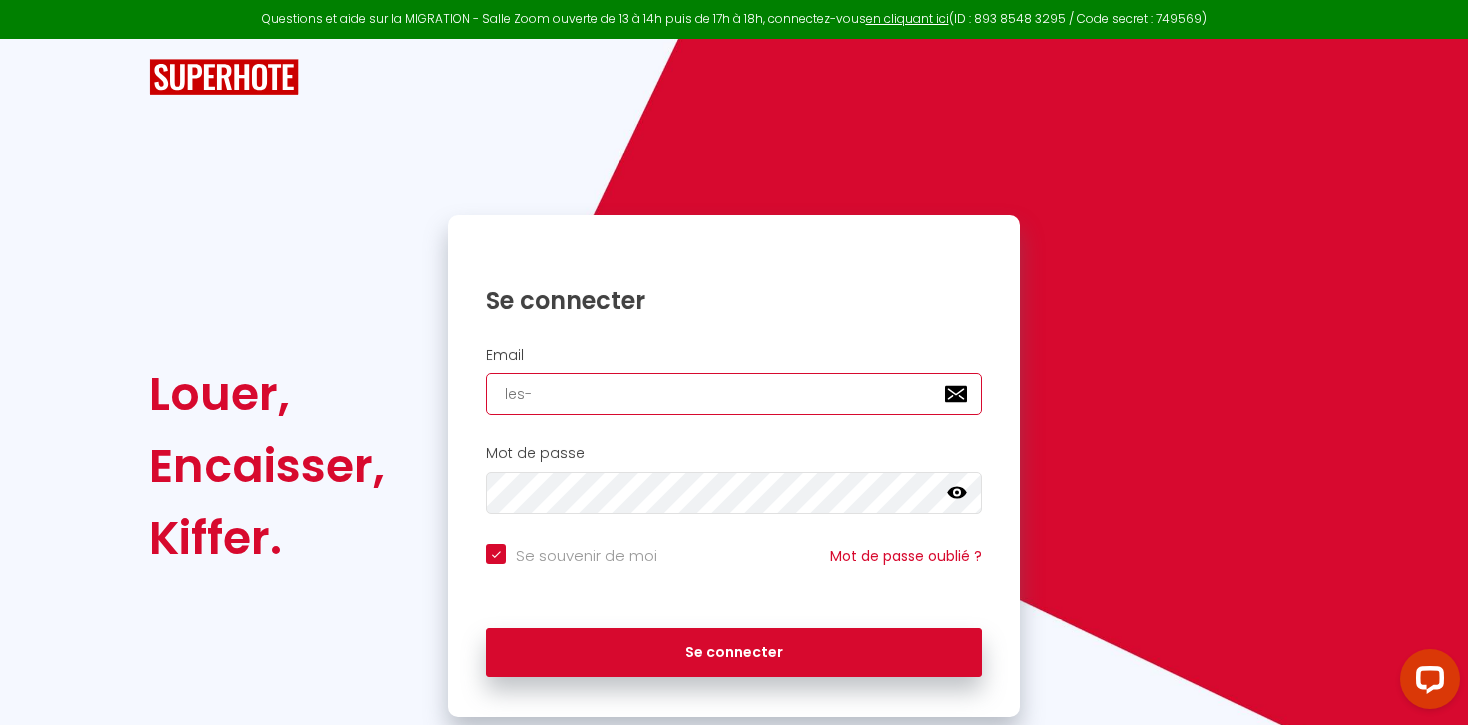 checkbox on "true" 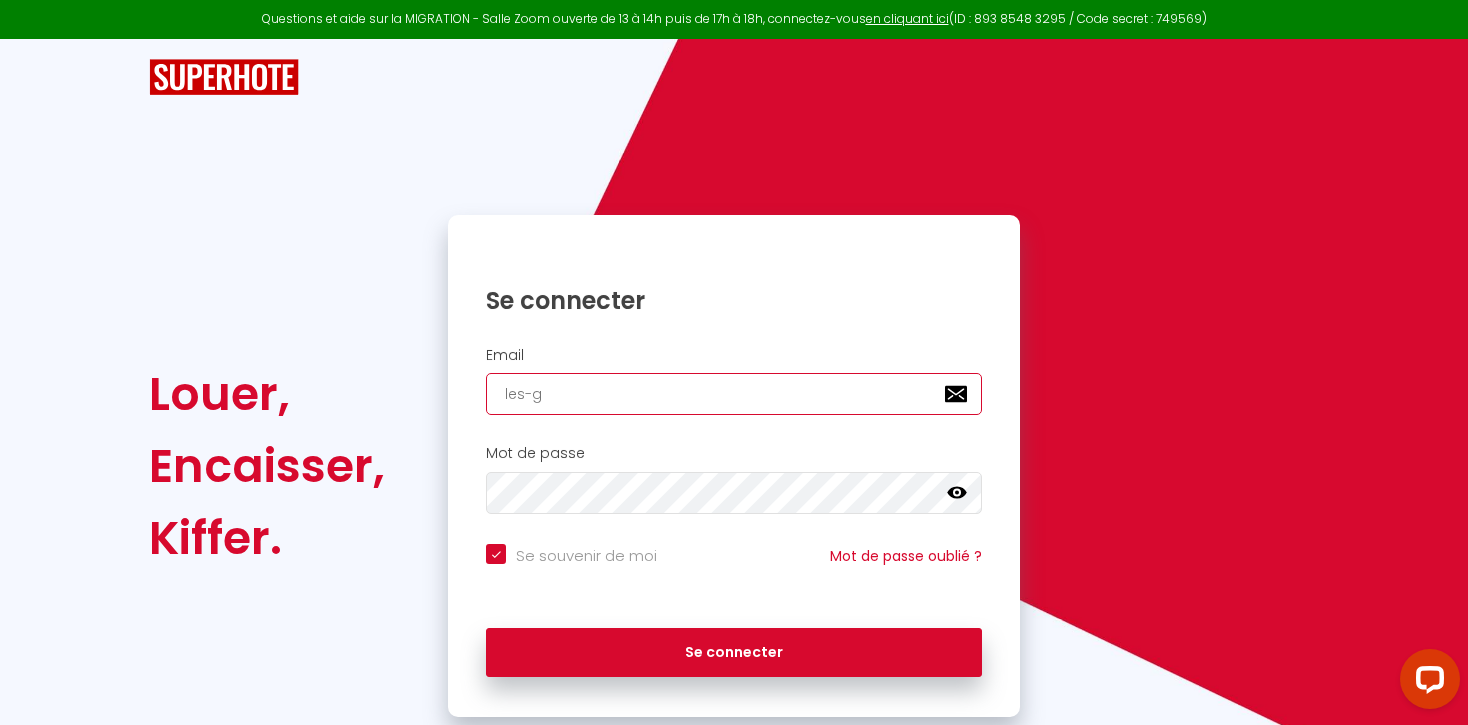 checkbox on "true" 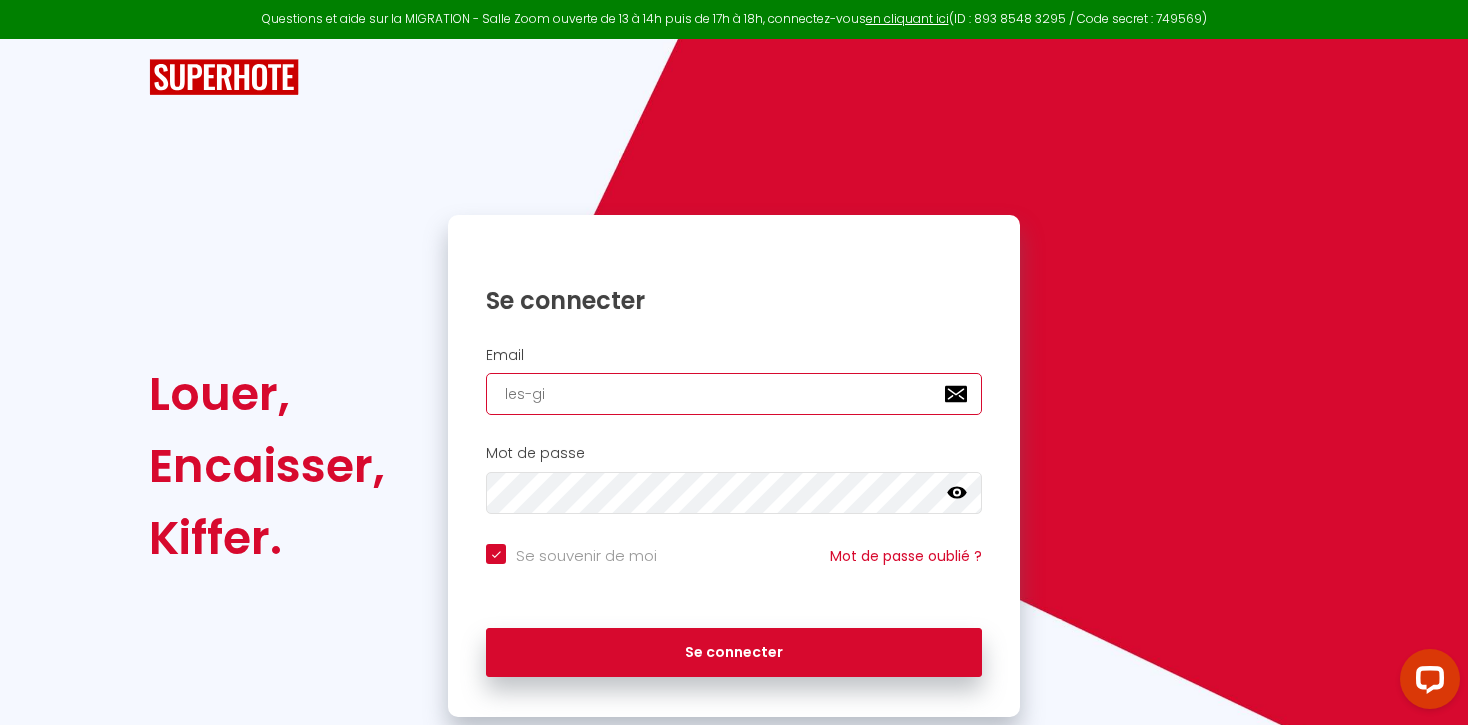 checkbox on "true" 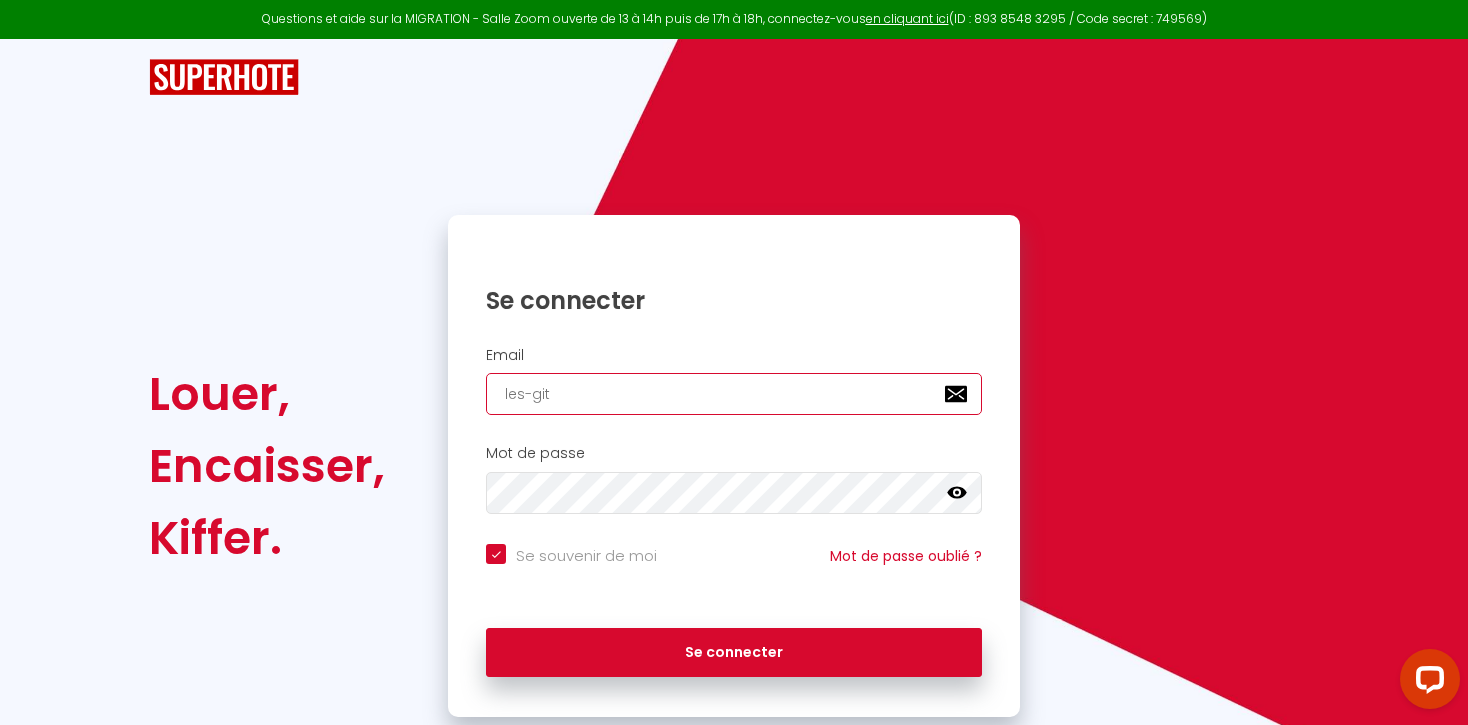 checkbox on "true" 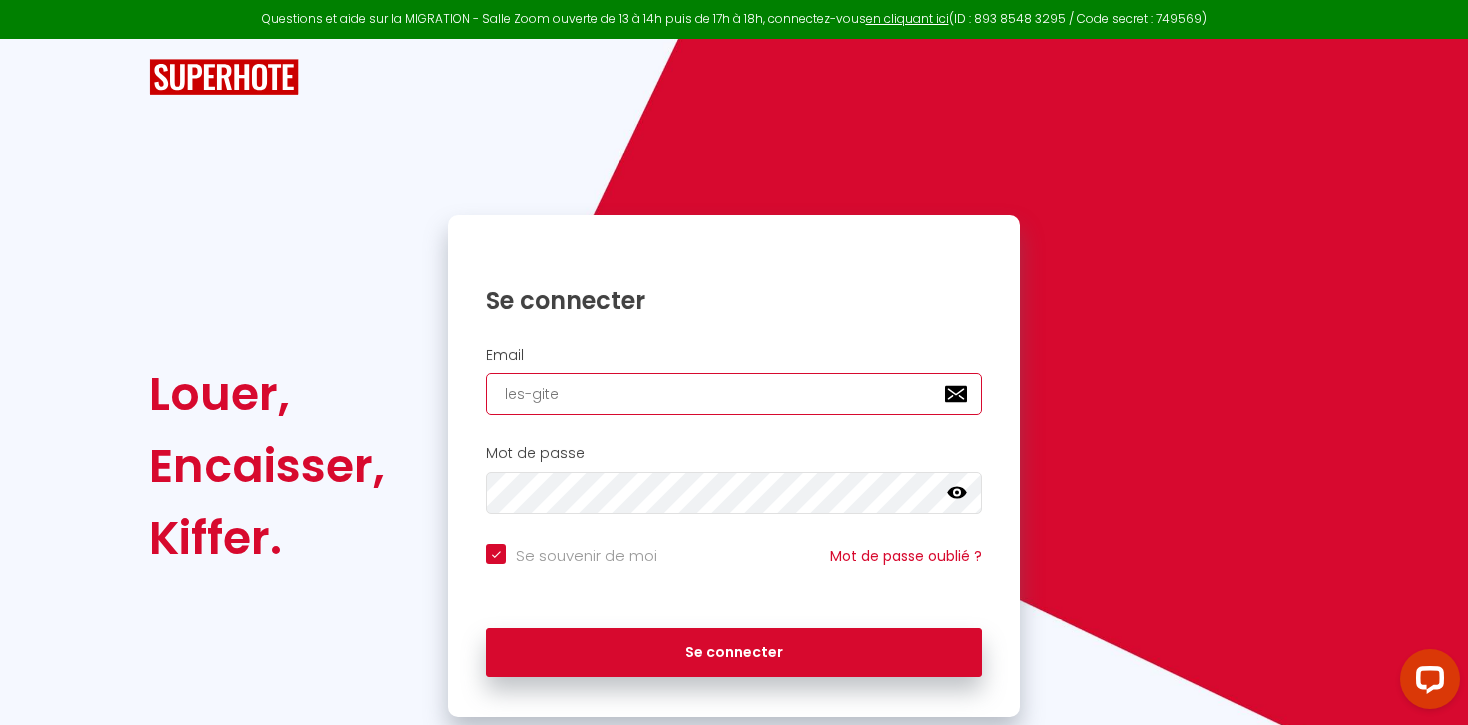 checkbox on "true" 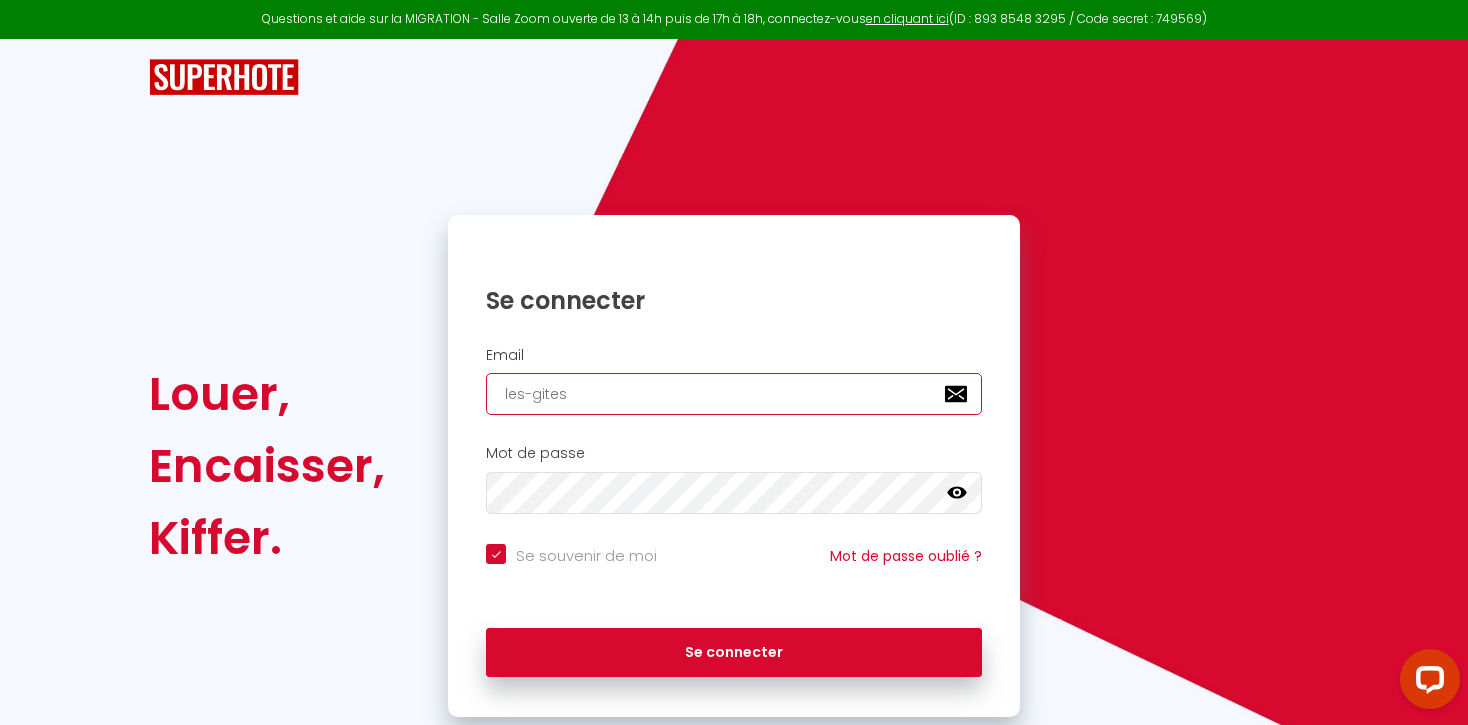 checkbox on "true" 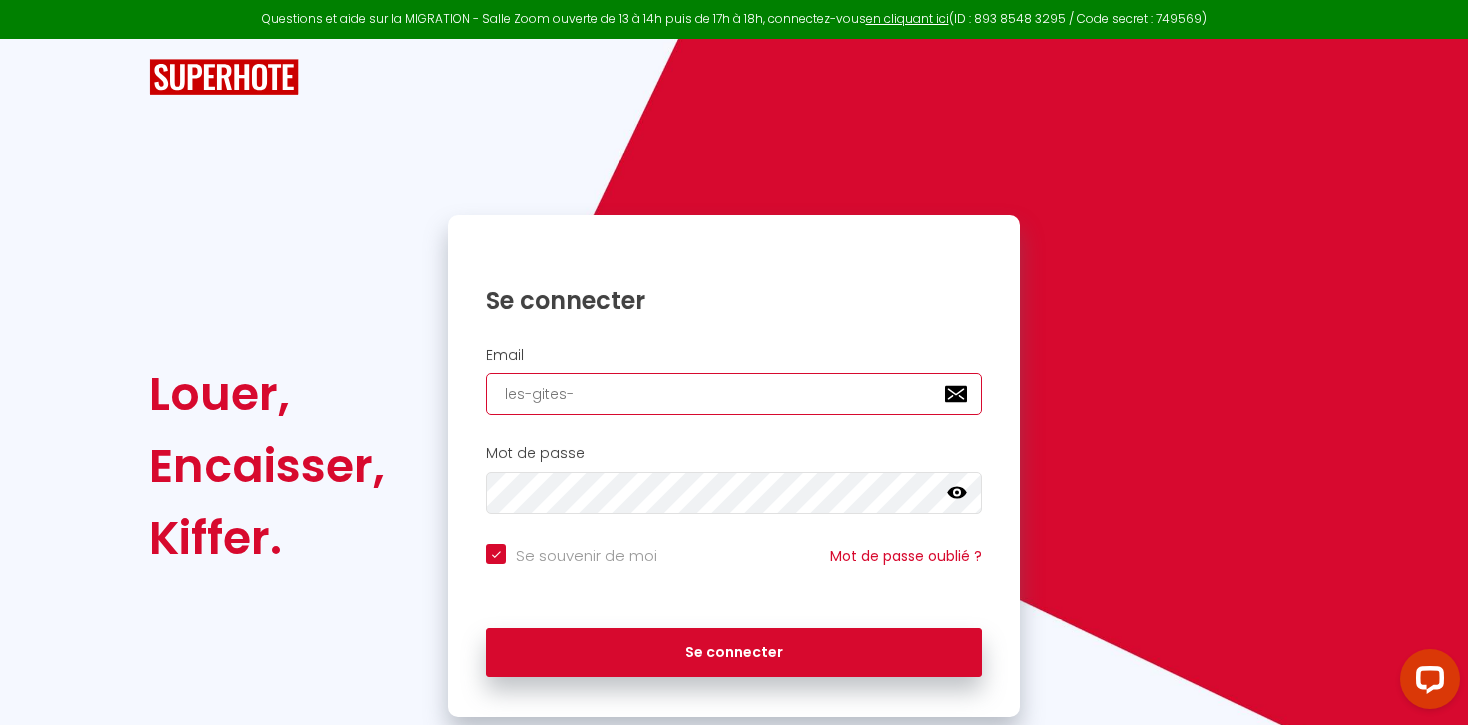 checkbox on "true" 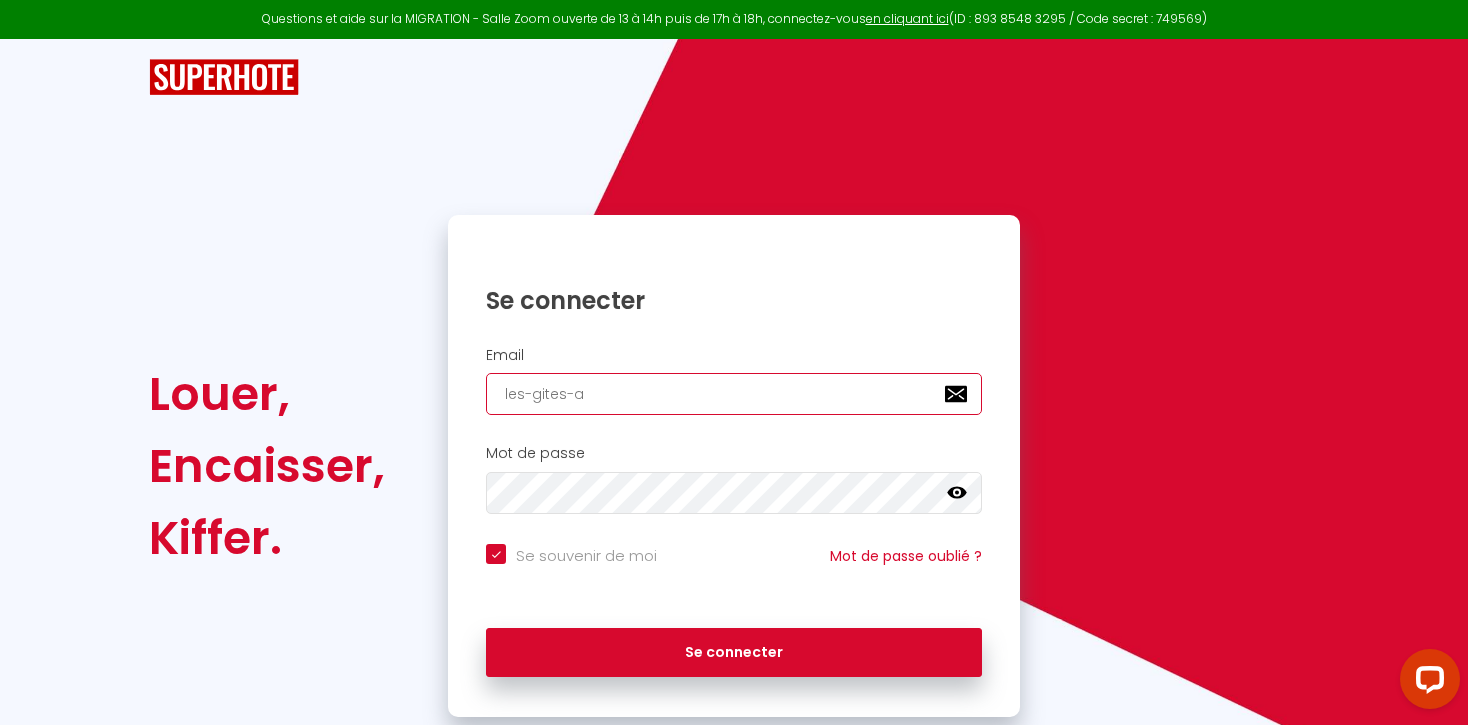 checkbox on "true" 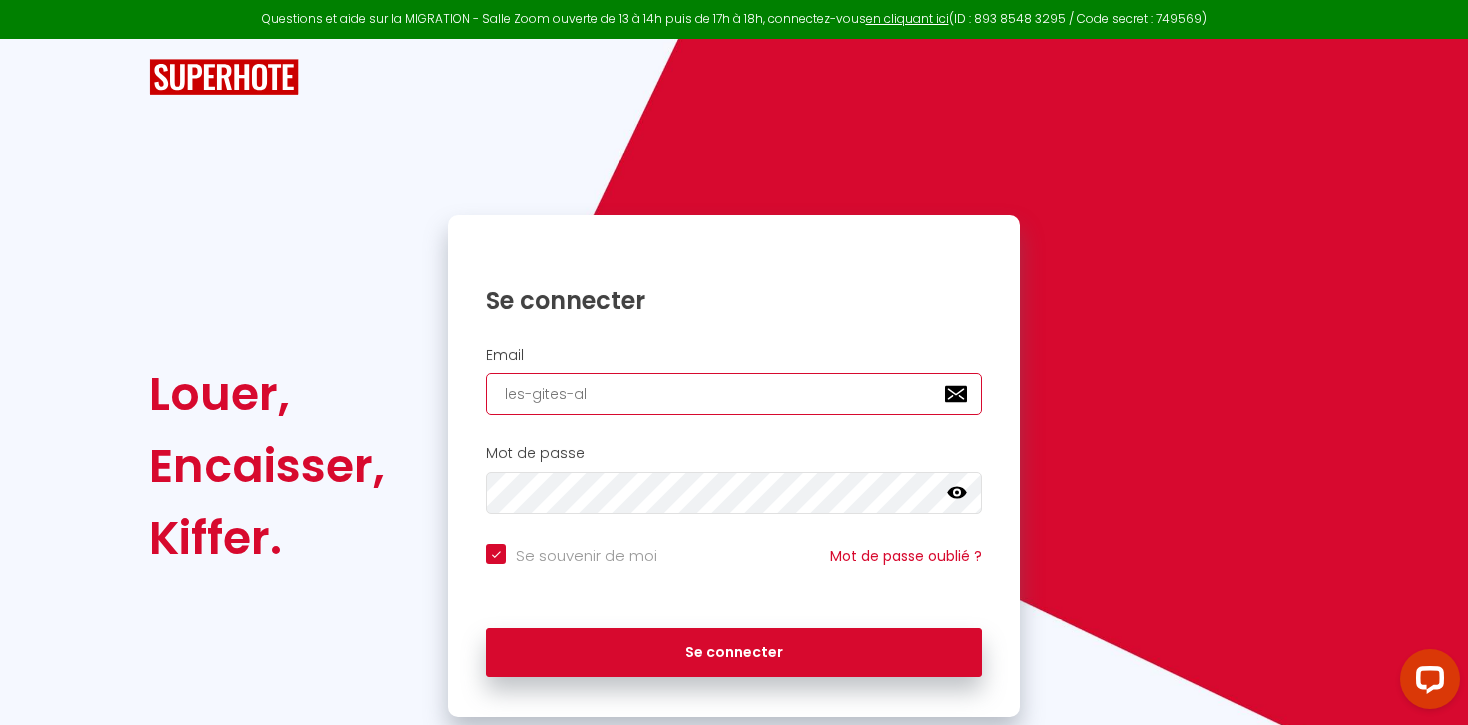 checkbox on "true" 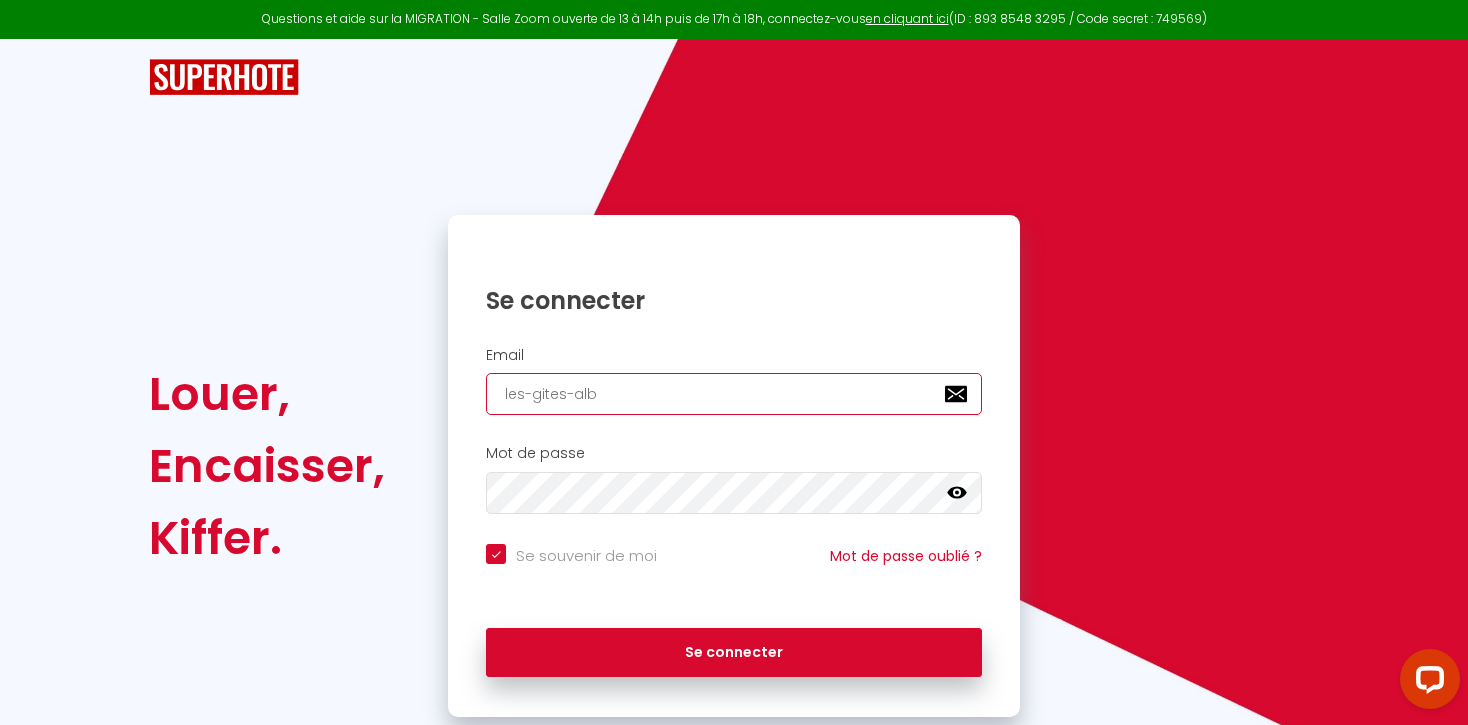 checkbox on "true" 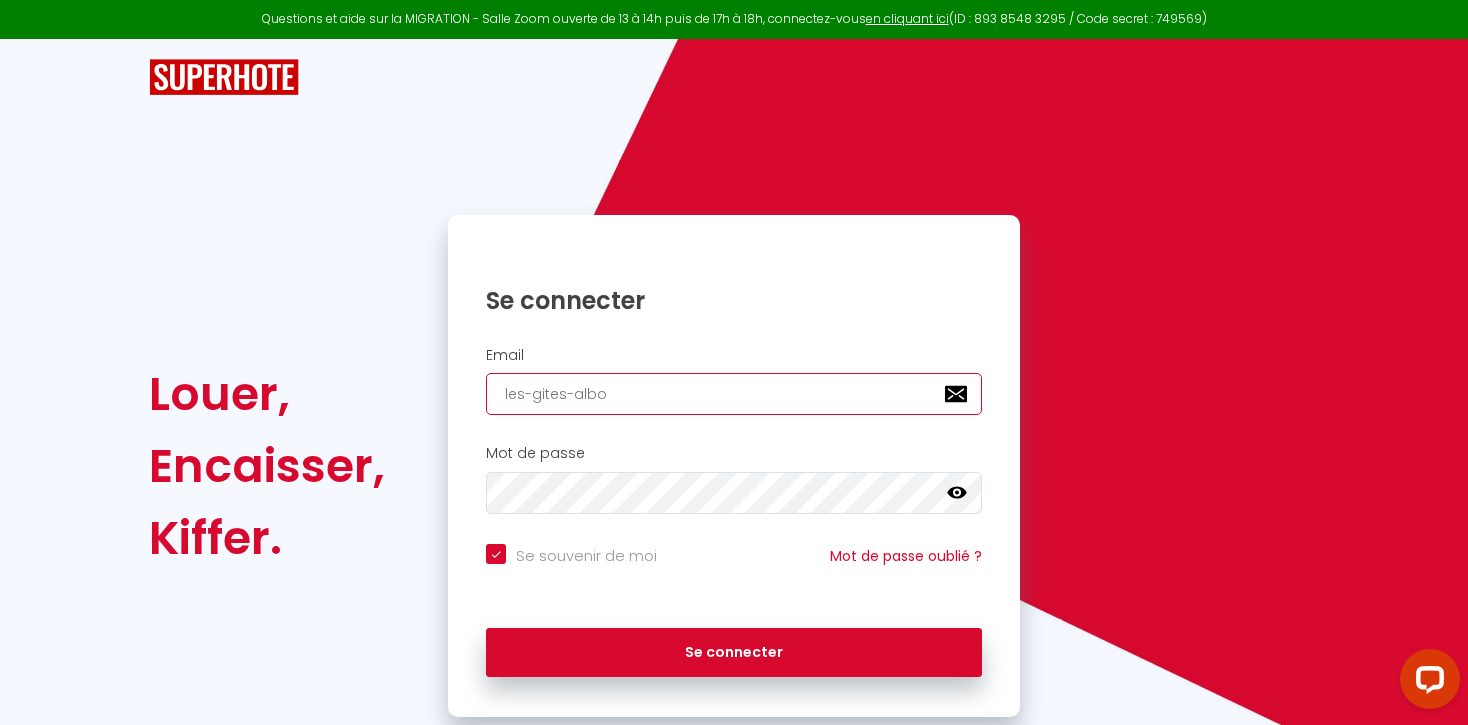 checkbox on "true" 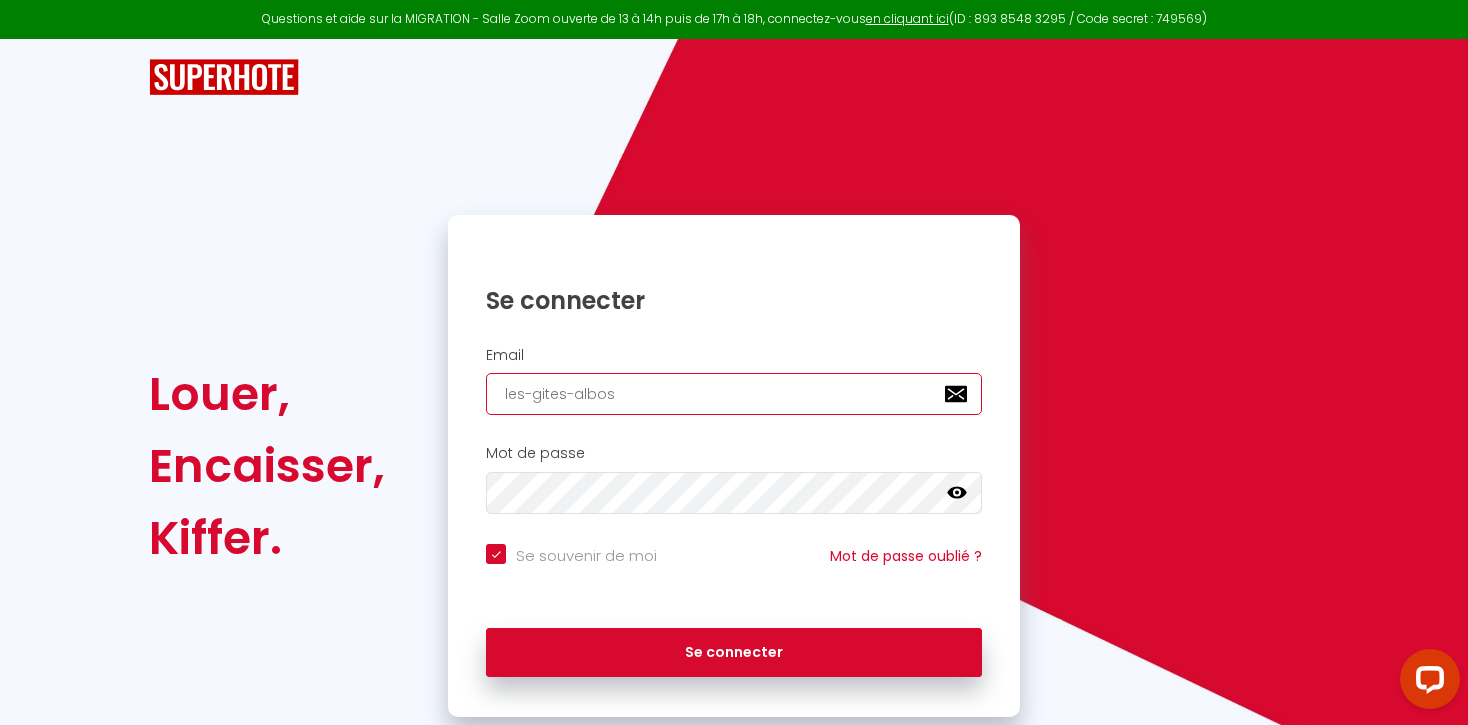 checkbox on "true" 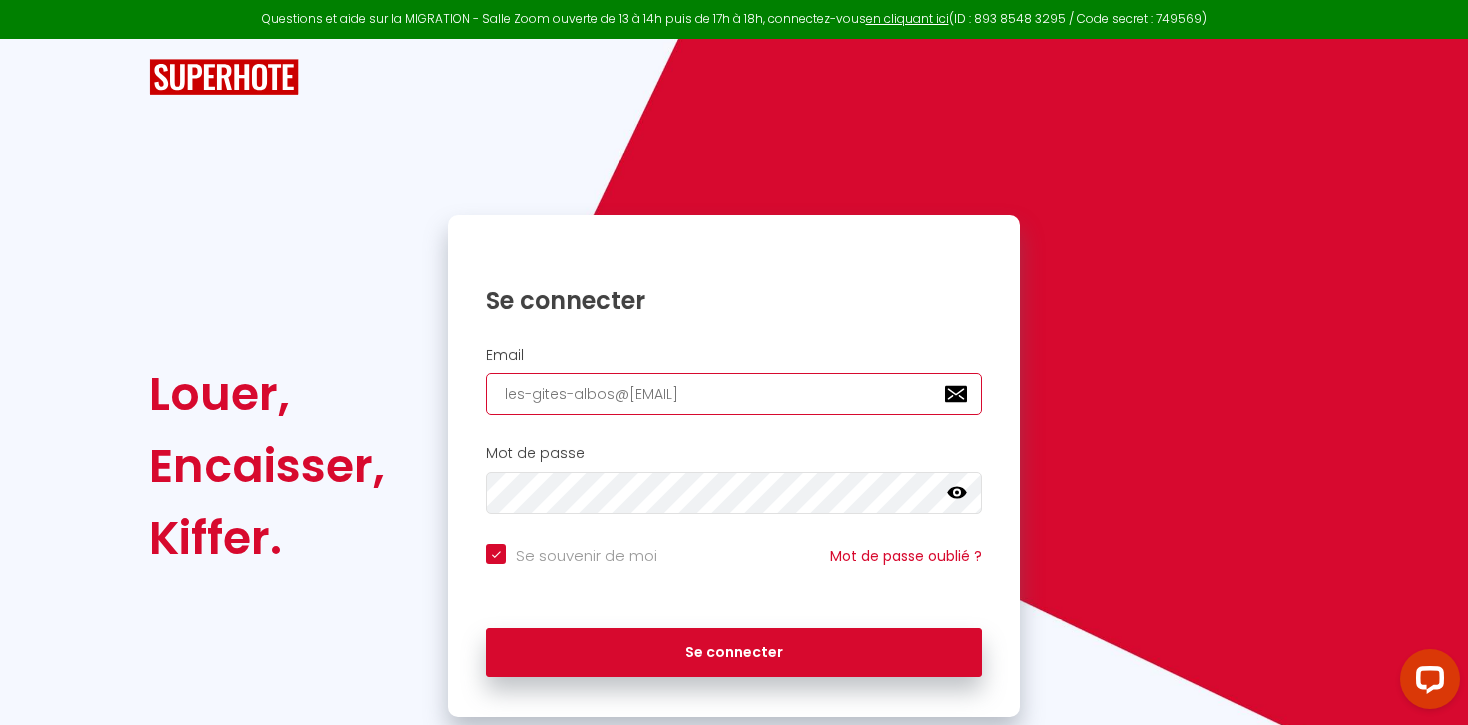 checkbox on "true" 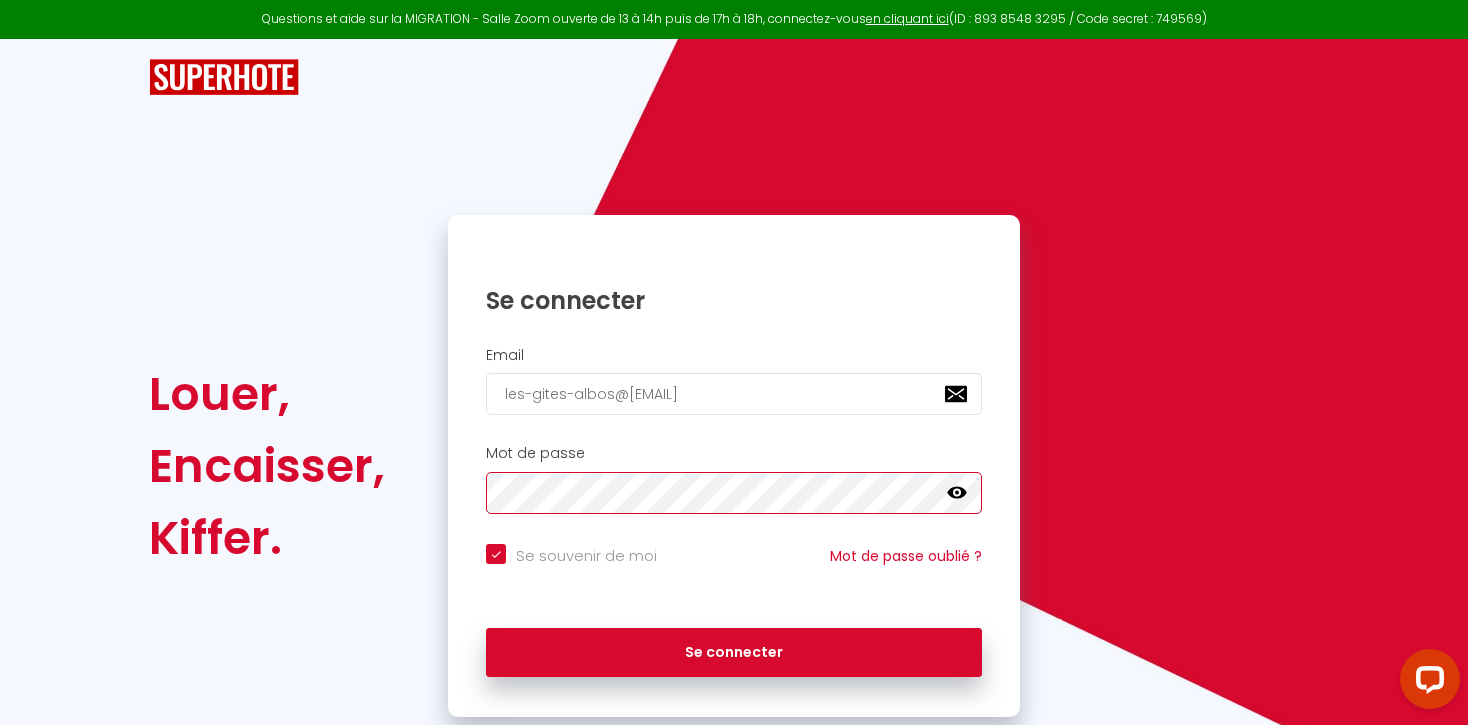 click on "Se connecter" at bounding box center [734, 653] 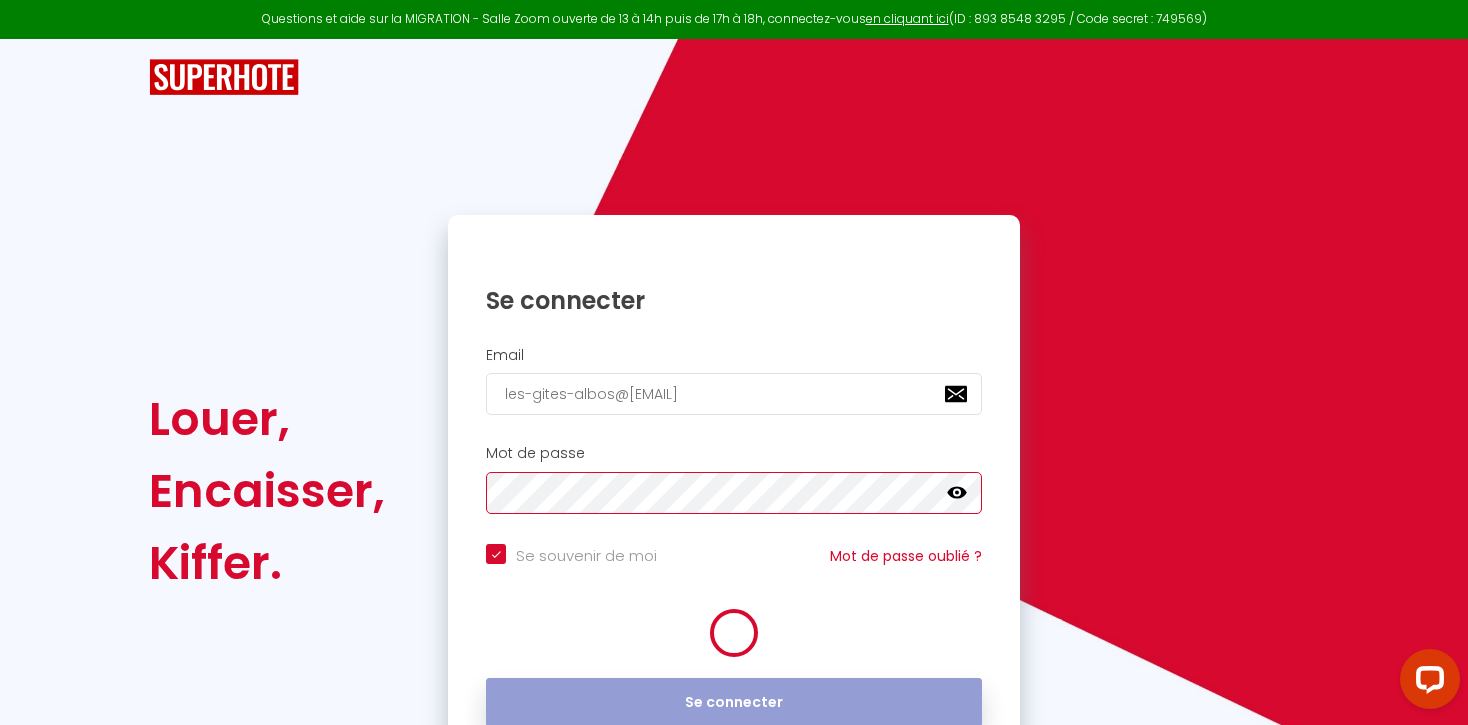checkbox on "true" 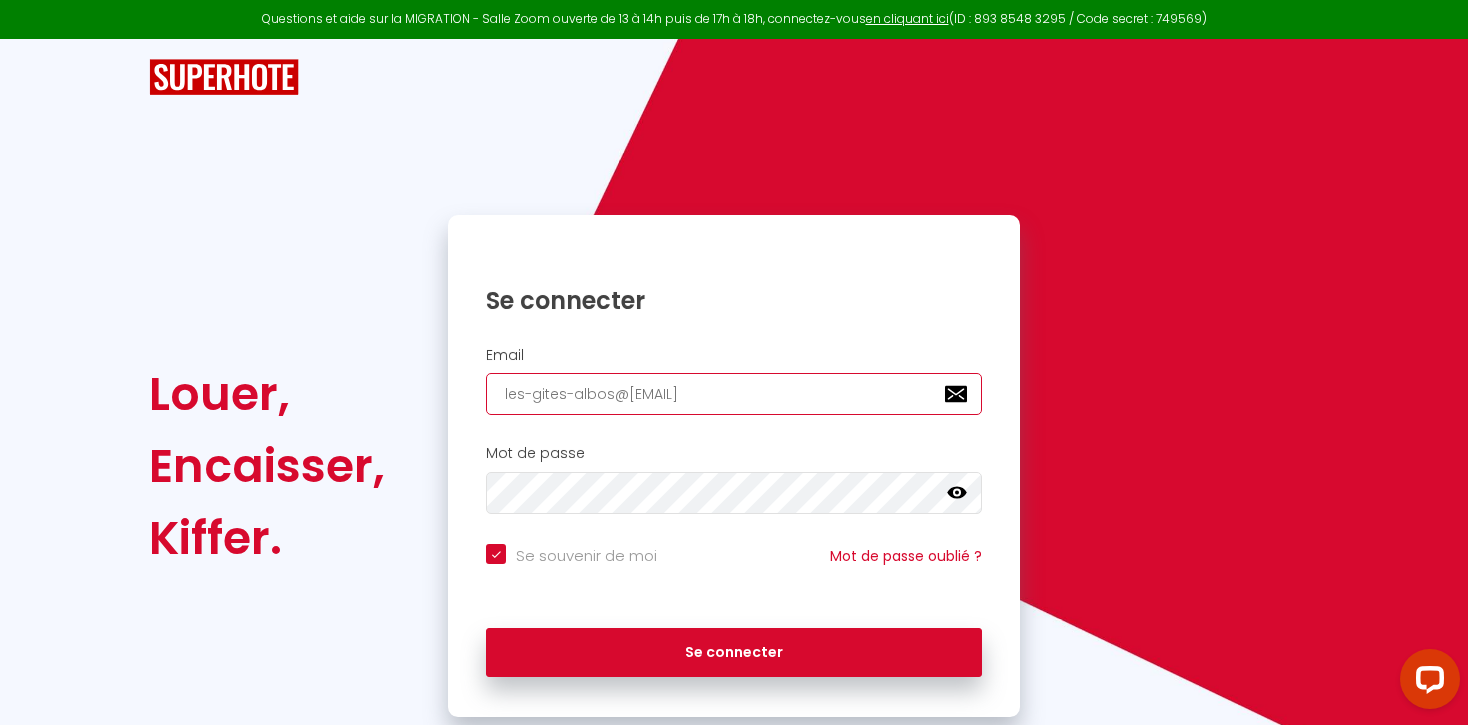 click on "[EMAIL]" at bounding box center [734, 394] 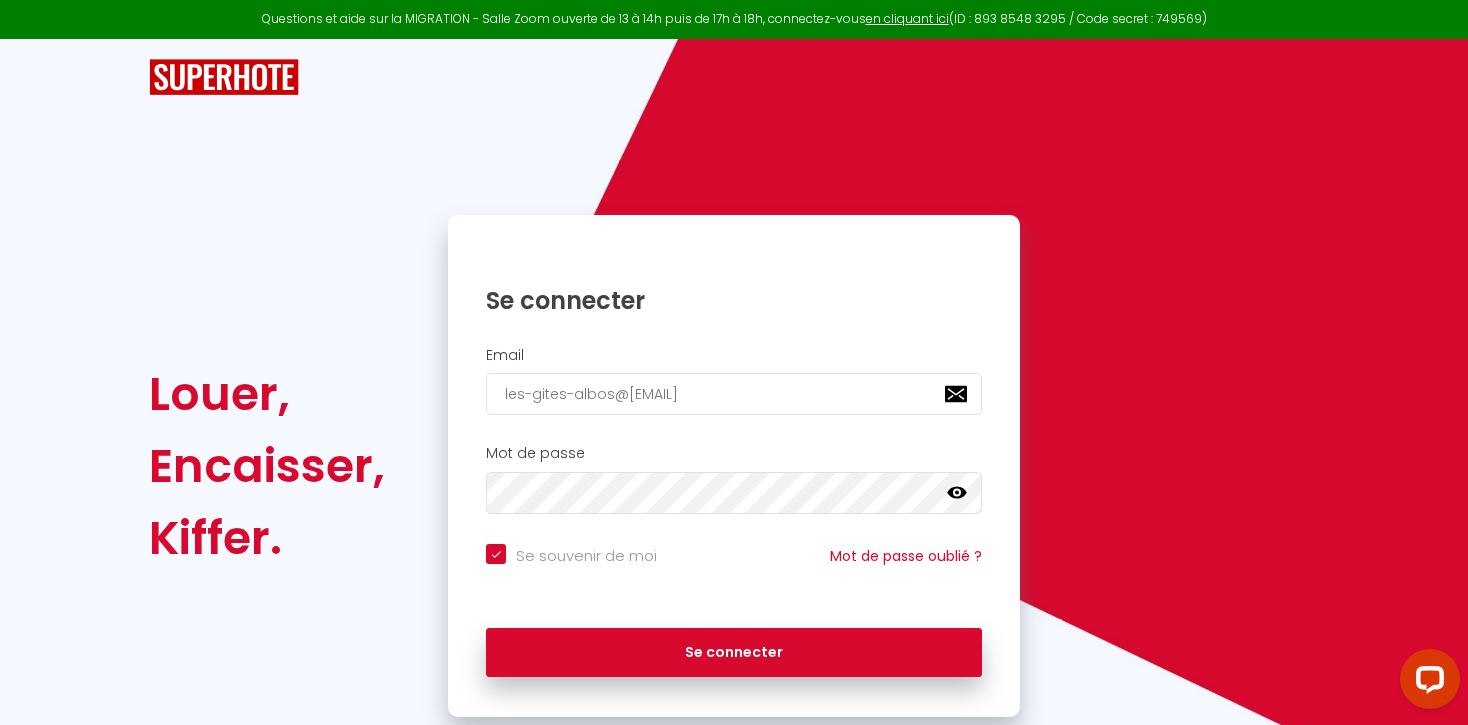 click 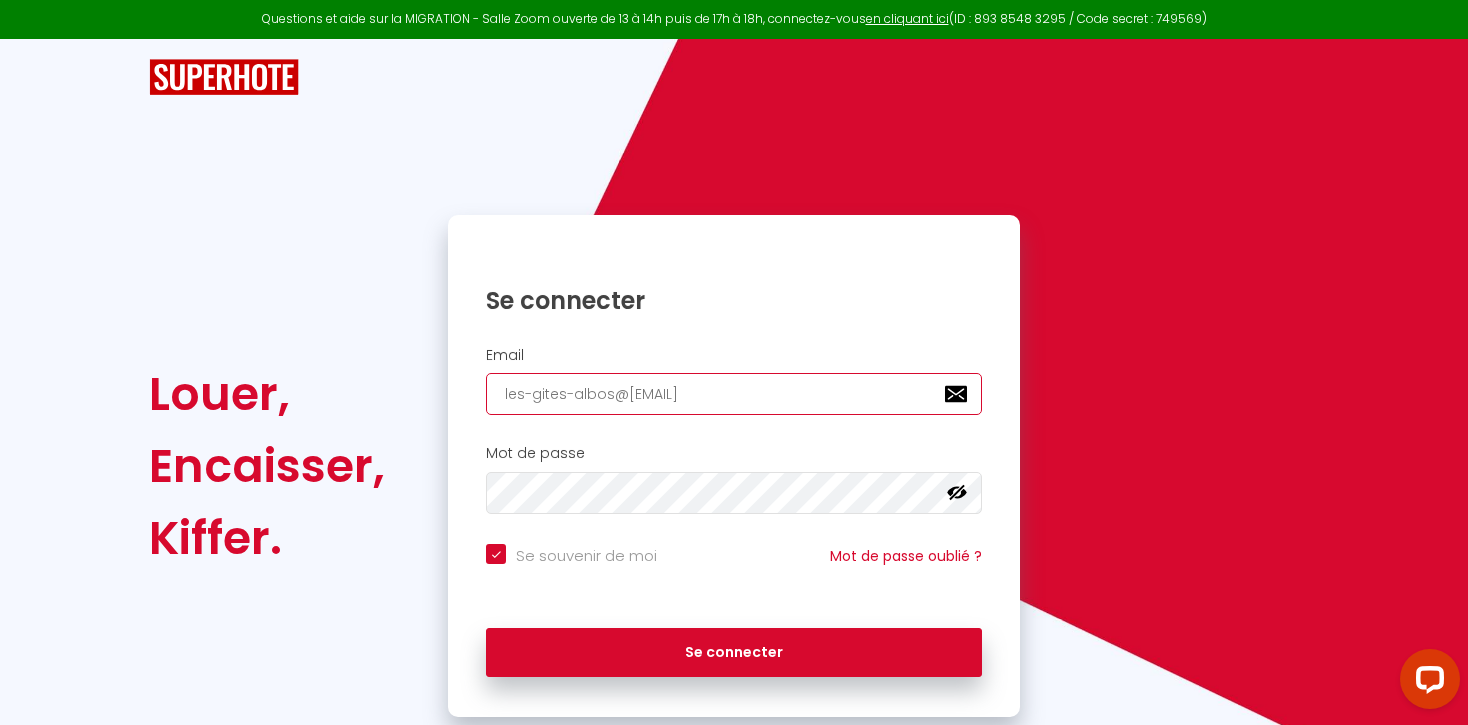 click on "[EMAIL]" at bounding box center (734, 394) 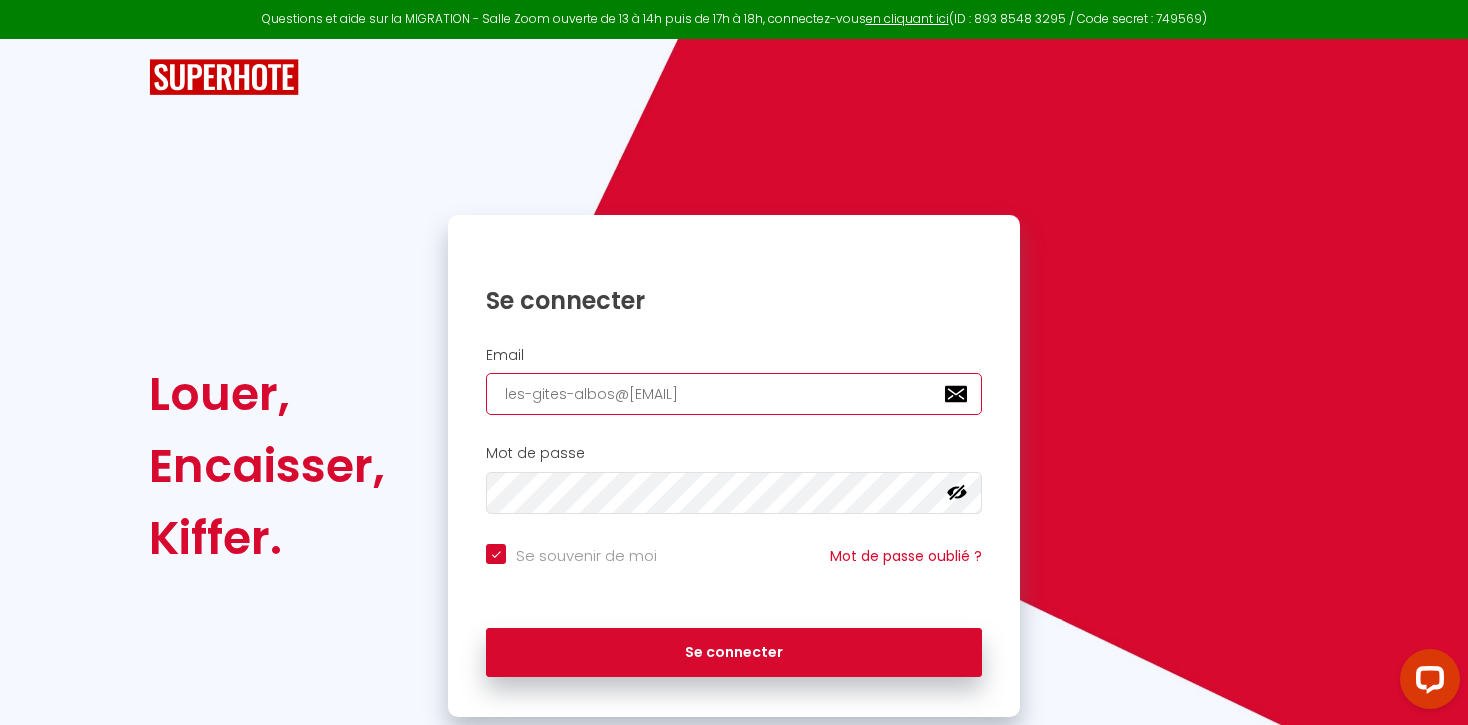 type on "les-gites-albos@outlook.f" 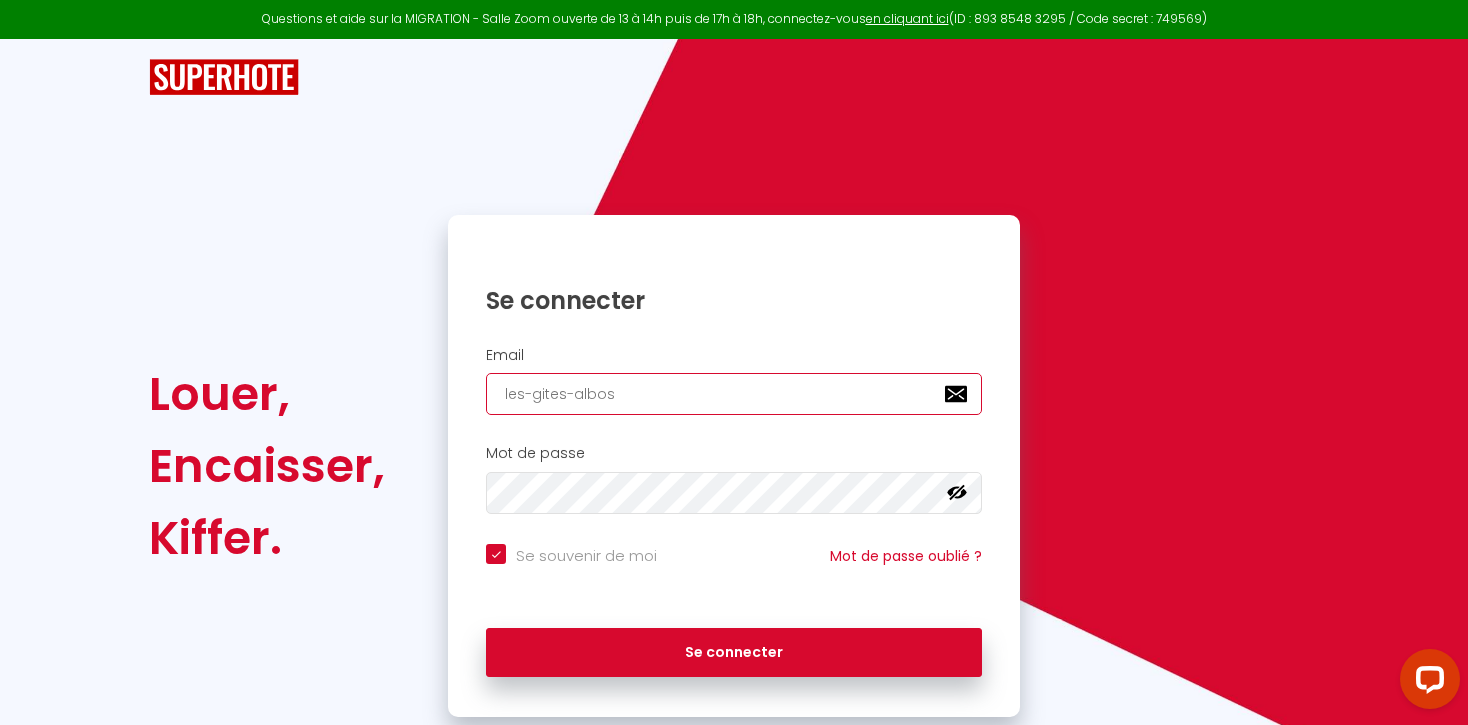 checkbox on "true" 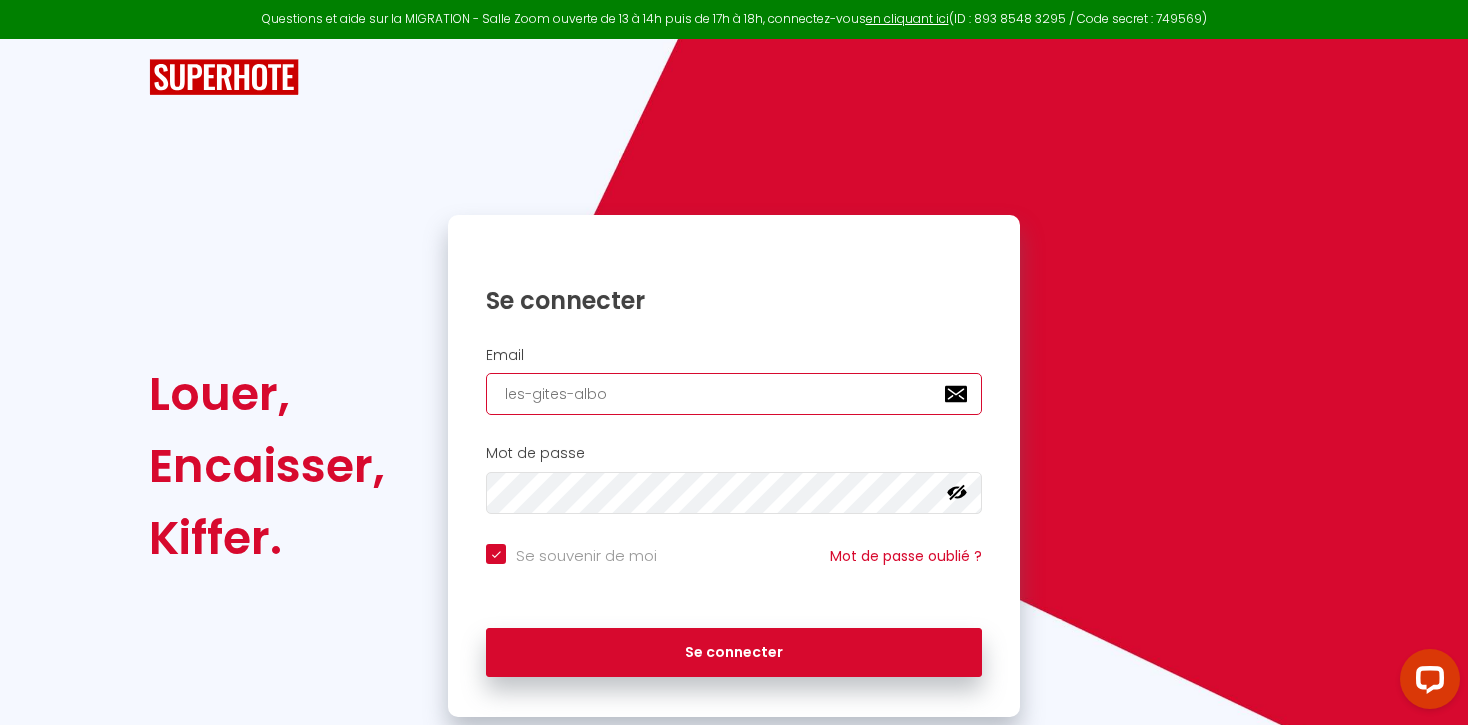 checkbox on "true" 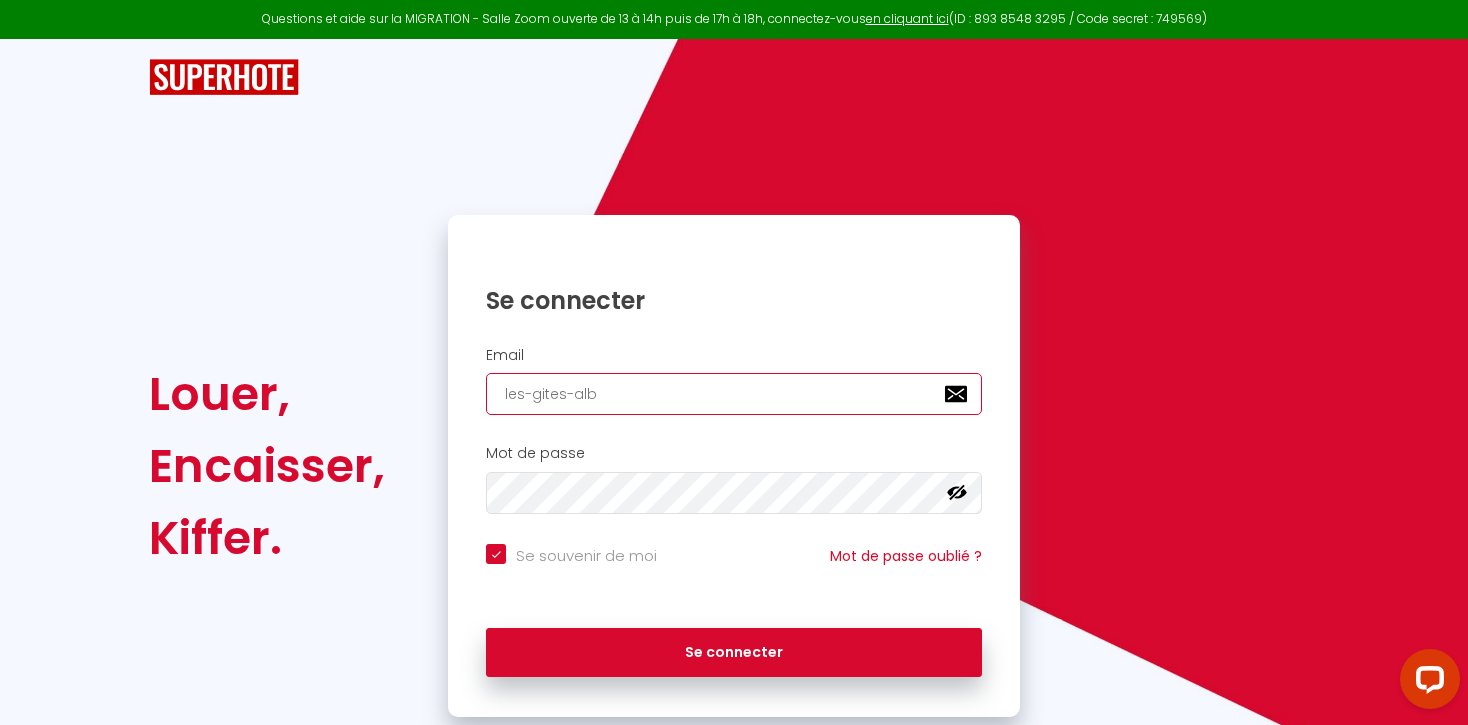 checkbox on "true" 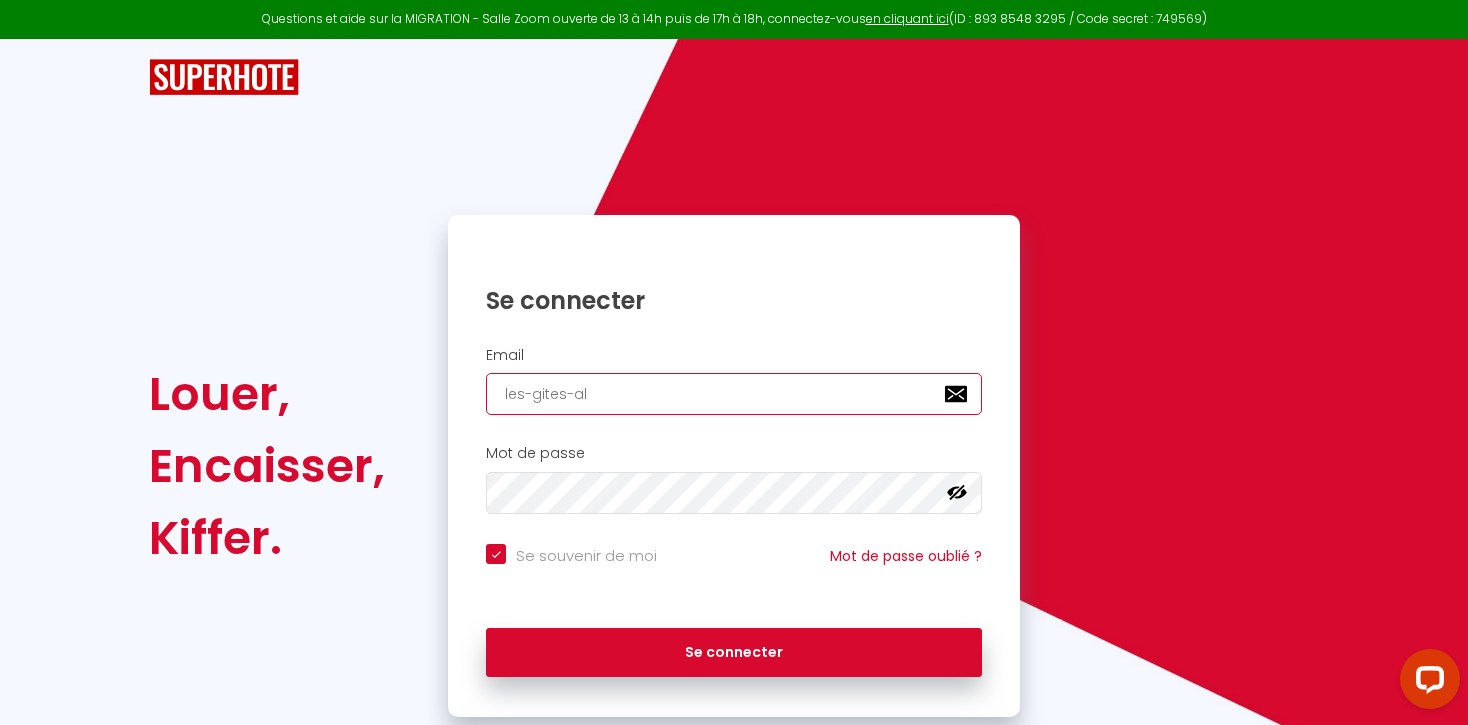 type on "les-gites-a" 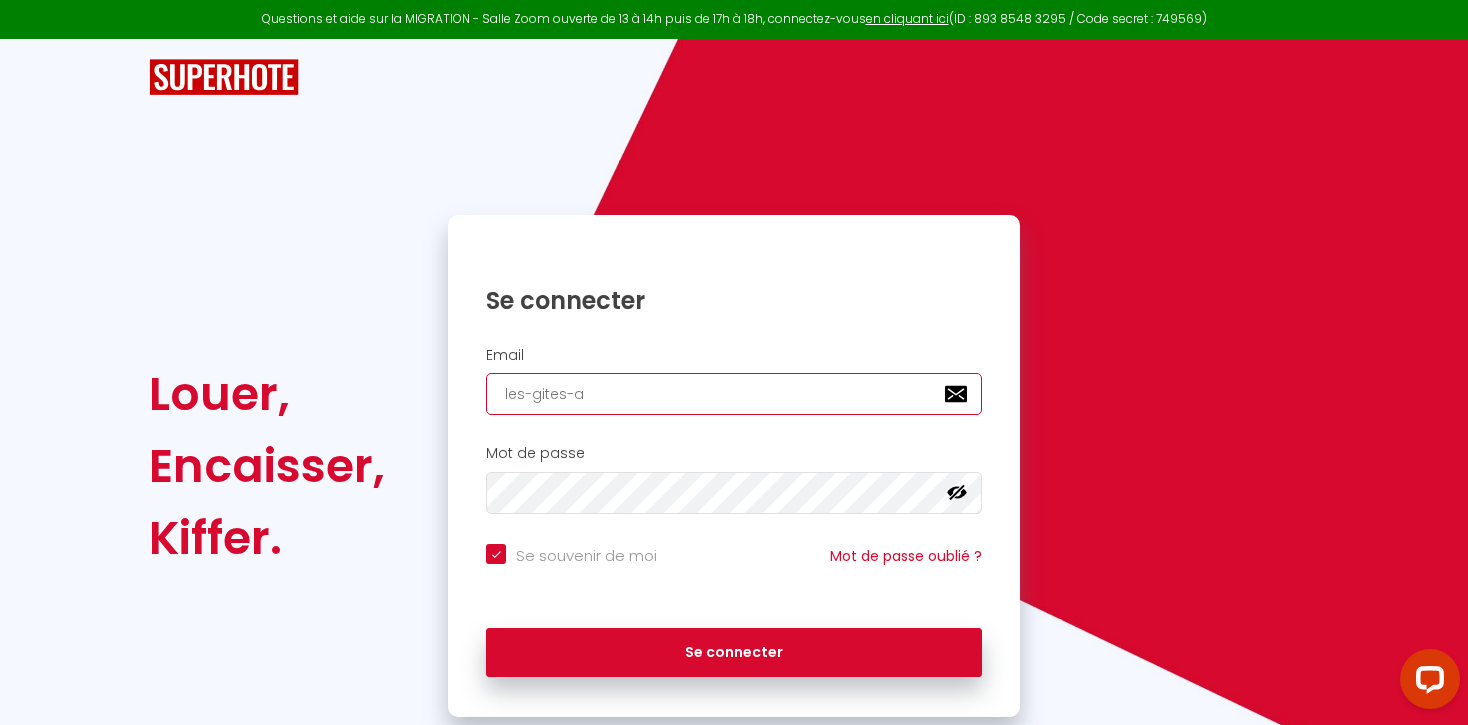 checkbox on "true" 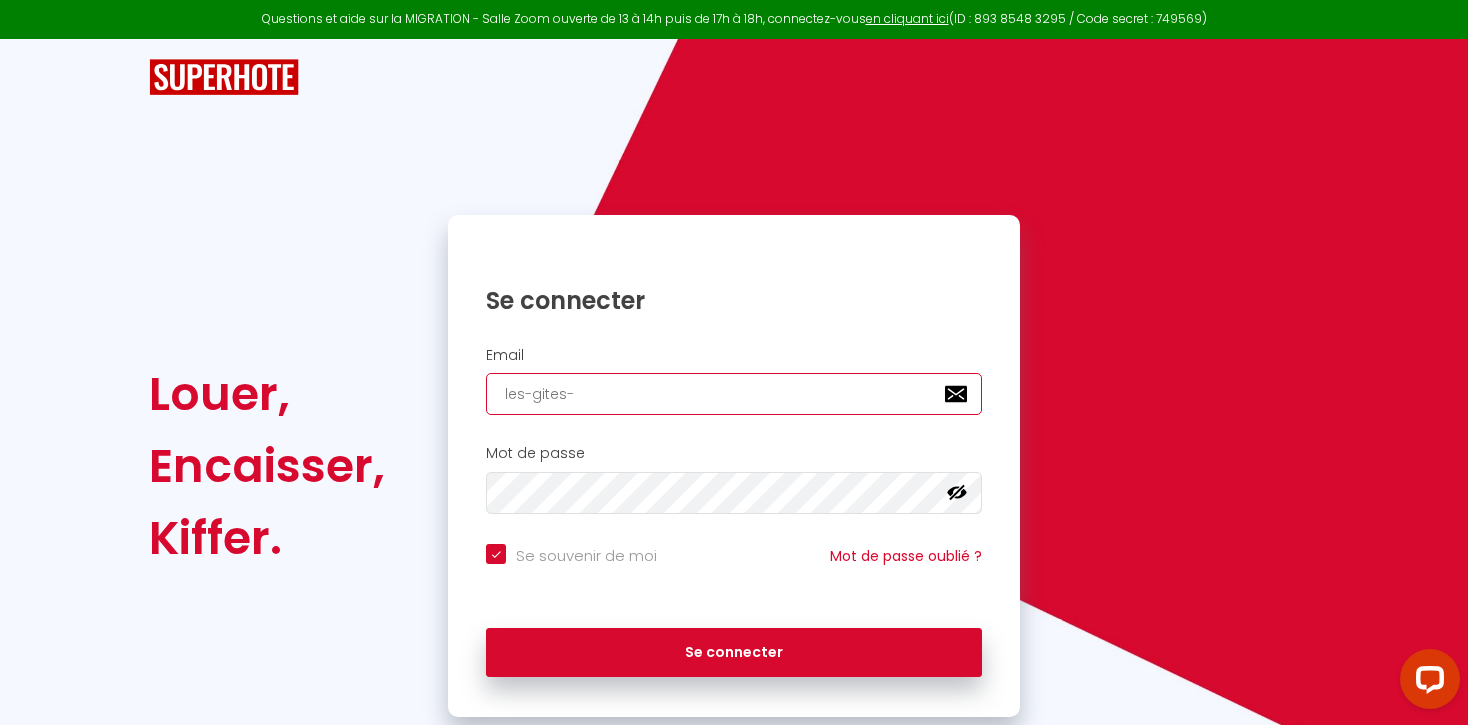 checkbox on "true" 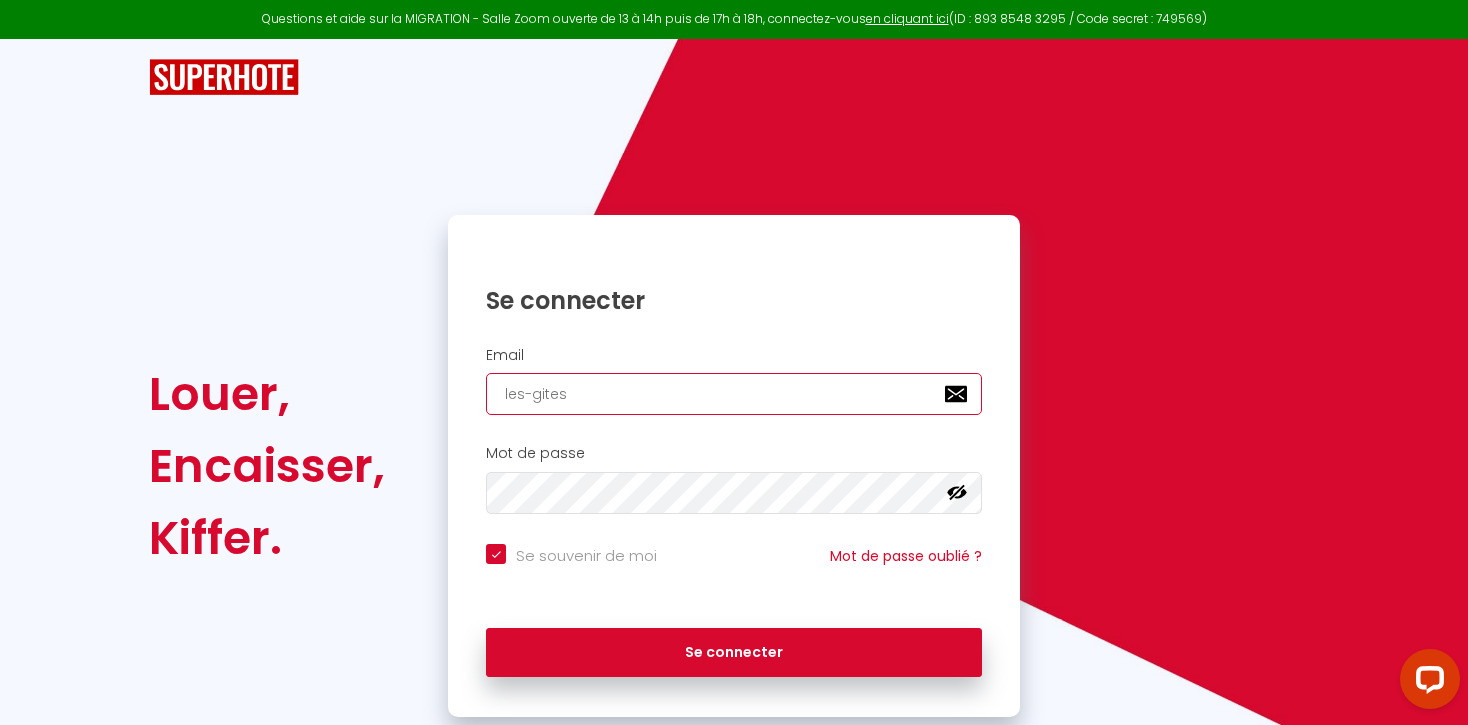 checkbox on "true" 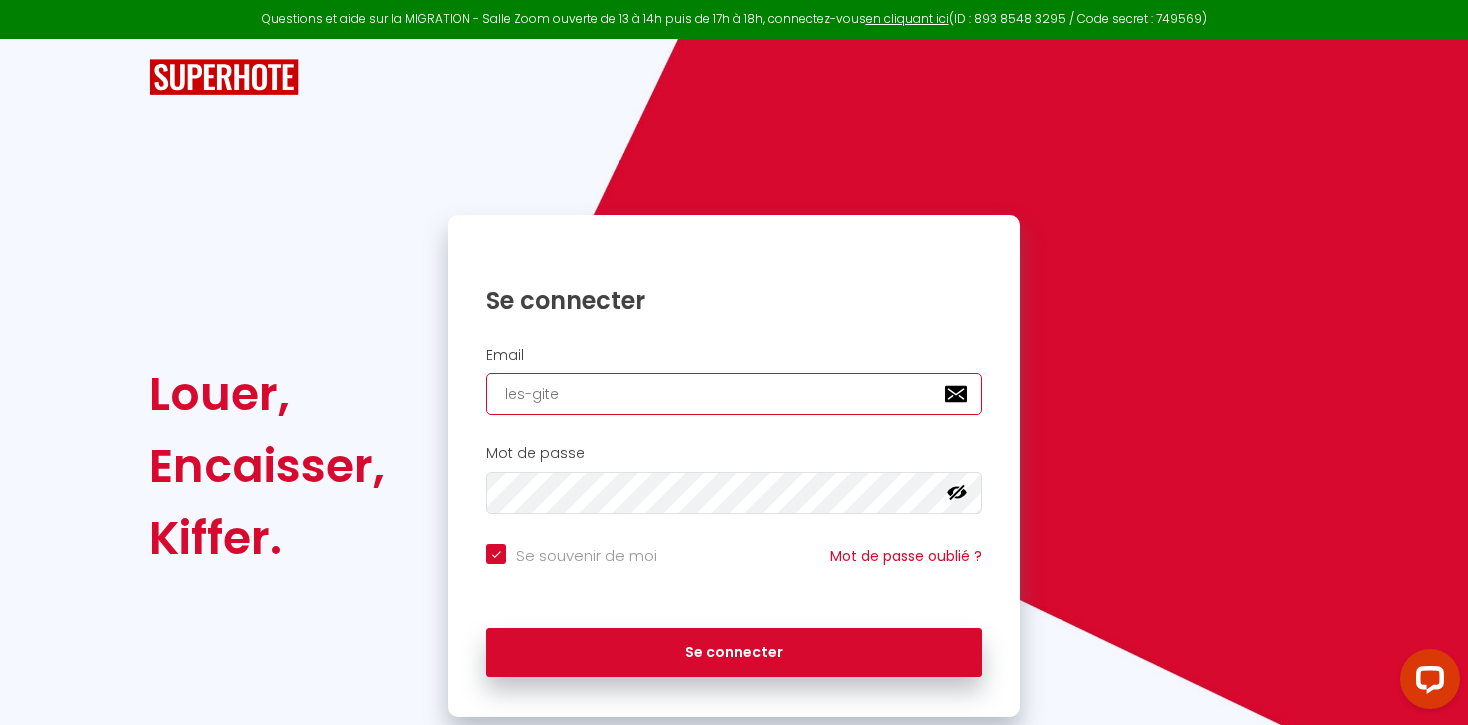 checkbox on "true" 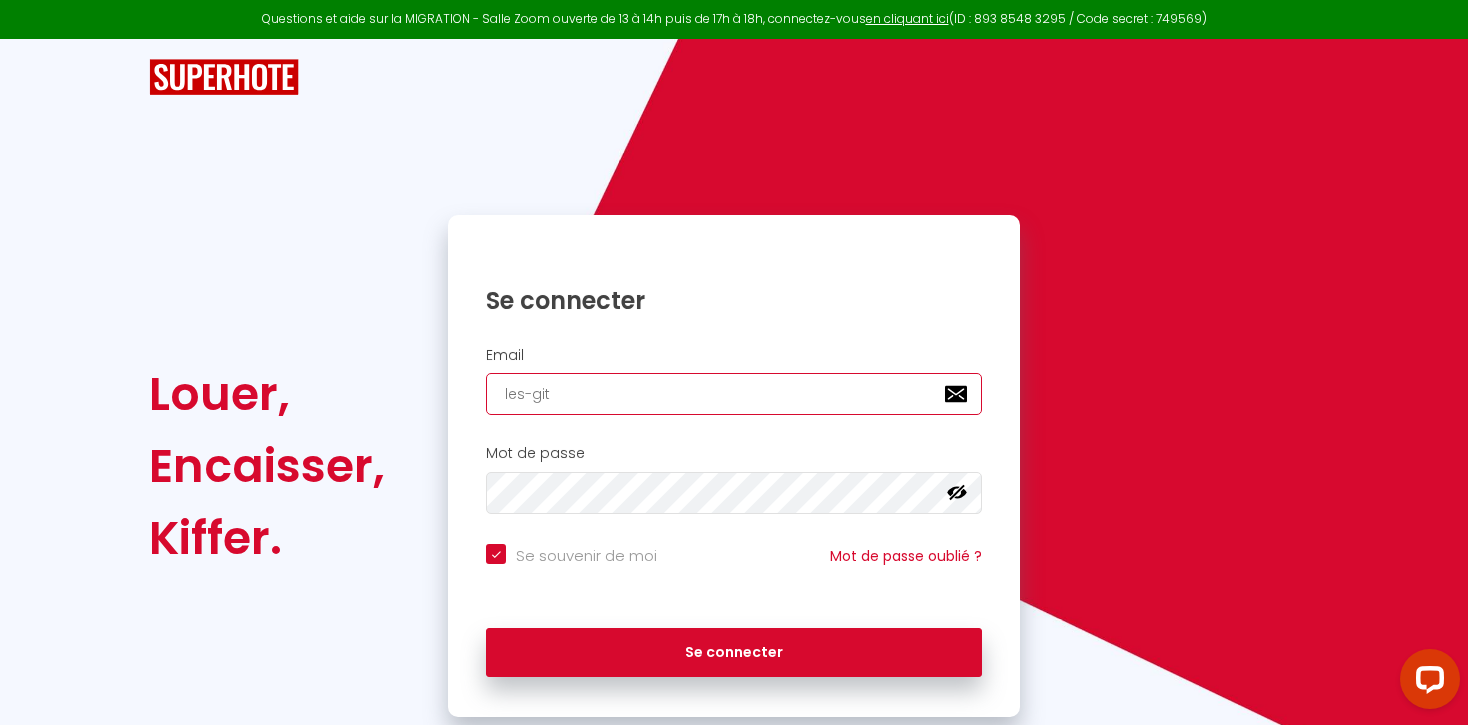checkbox on "true" 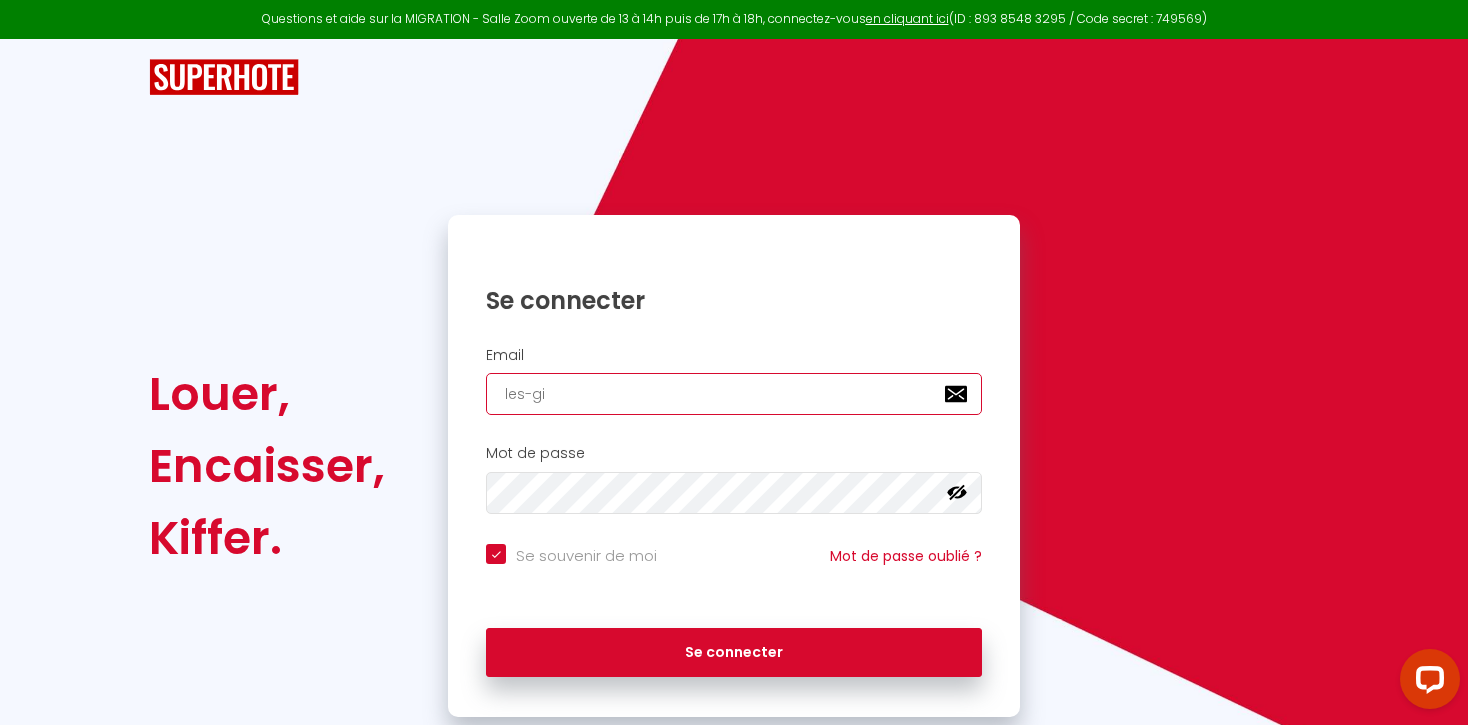 checkbox on "true" 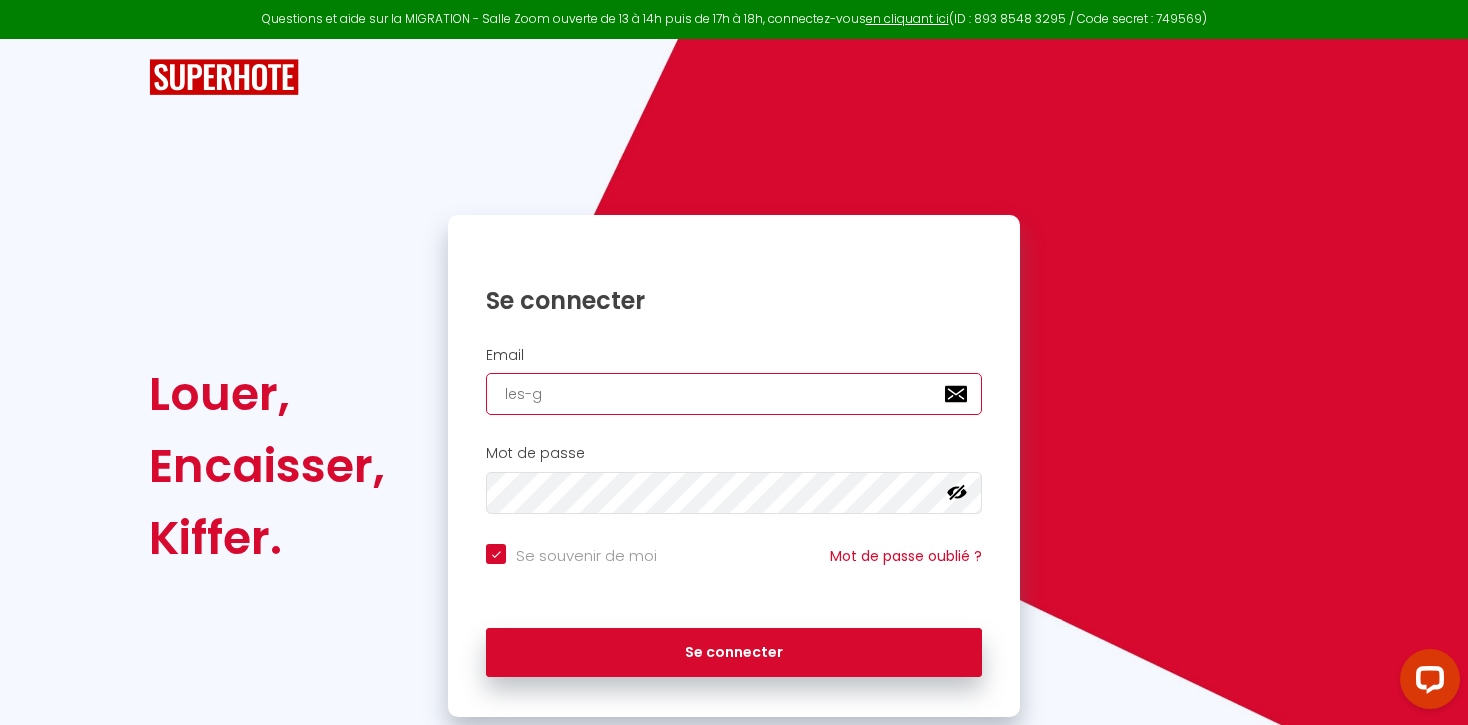 checkbox on "true" 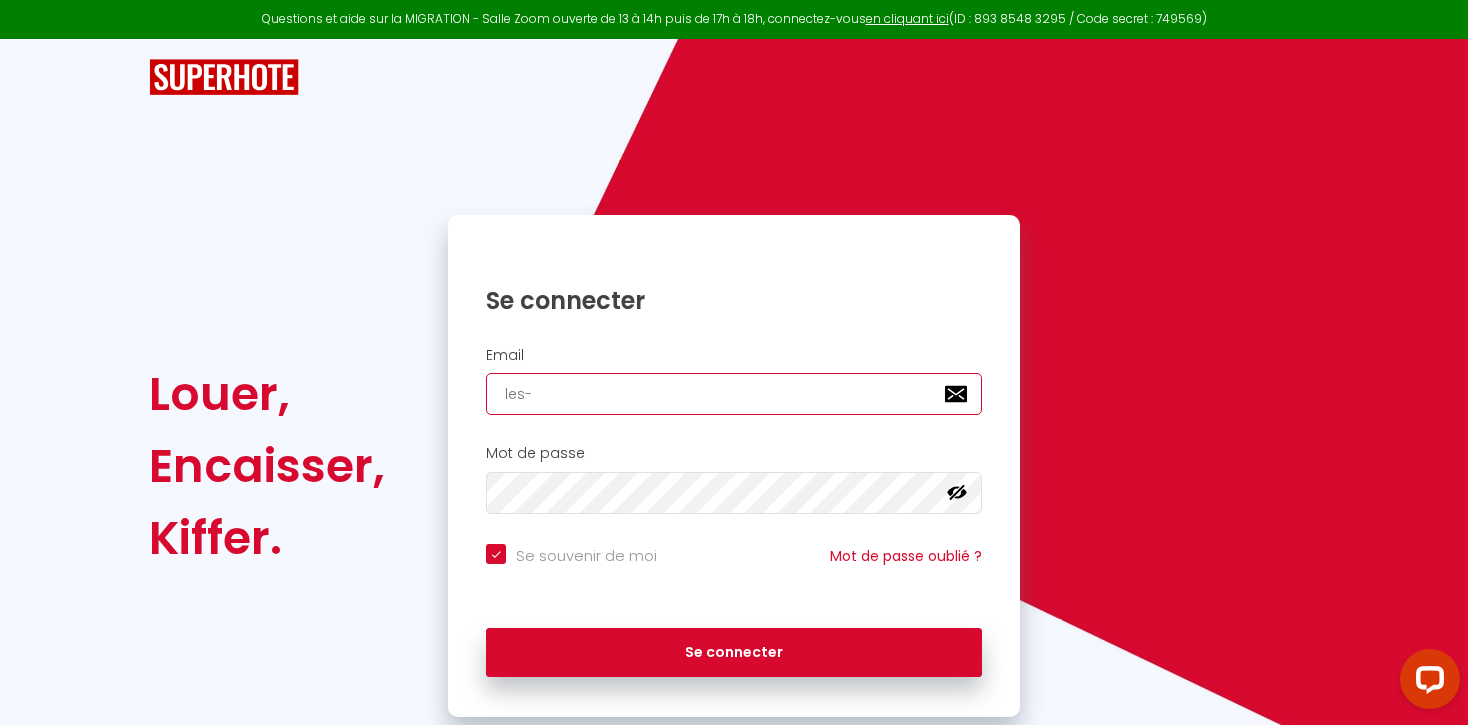 checkbox on "true" 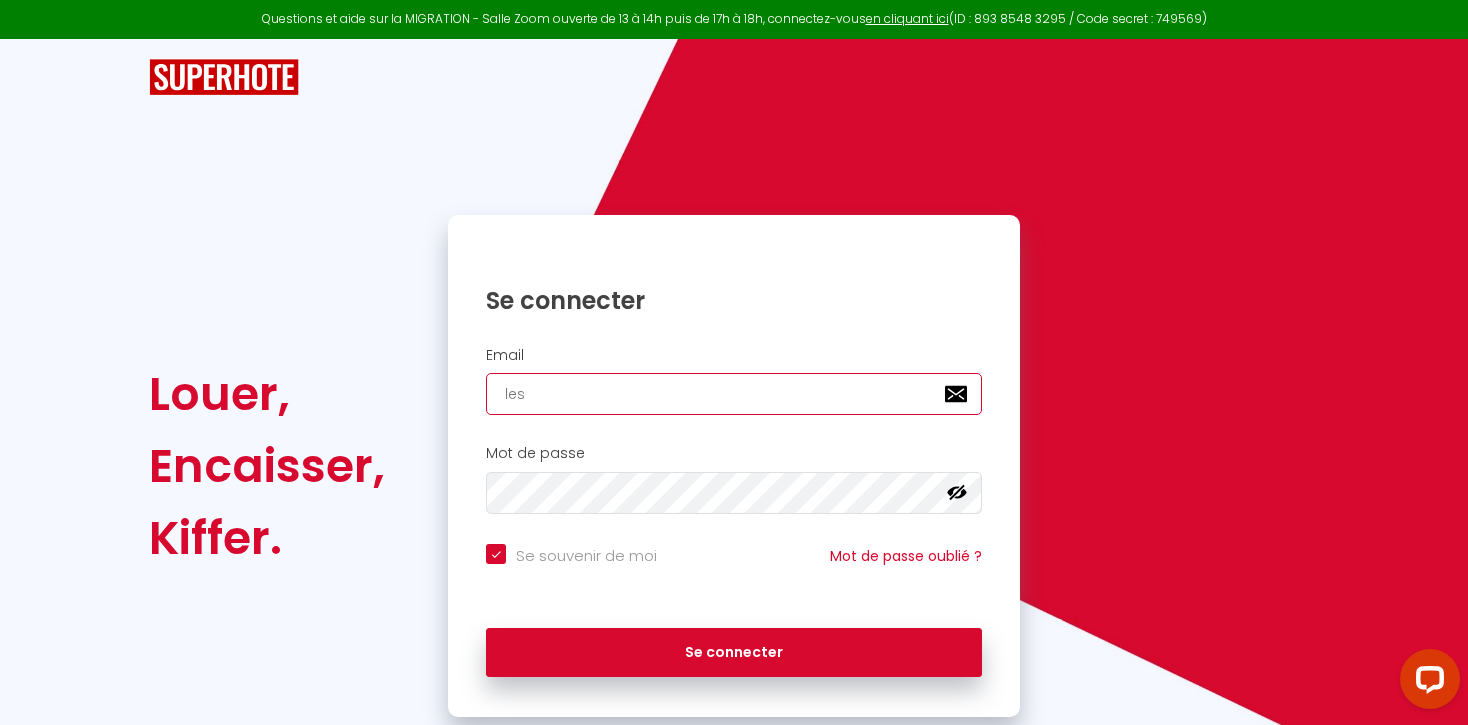 checkbox on "true" 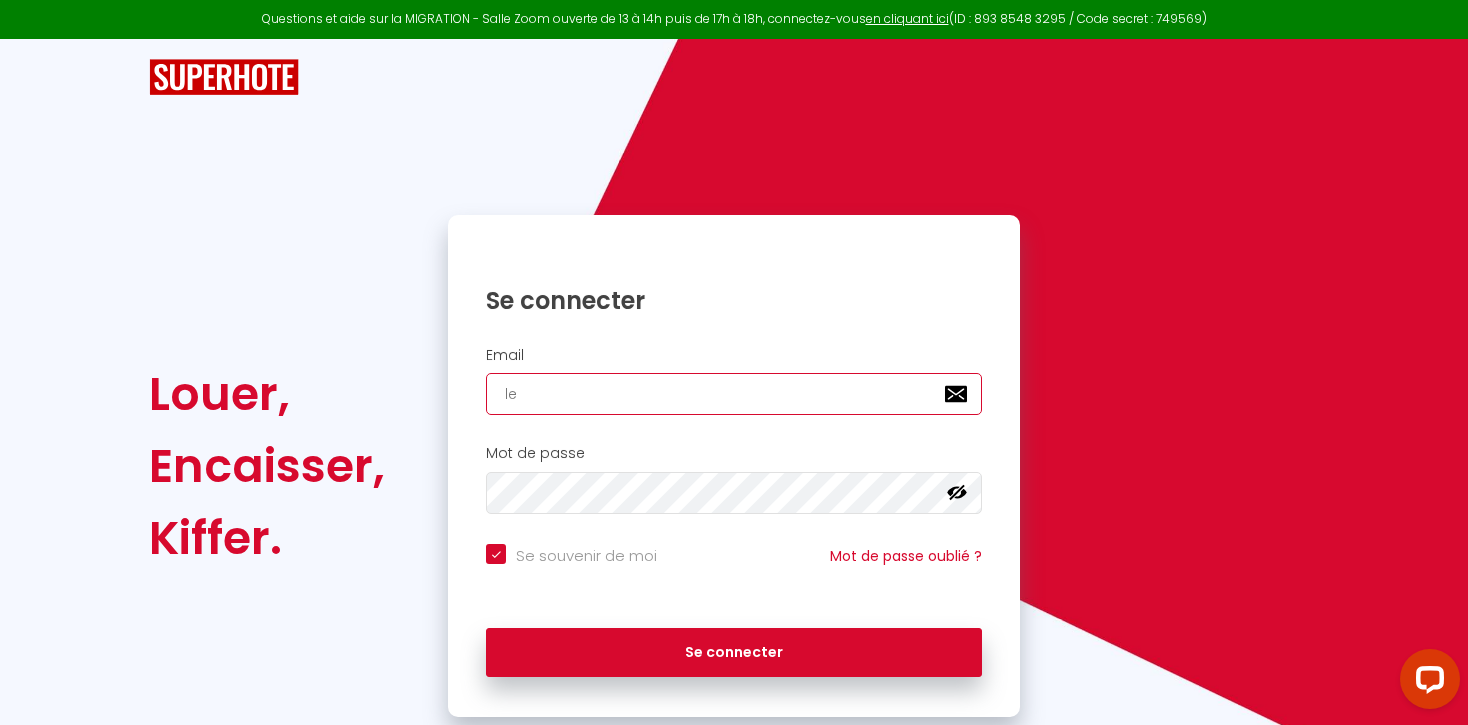 checkbox on "true" 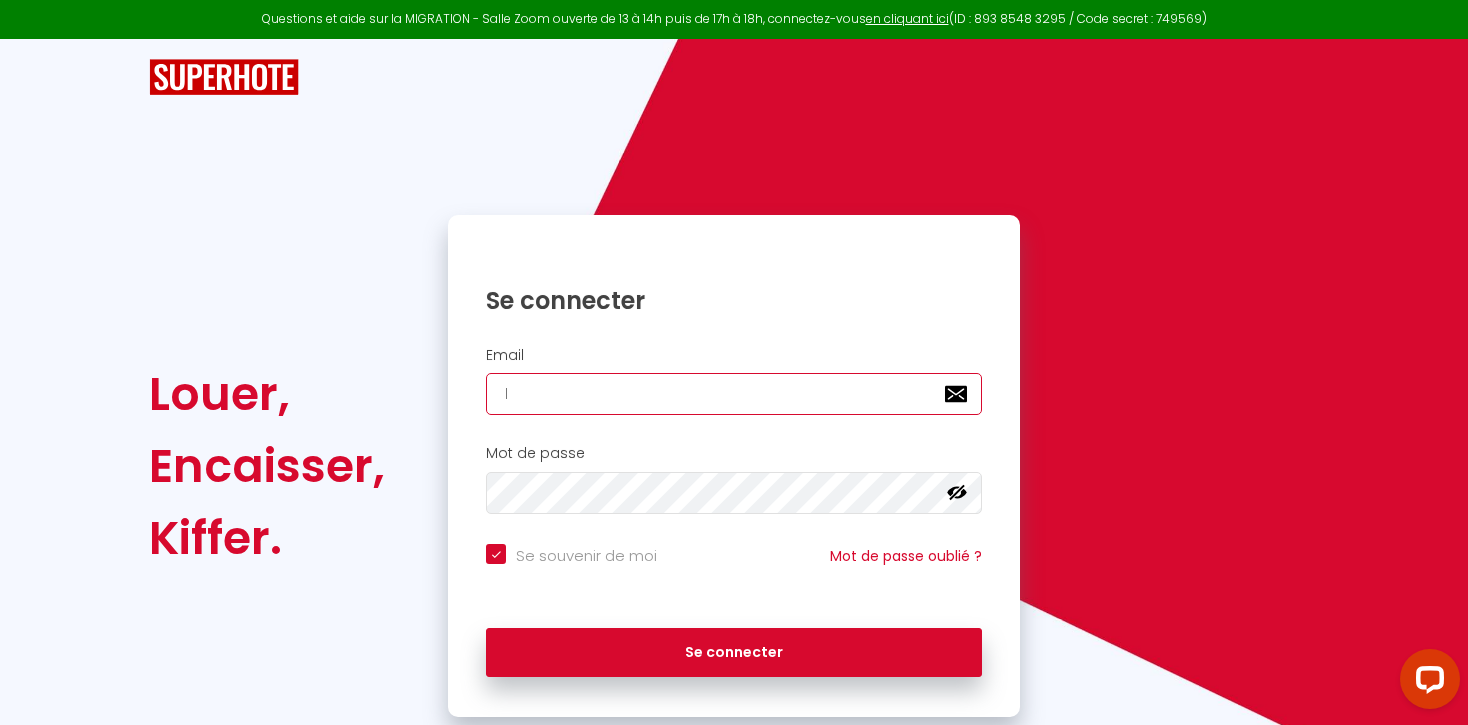 checkbox on "true" 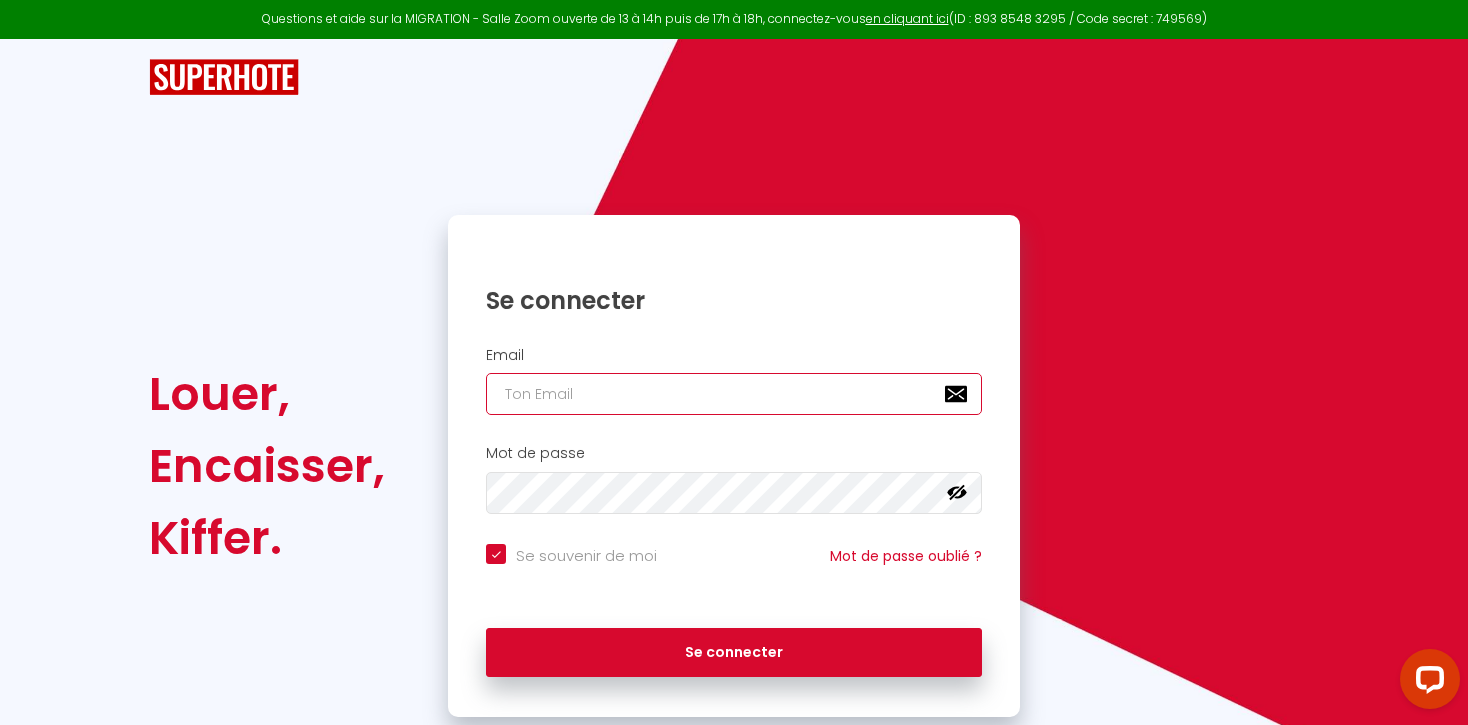 checkbox on "true" 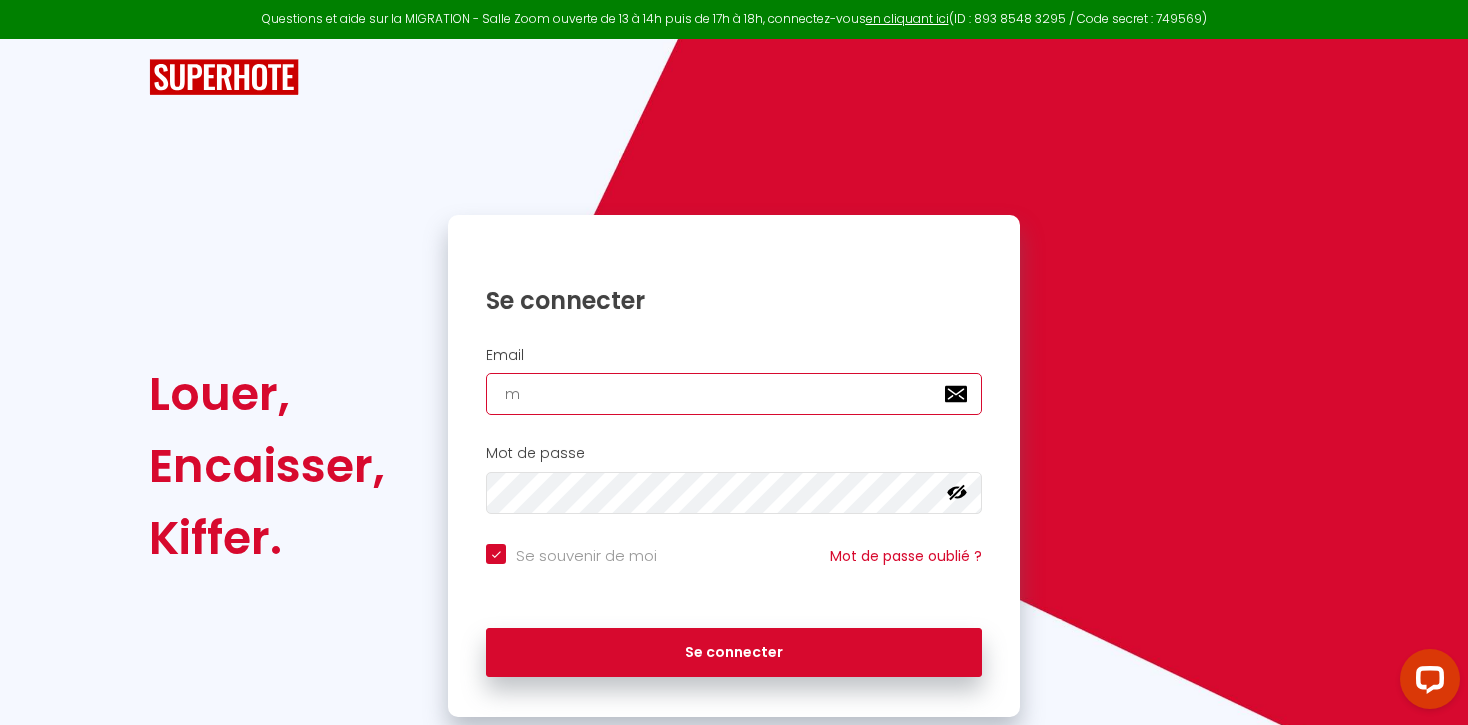 checkbox on "true" 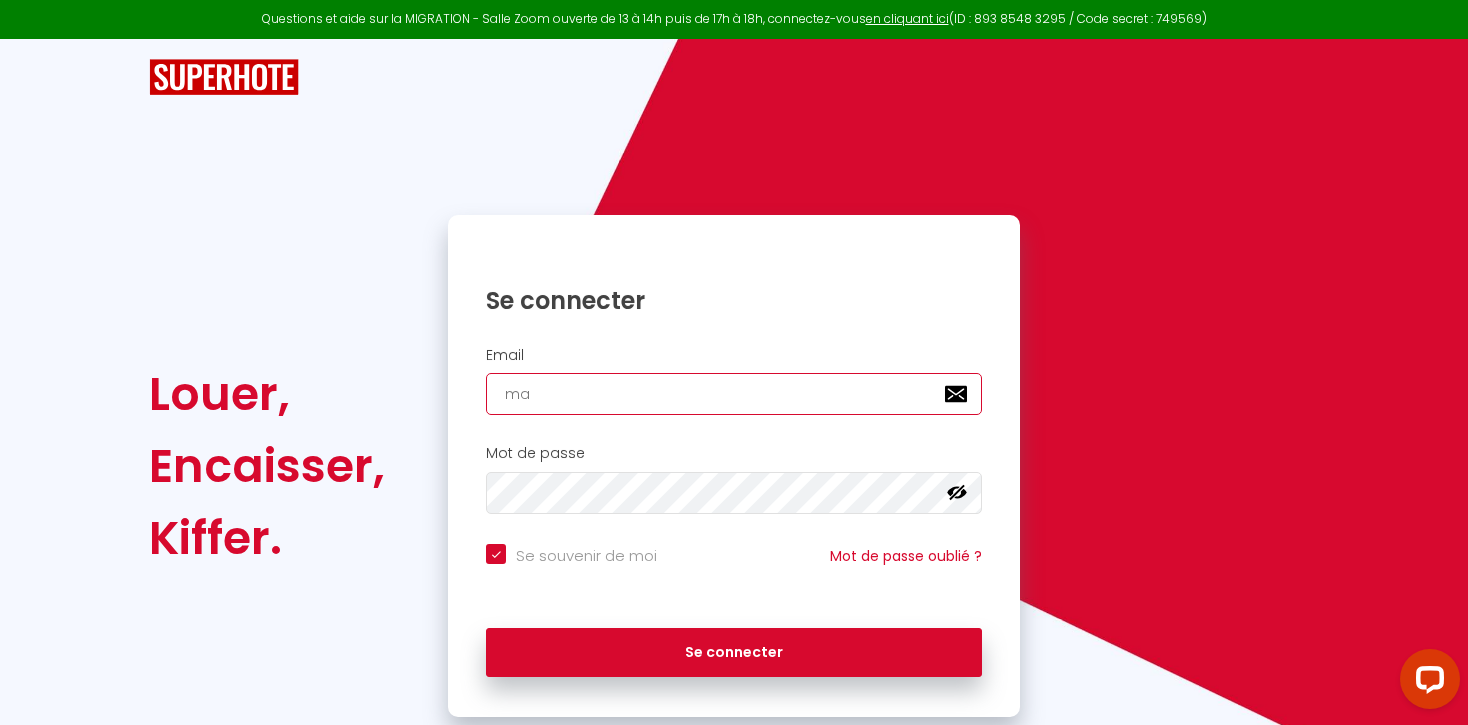 checkbox on "true" 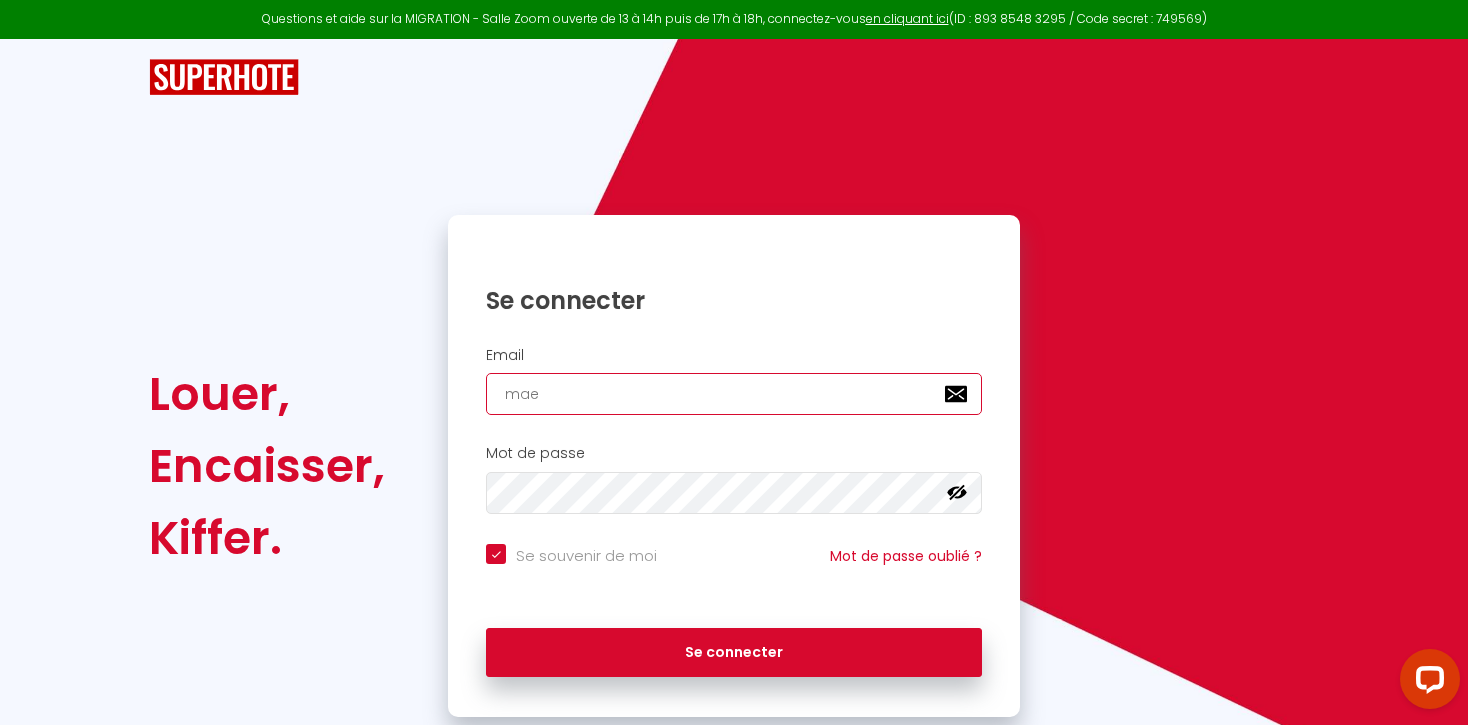 checkbox on "true" 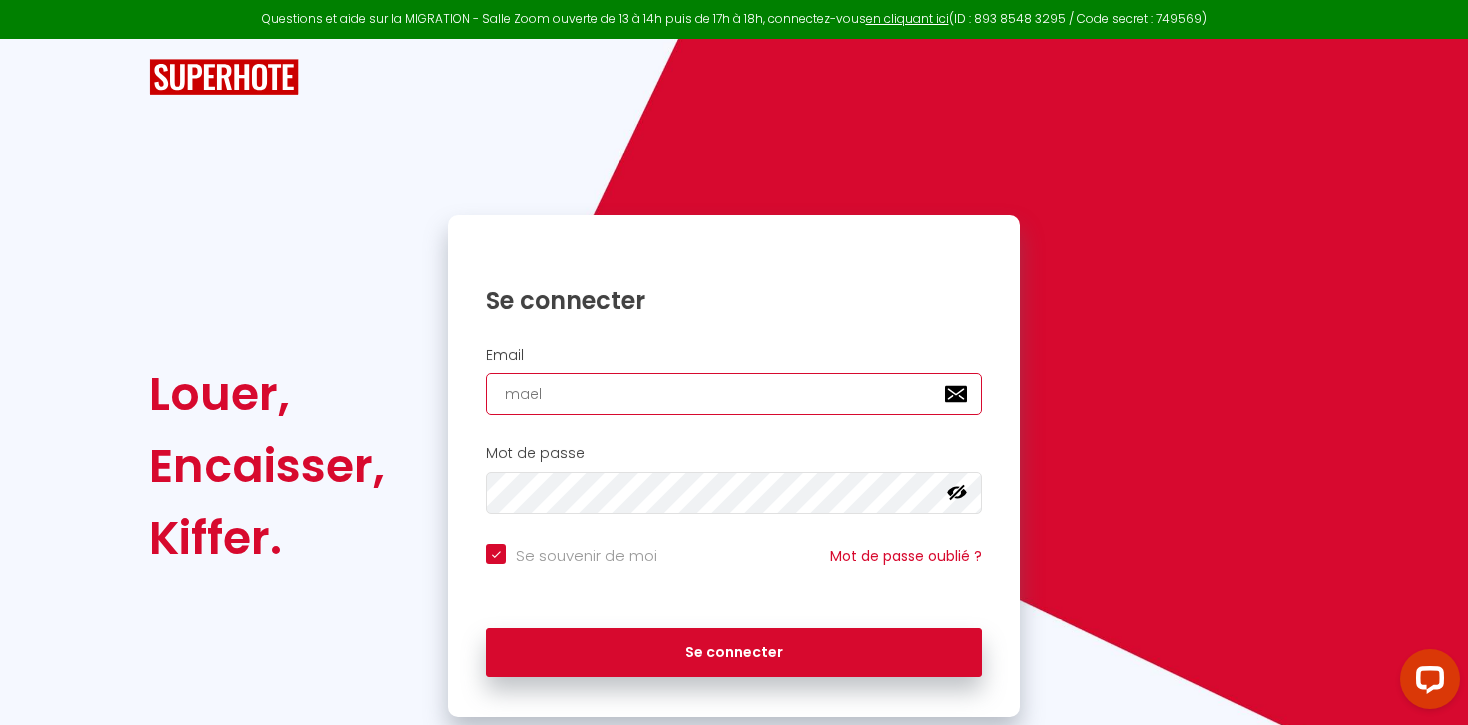 checkbox on "true" 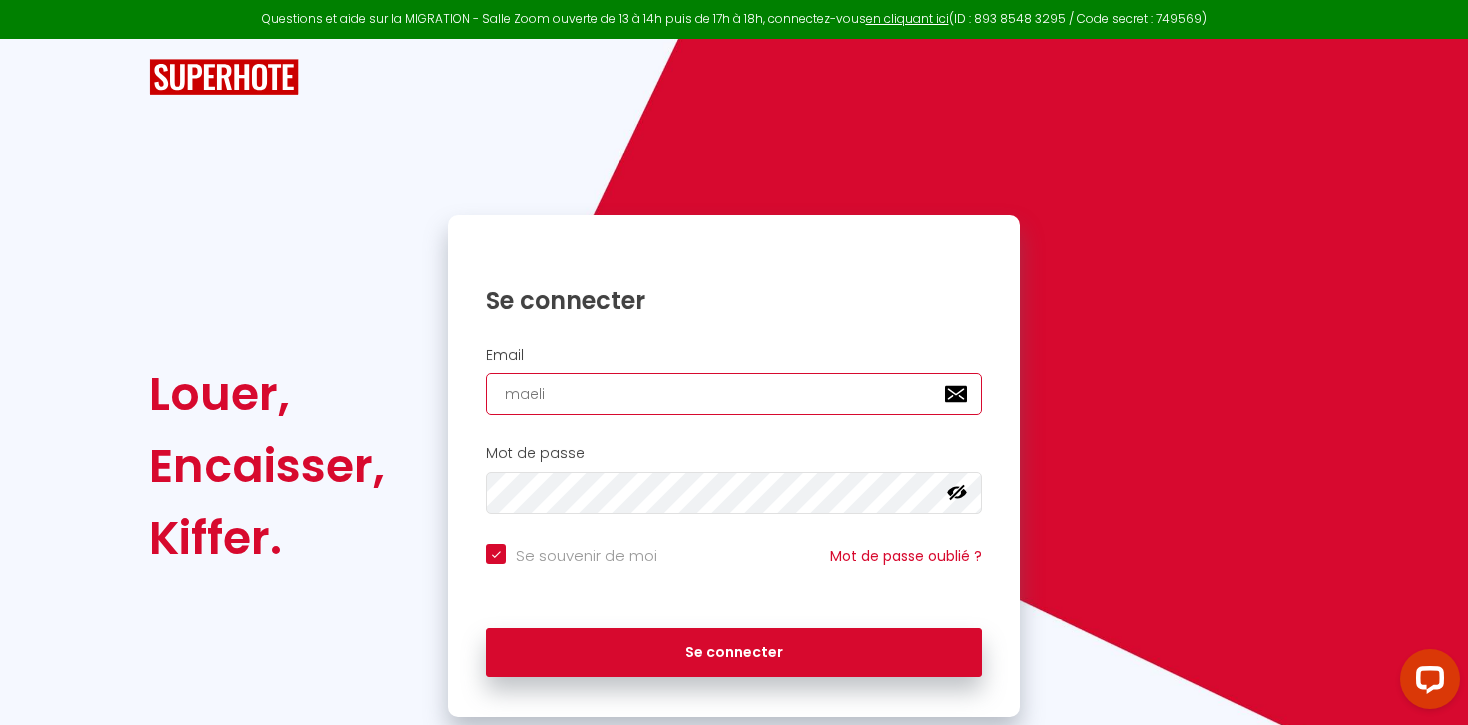 checkbox on "true" 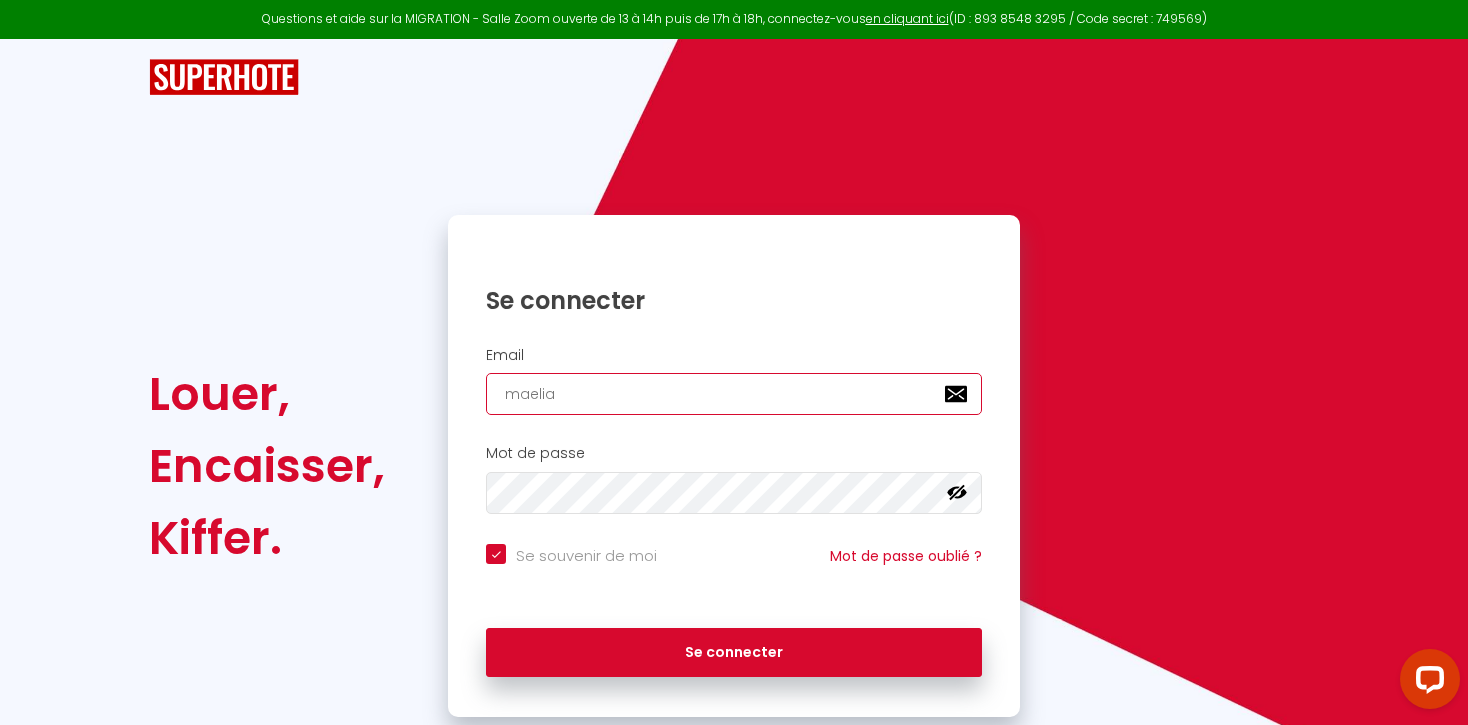 checkbox on "true" 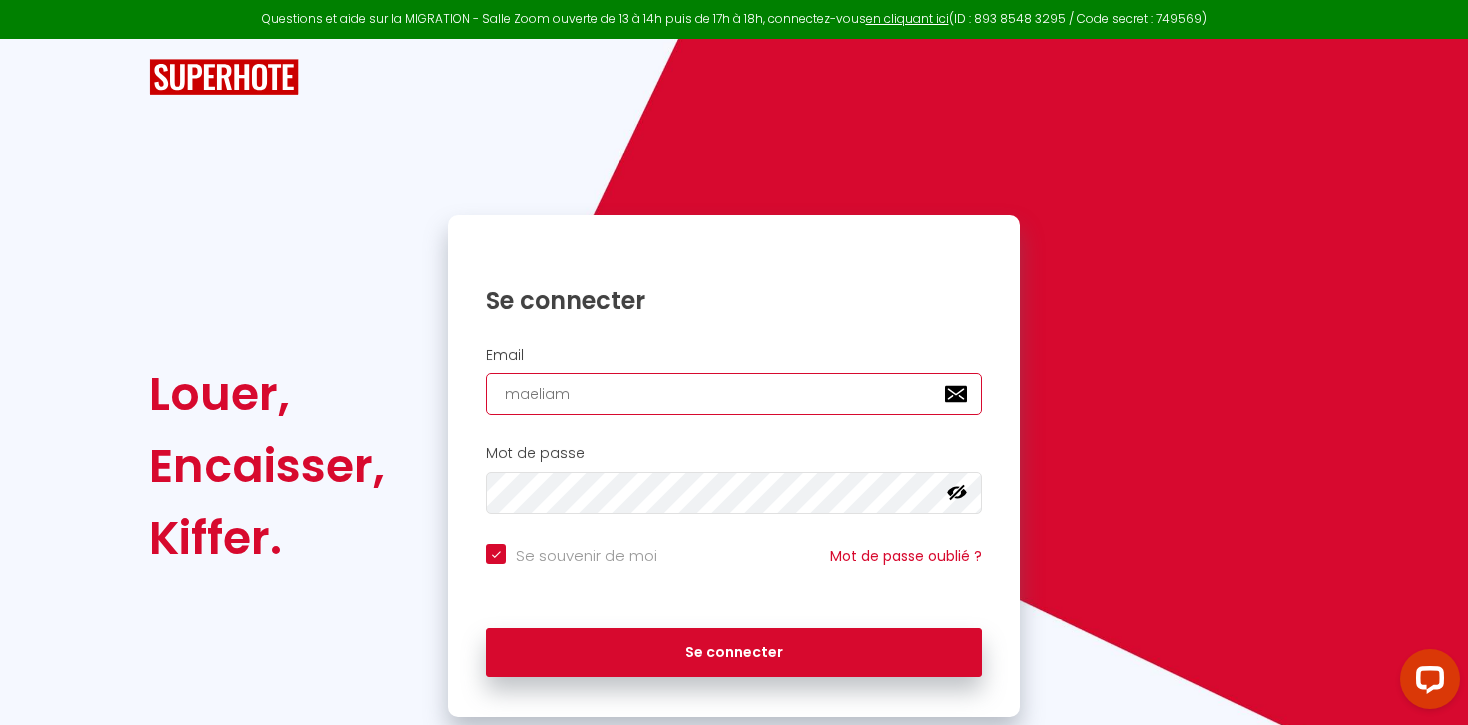 checkbox on "true" 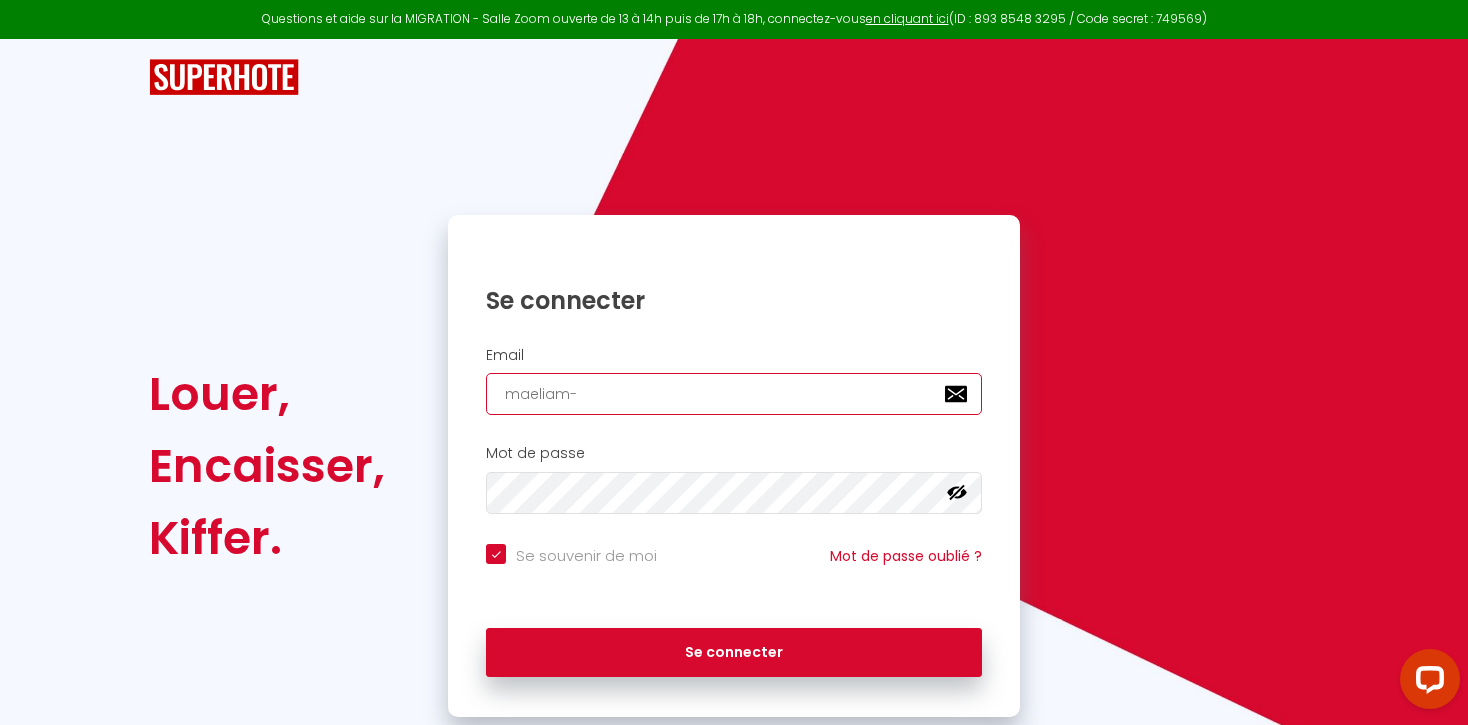 checkbox on "true" 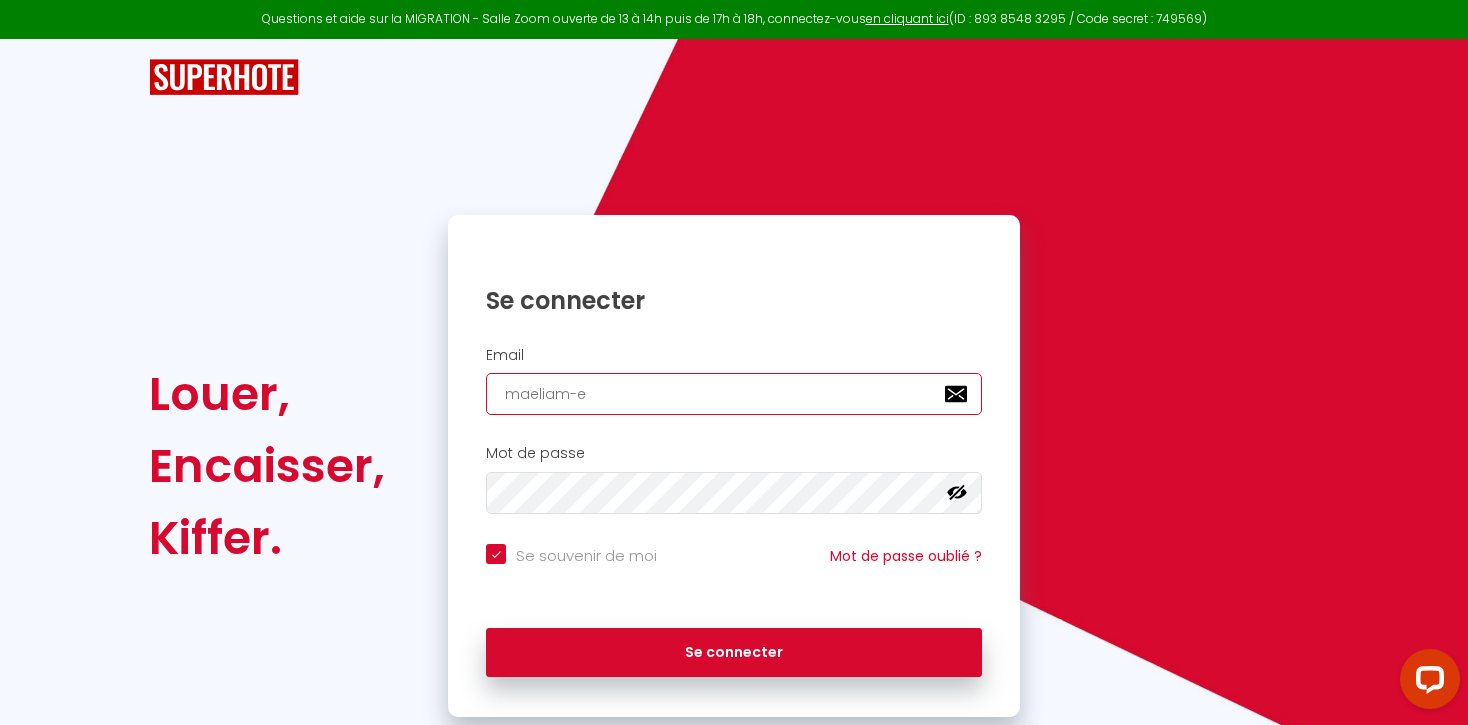 checkbox on "true" 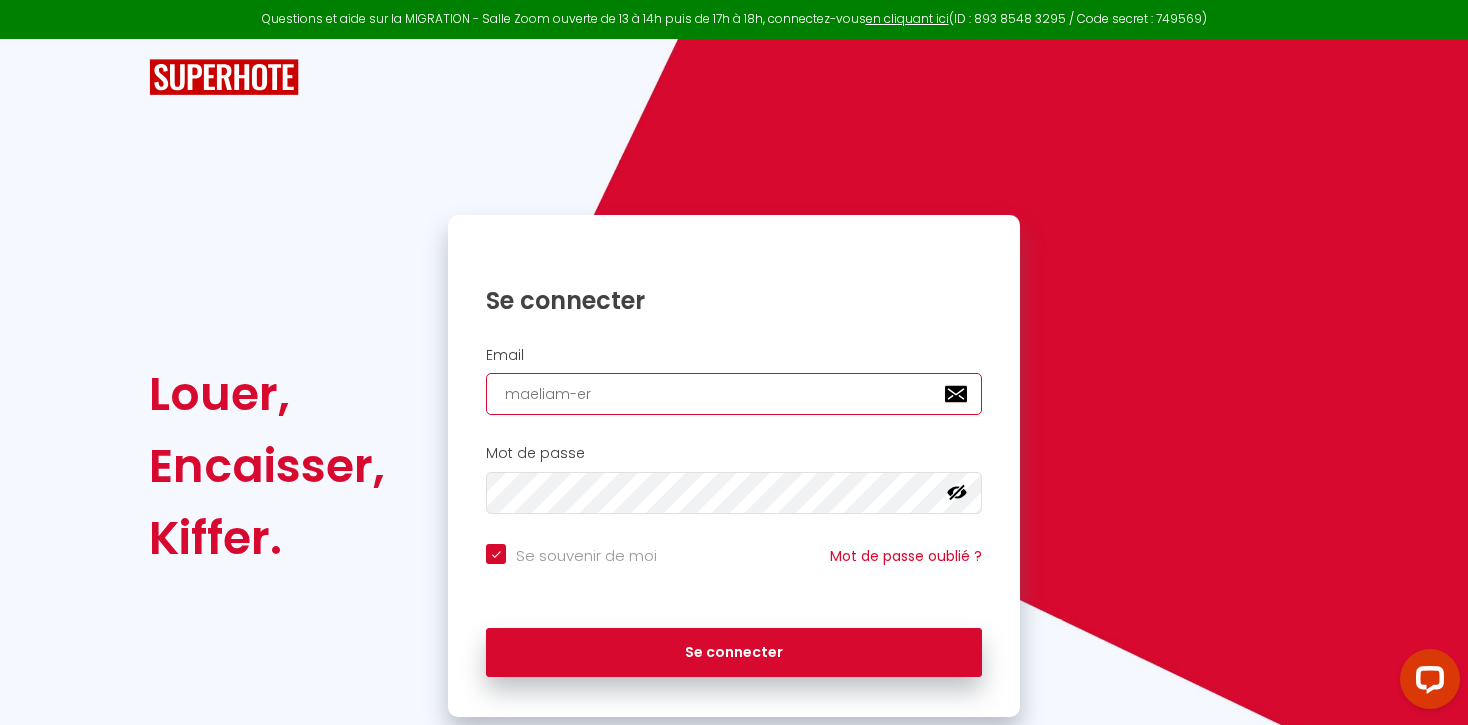 checkbox on "true" 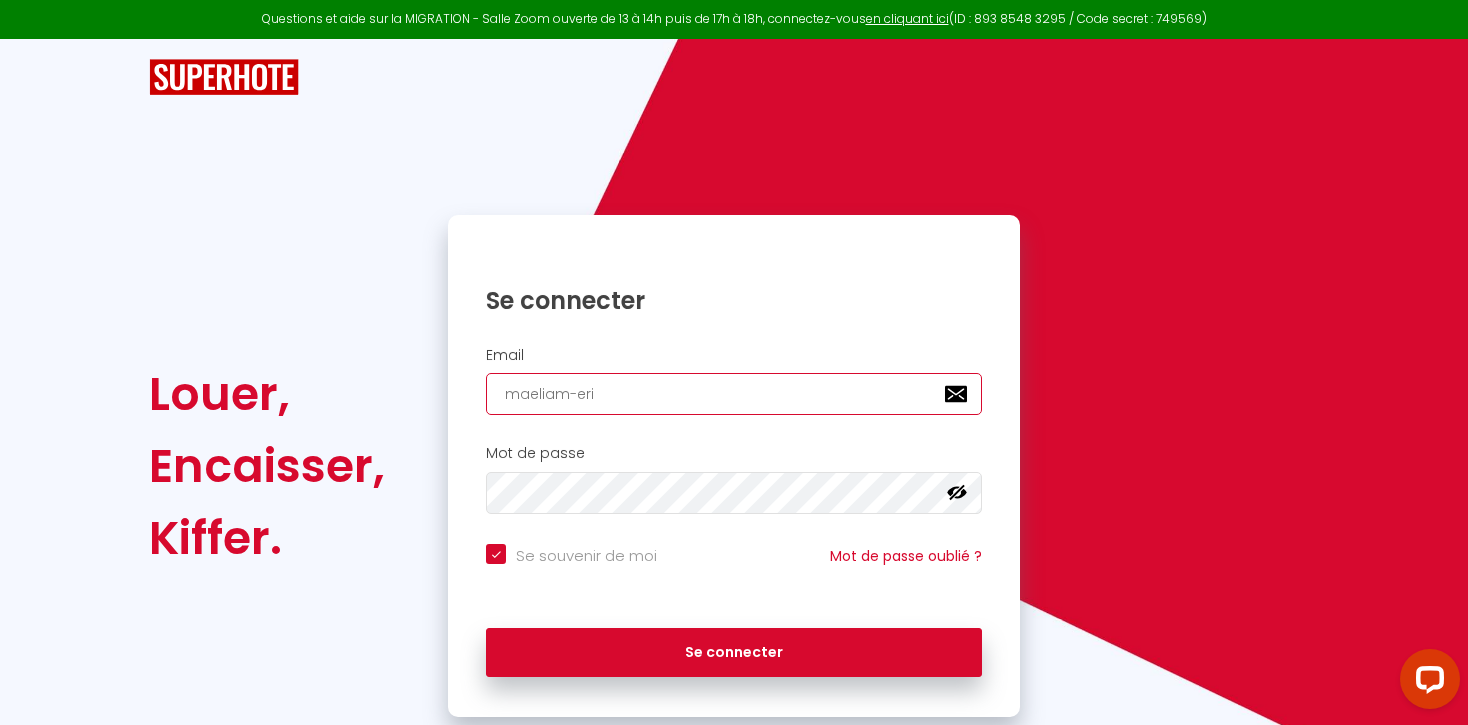 checkbox on "true" 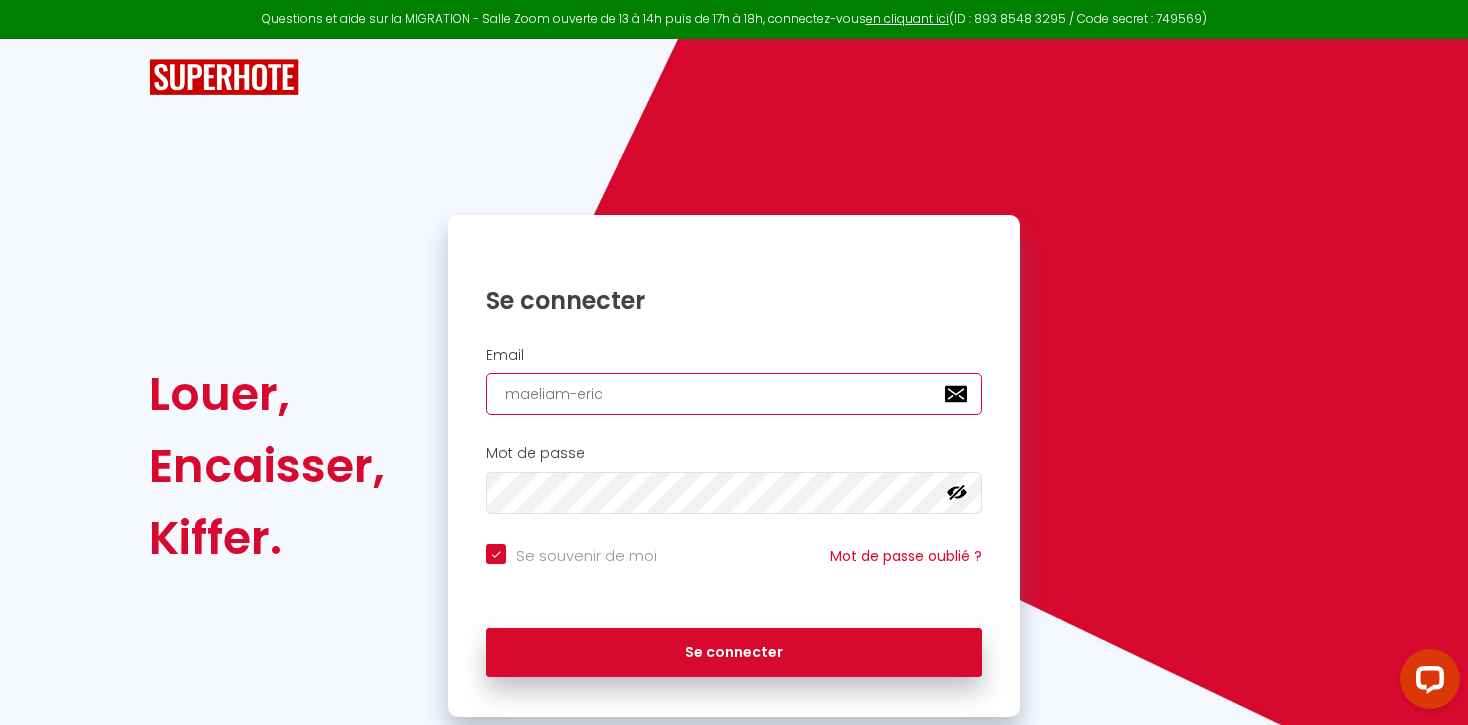 checkbox on "true" 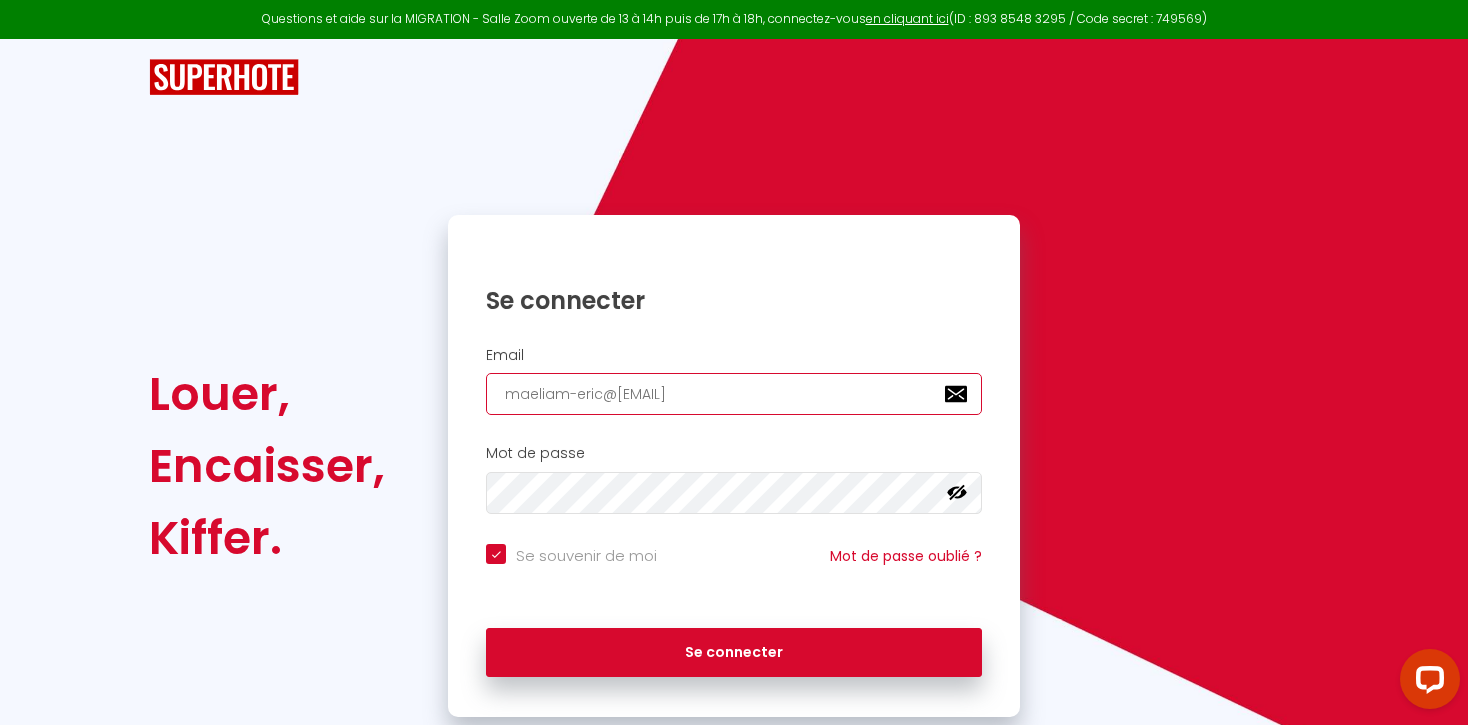 checkbox on "true" 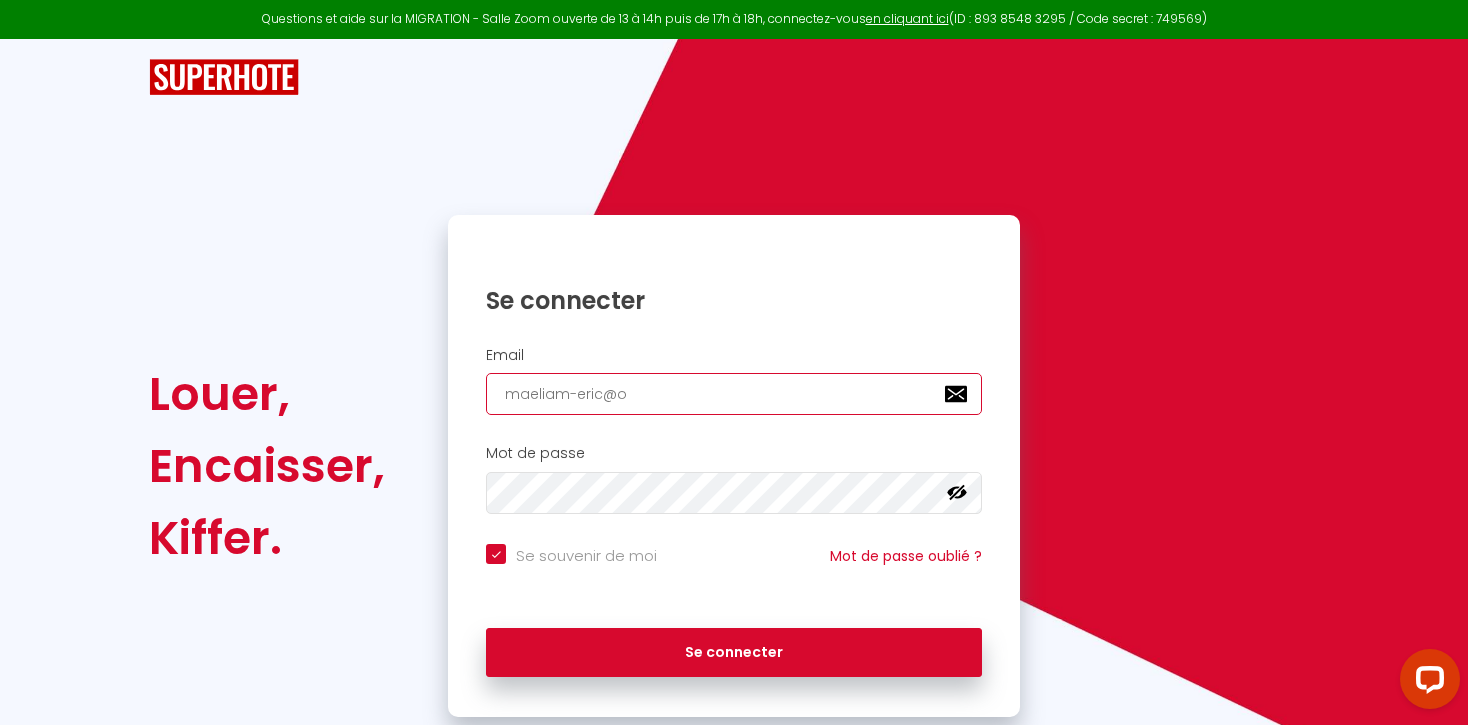 checkbox on "true" 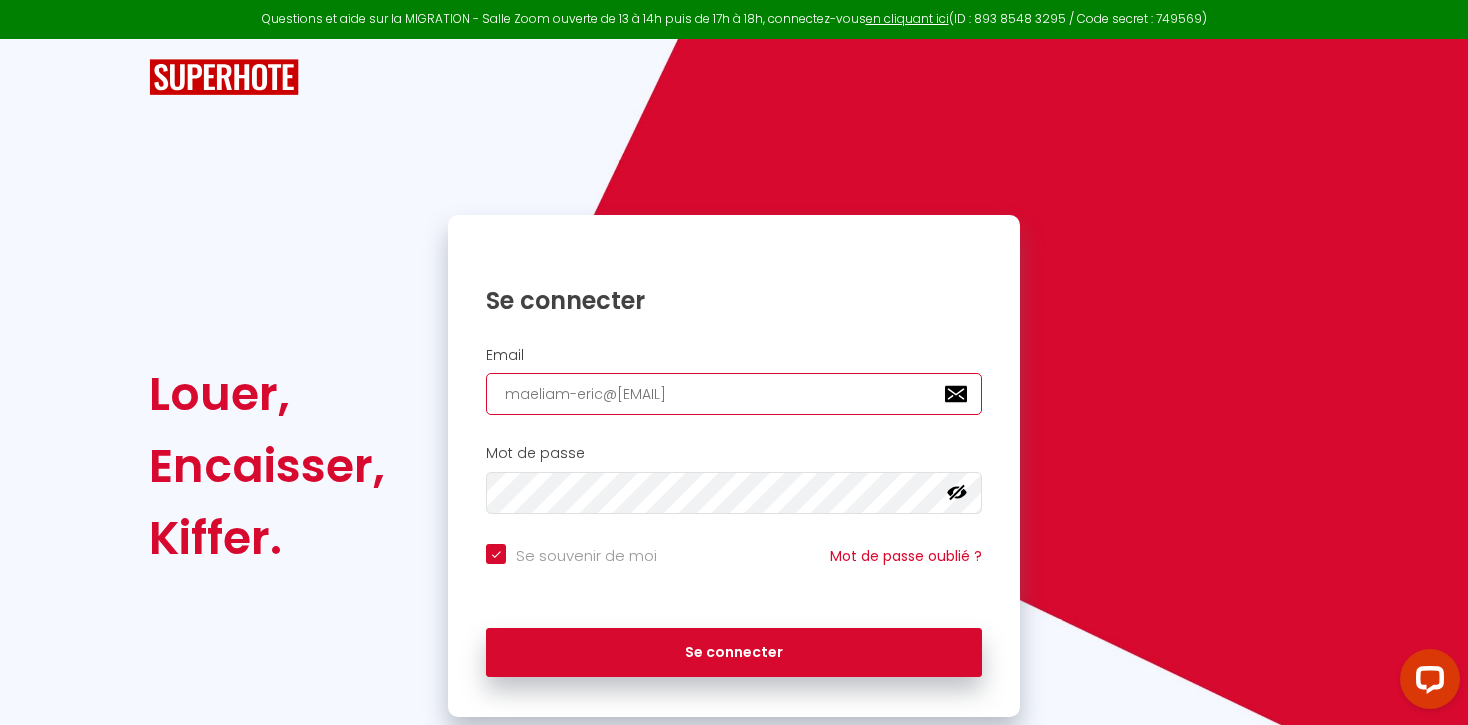 checkbox on "true" 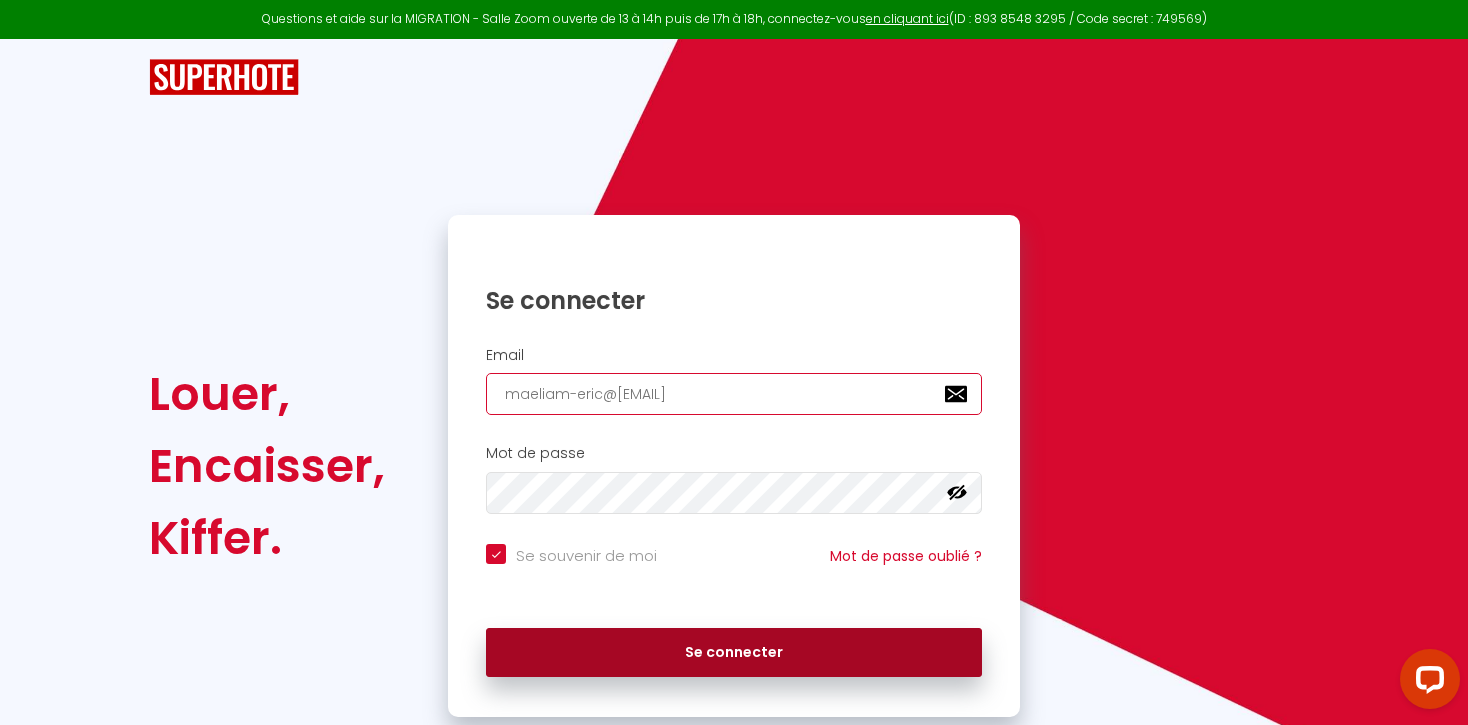 type on "maeliam-eric@outlook.fr" 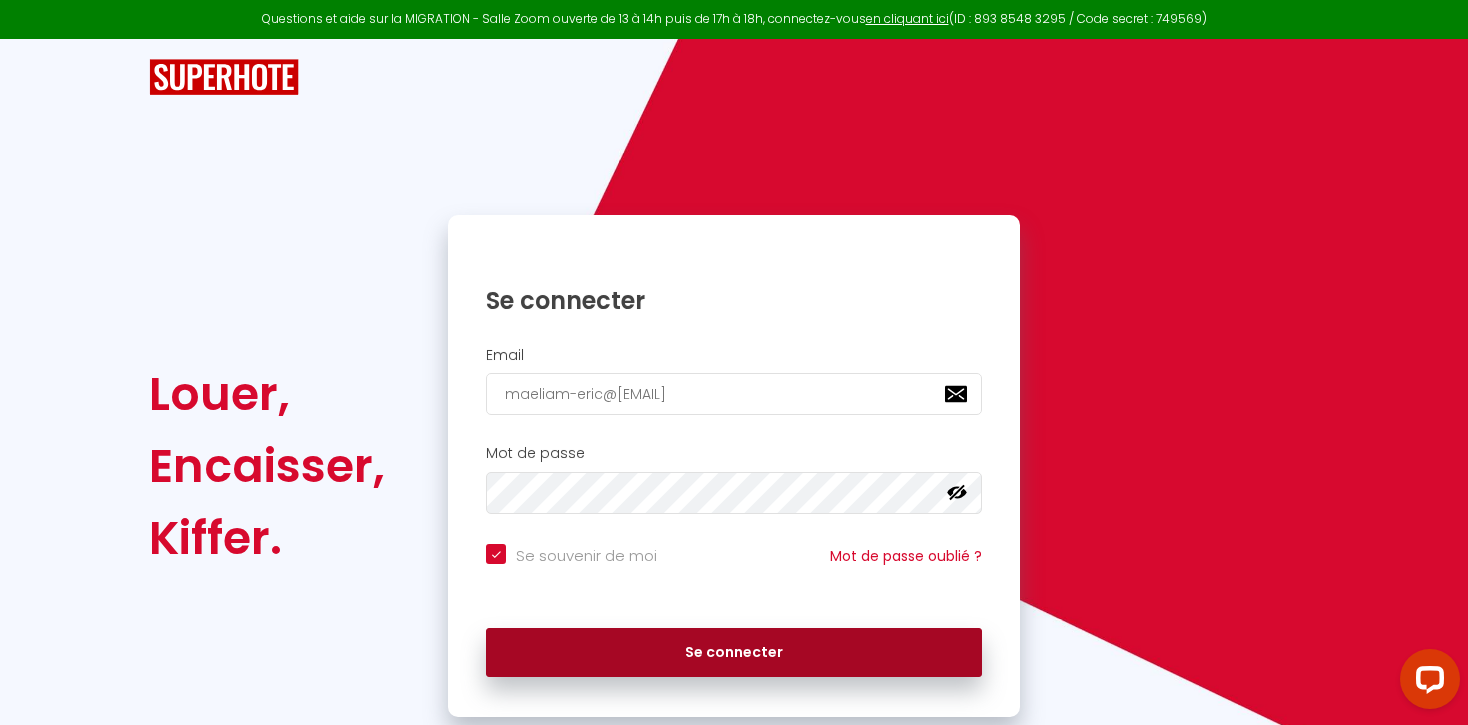 click on "Se connecter" at bounding box center [734, 653] 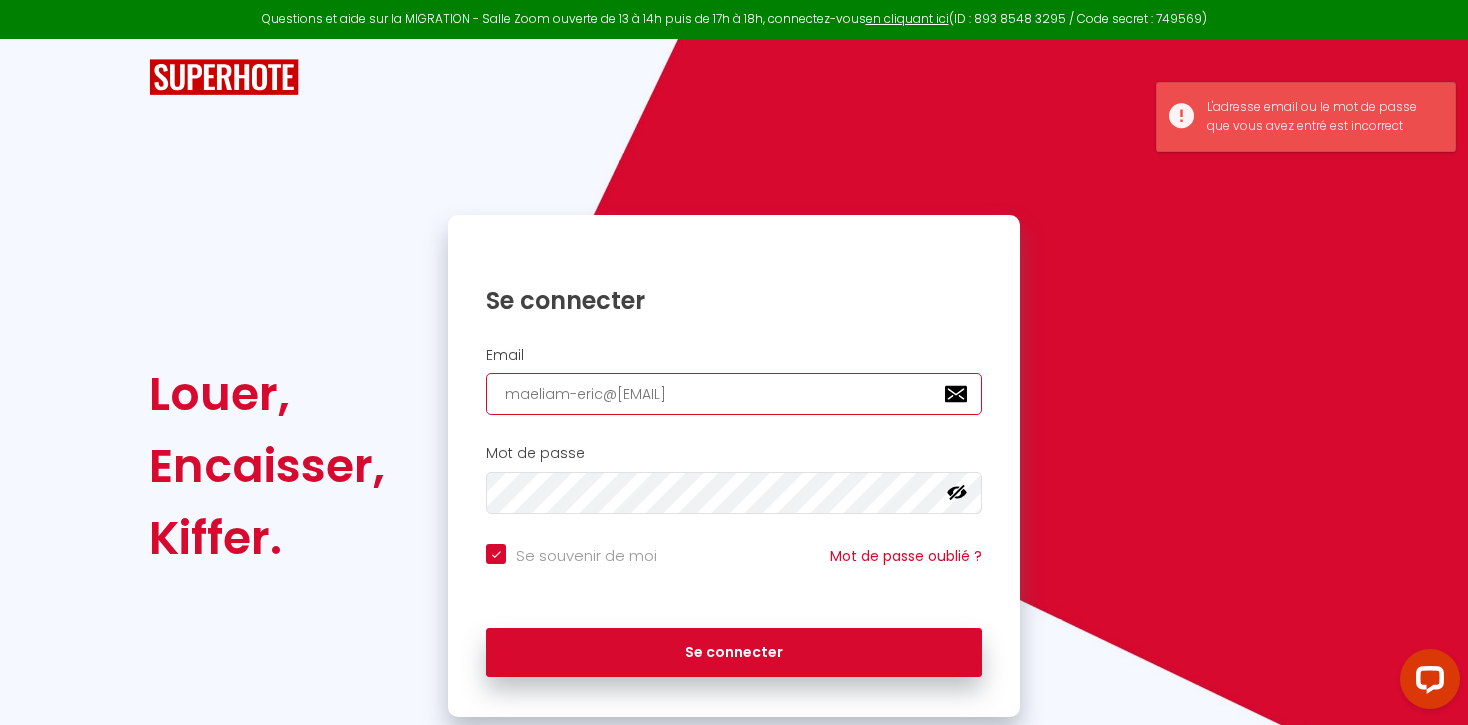 click on "maeliam-eric@outlook.fr" at bounding box center (734, 394) 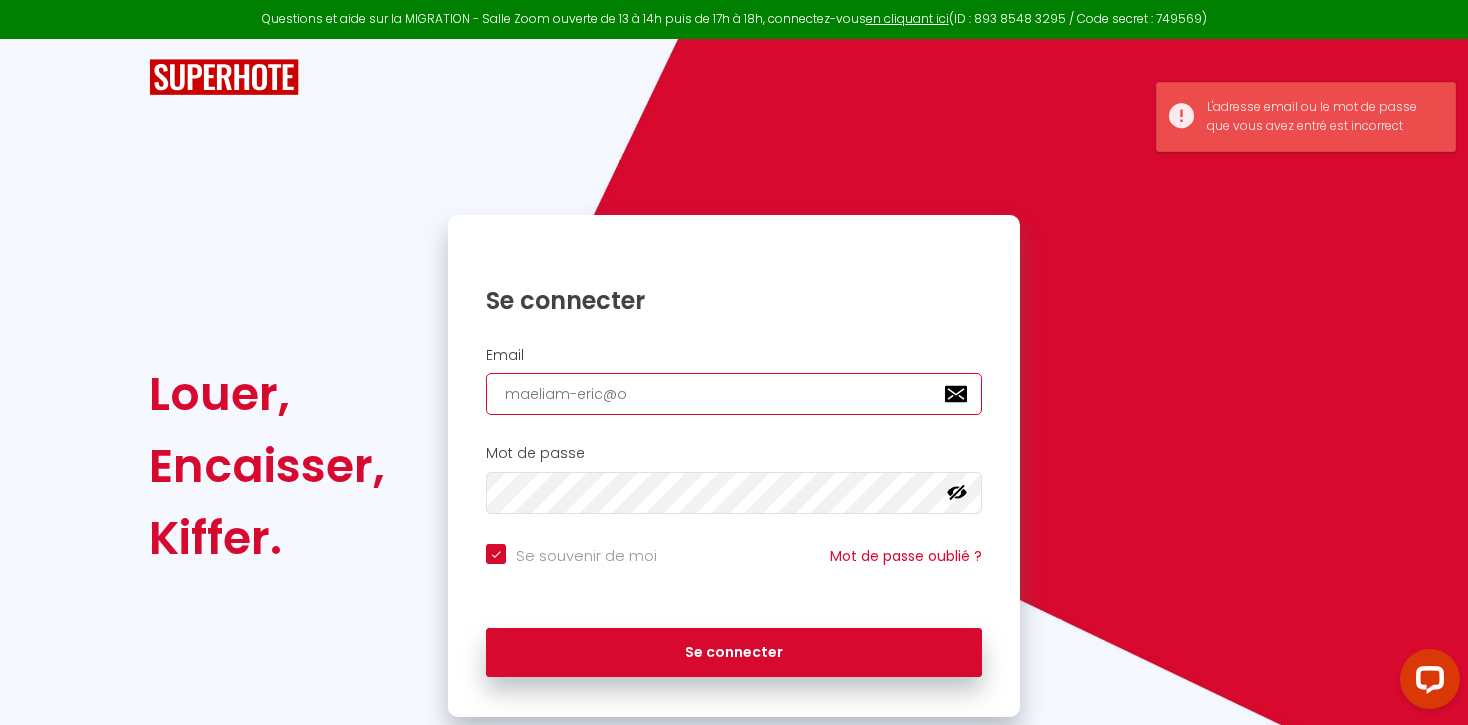 type on "maeliam-eric@" 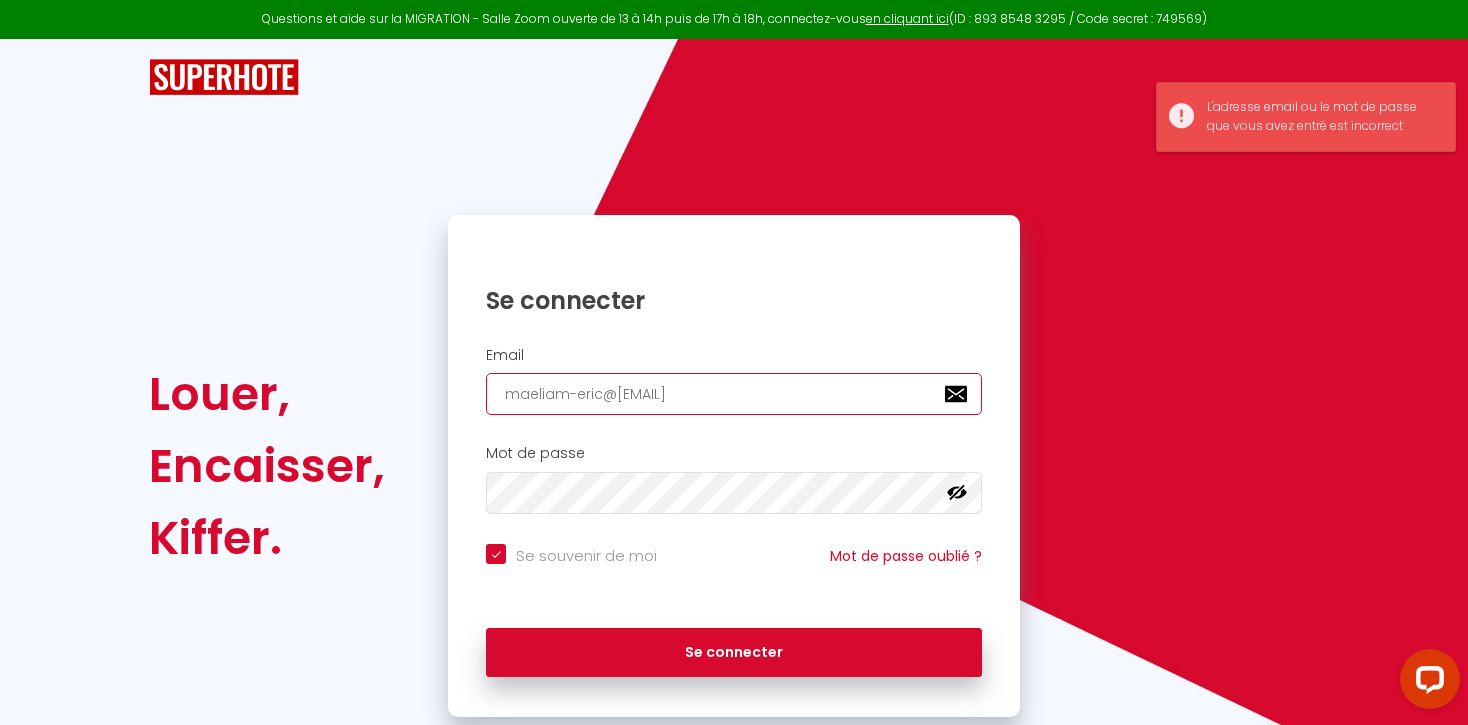 checkbox on "true" 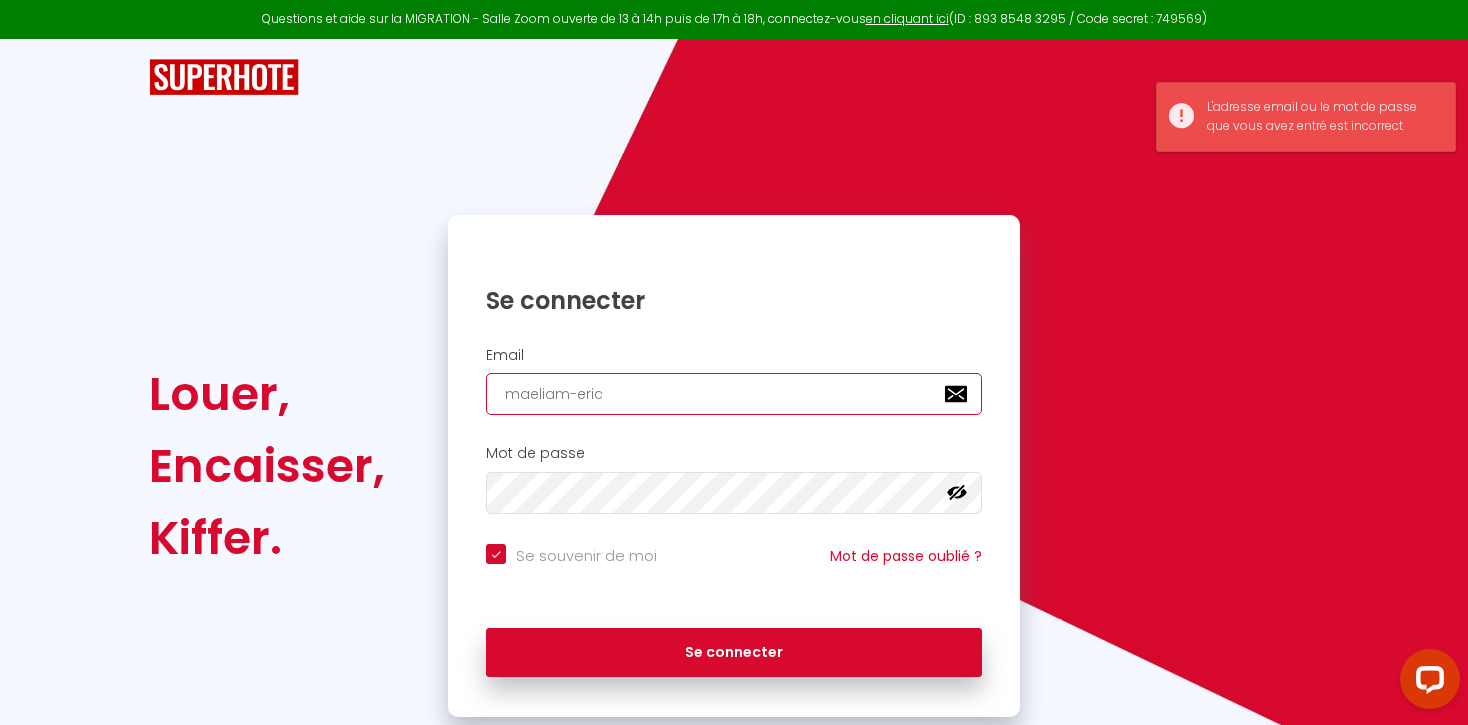 checkbox on "true" 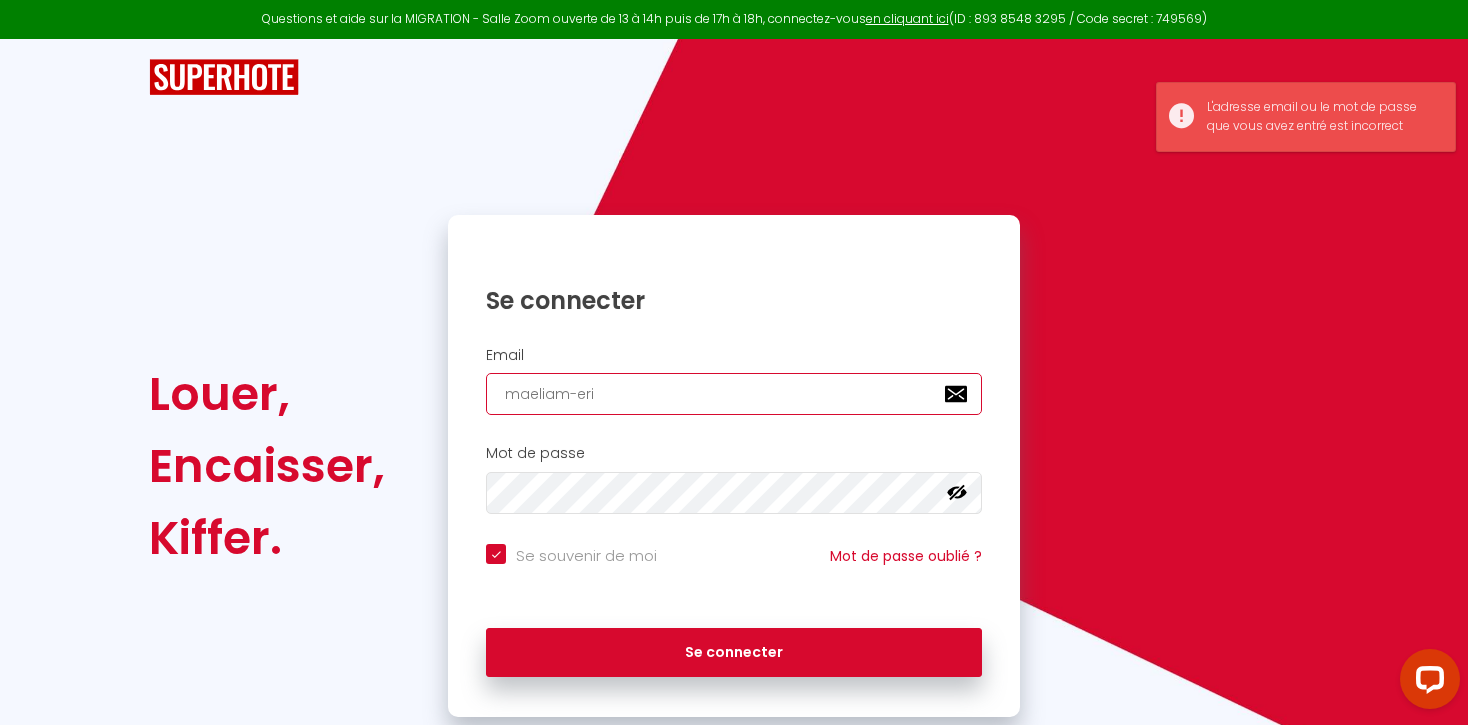 checkbox on "true" 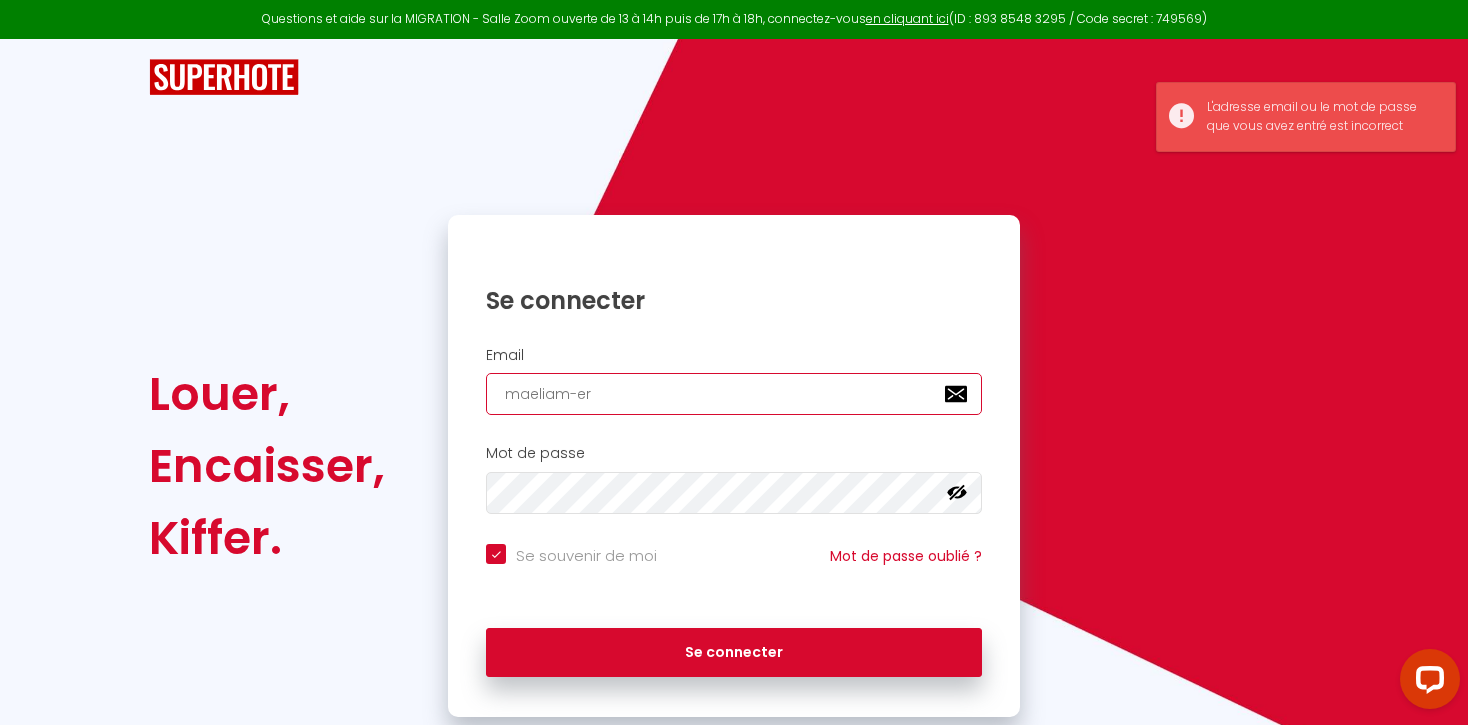 checkbox on "true" 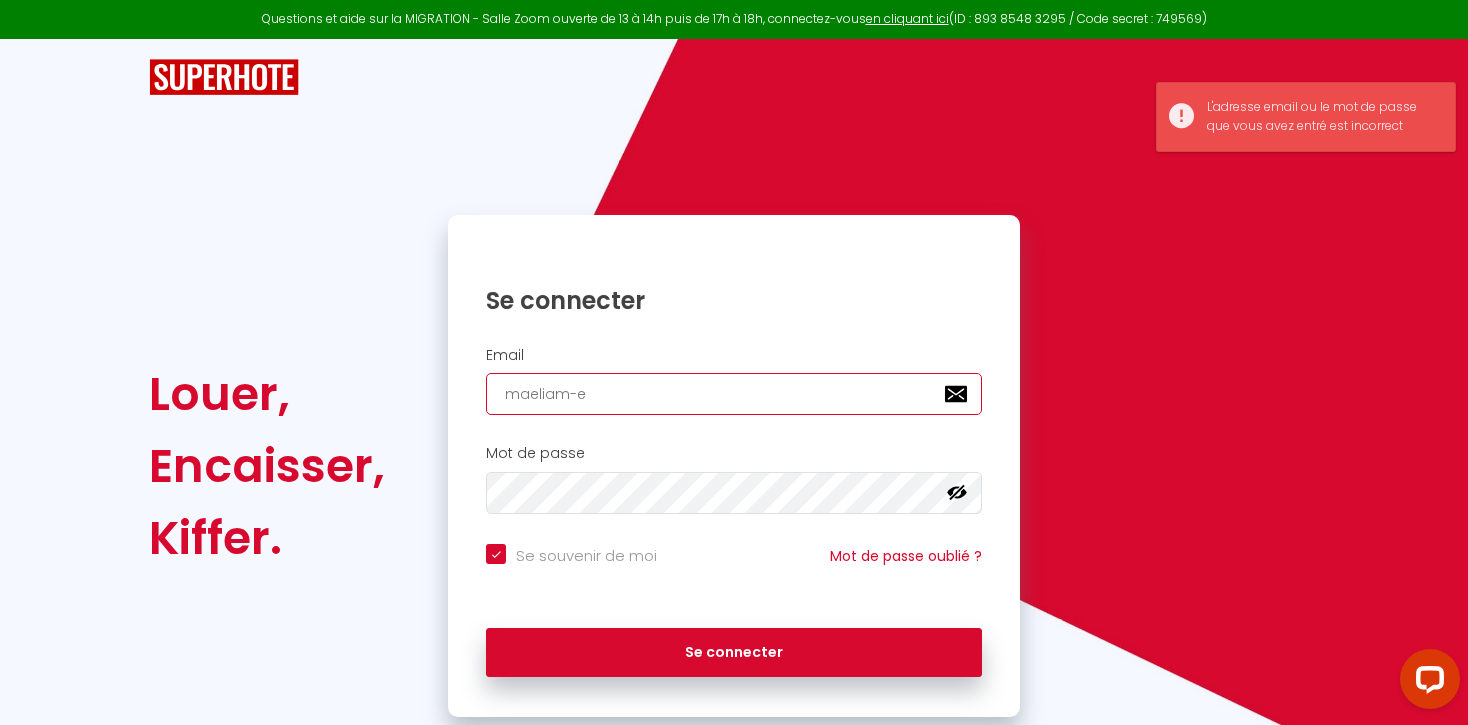 checkbox on "true" 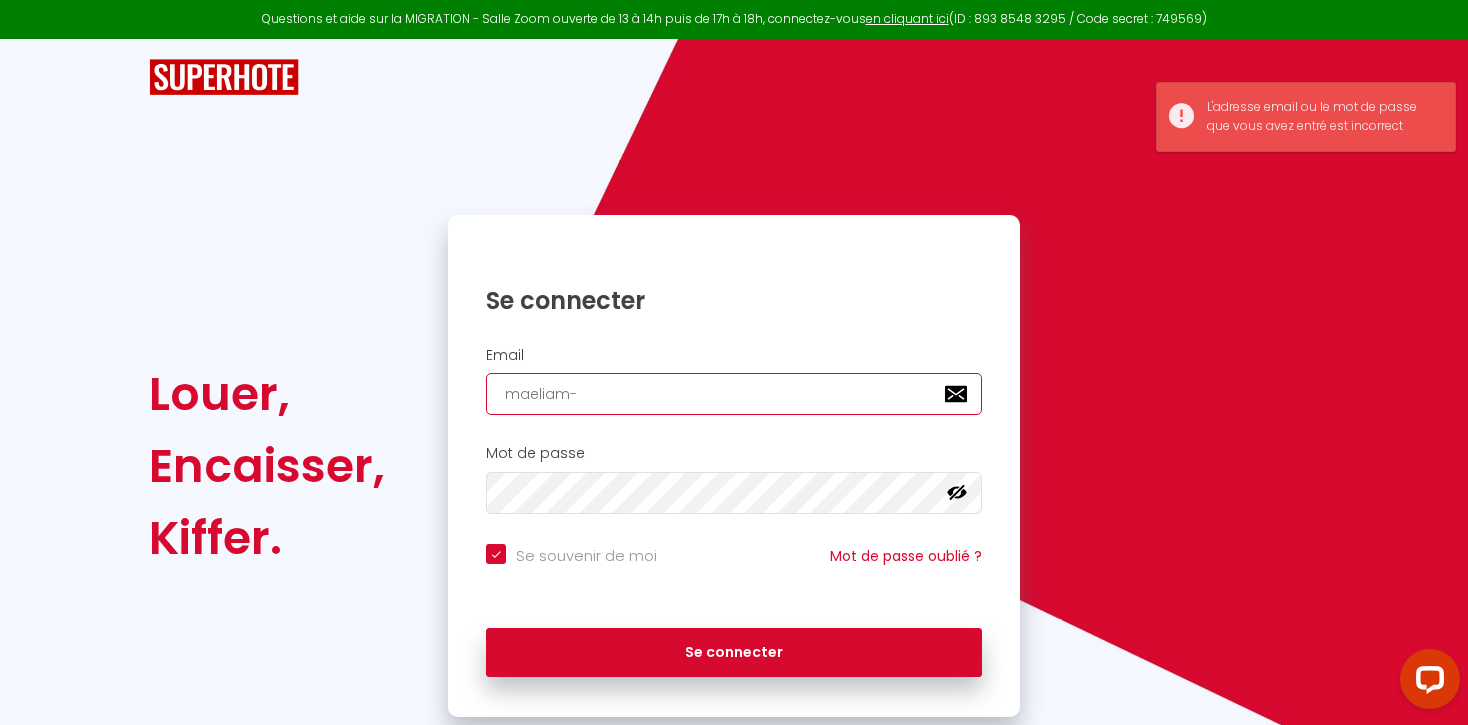 checkbox on "true" 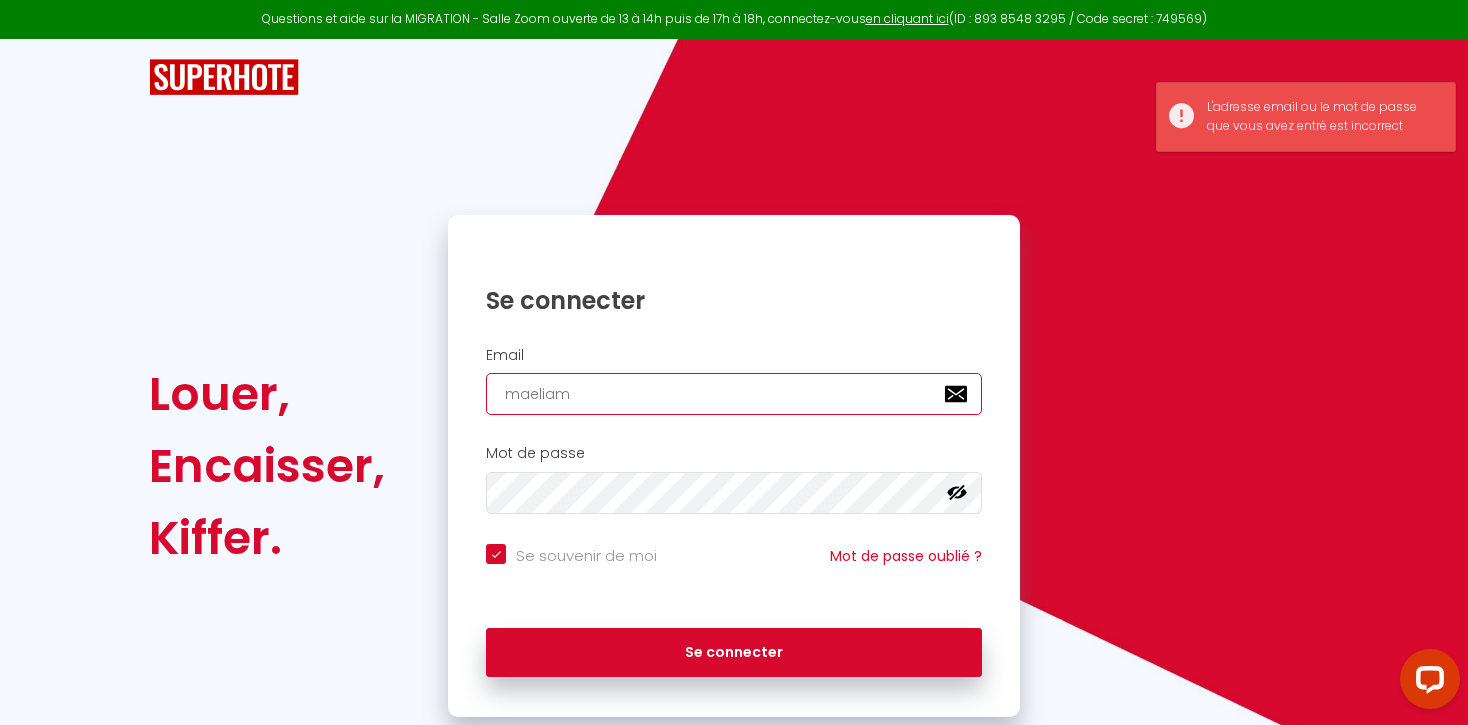 checkbox on "true" 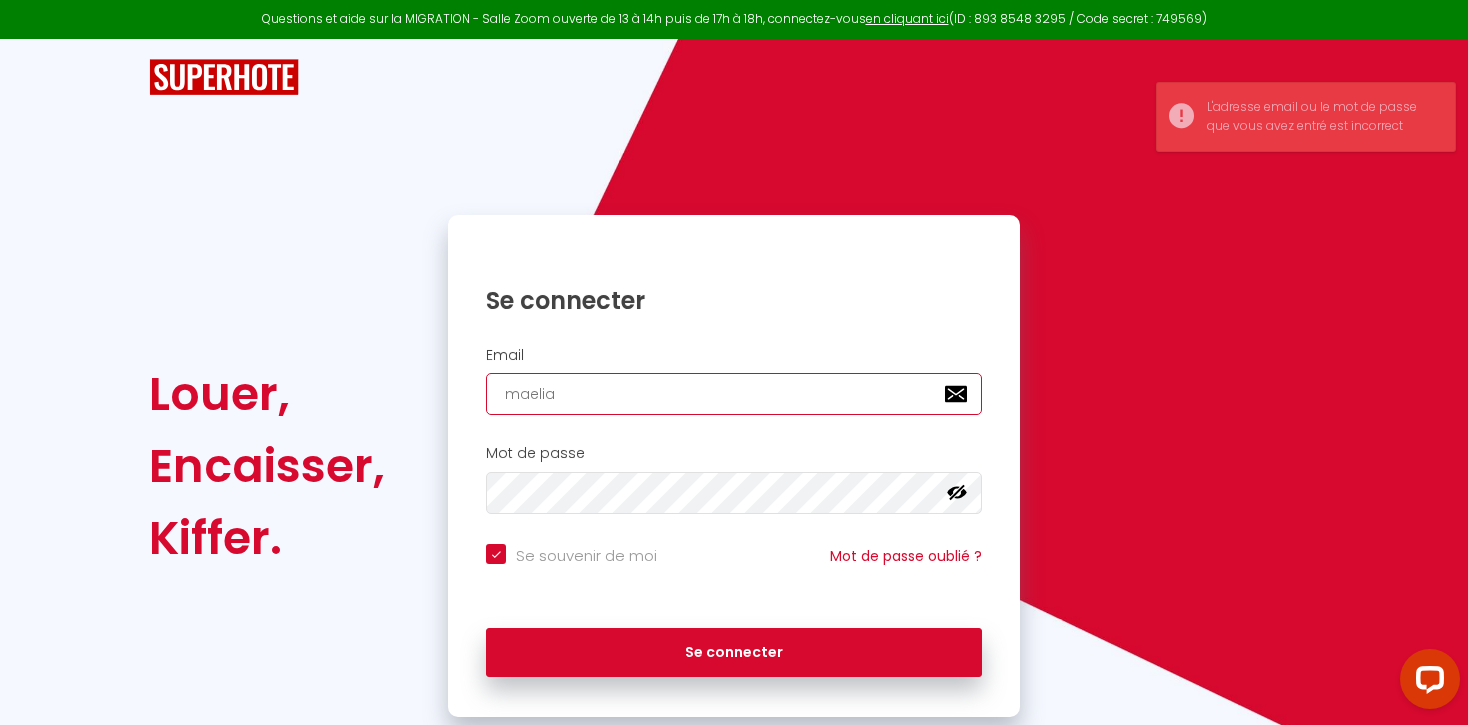 checkbox on "true" 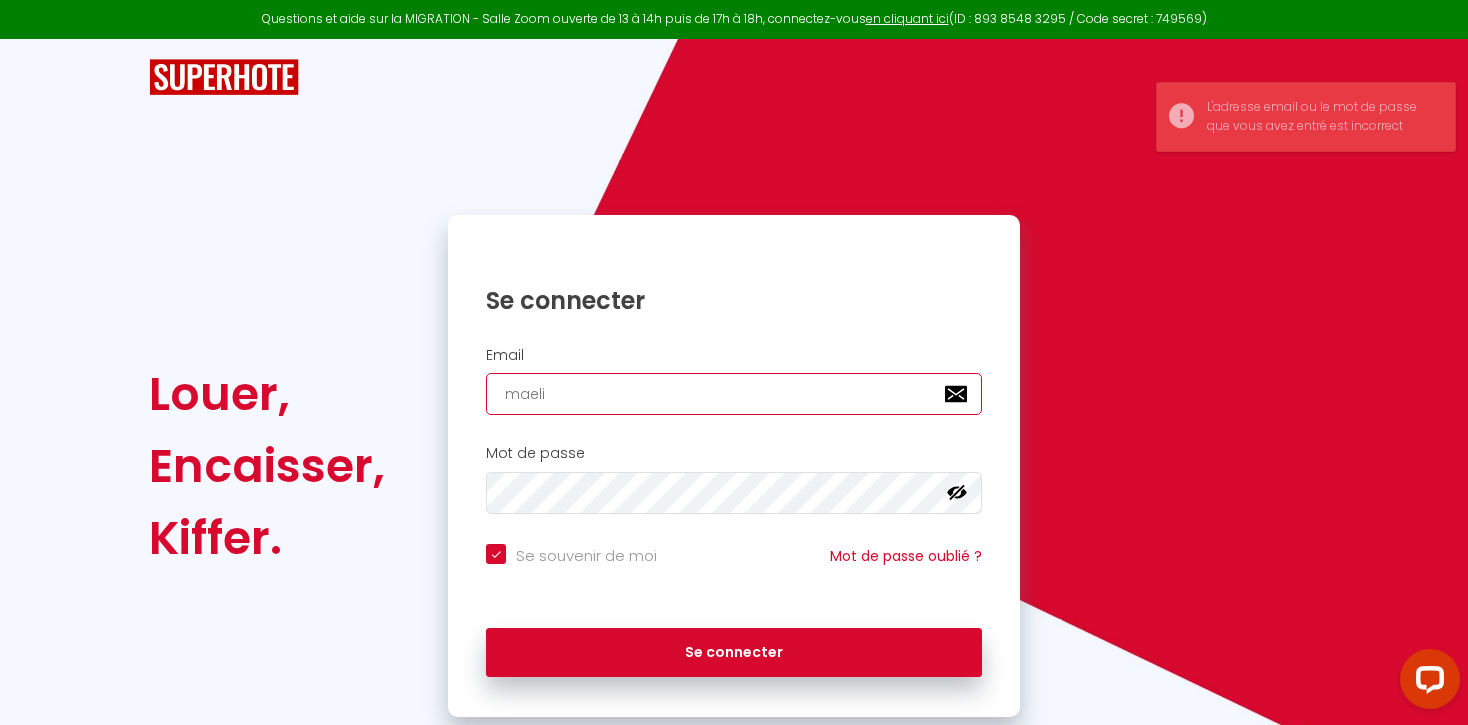 checkbox on "true" 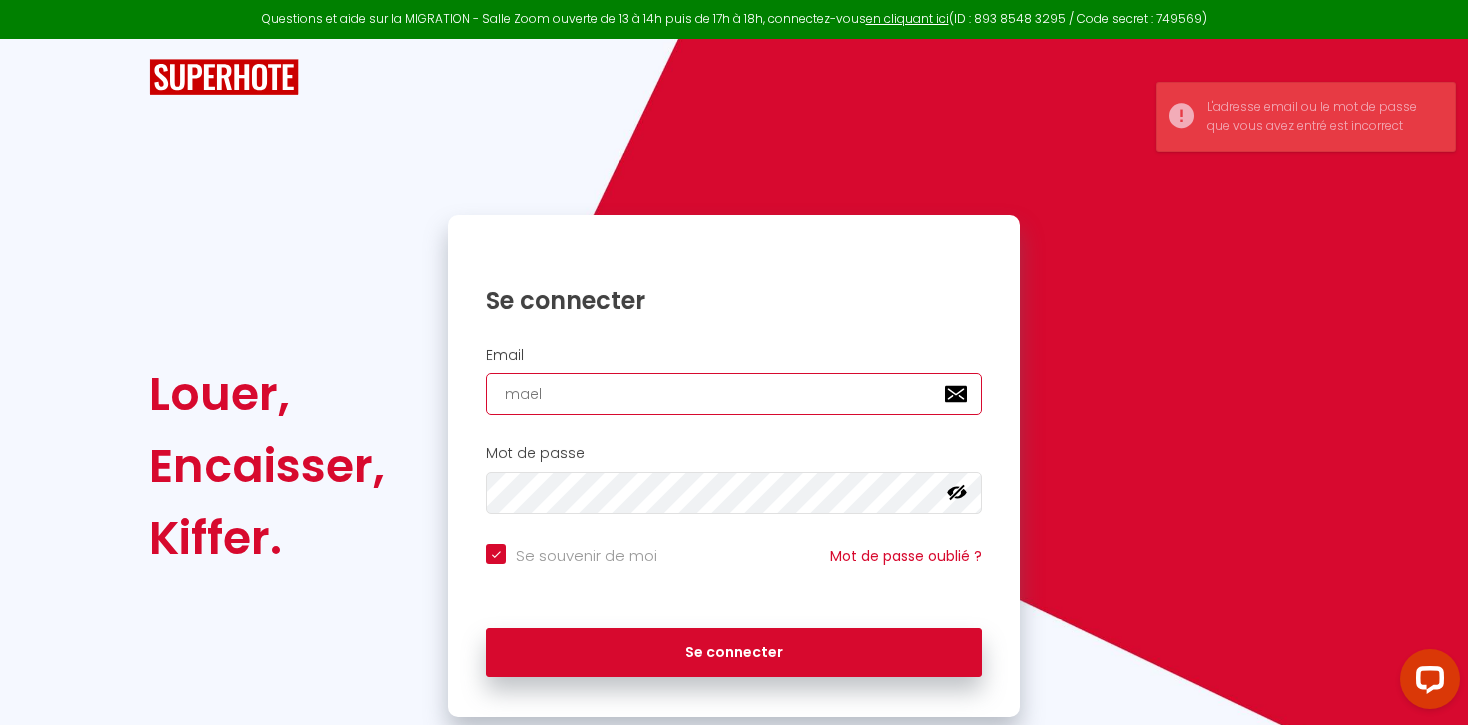 type on "mae" 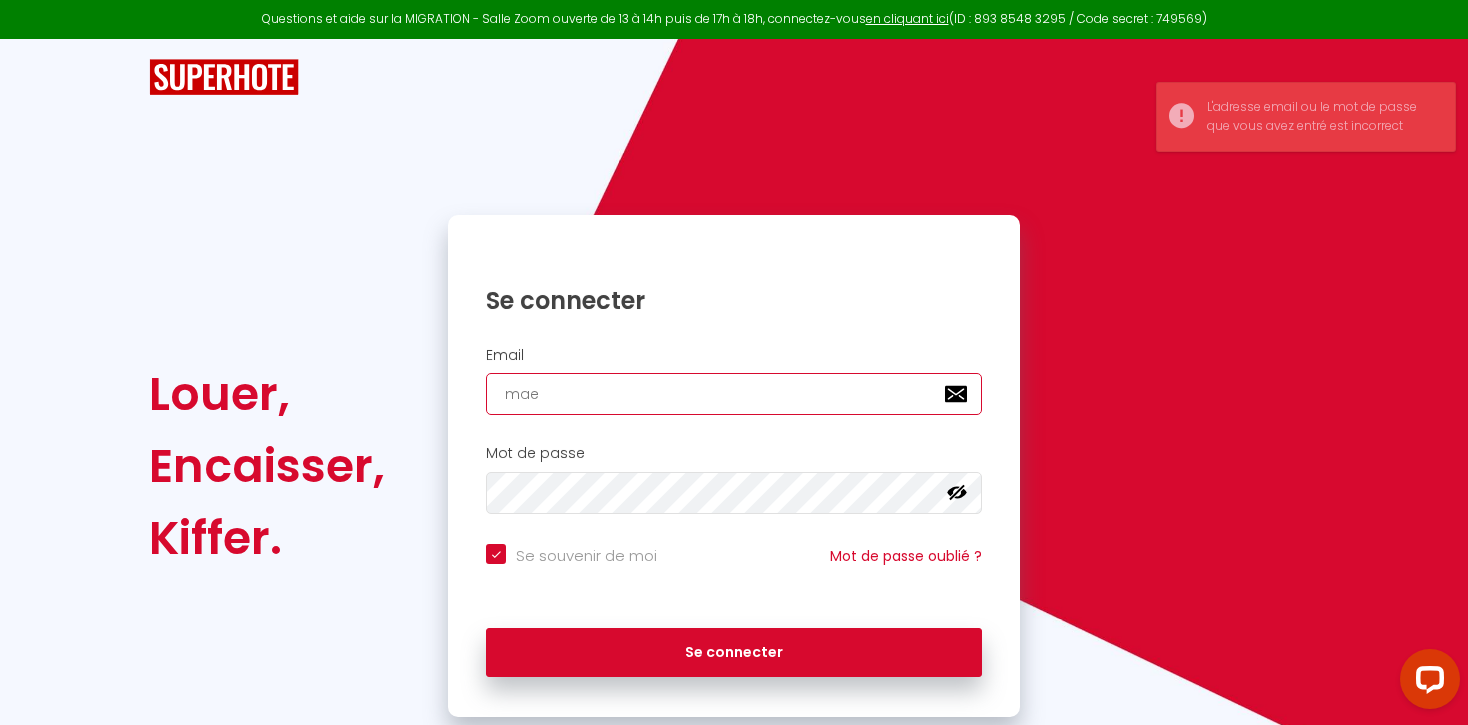 checkbox on "true" 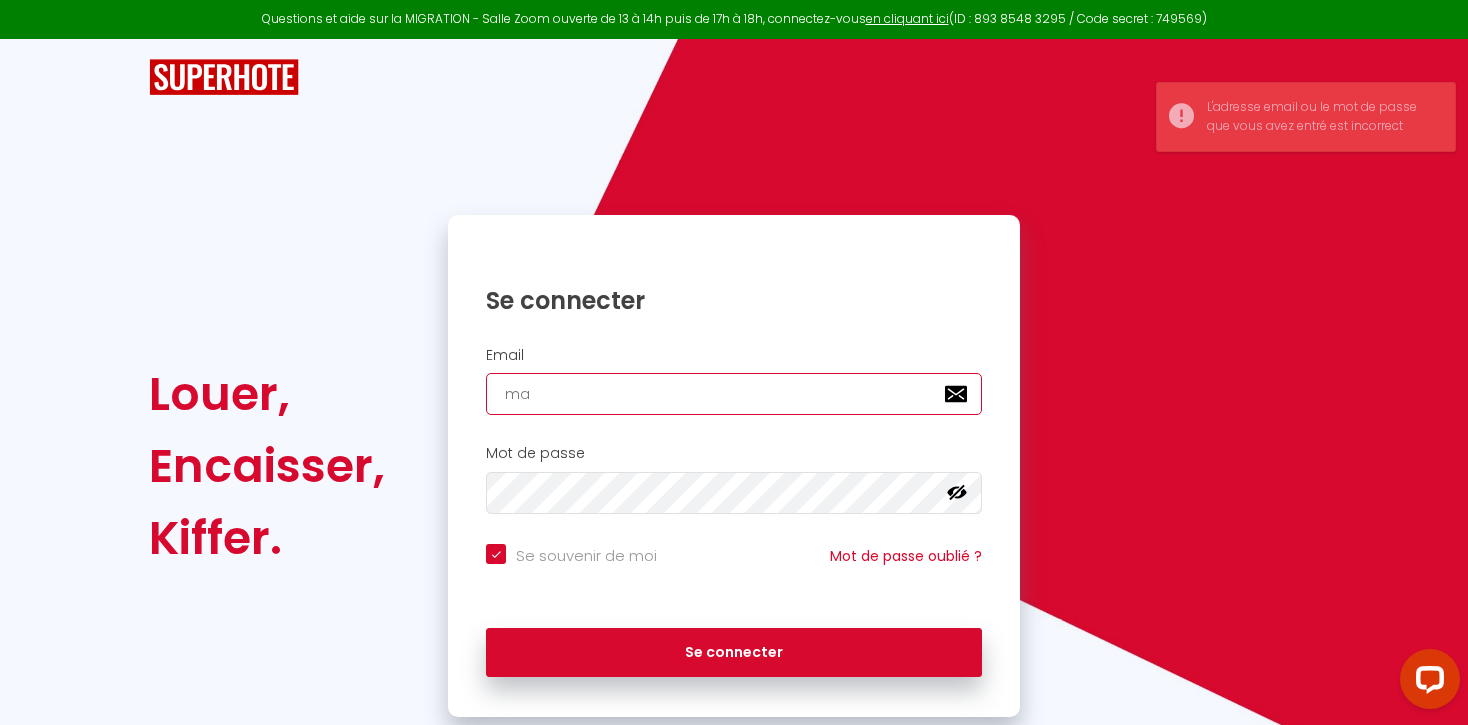 checkbox on "true" 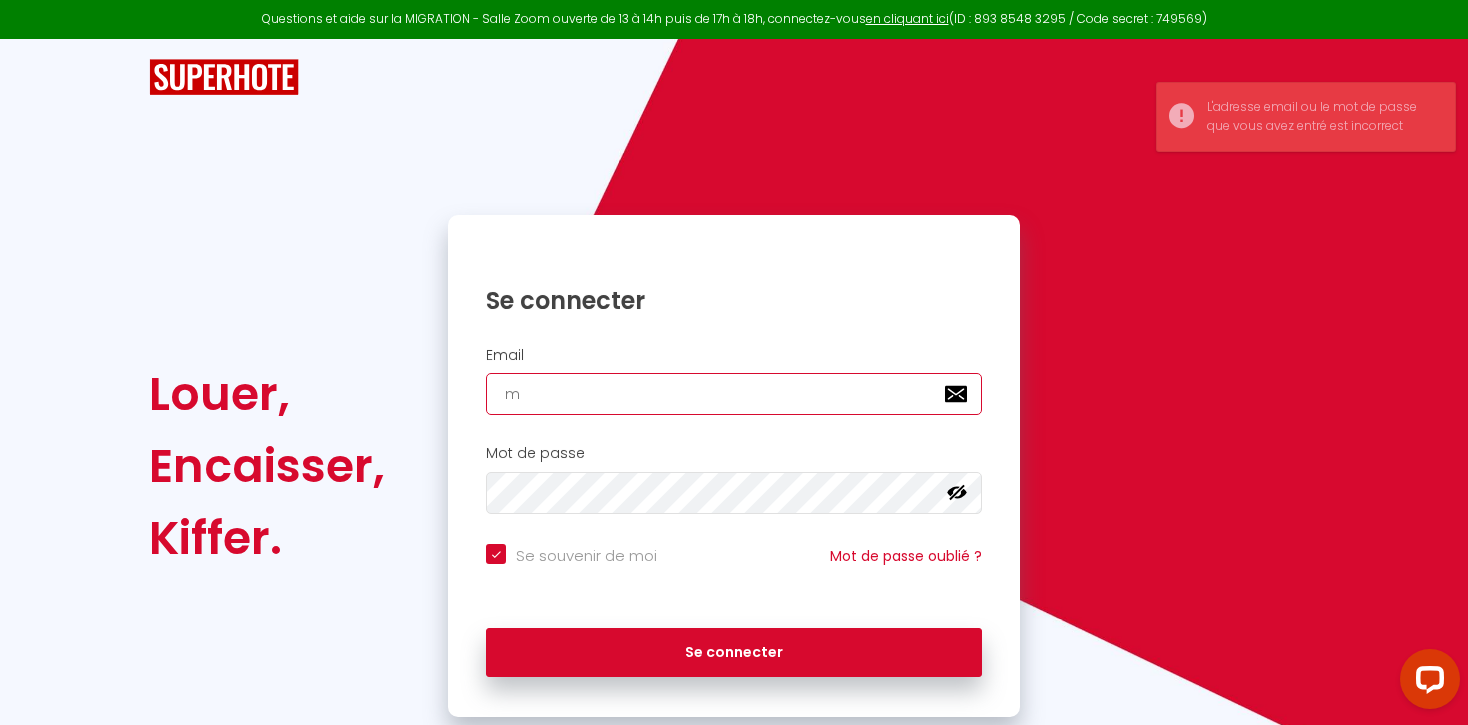 checkbox on "true" 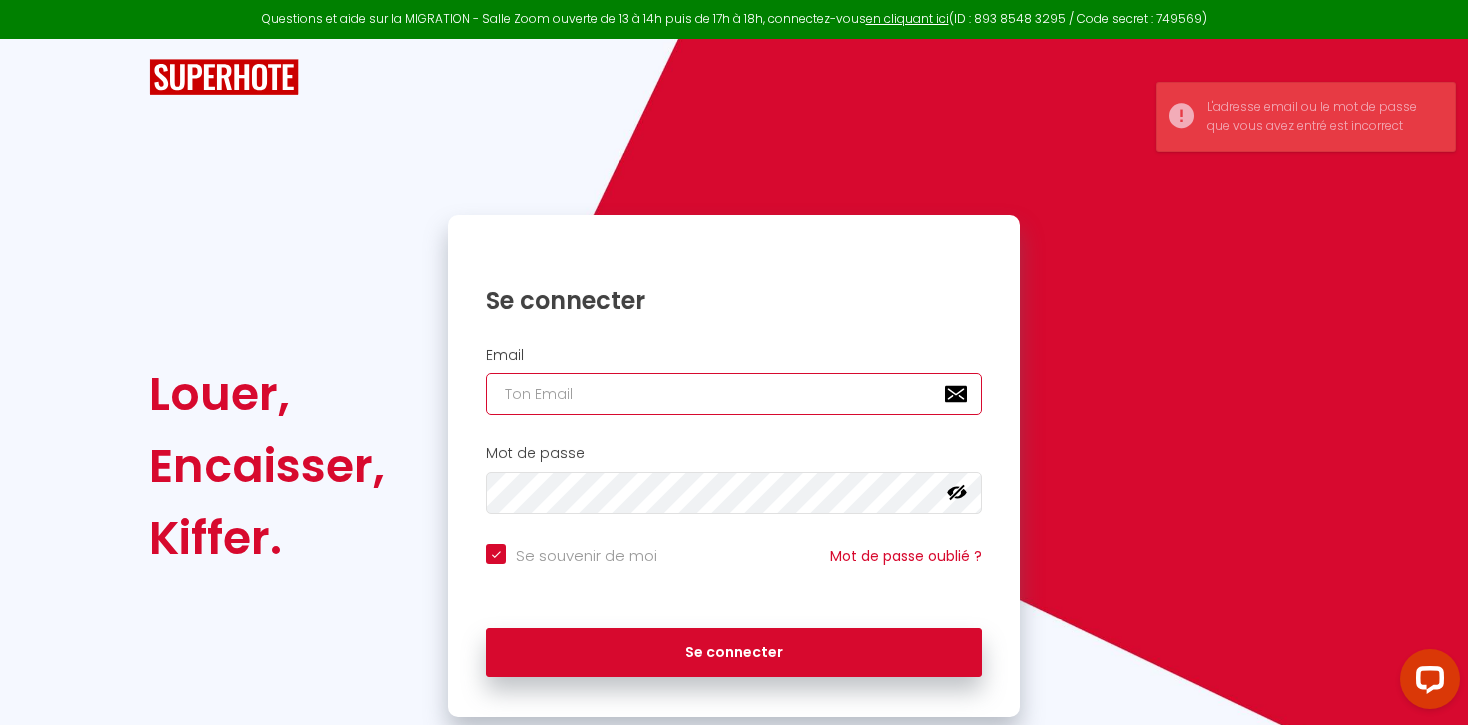 checkbox on "true" 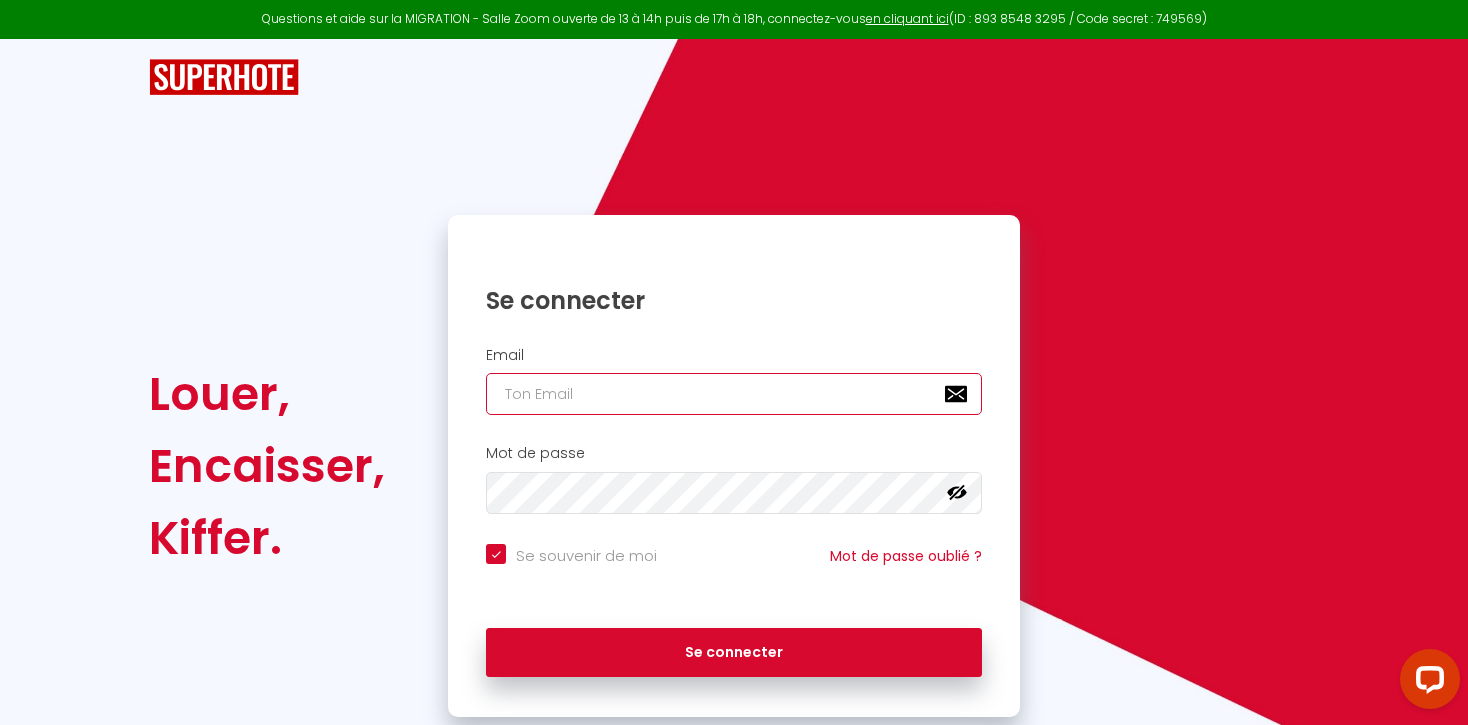 type 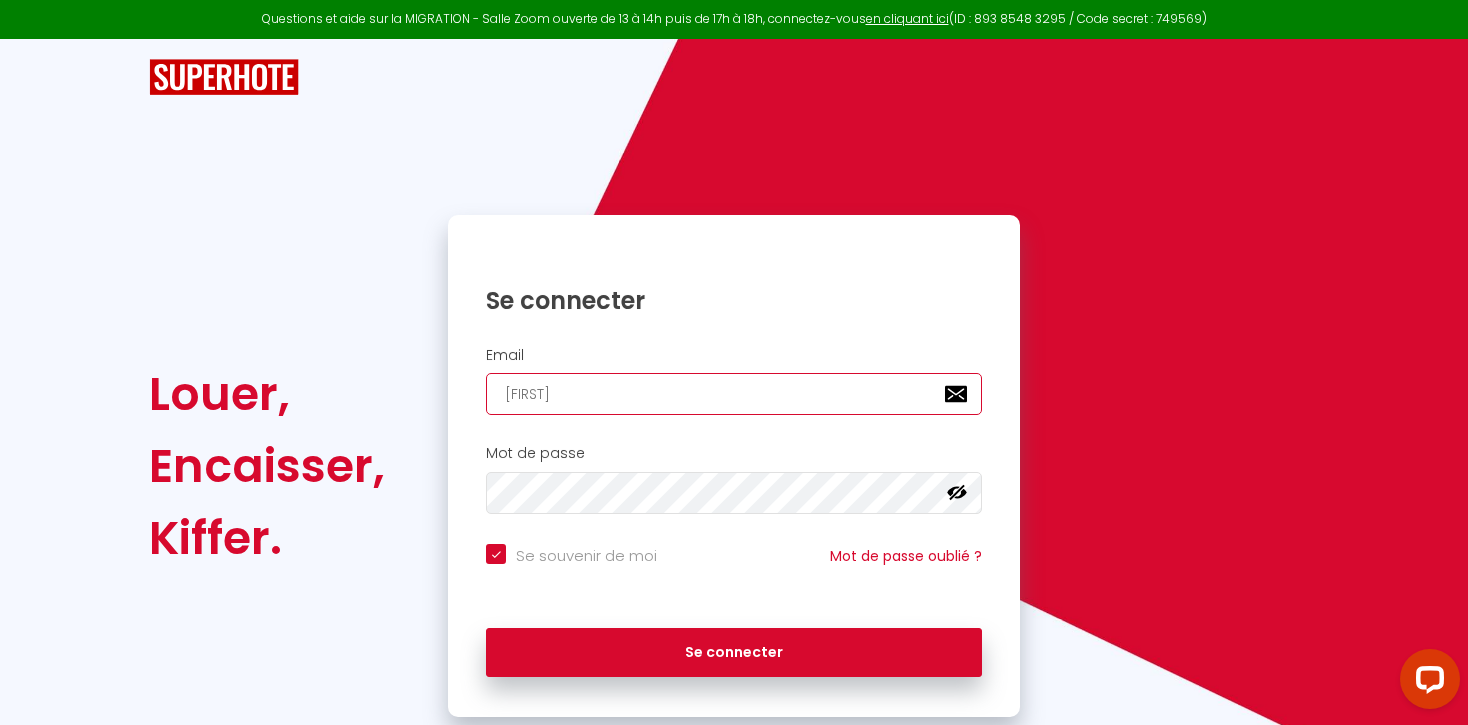 click on "Se connecter" at bounding box center (734, 653) 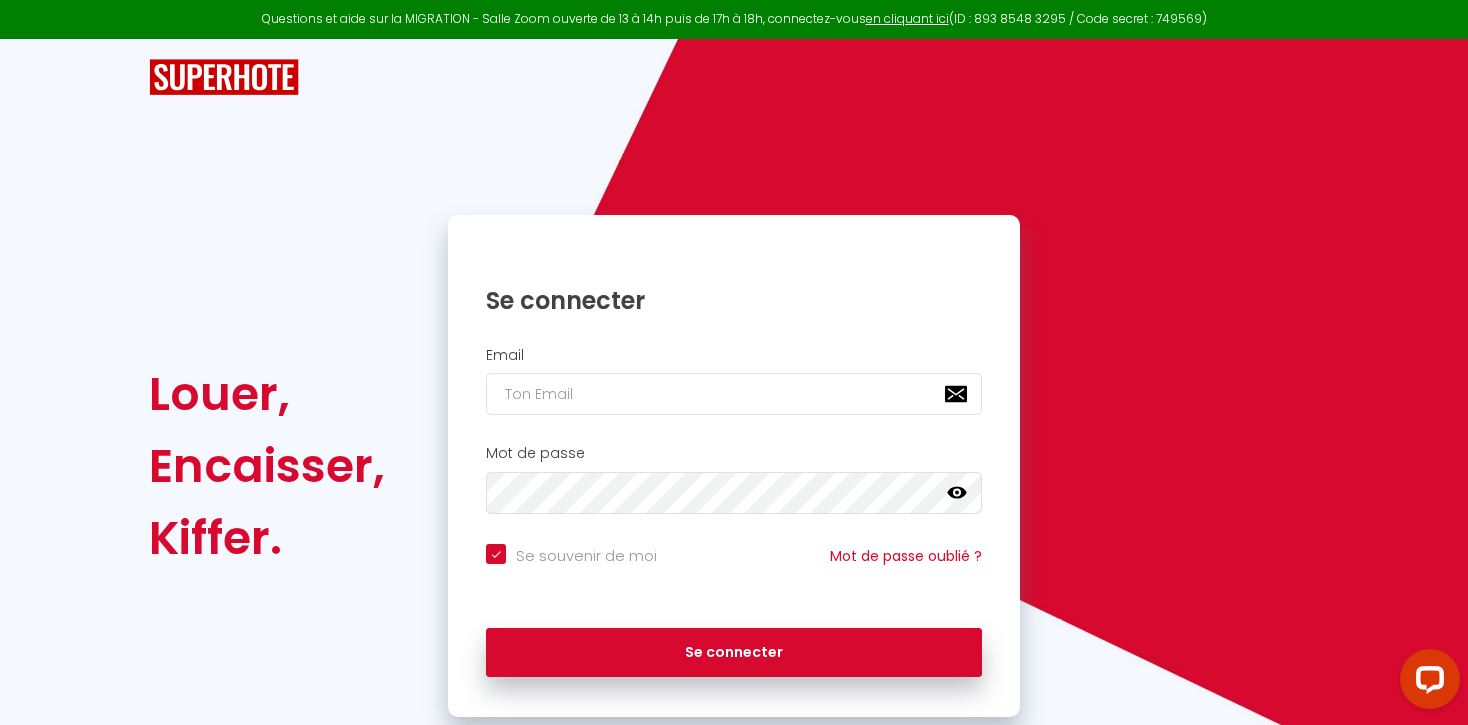 scroll, scrollTop: 0, scrollLeft: 0, axis: both 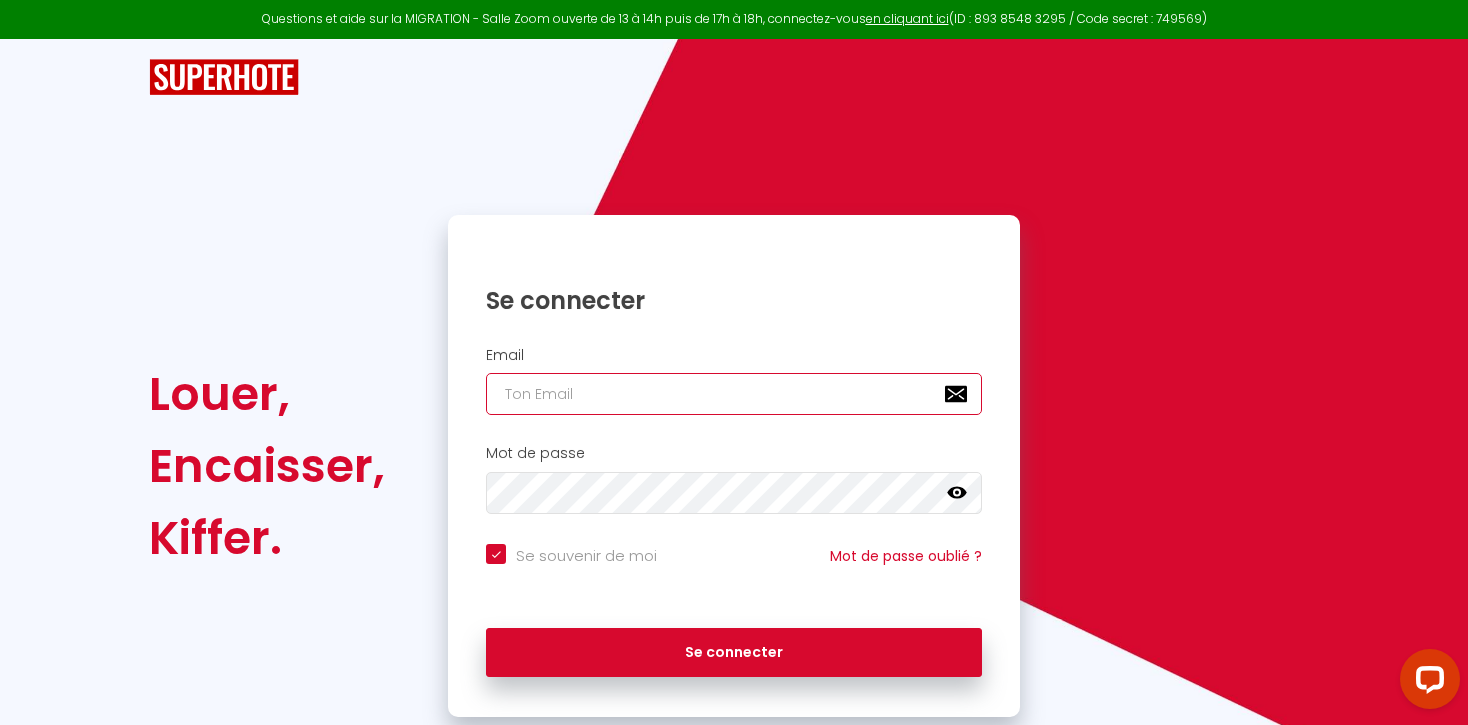 click at bounding box center (734, 394) 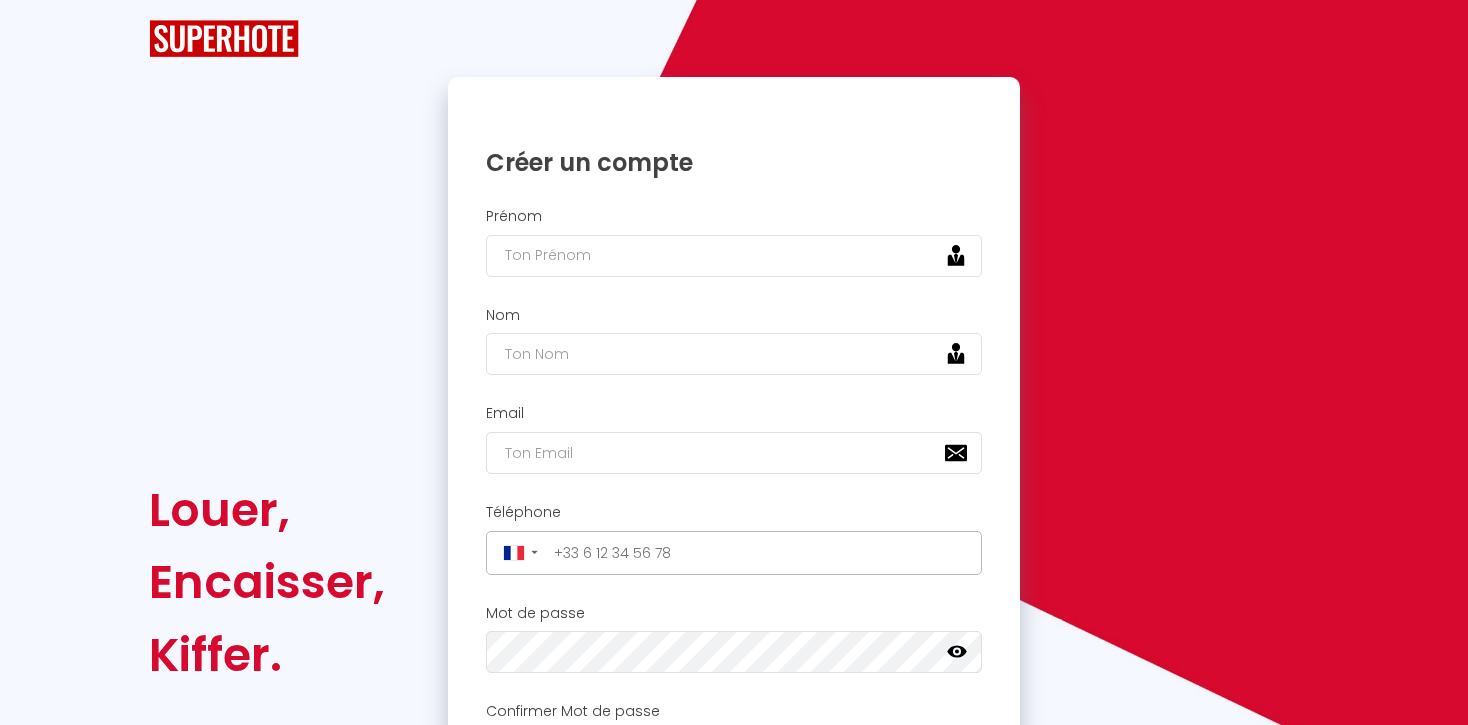 scroll, scrollTop: 0, scrollLeft: 0, axis: both 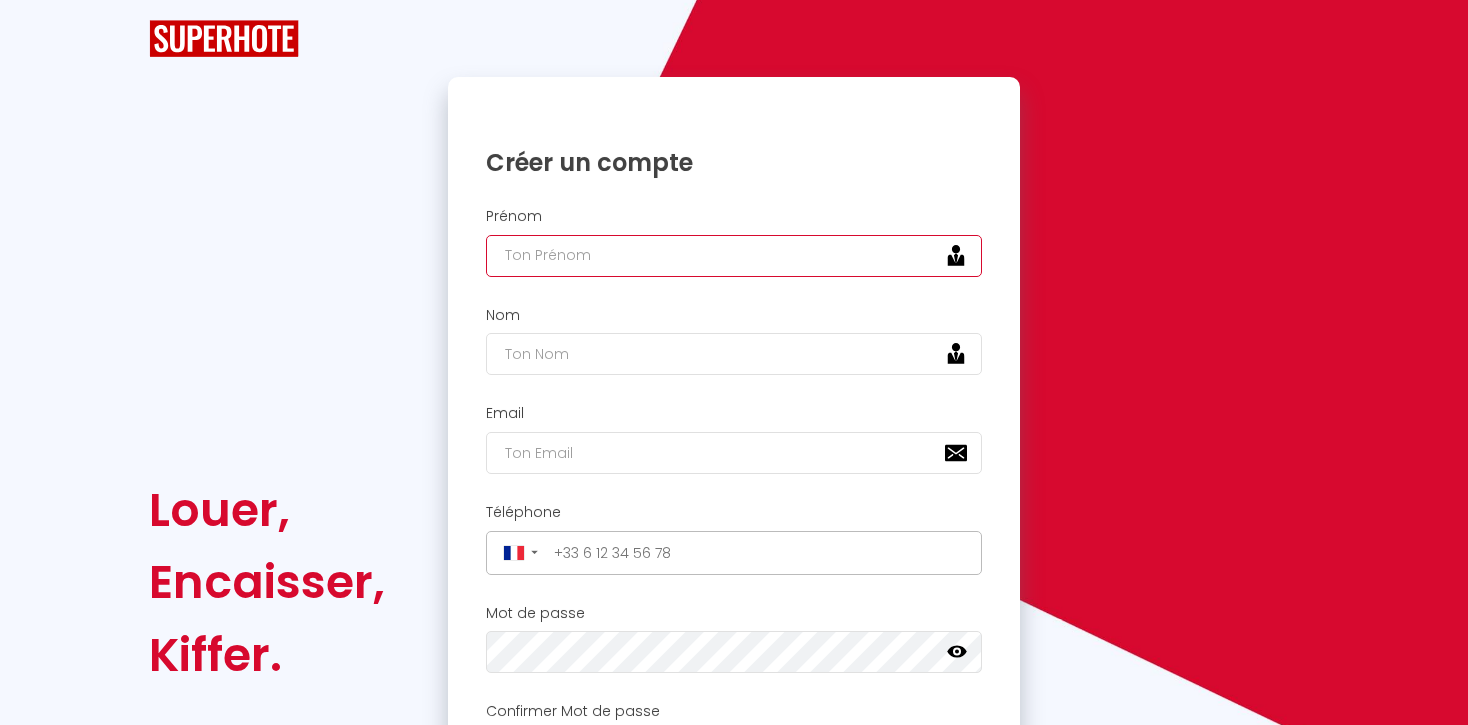 click at bounding box center (734, 256) 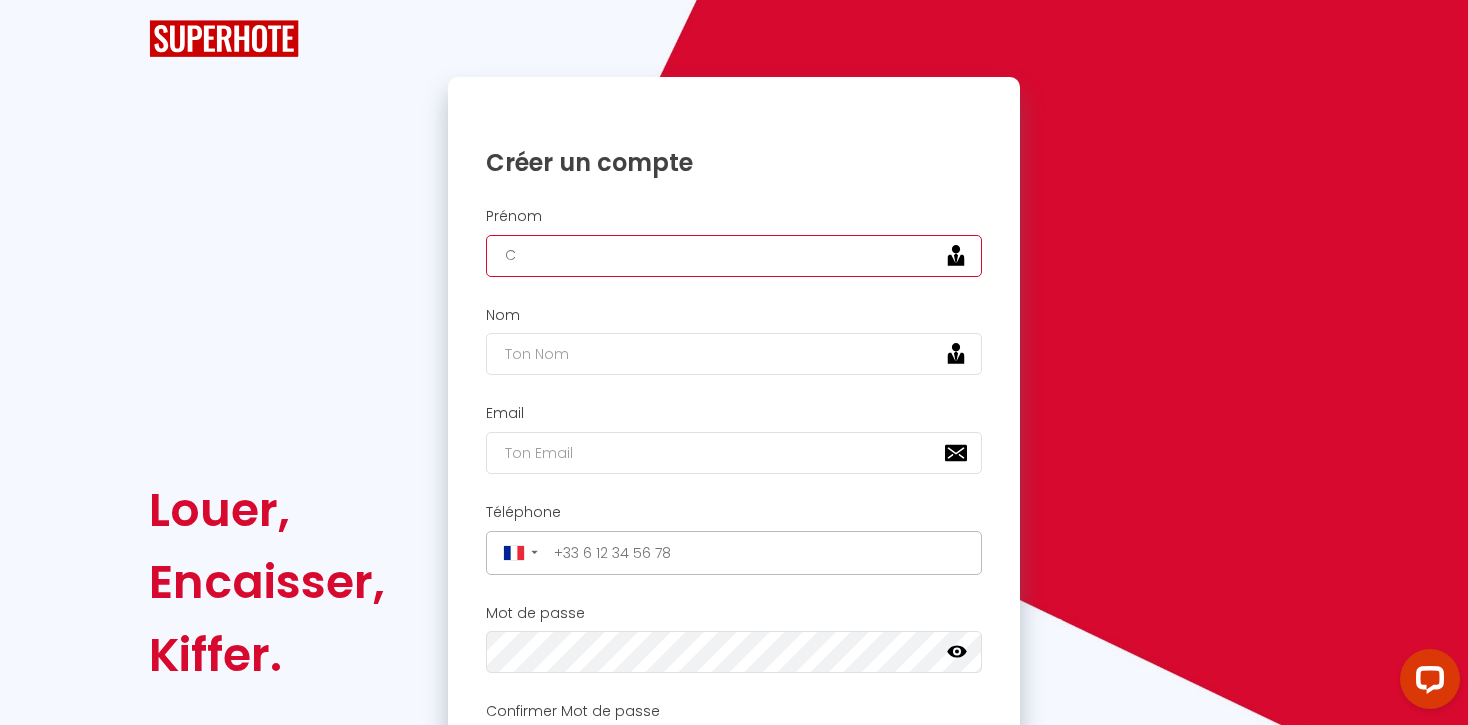 scroll, scrollTop: 0, scrollLeft: 0, axis: both 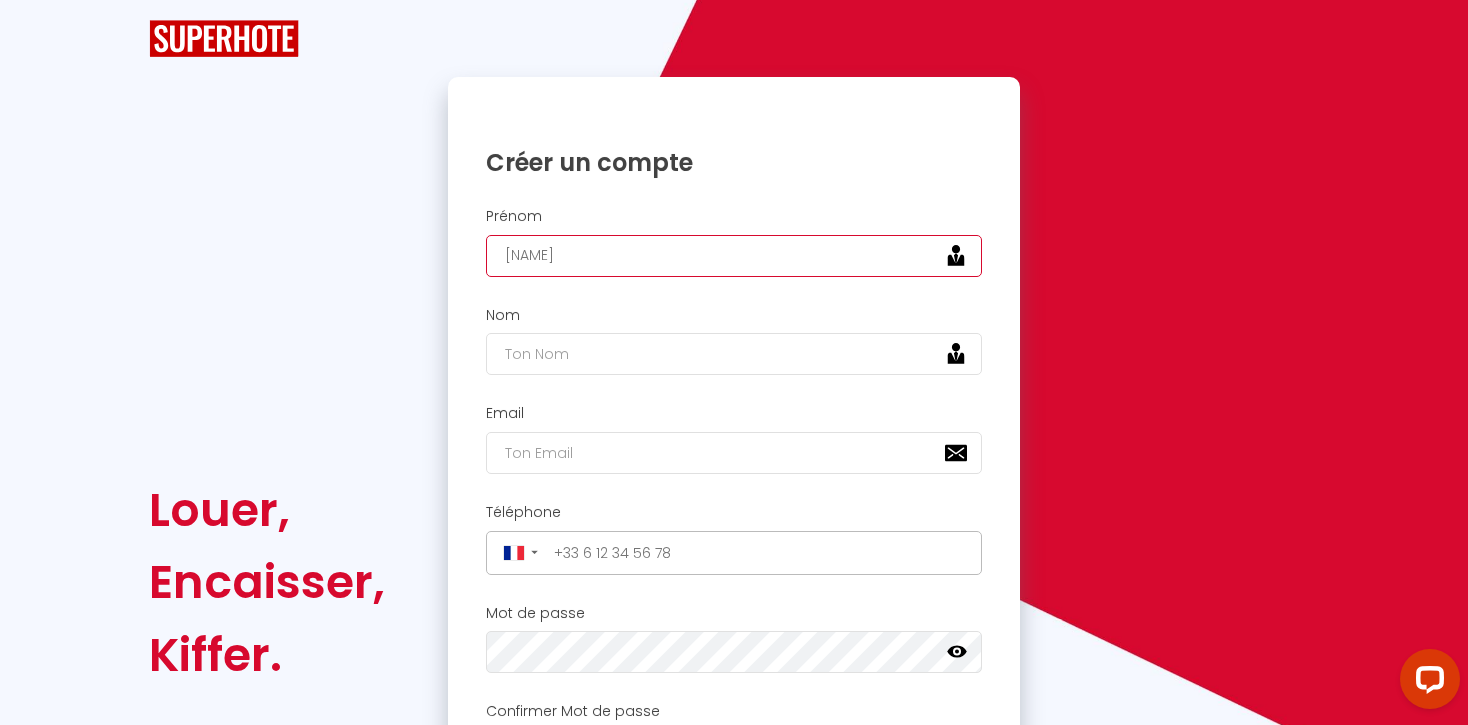 type on "Cloé" 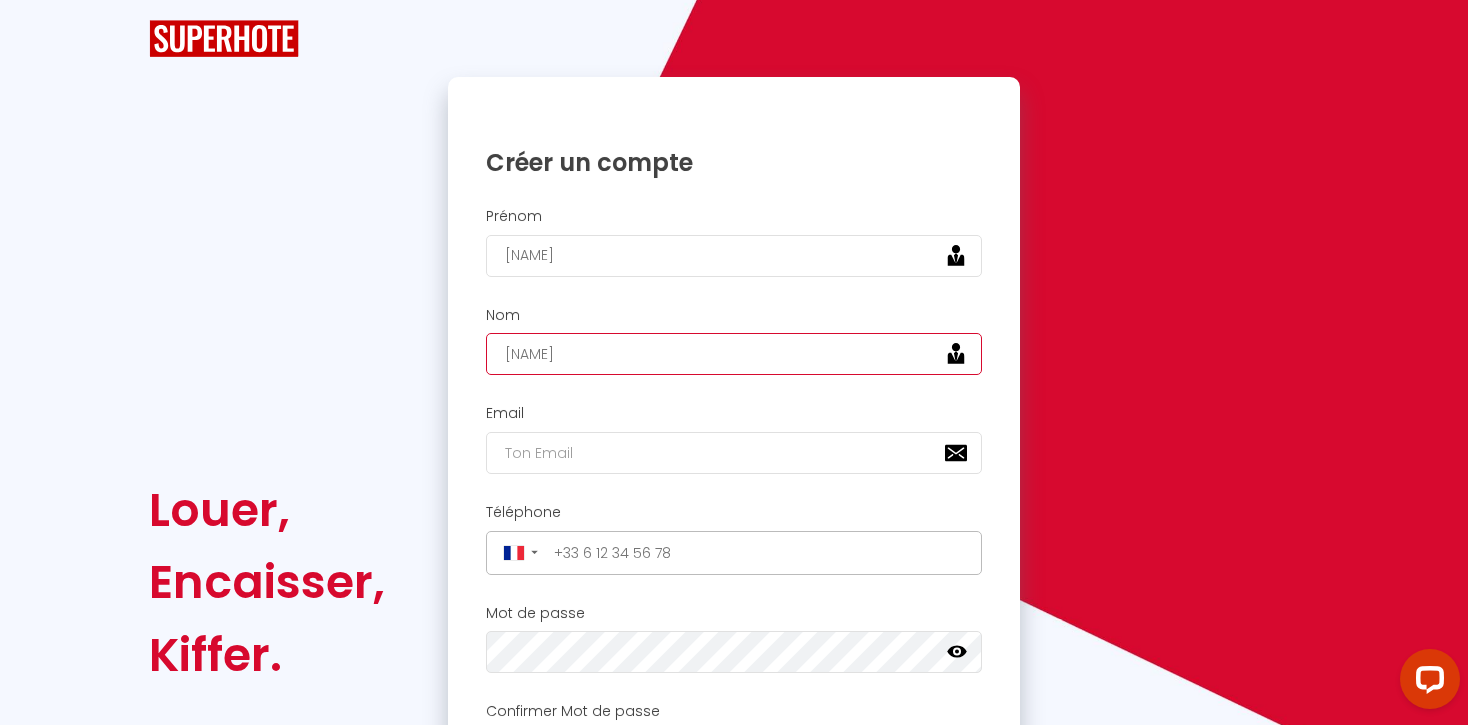 type on "Farigoul" 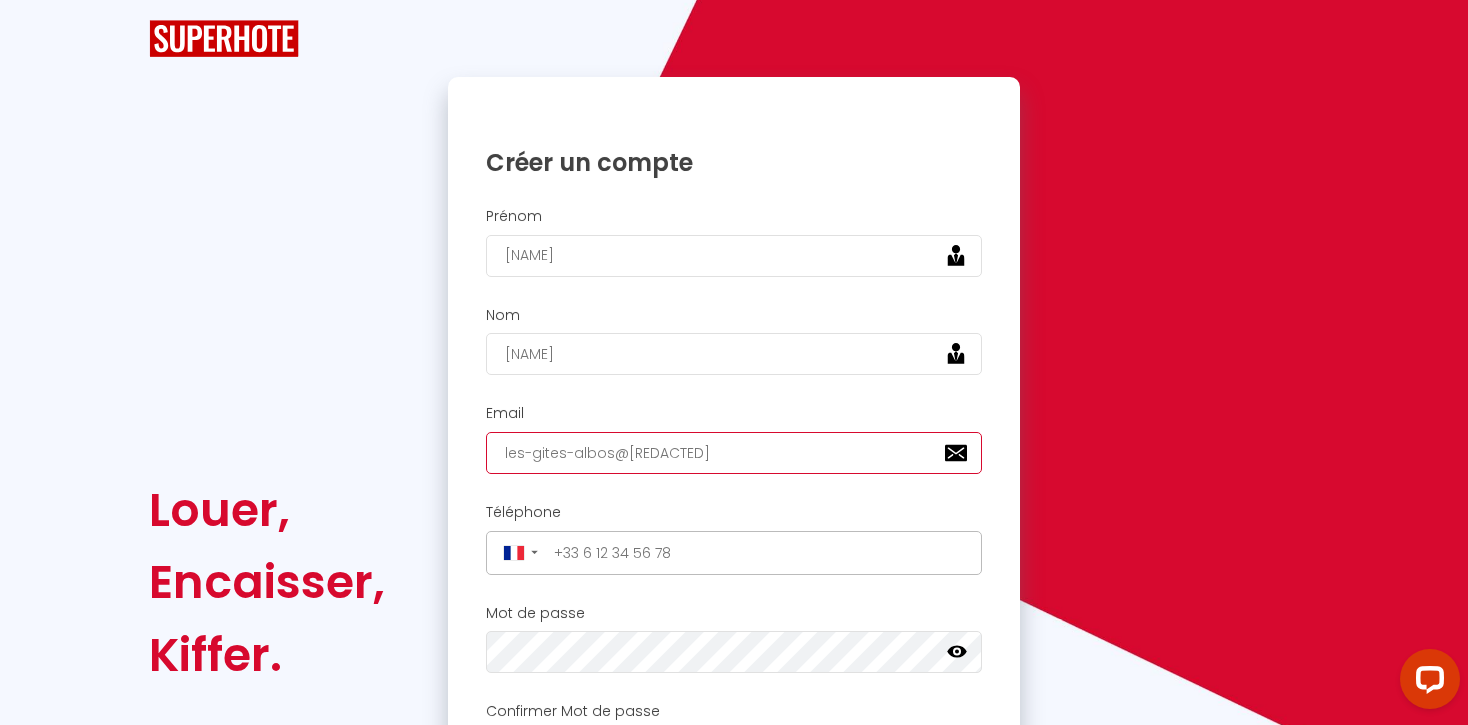 type on "les-gites-albos@[EMAIL]" 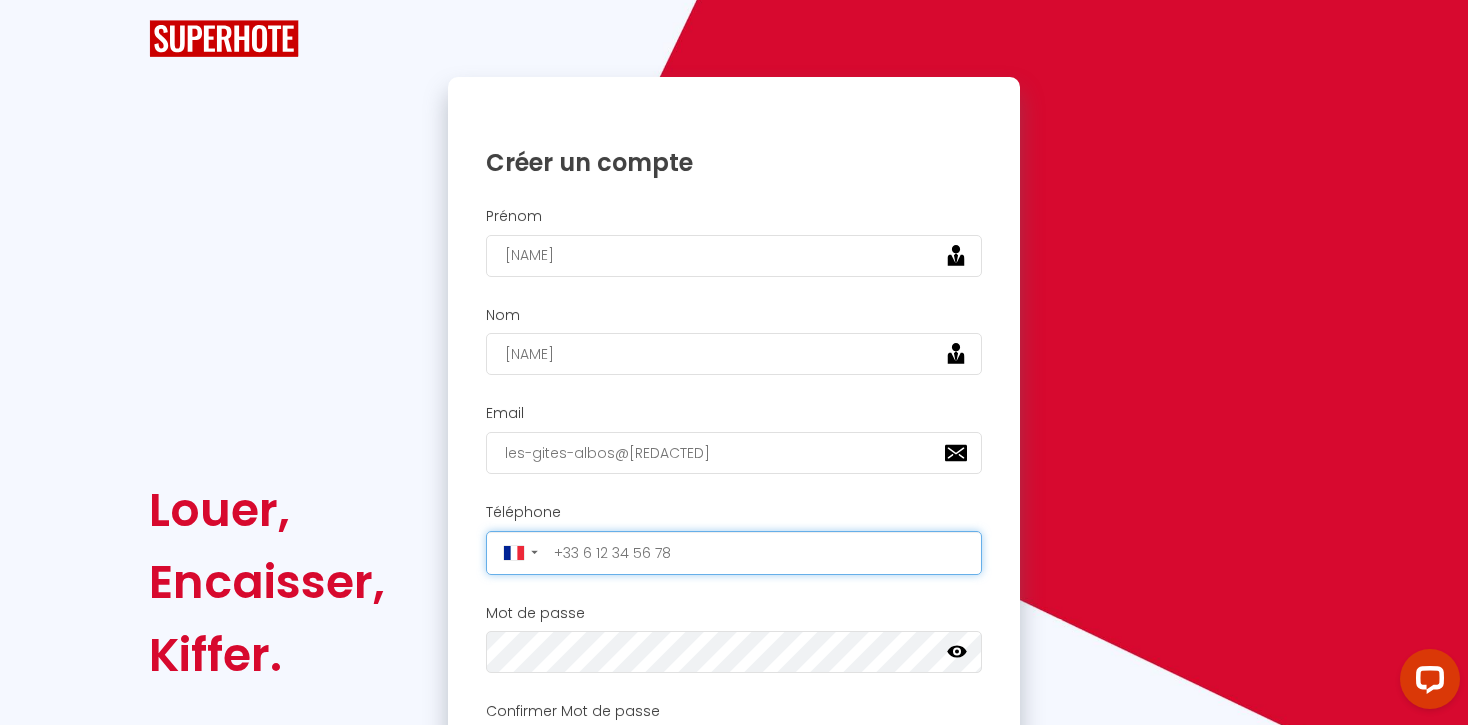 click at bounding box center (761, 553) 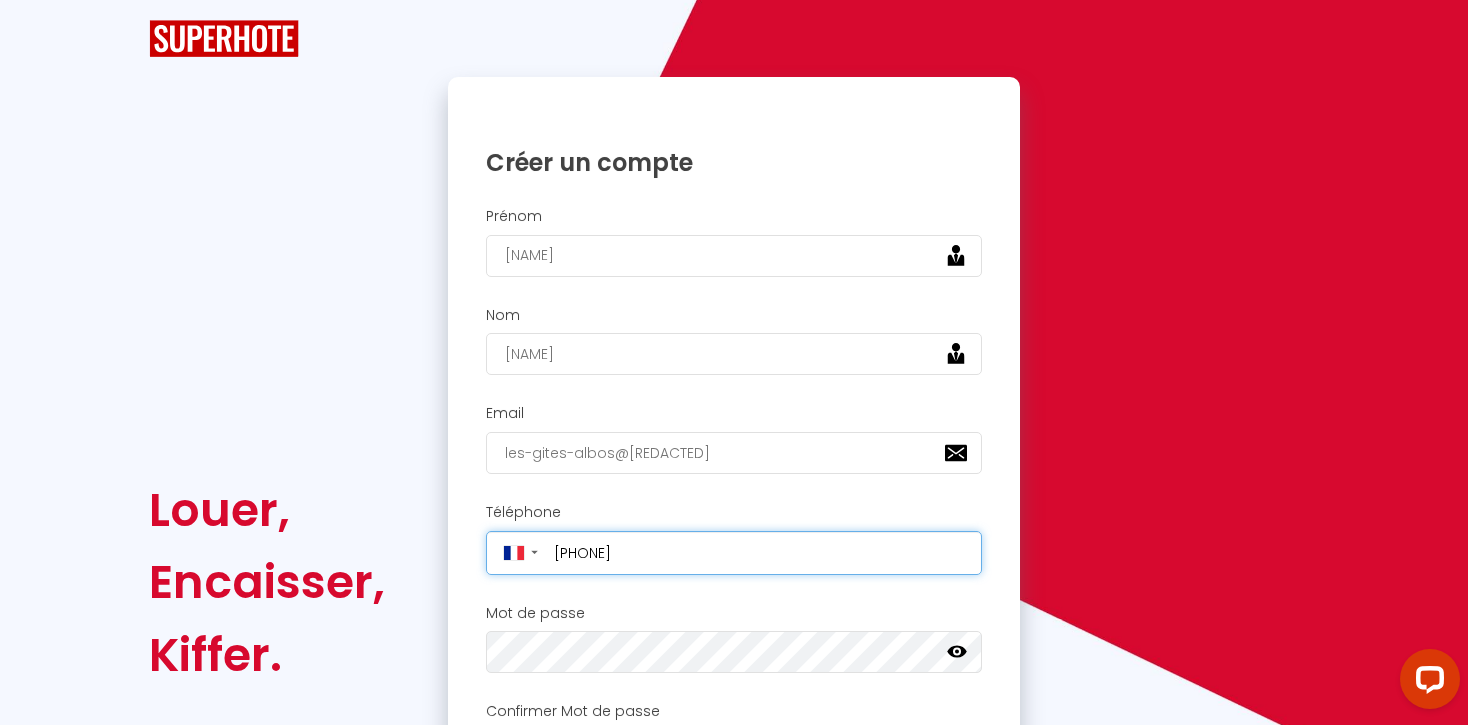 type on "+33665325335" 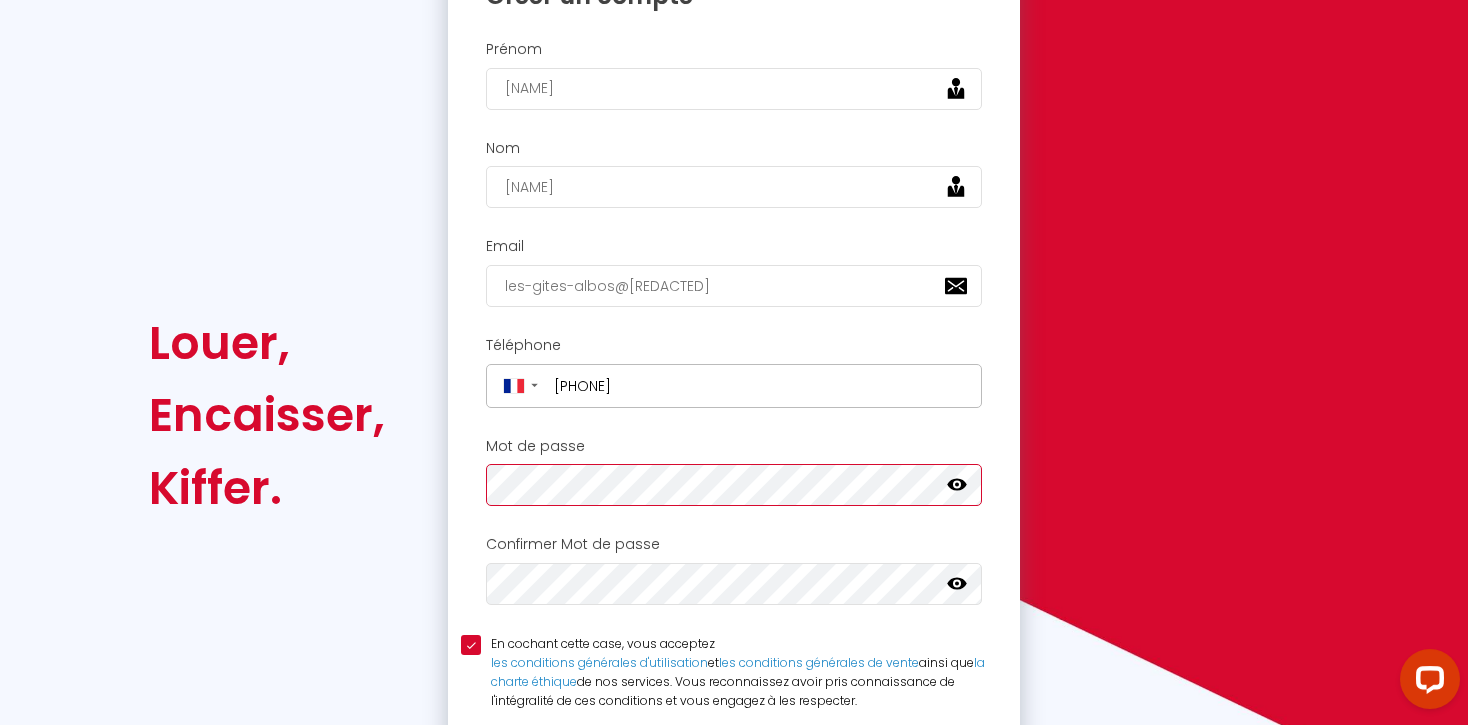 scroll, scrollTop: 168, scrollLeft: 0, axis: vertical 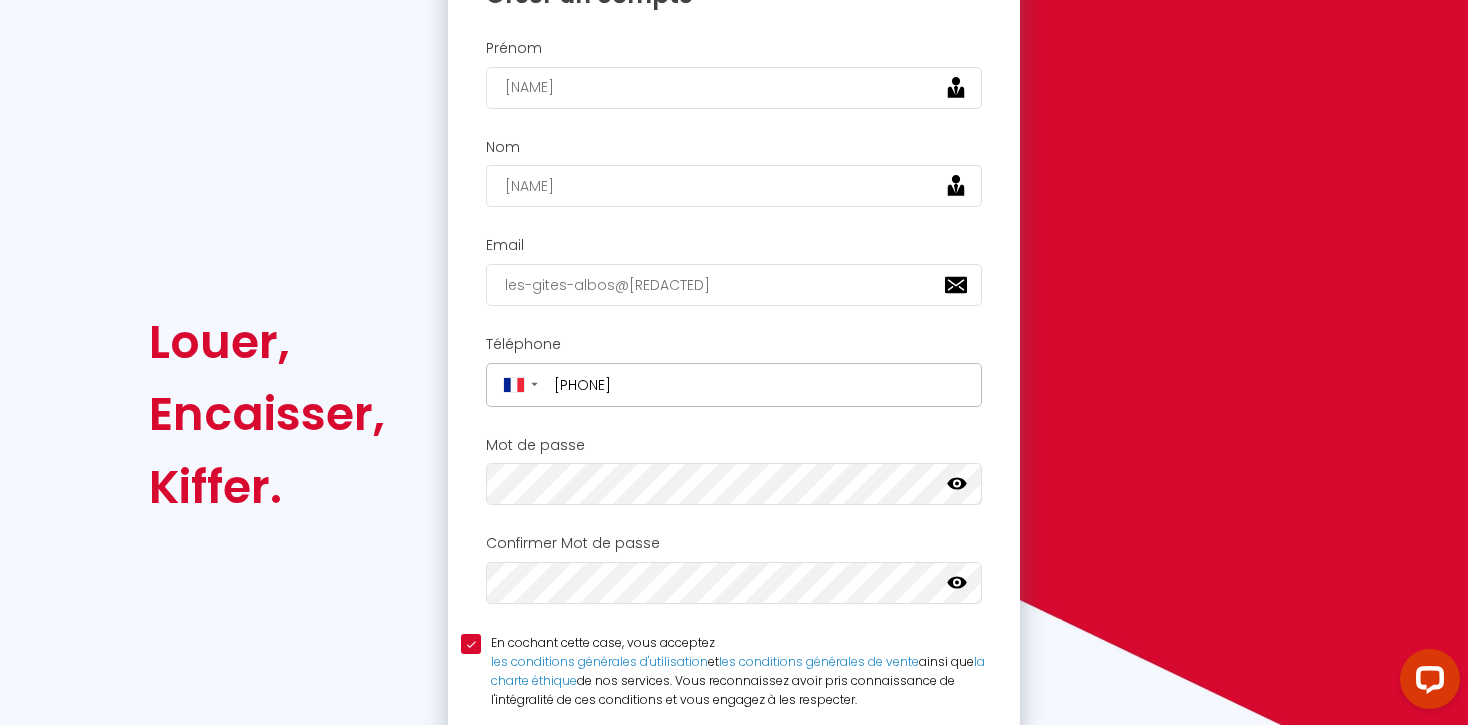 click 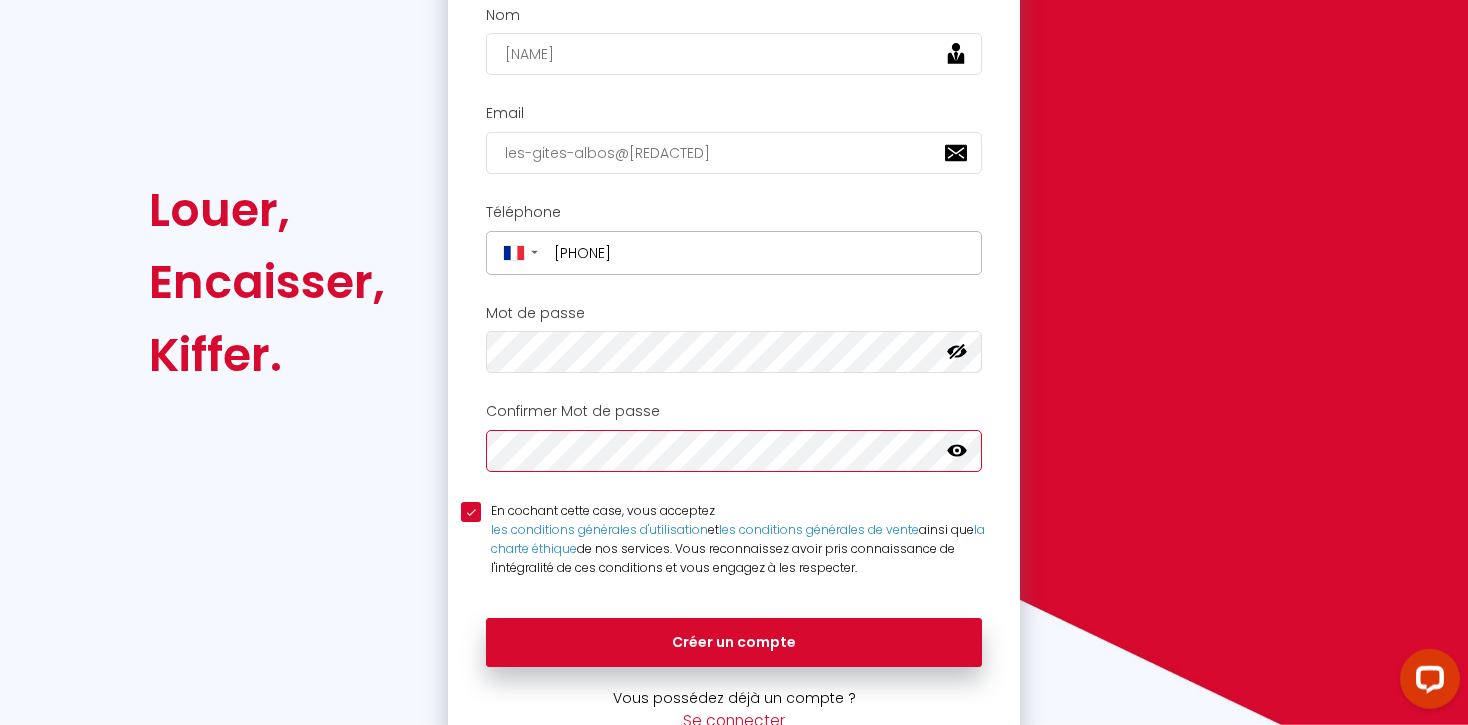 scroll, scrollTop: 305, scrollLeft: 0, axis: vertical 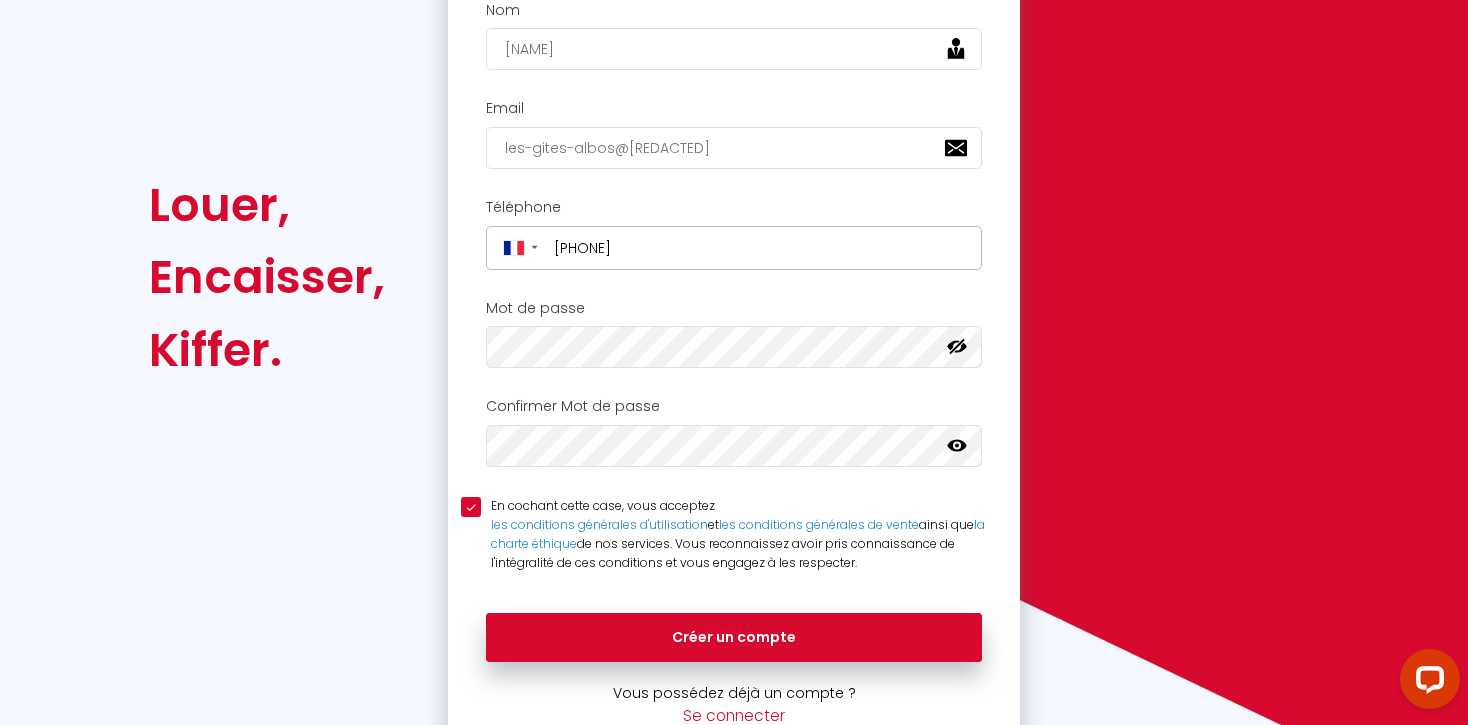 click 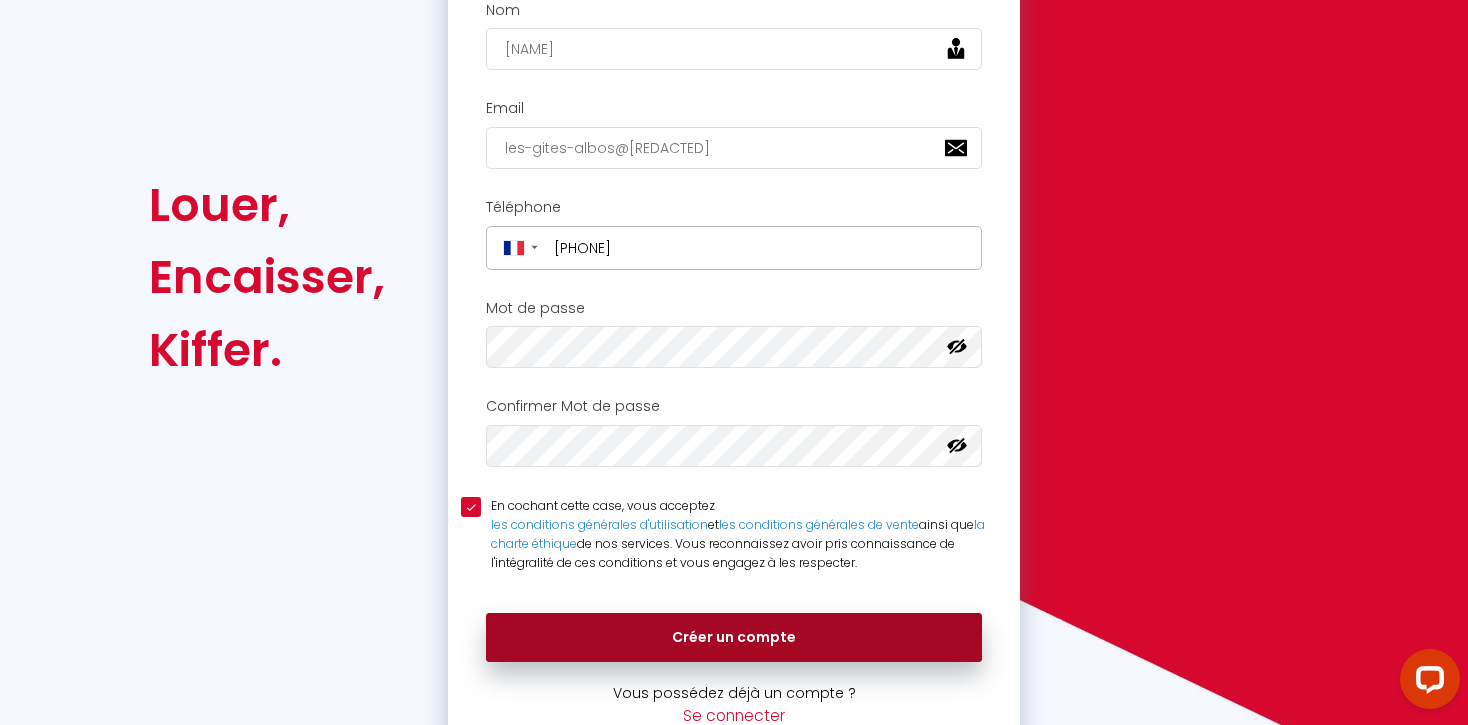 click on "Créer un compte" at bounding box center [734, 638] 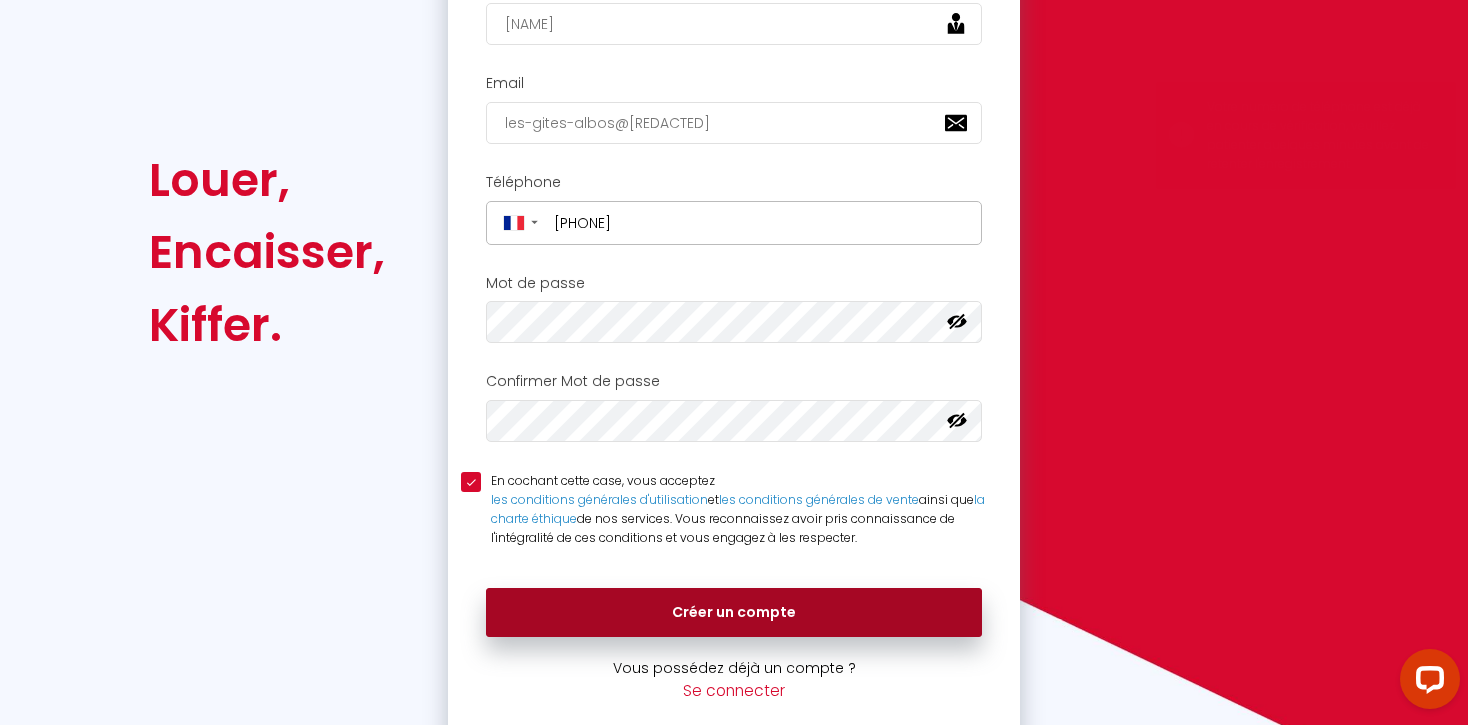 scroll, scrollTop: 305, scrollLeft: 0, axis: vertical 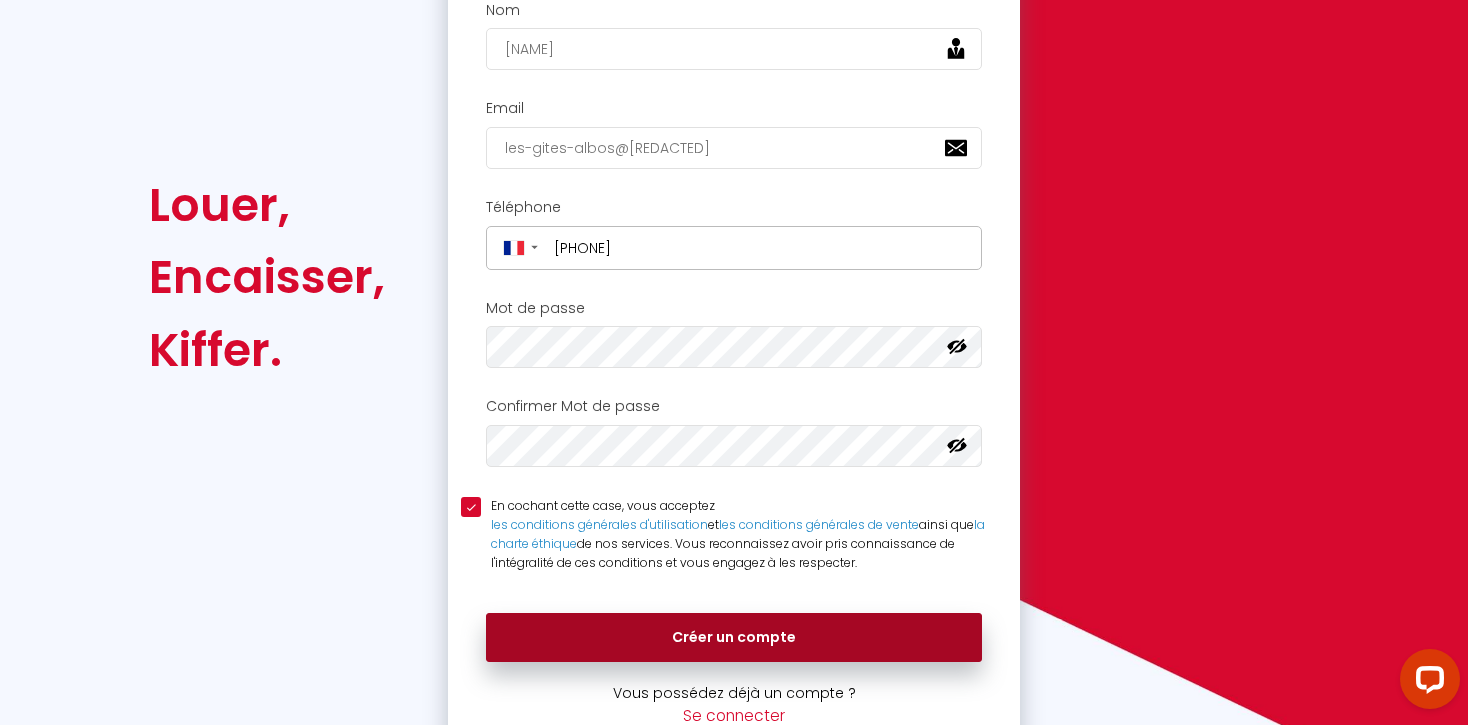 click on "Créer un compte" at bounding box center (734, 638) 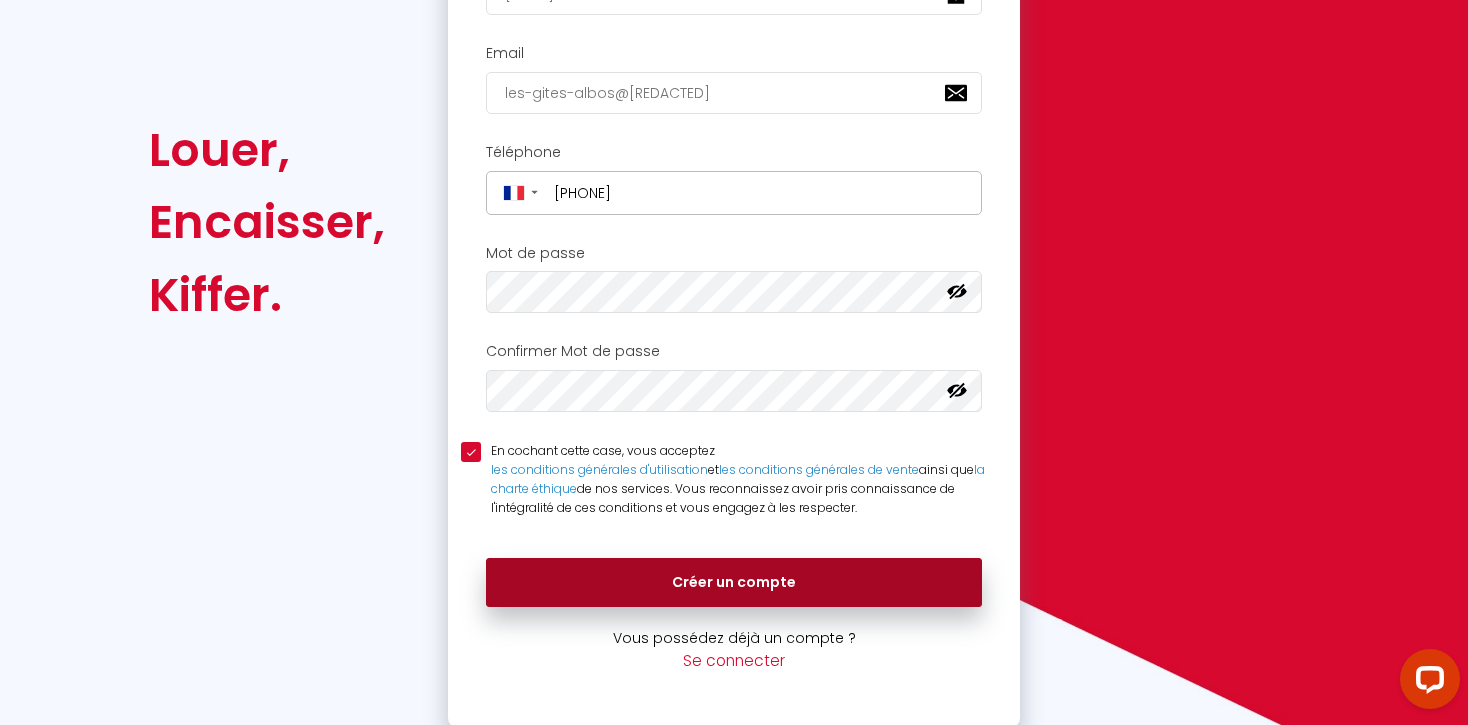 click on "Créer un compte" at bounding box center [734, 583] 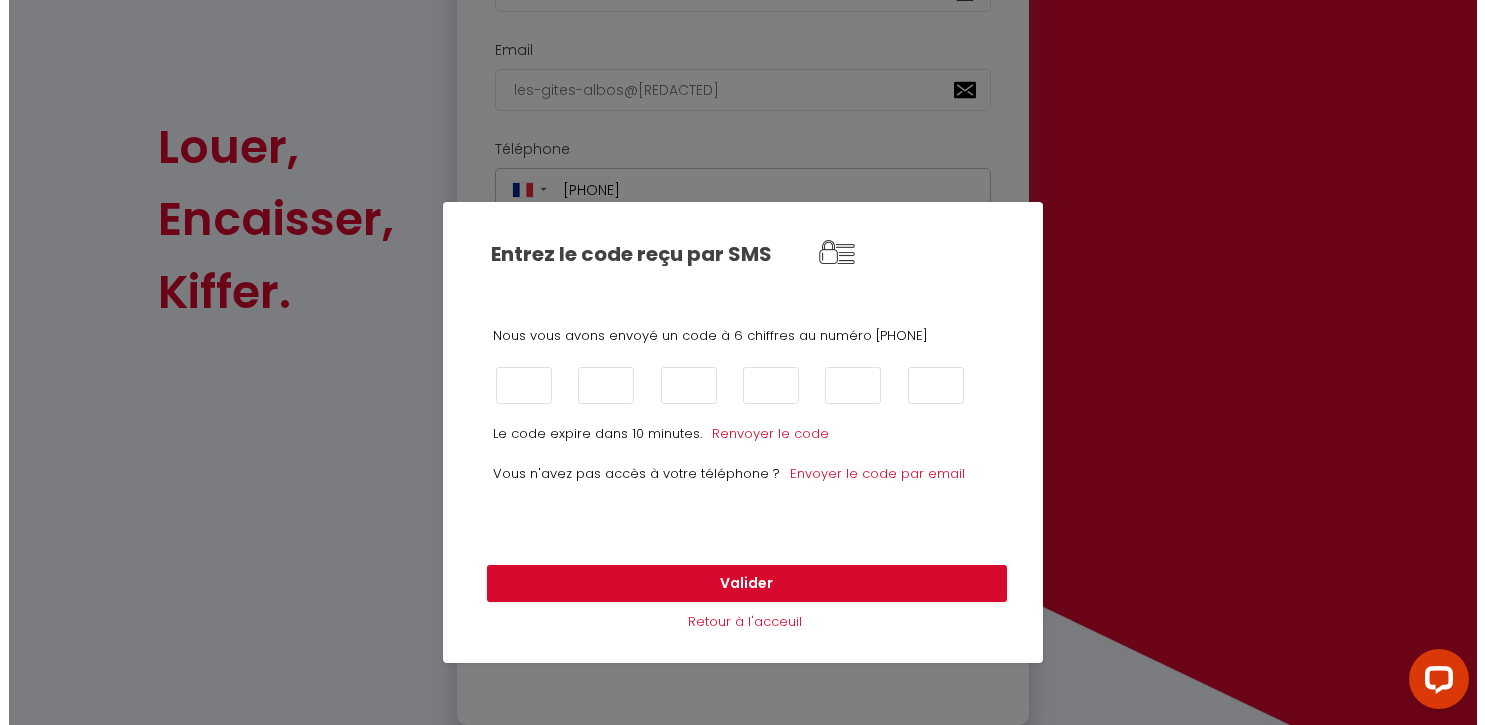 scroll, scrollTop: 360, scrollLeft: 0, axis: vertical 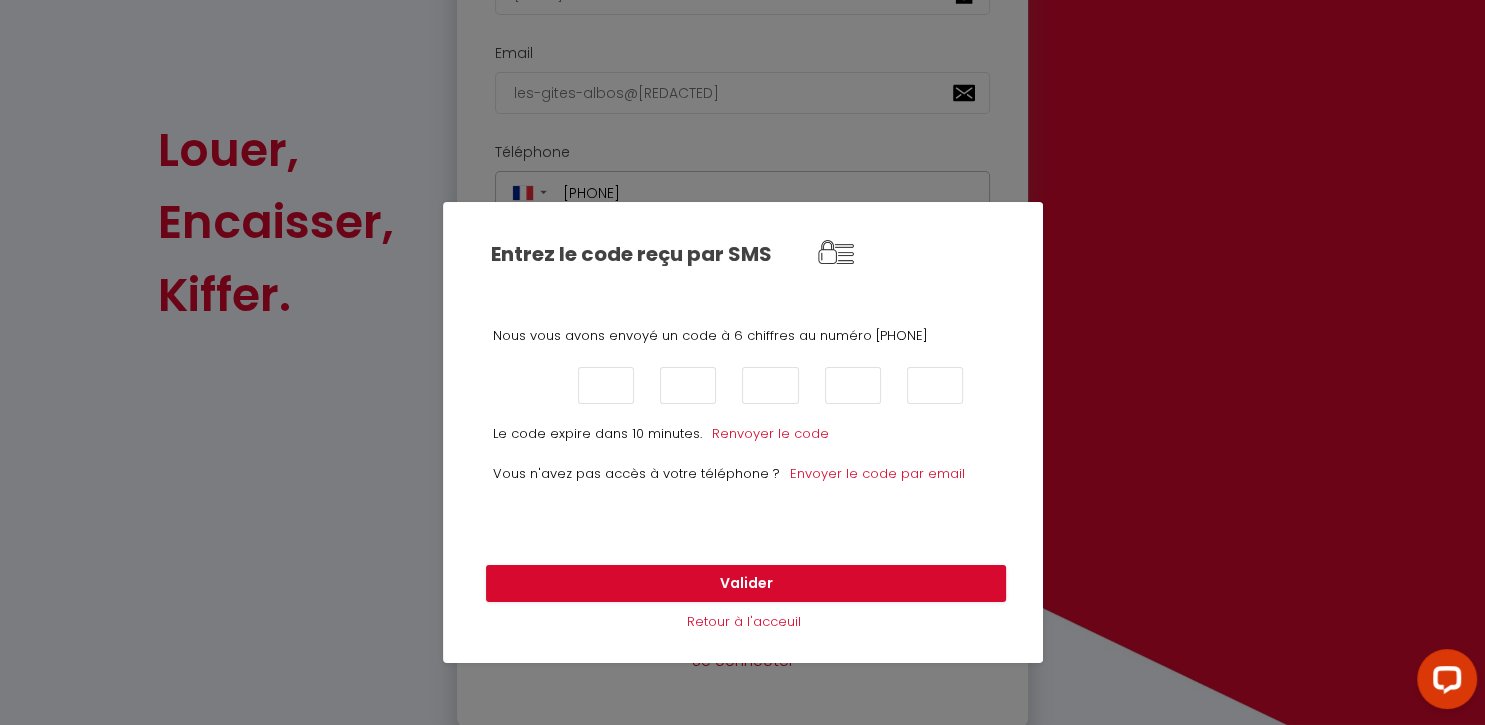 click at bounding box center [524, 385] 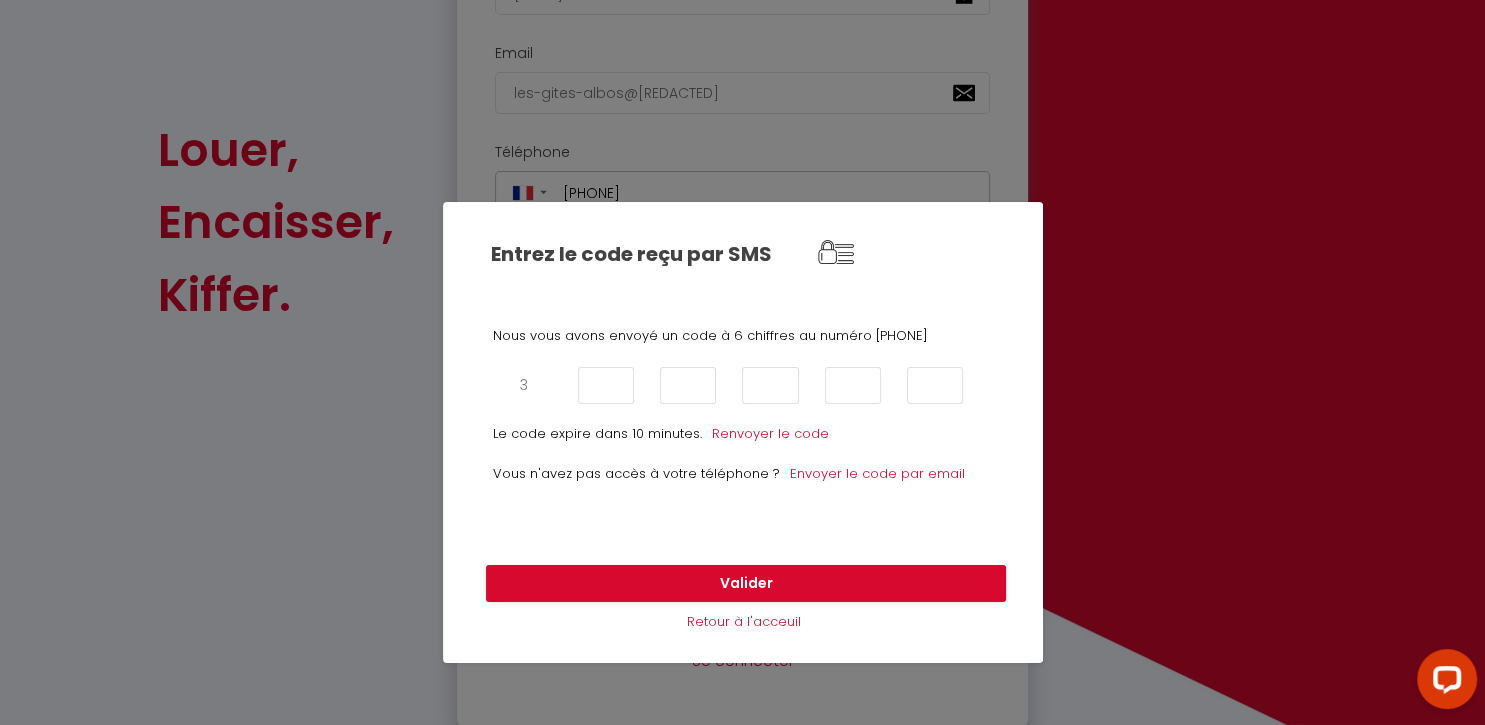 type on "3" 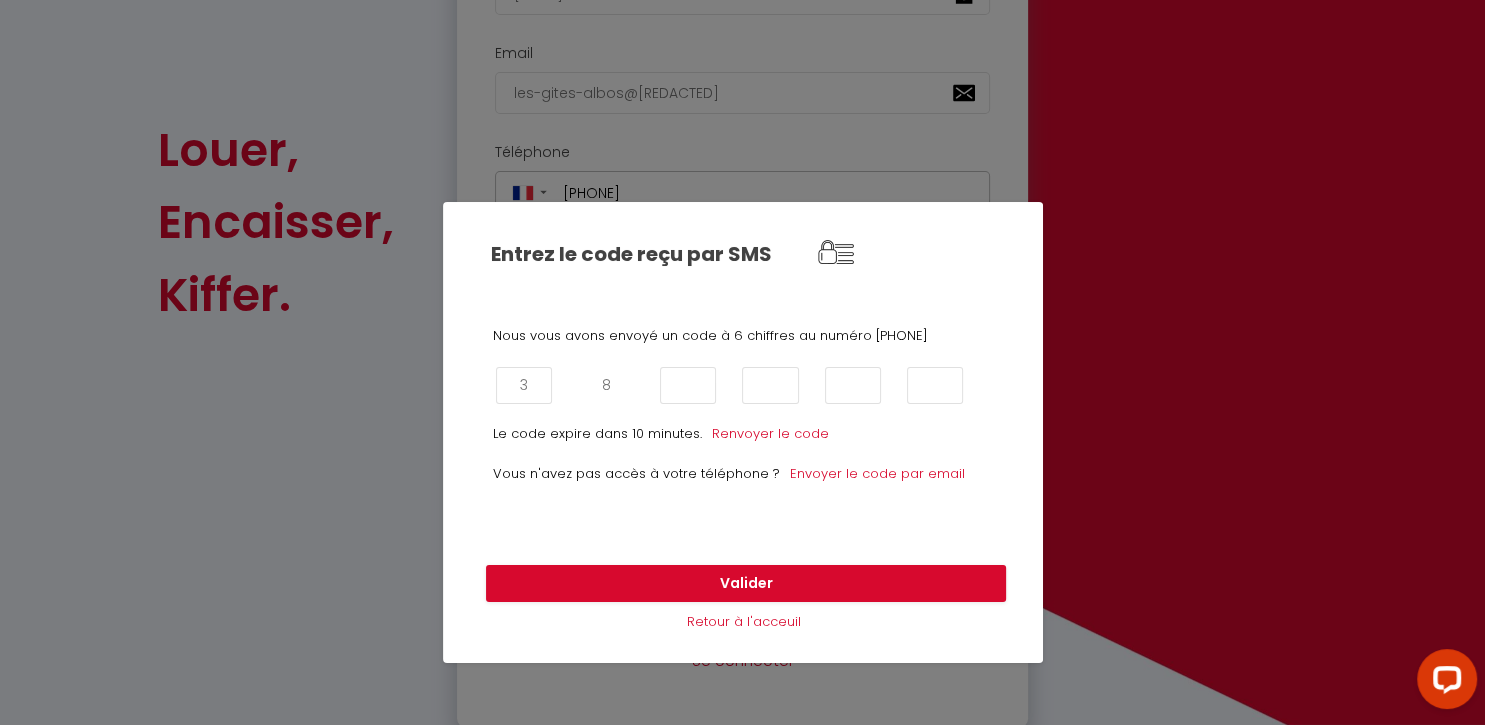 type on "8" 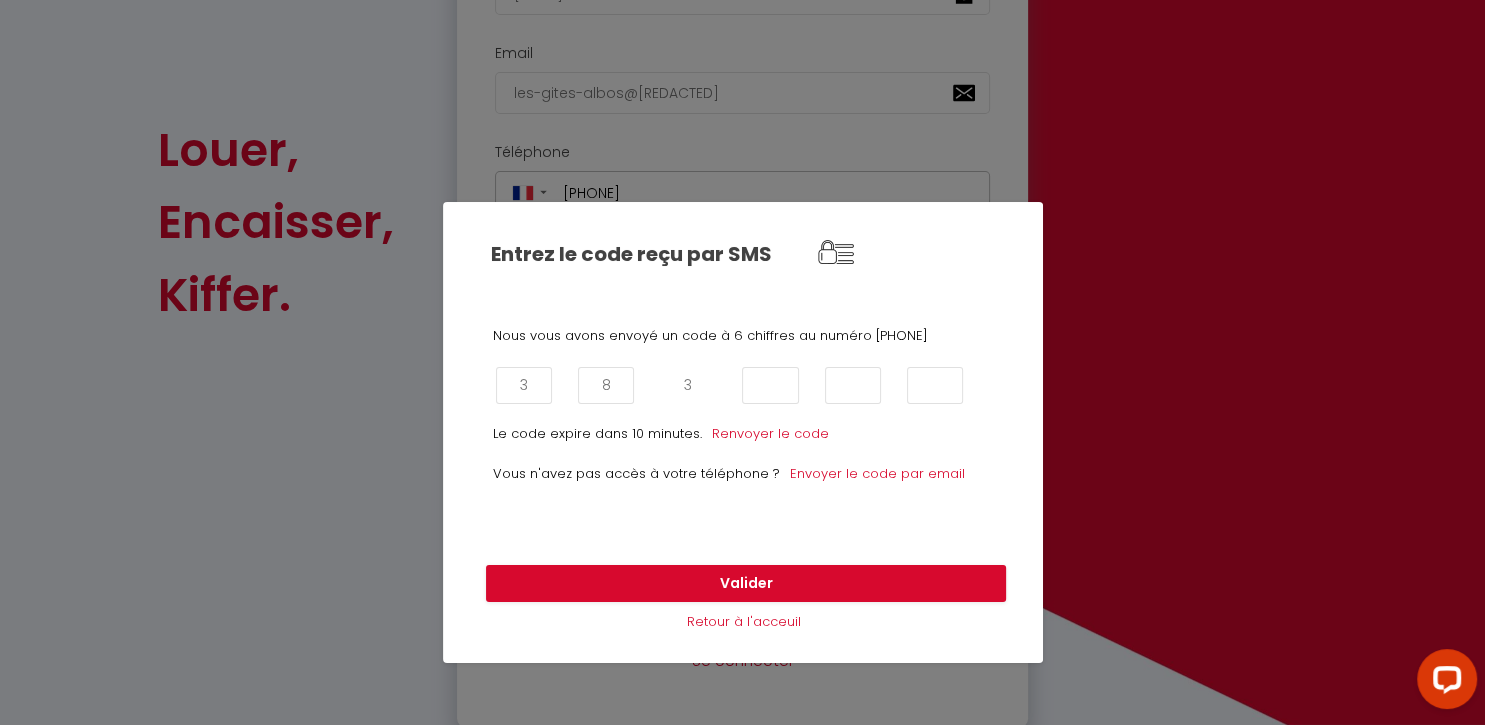 type on "3" 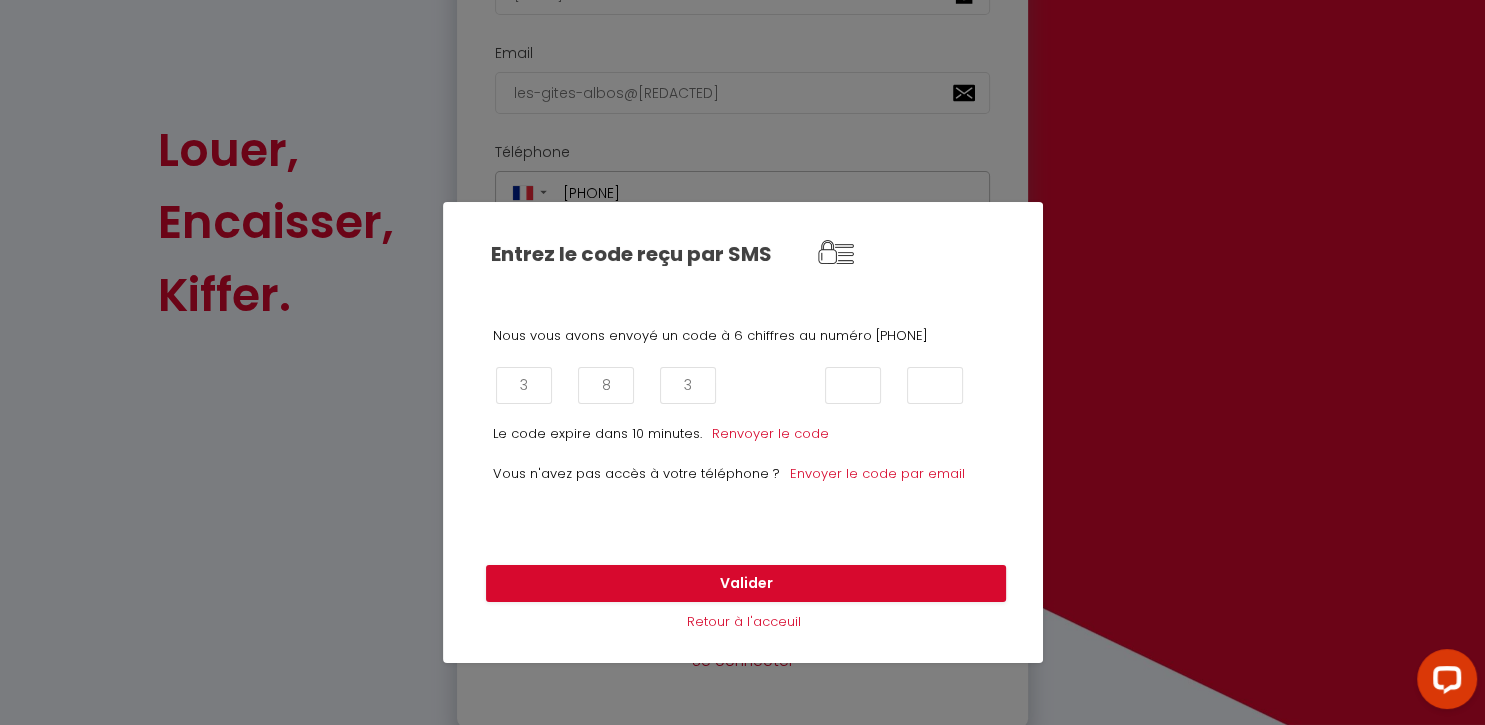 type on "0" 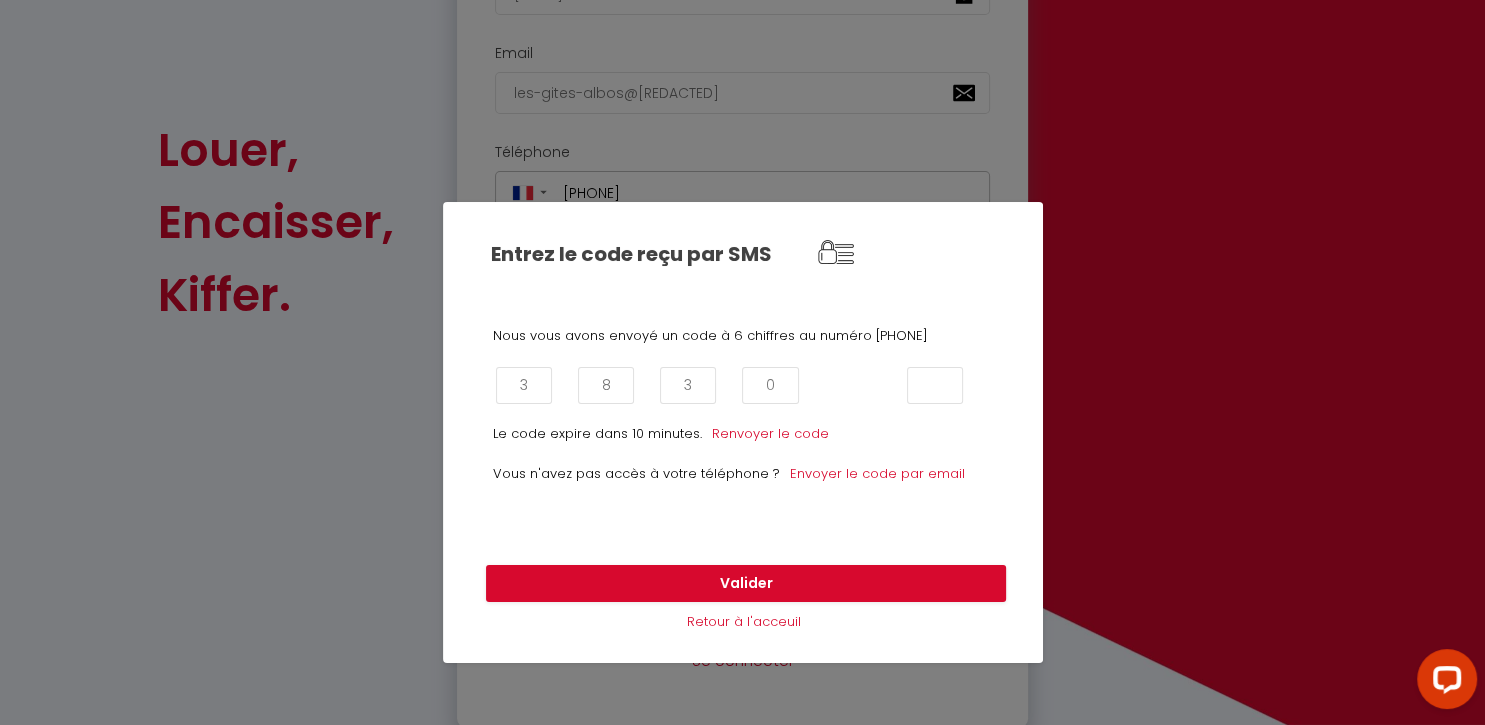type on "8" 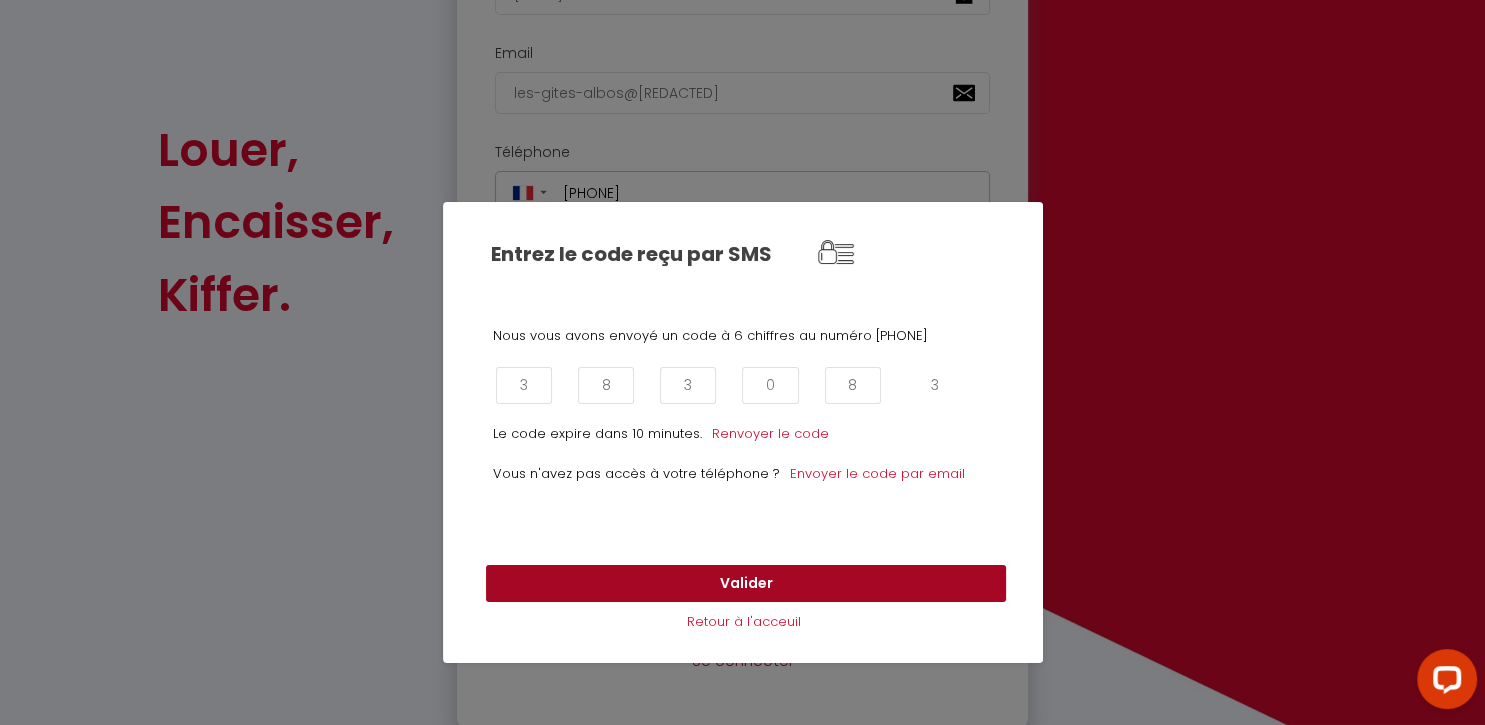 type on "3" 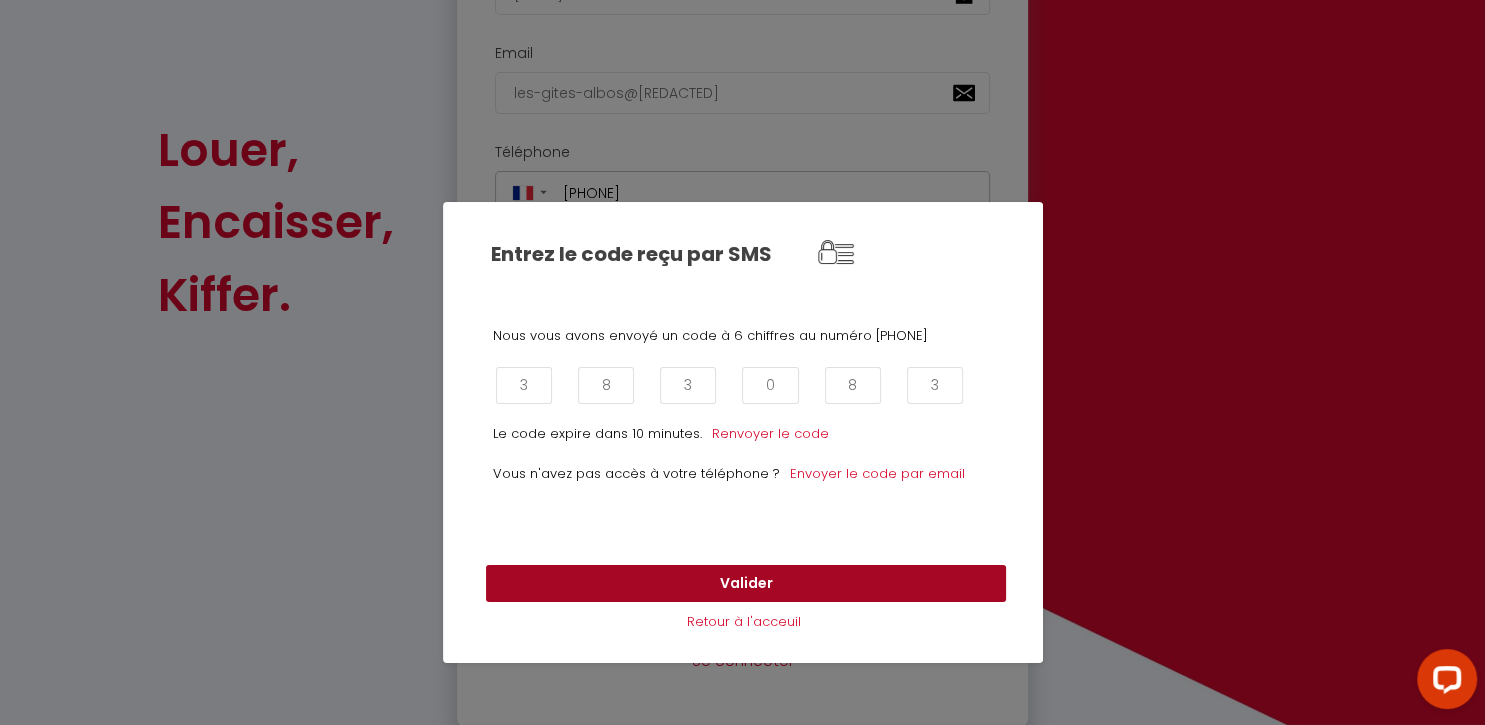 click on "Valider" at bounding box center (746, 584) 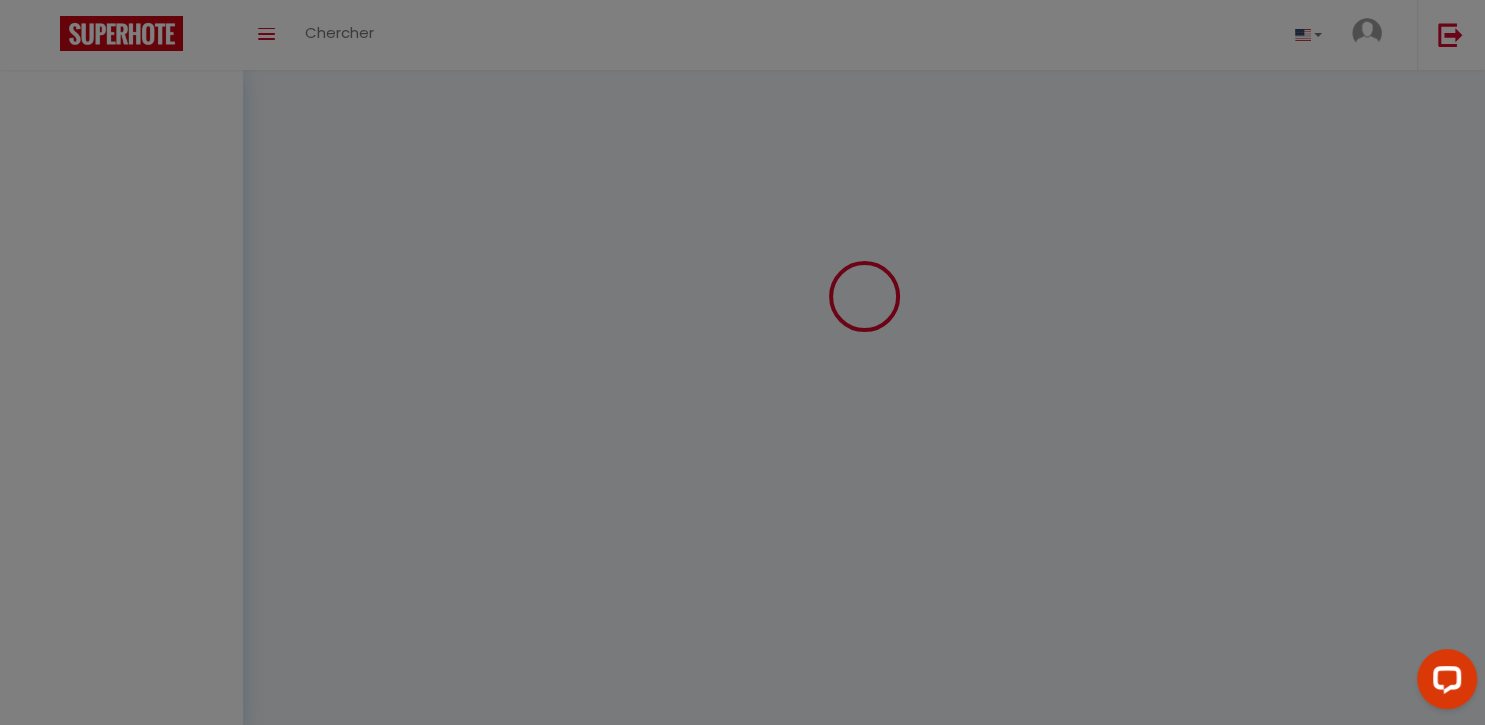 scroll, scrollTop: 0, scrollLeft: 0, axis: both 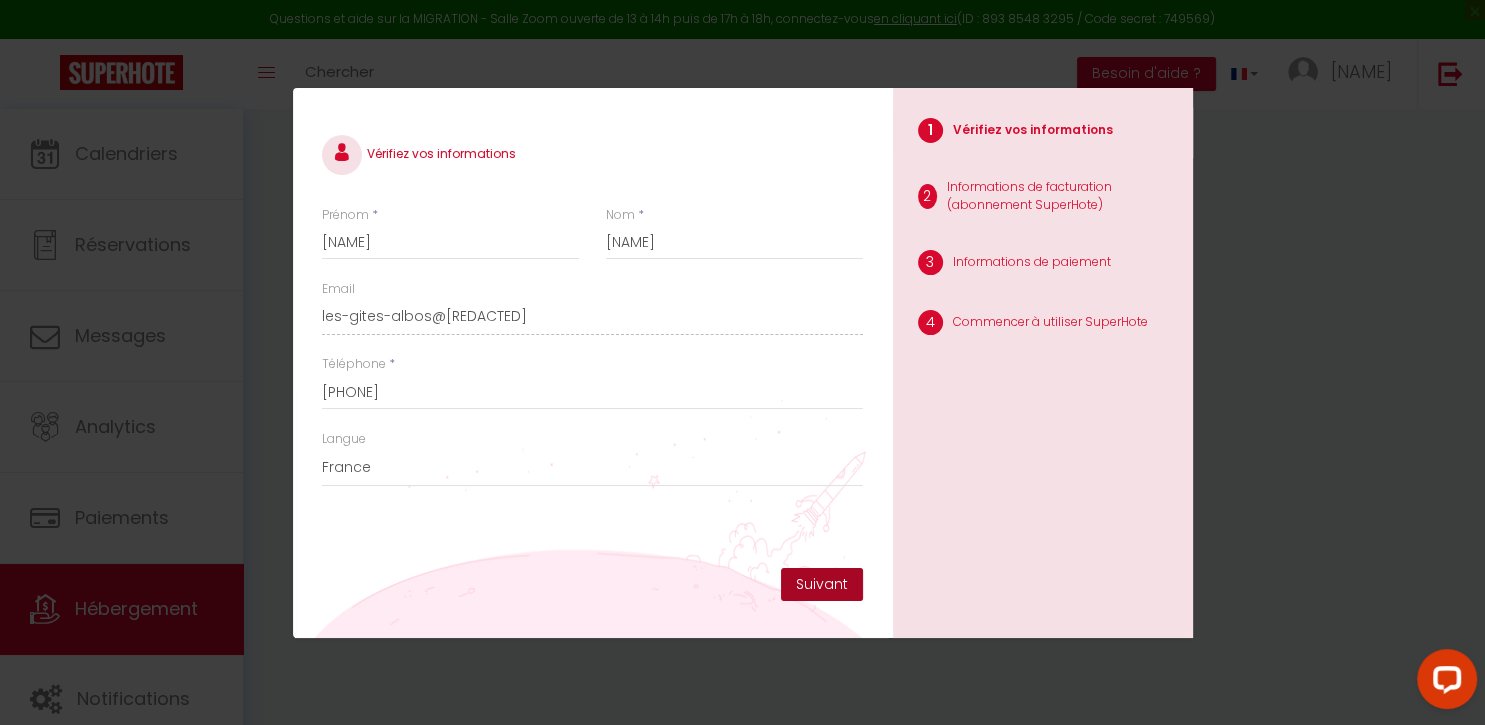 click on "Suivant" at bounding box center (822, 585) 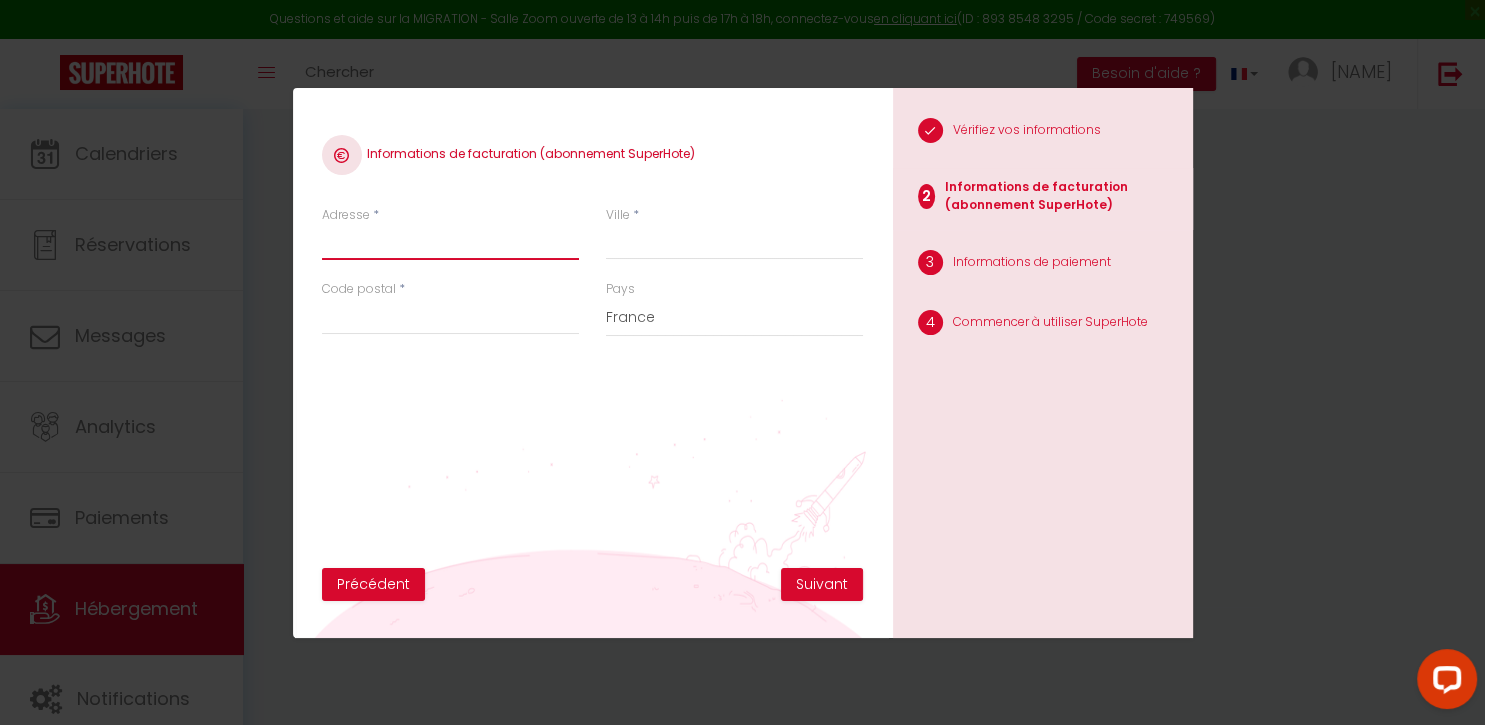 click on "Adresse" at bounding box center [450, 242] 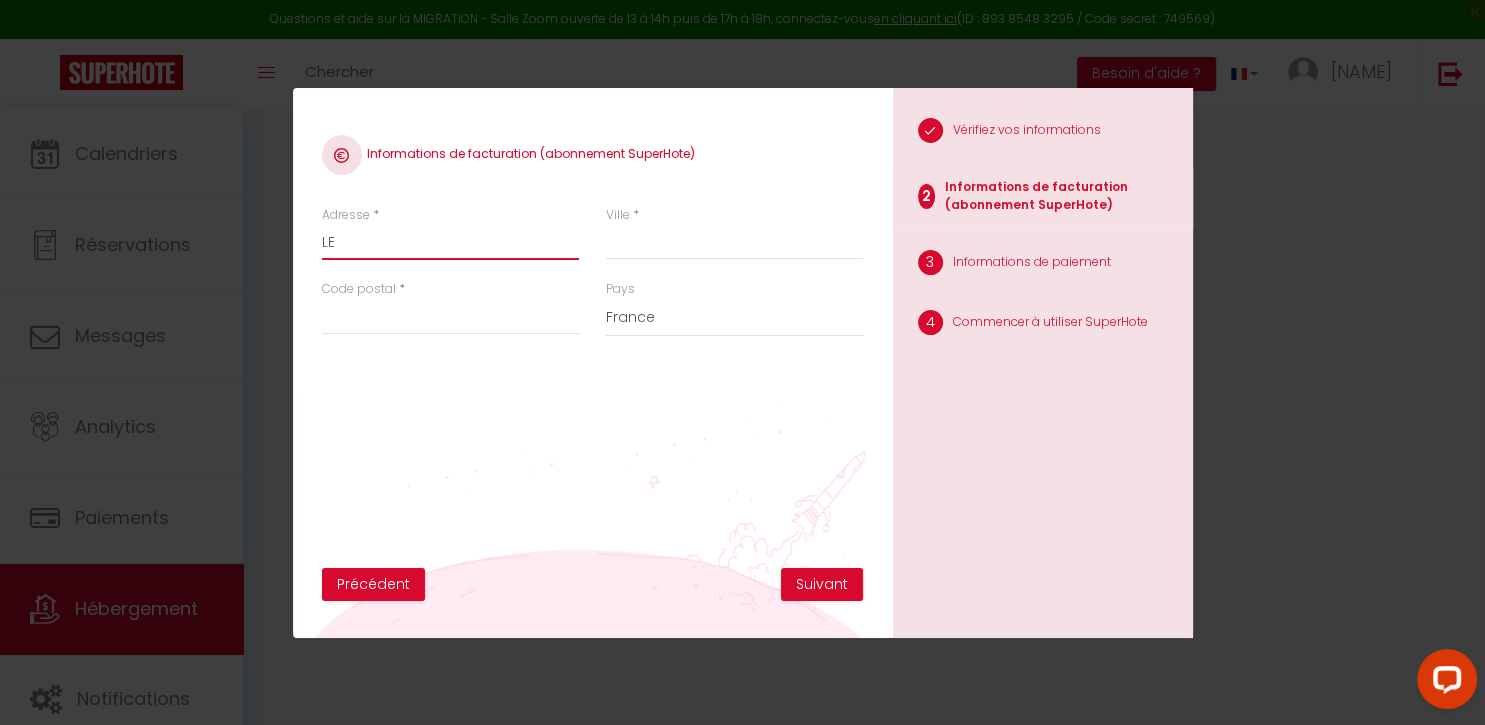 type on "le bourg" 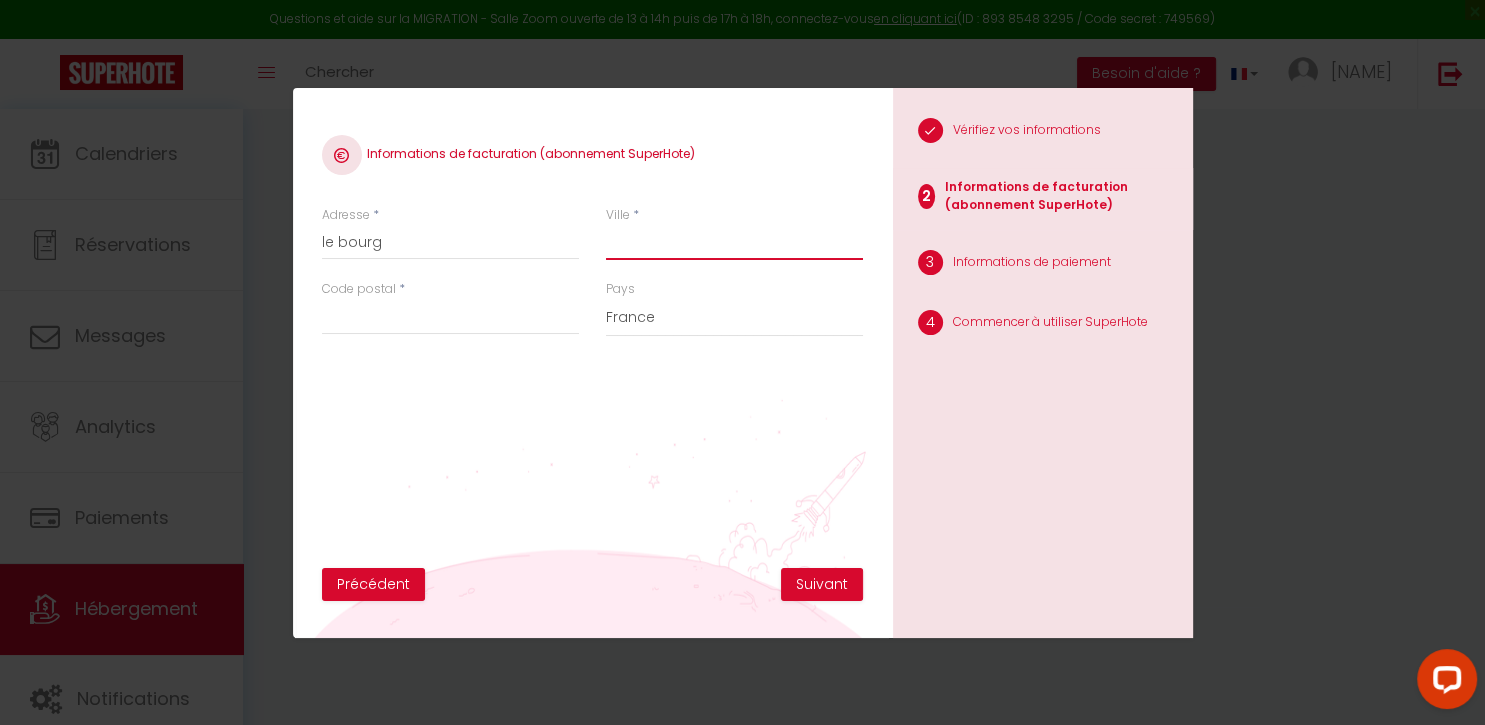 type on "ST VINCENT DE SALERS" 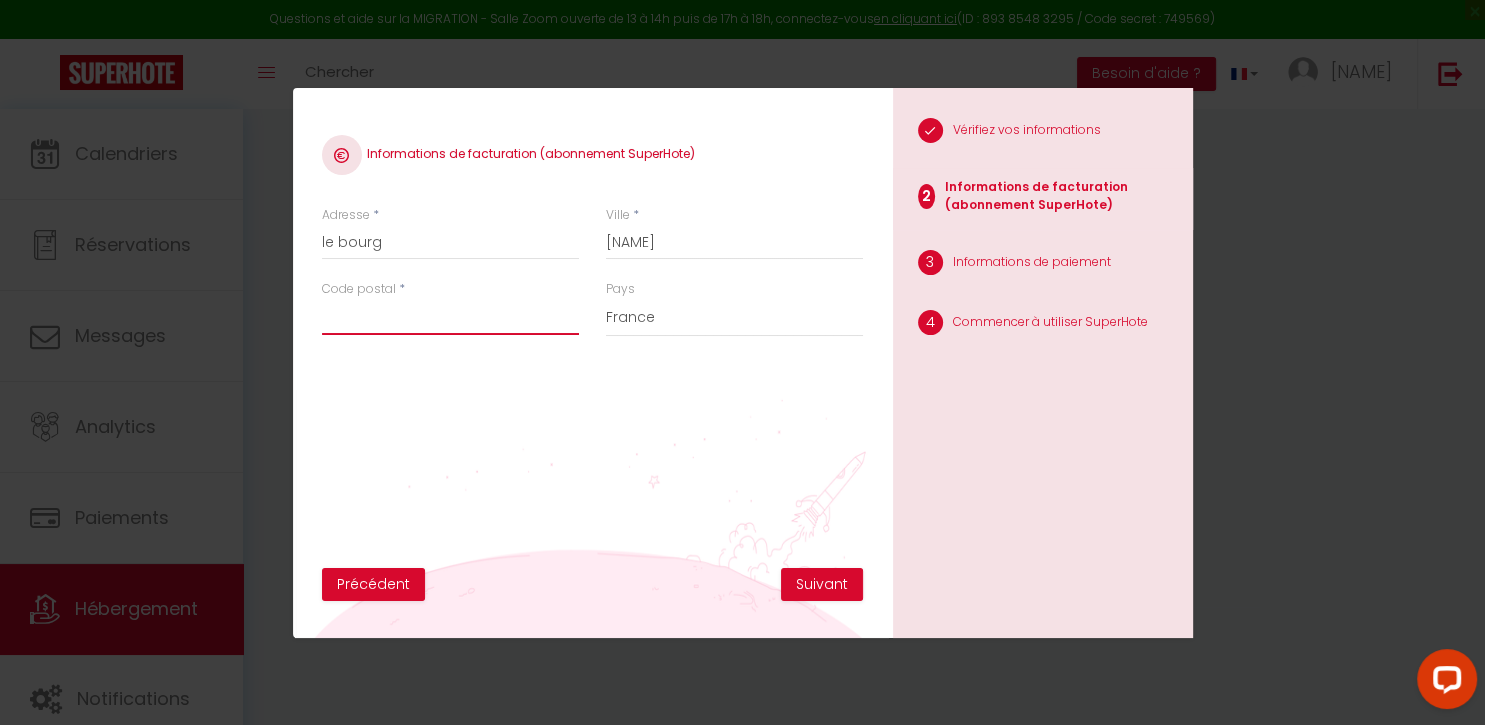 type on "15380" 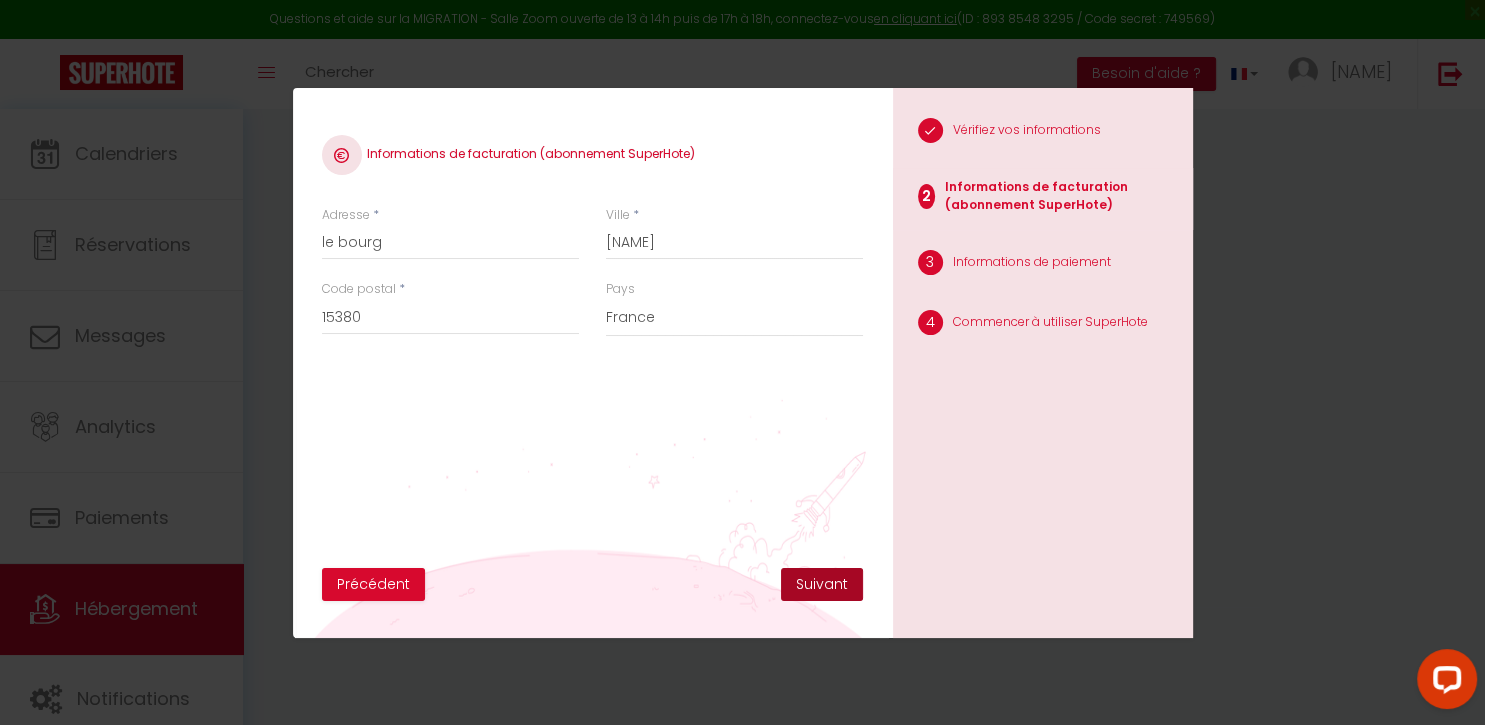 click on "Suivant" at bounding box center [822, 585] 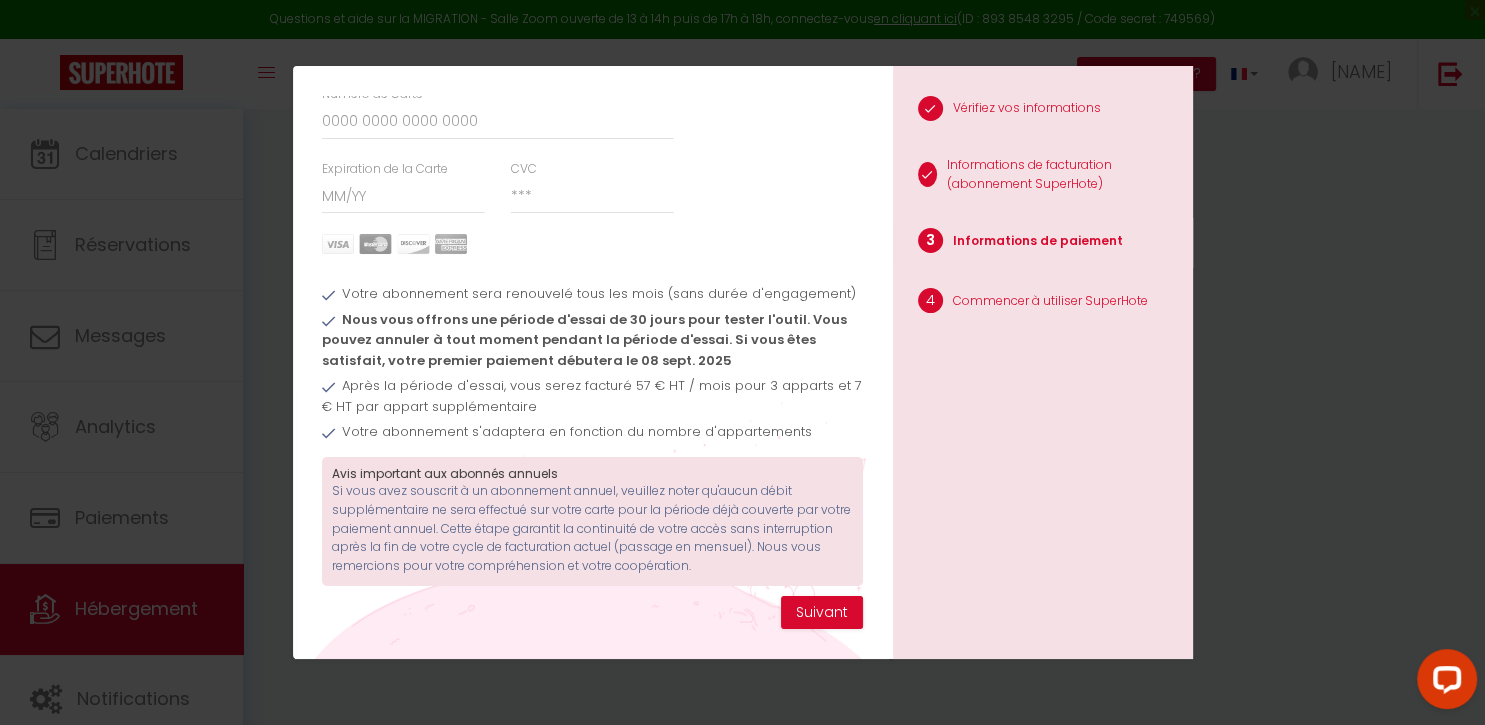 scroll, scrollTop: 116, scrollLeft: 0, axis: vertical 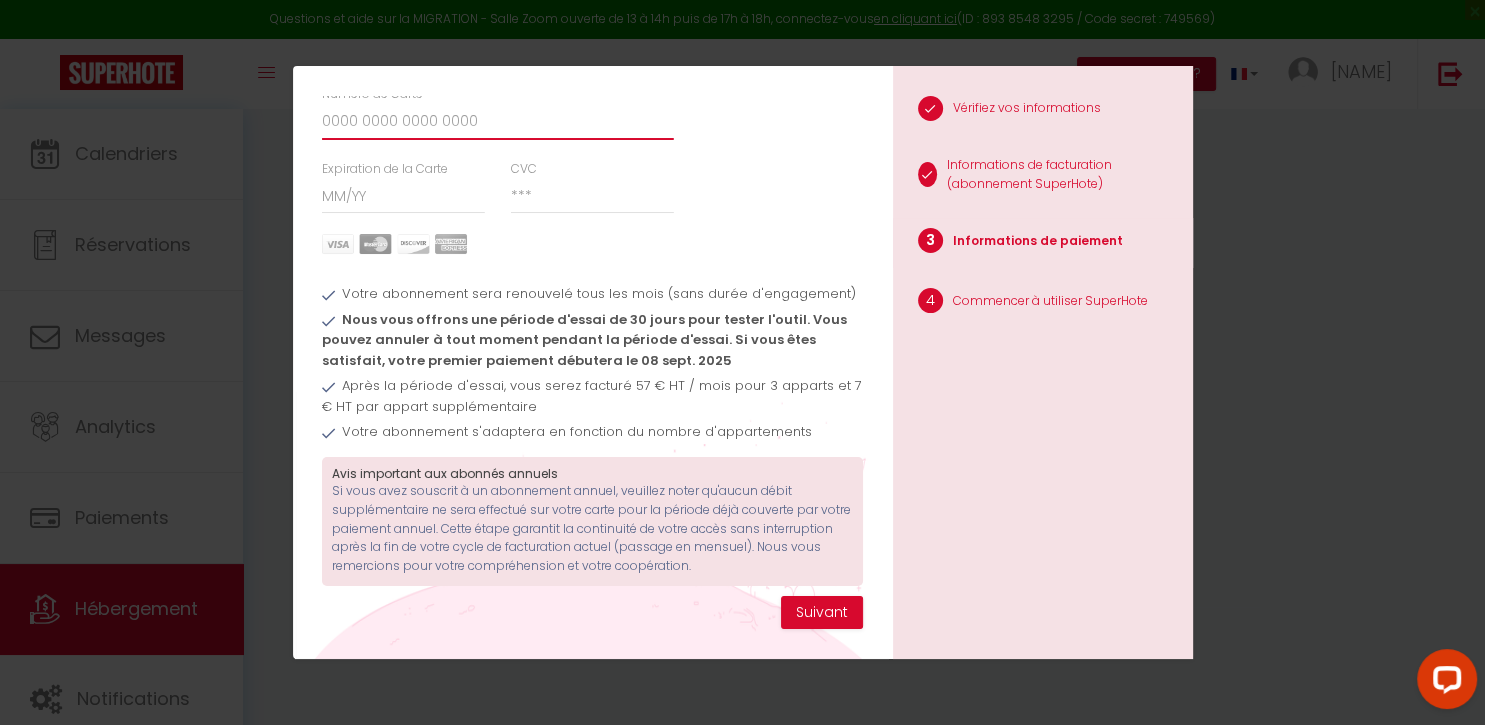 click on "Numéro de Carte" at bounding box center [497, 122] 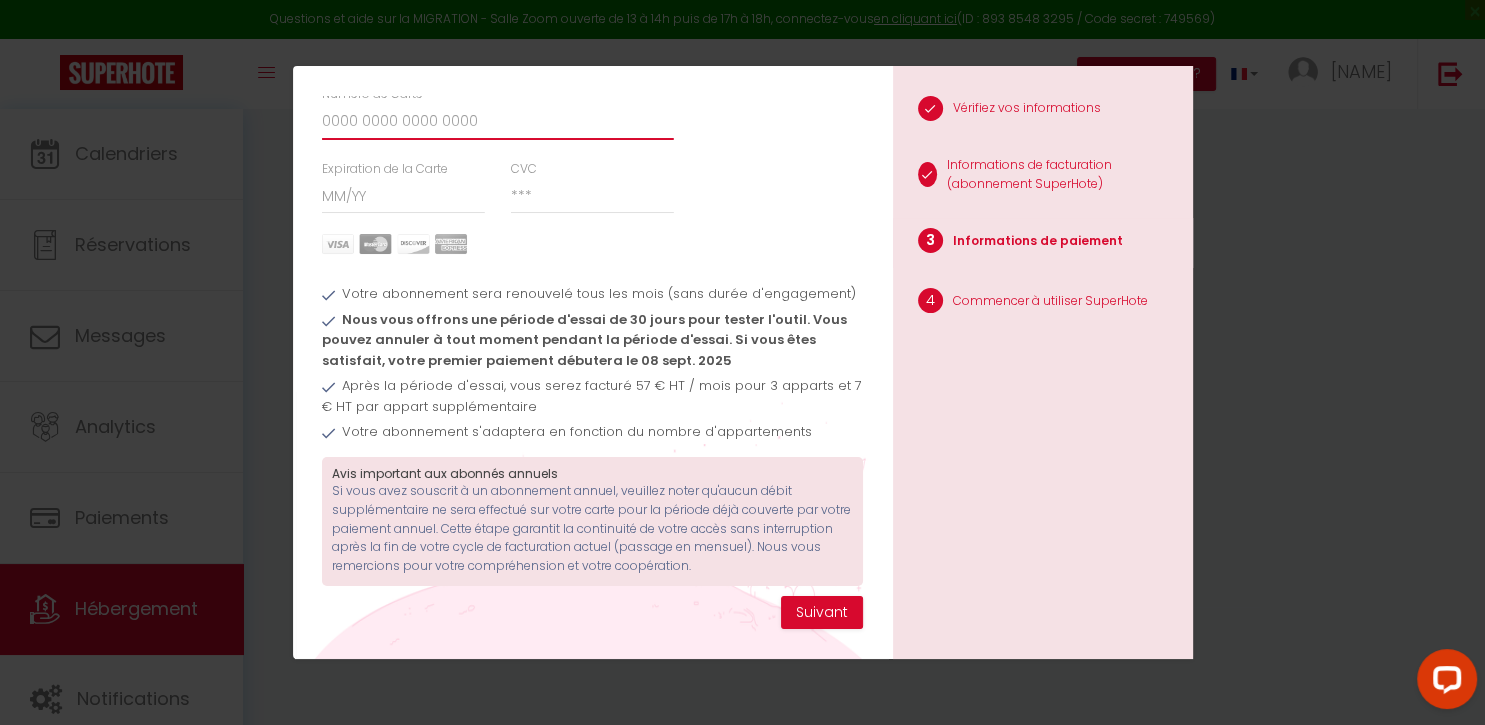 type on "5131386801444476" 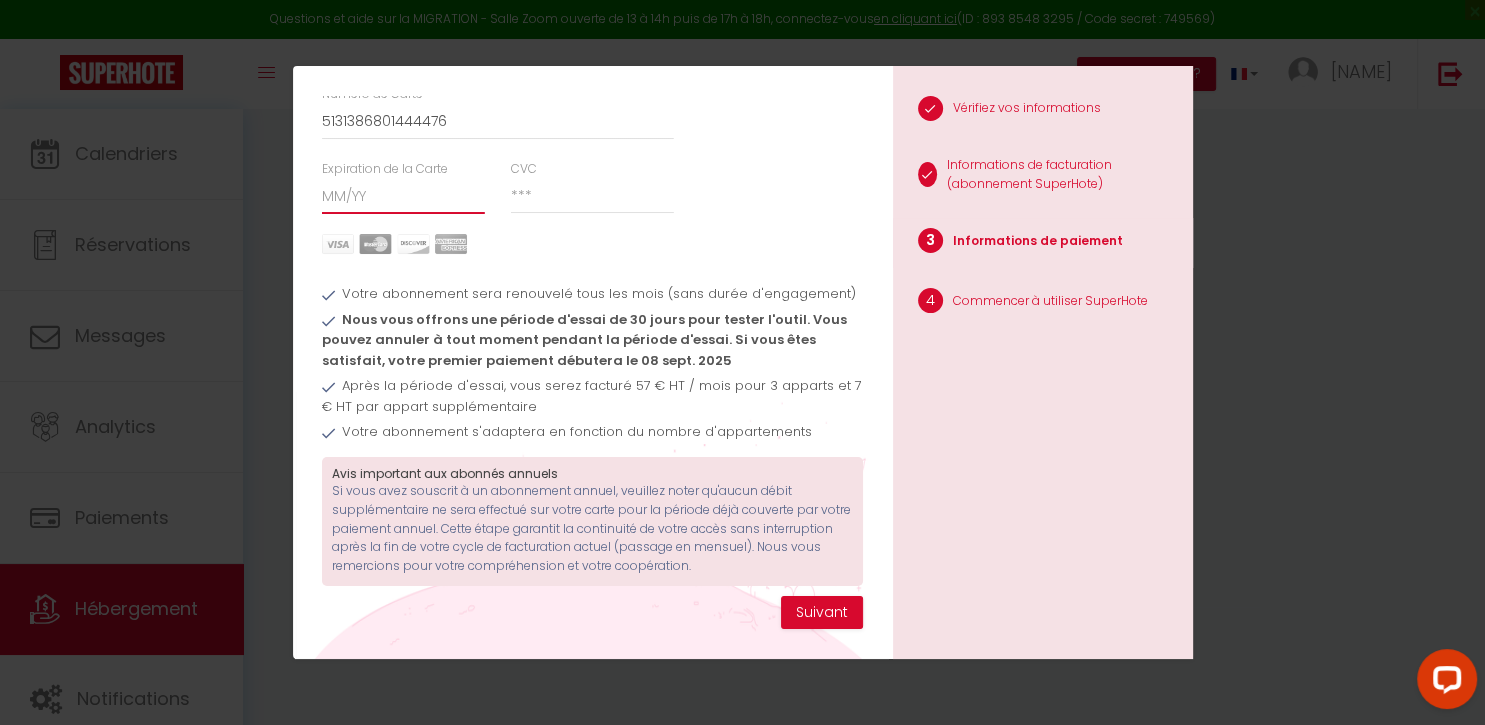 type on "02/28" 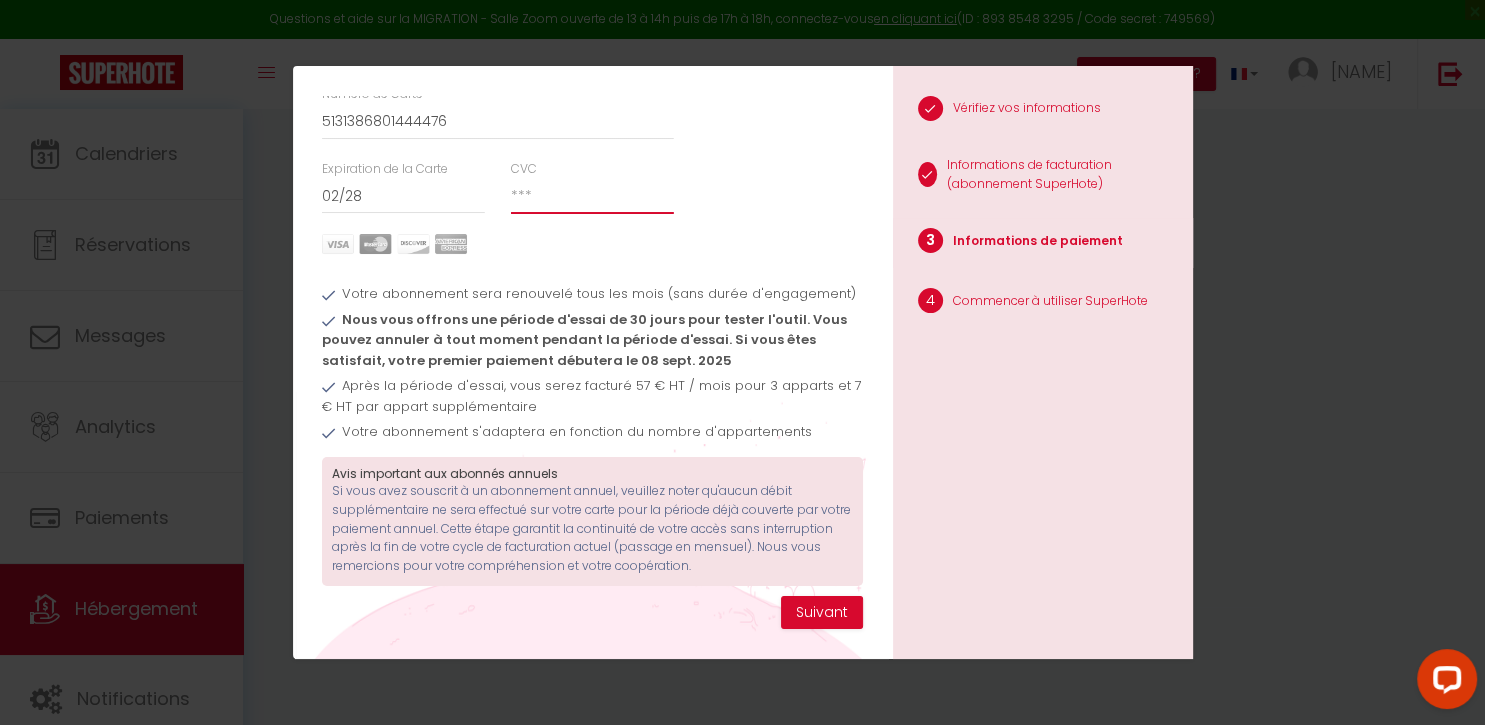 click on "CVC" at bounding box center (592, 196) 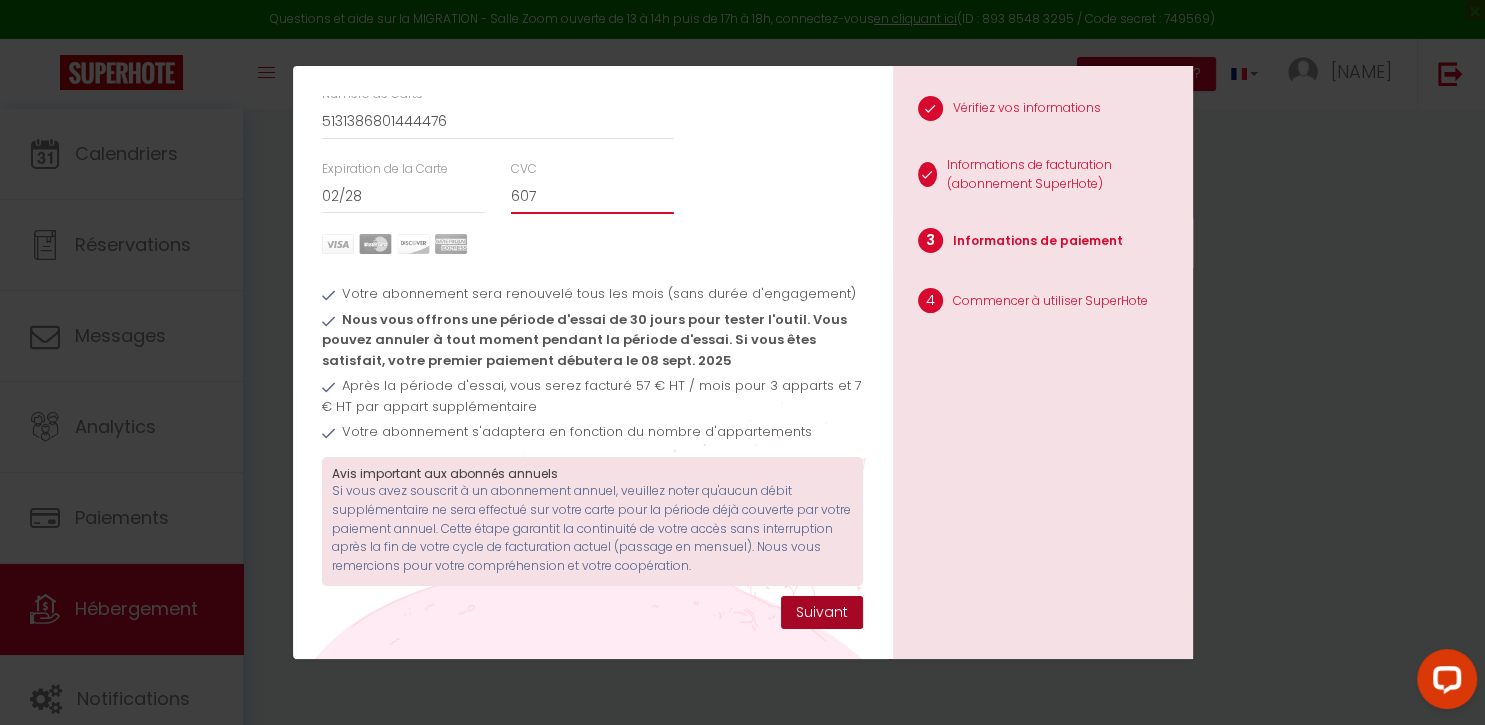 type on "607" 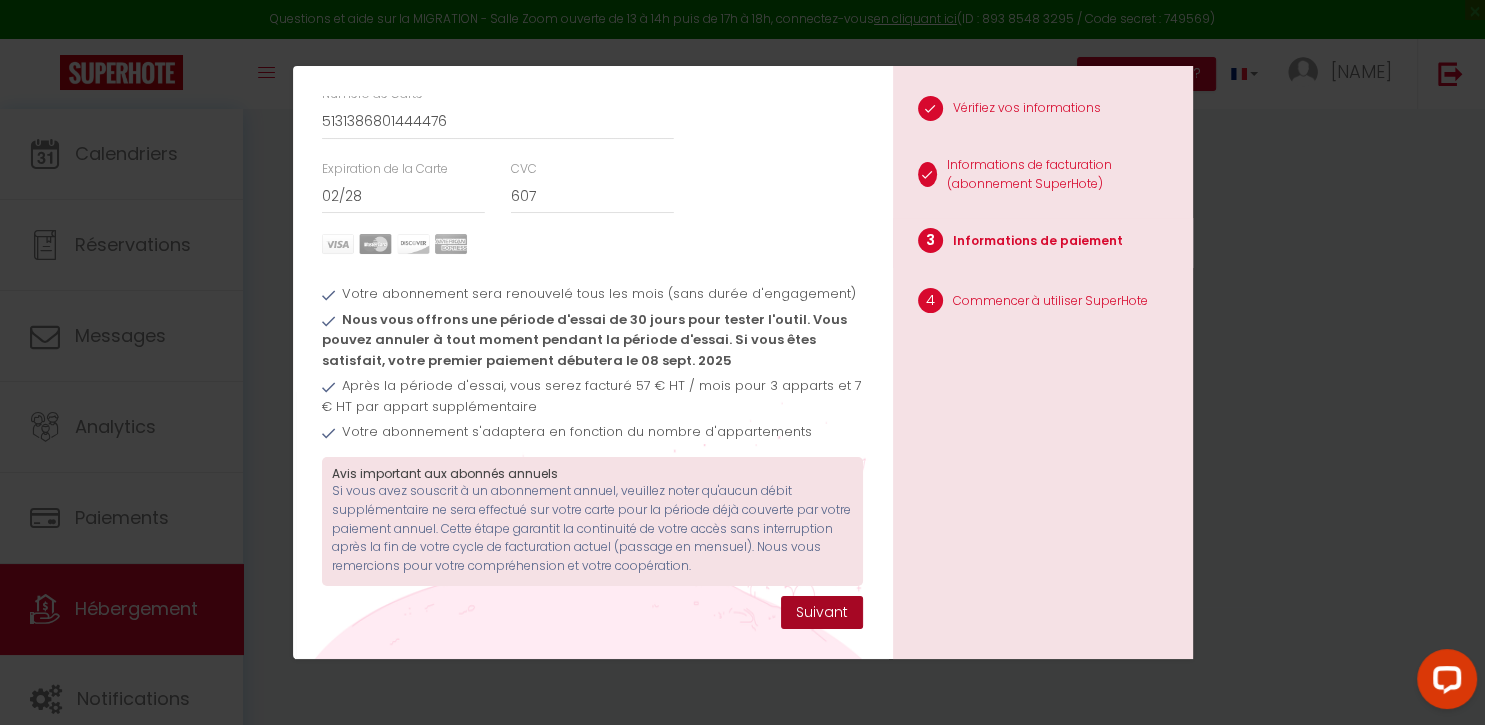 click on "Suivant" at bounding box center [822, 613] 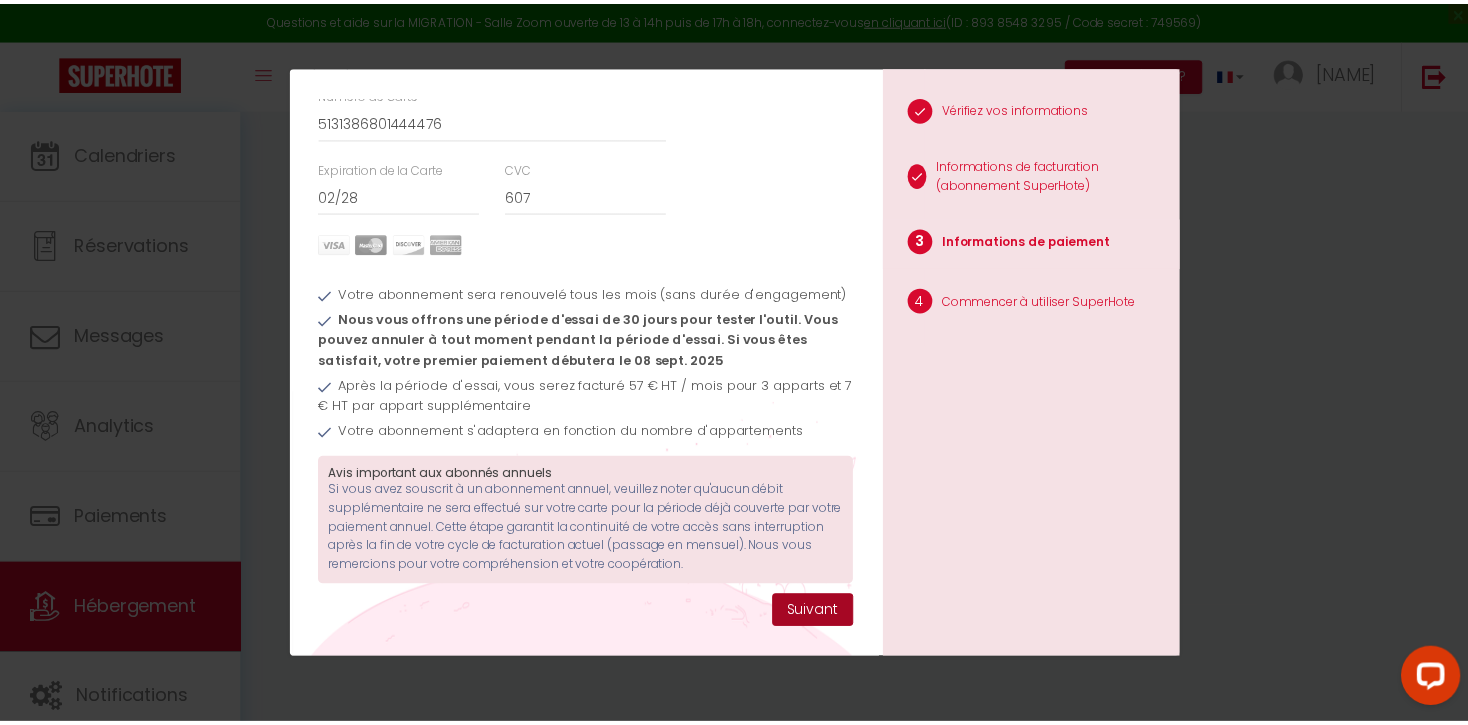 scroll, scrollTop: 116, scrollLeft: 0, axis: vertical 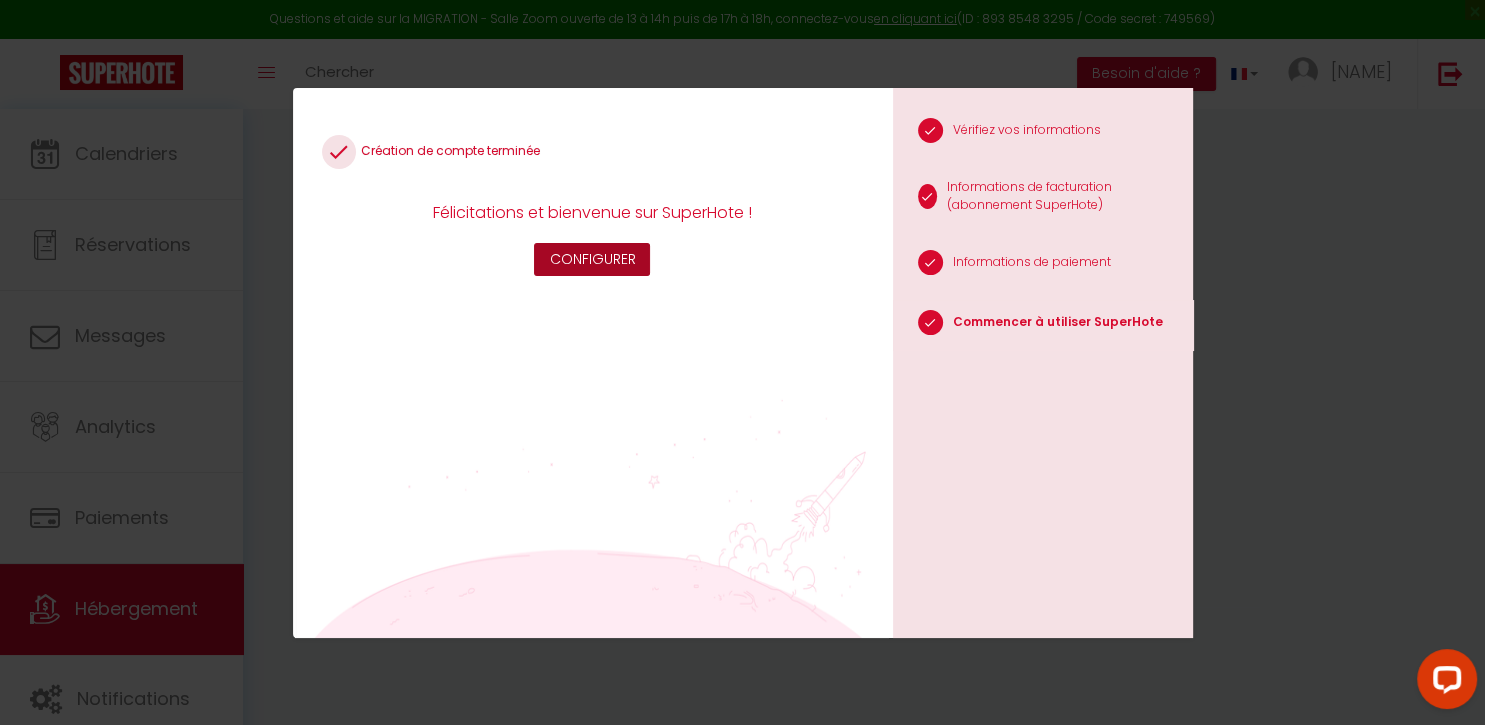 click on "Configurer" at bounding box center (592, 260) 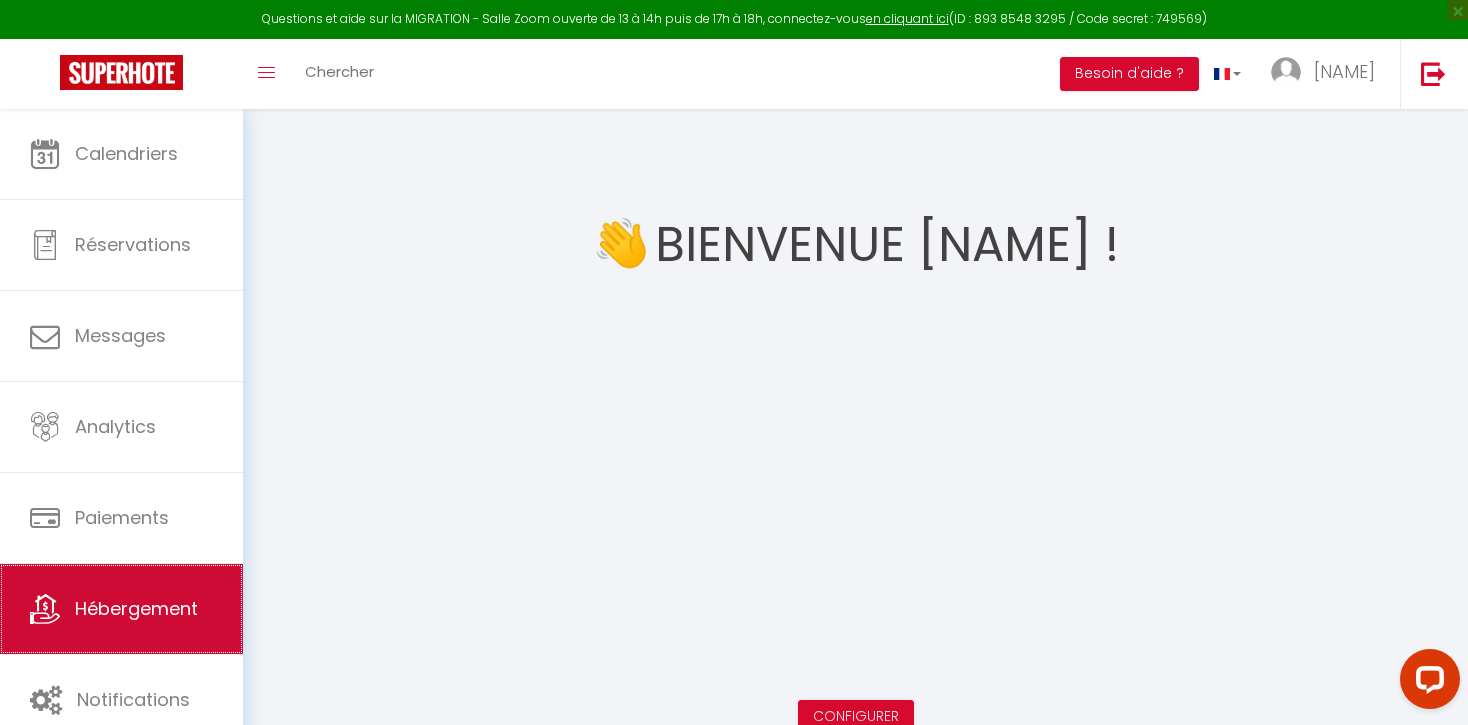 click on "Hébergement" at bounding box center (136, 608) 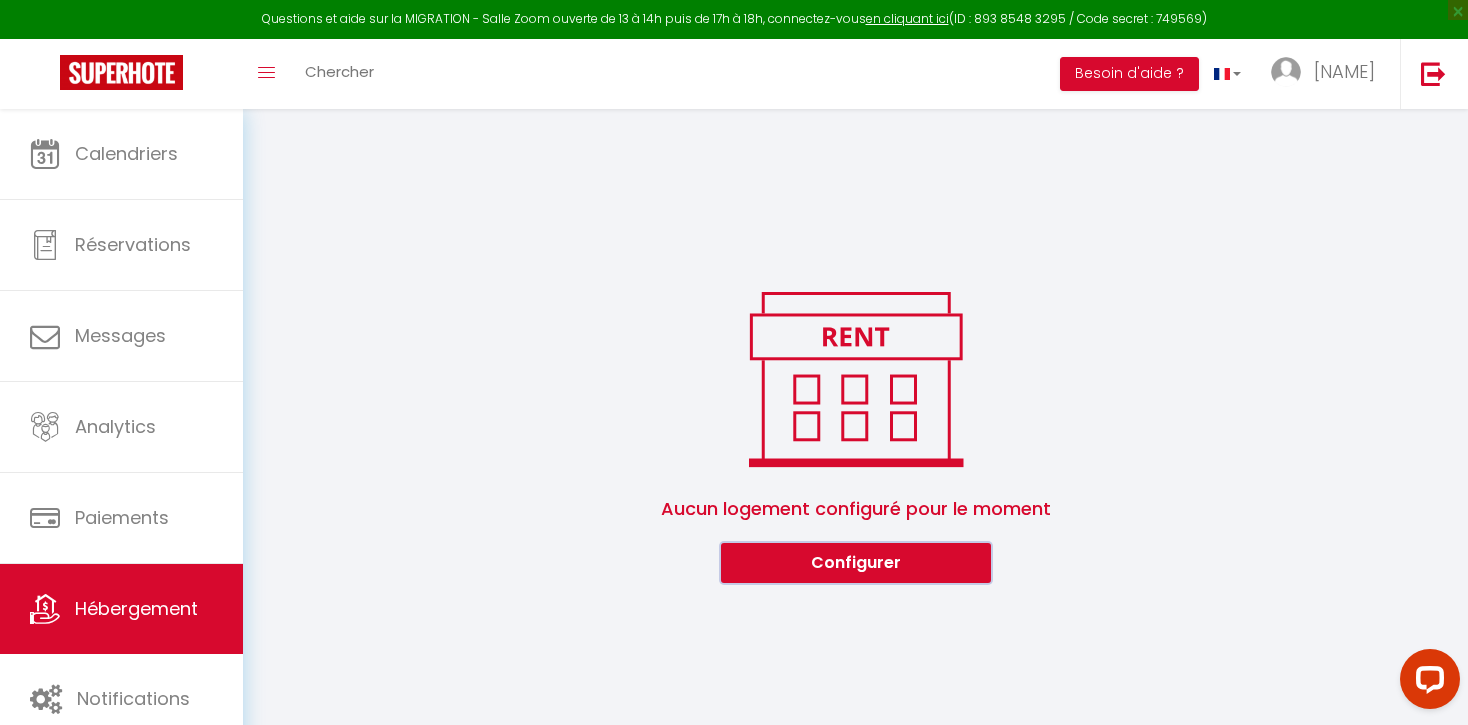 click on "Configurer" at bounding box center [856, 563] 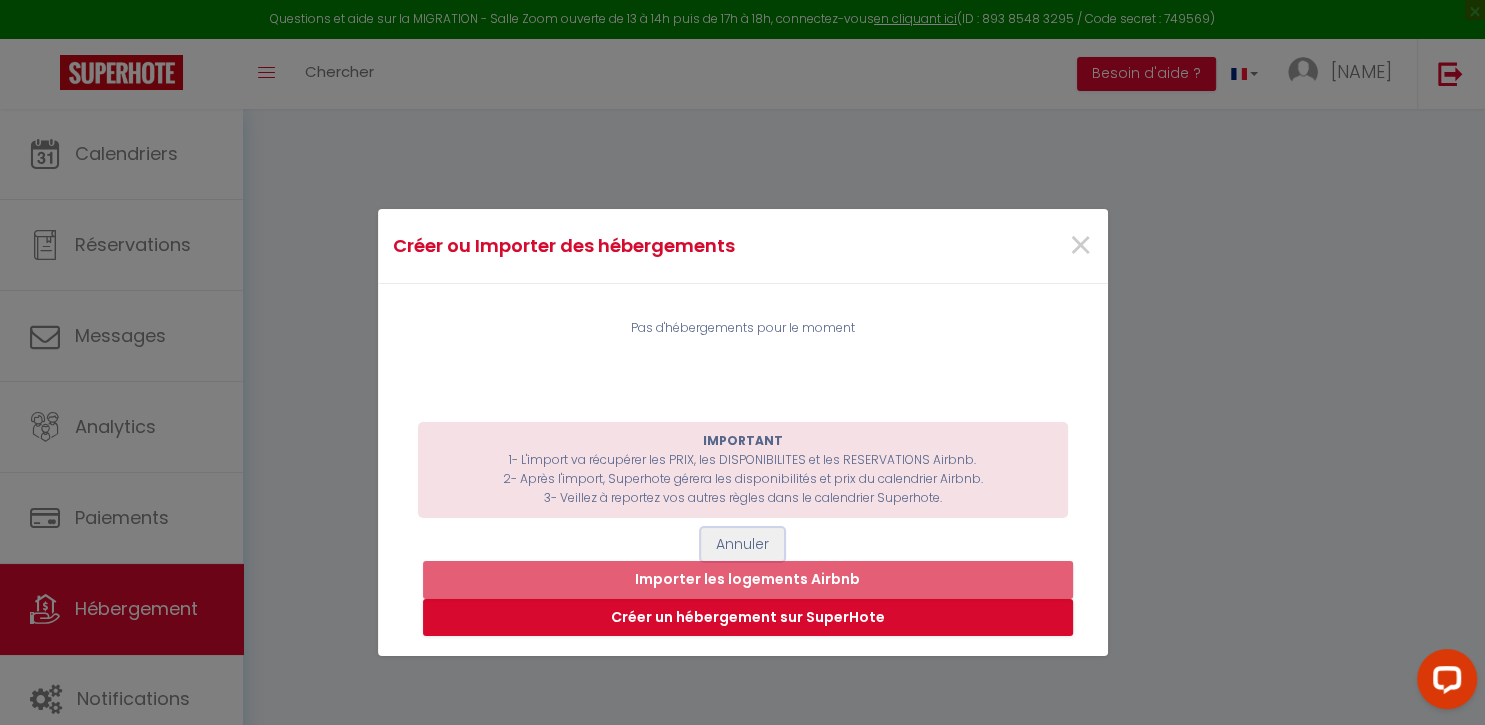 click on "Annuler" at bounding box center (742, 545) 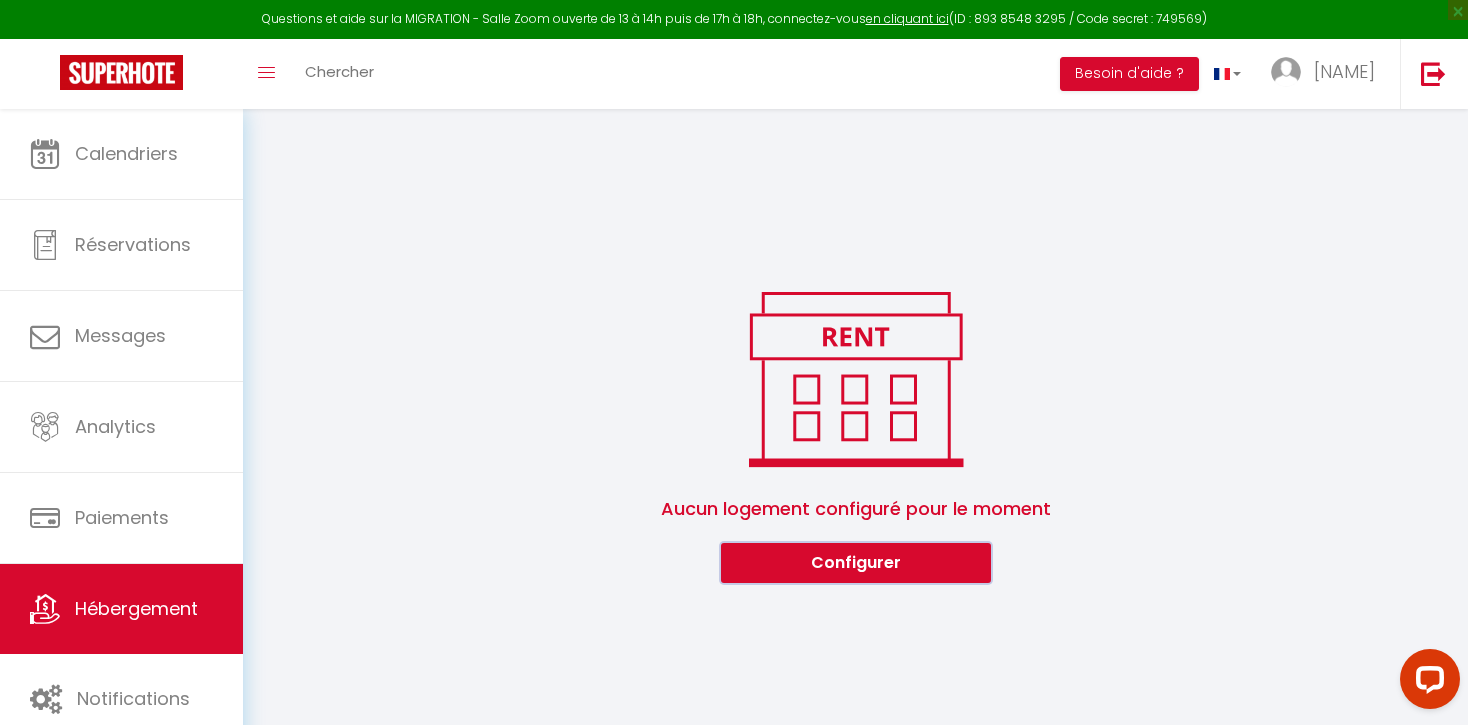 click on "Configurer" at bounding box center [856, 563] 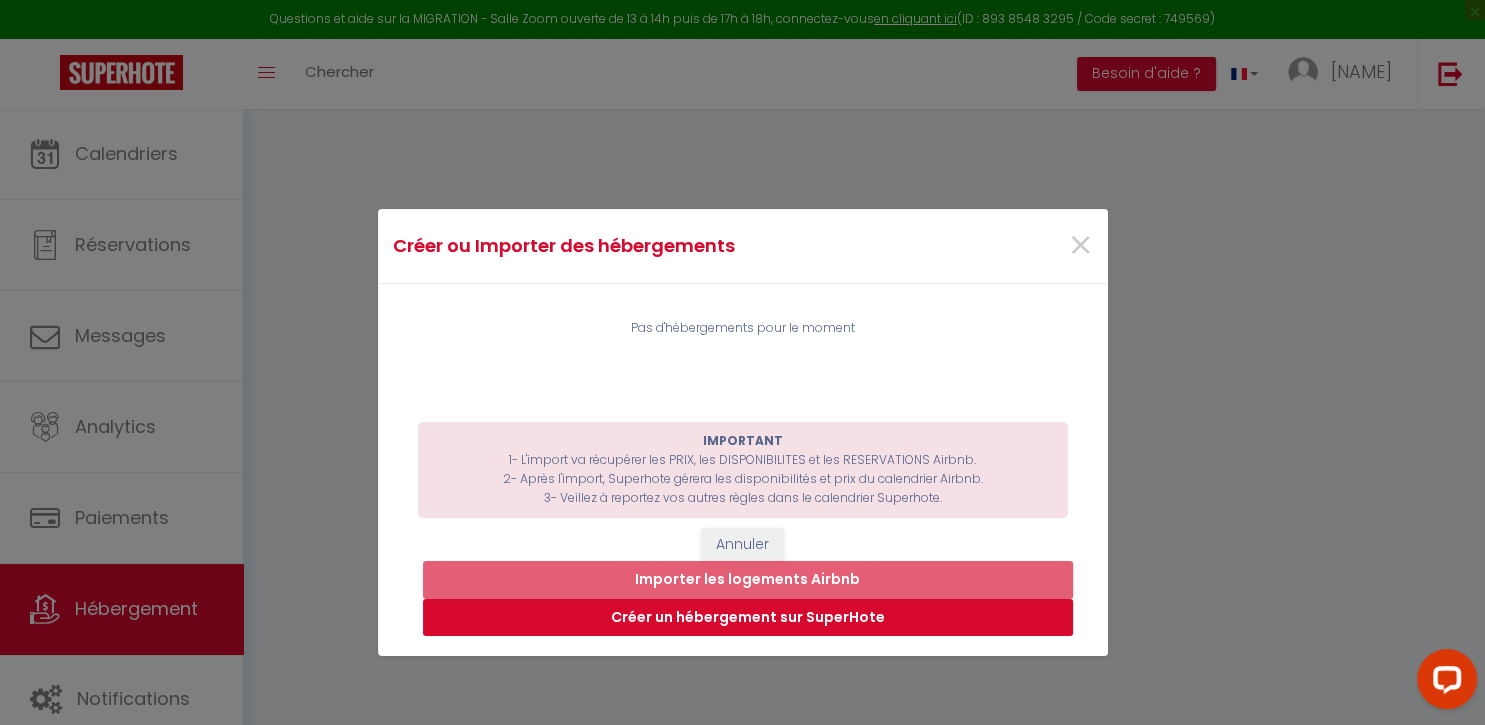 click on "Créer un hébergement sur SuperHote" at bounding box center [748, 618] 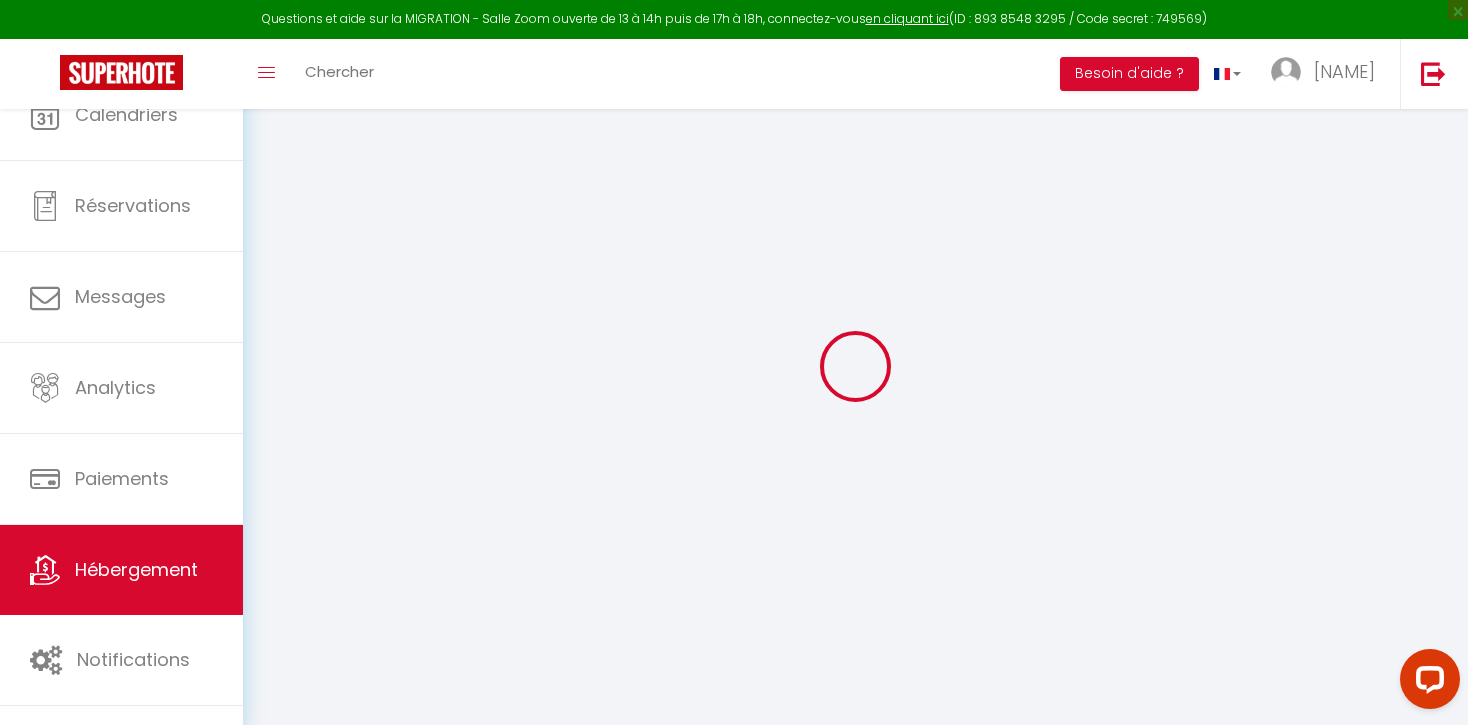 select 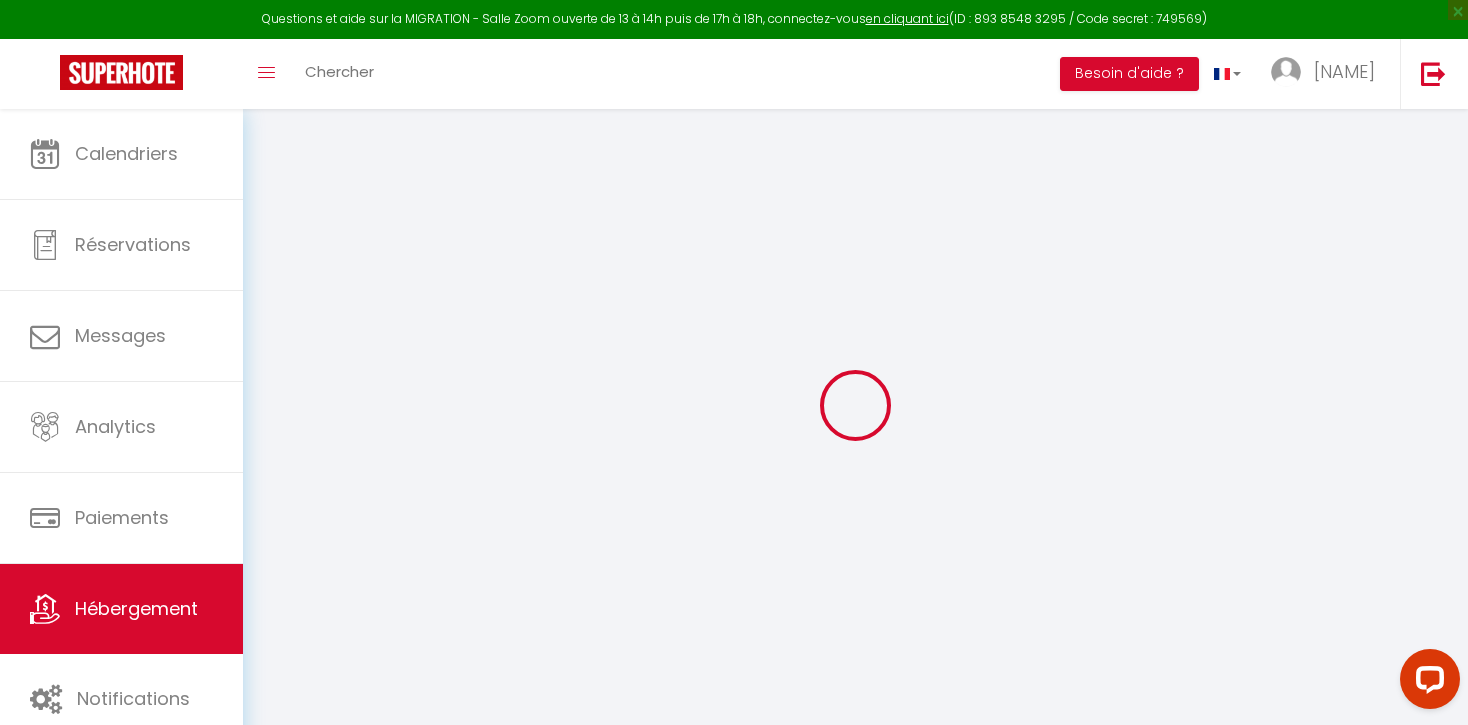select 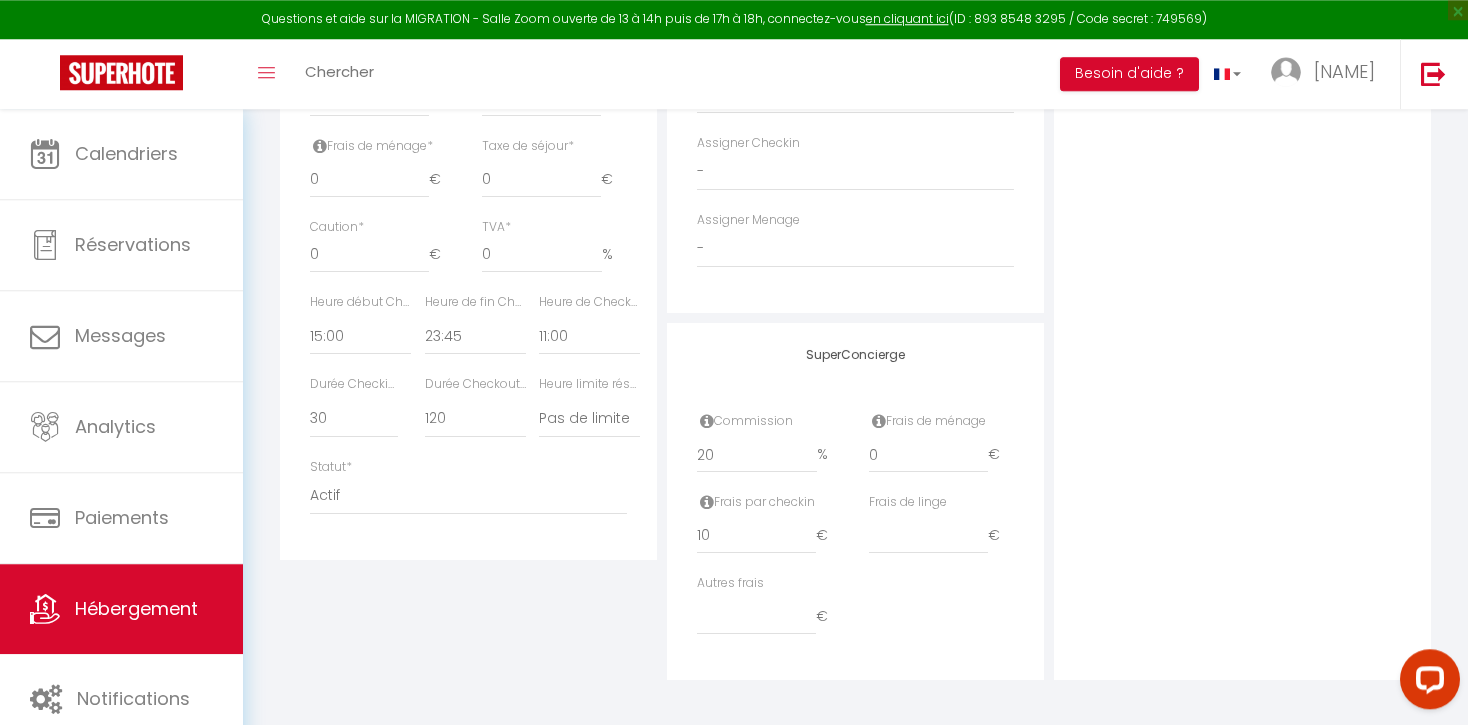 scroll, scrollTop: 960, scrollLeft: 0, axis: vertical 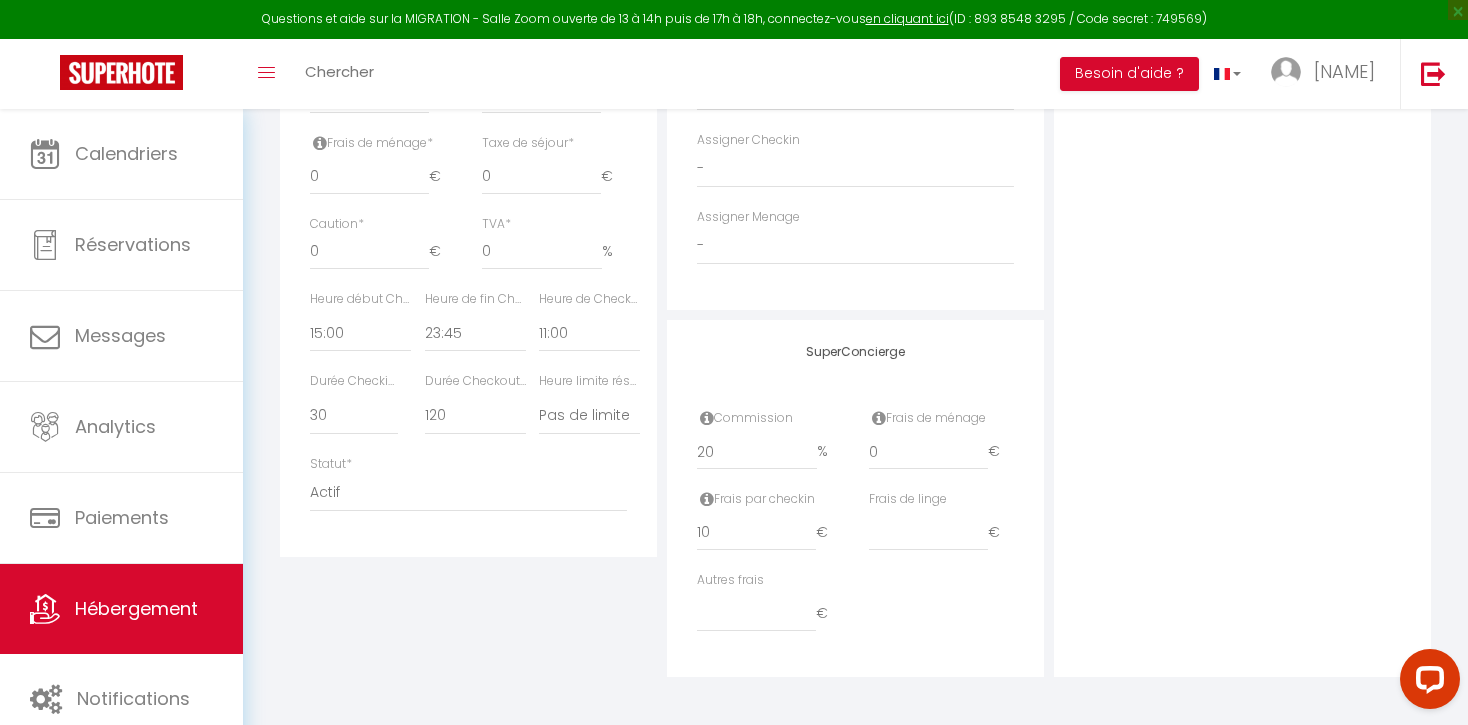 click at bounding box center [707, 418] 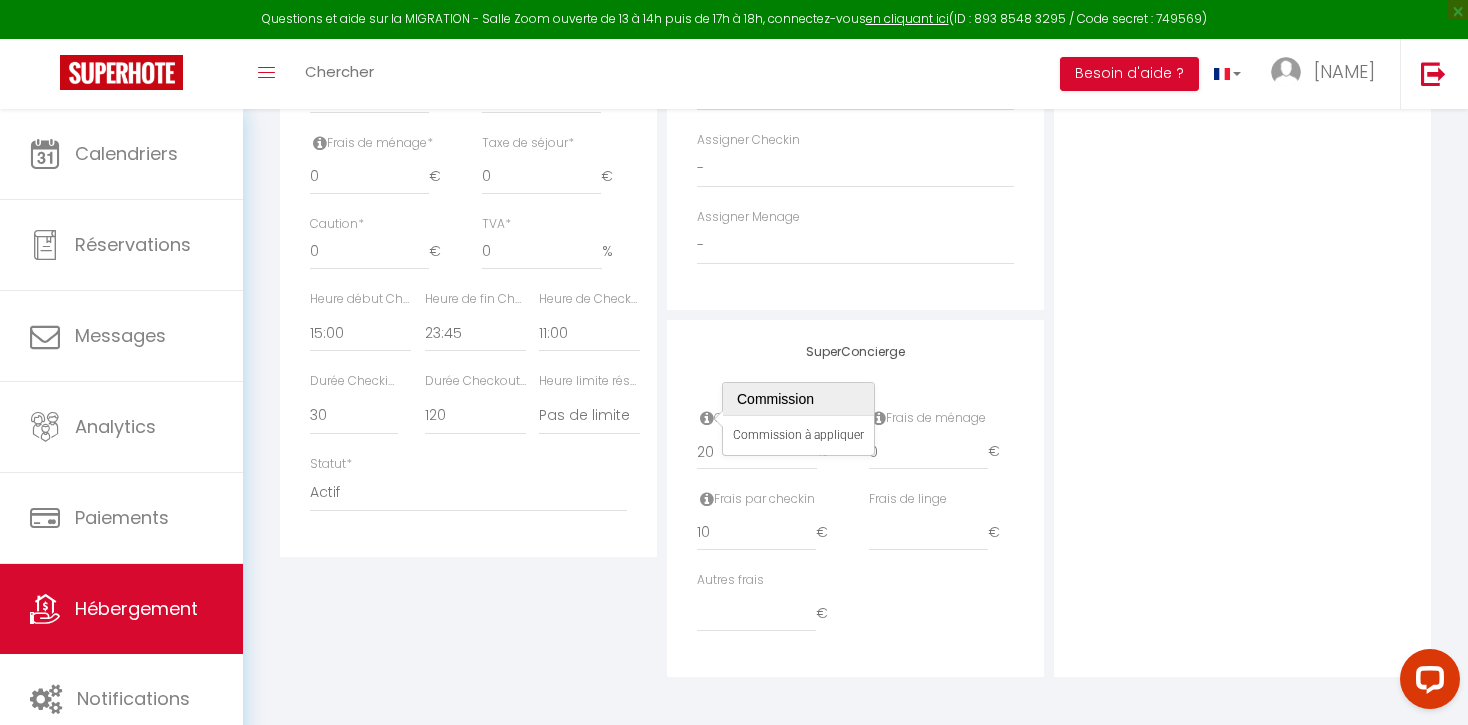 click on "SuperConcierge
Commission
20   %
Frais de ménage
0   €
Frais par checkin
10   €
Frais de linge
€
Autres frais
€" at bounding box center [855, 498] 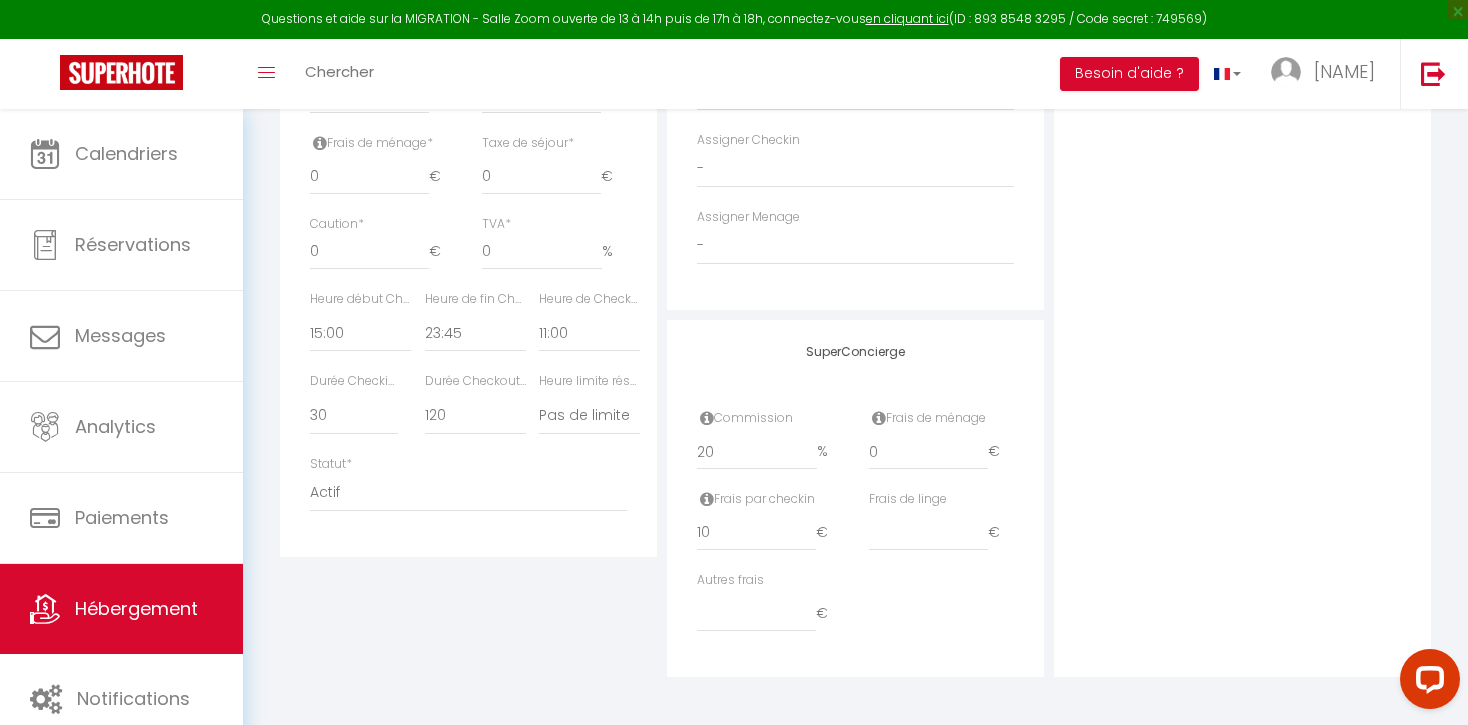 click on "SuperConcierge
Commission
20   %
Frais de ménage
0   €
Frais par checkin
10   €
Frais de linge
€
Autres frais
€" at bounding box center [855, 498] 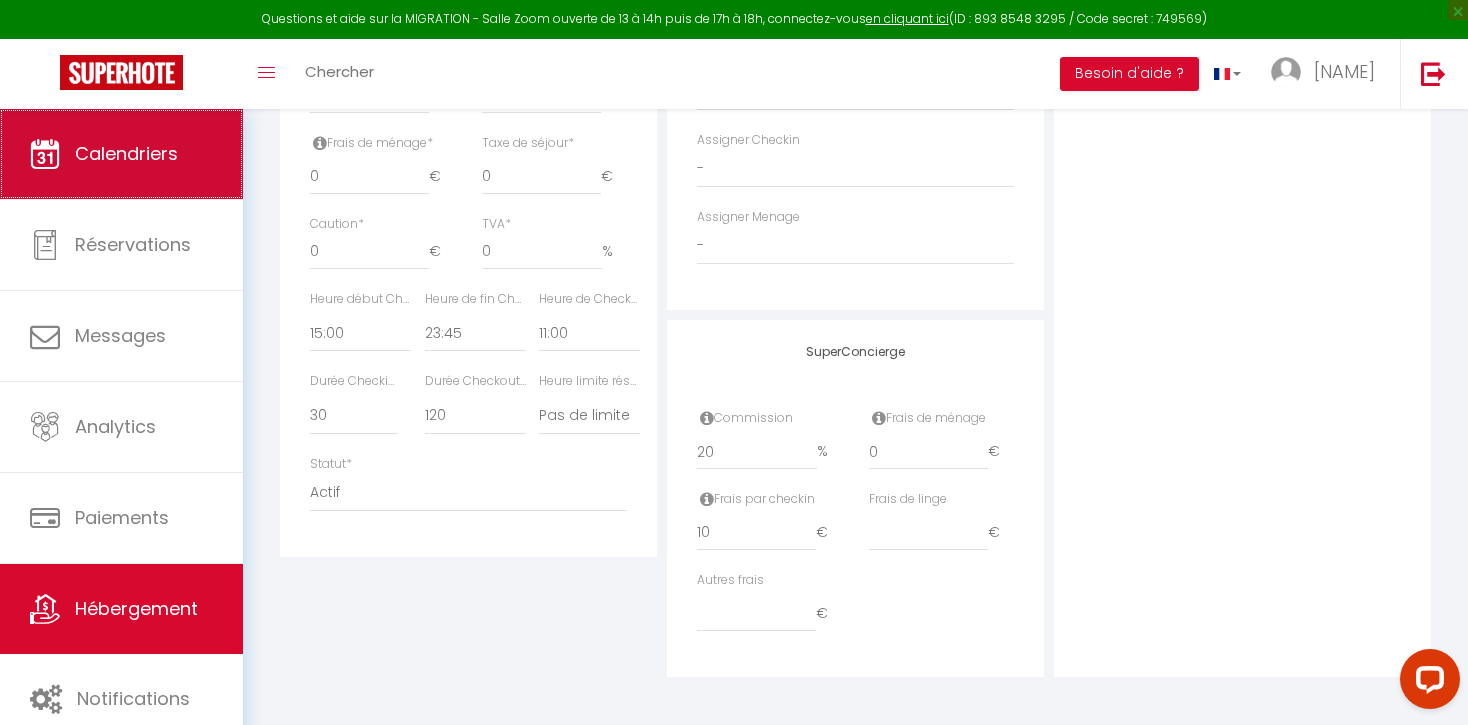 click on "Calendriers" at bounding box center (126, 153) 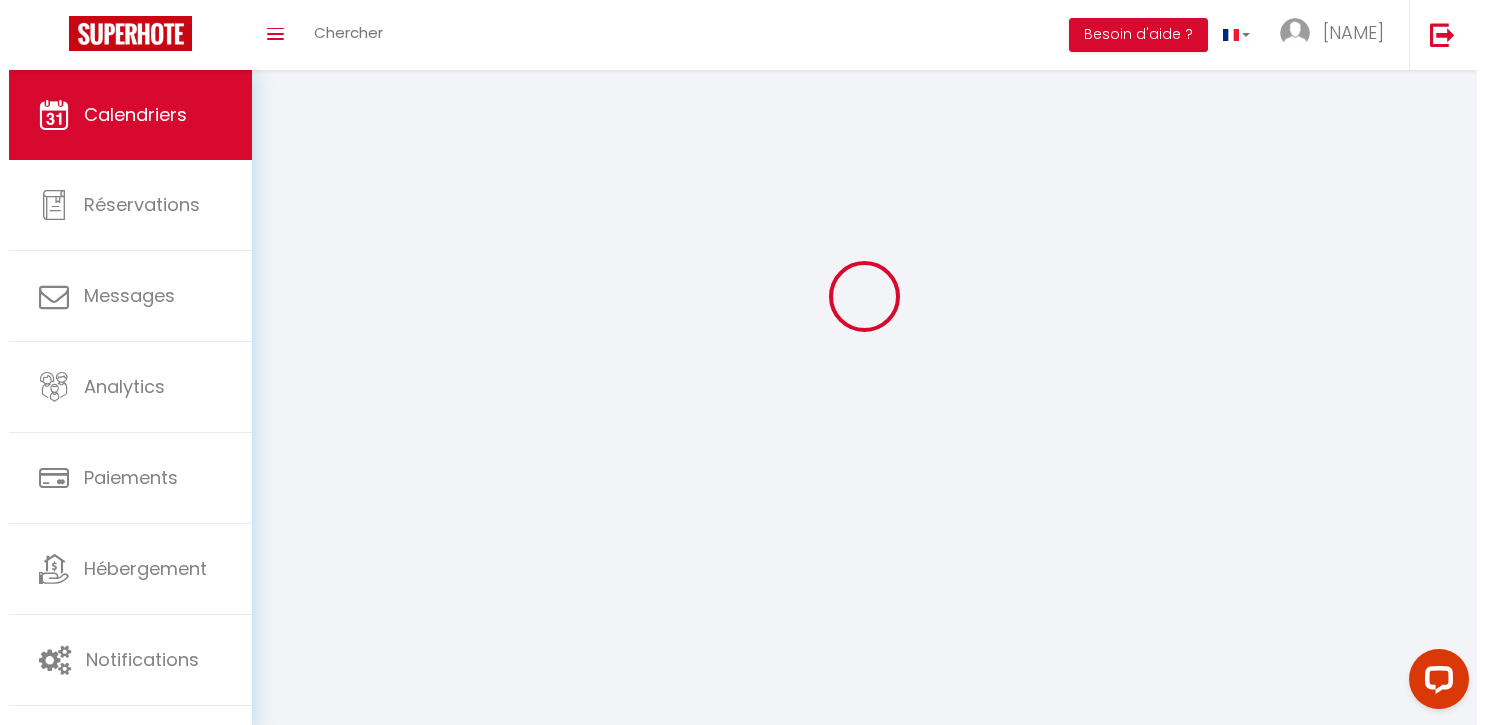 scroll, scrollTop: 0, scrollLeft: 0, axis: both 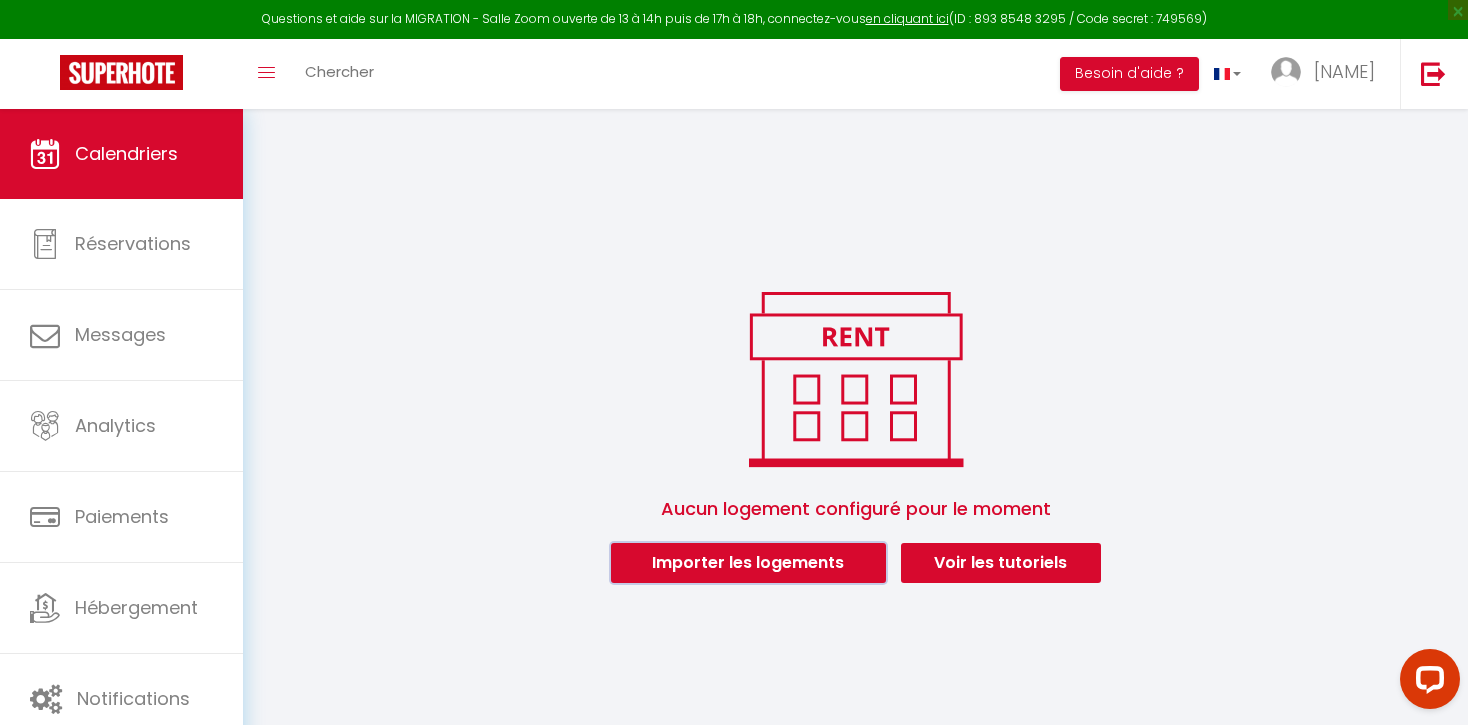 click on "Importer les logements" at bounding box center (748, 563) 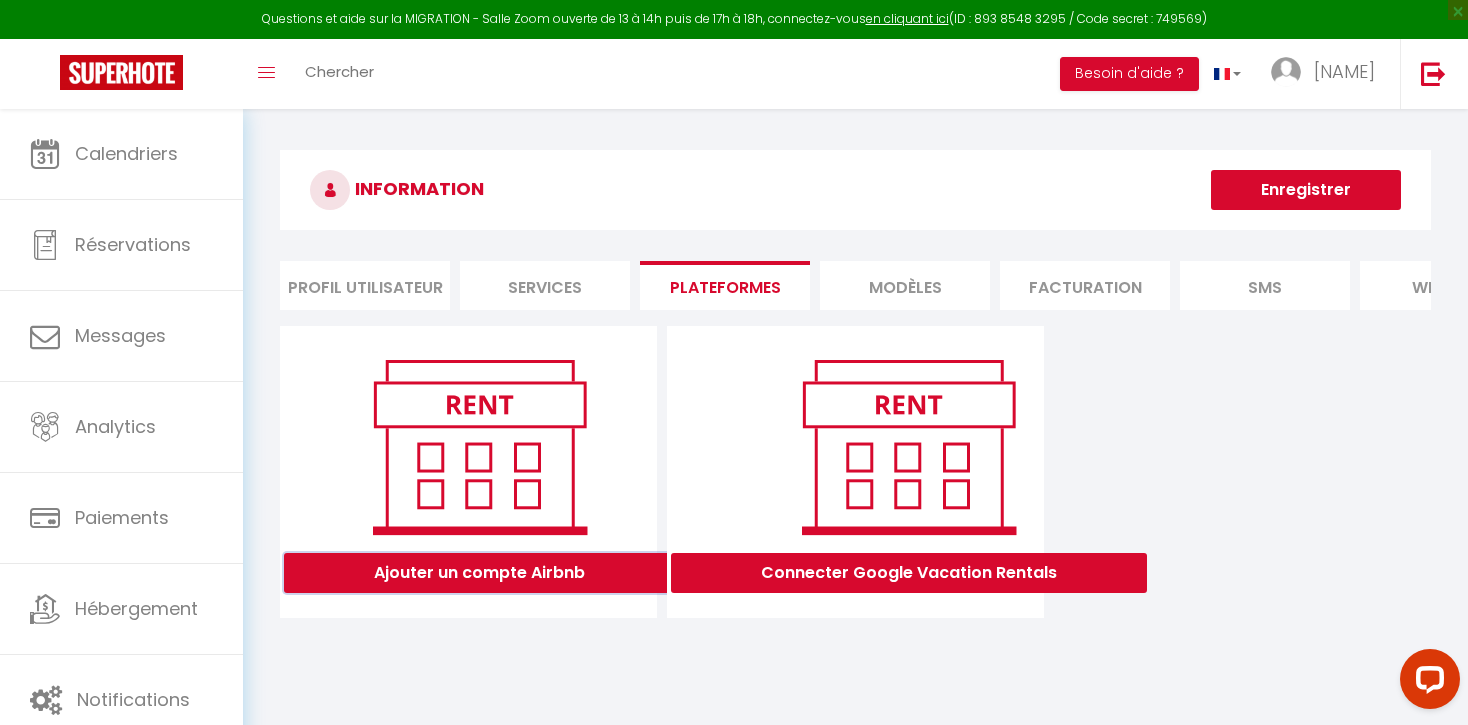 click on "Ajouter un compte Airbnb" at bounding box center (479, 573) 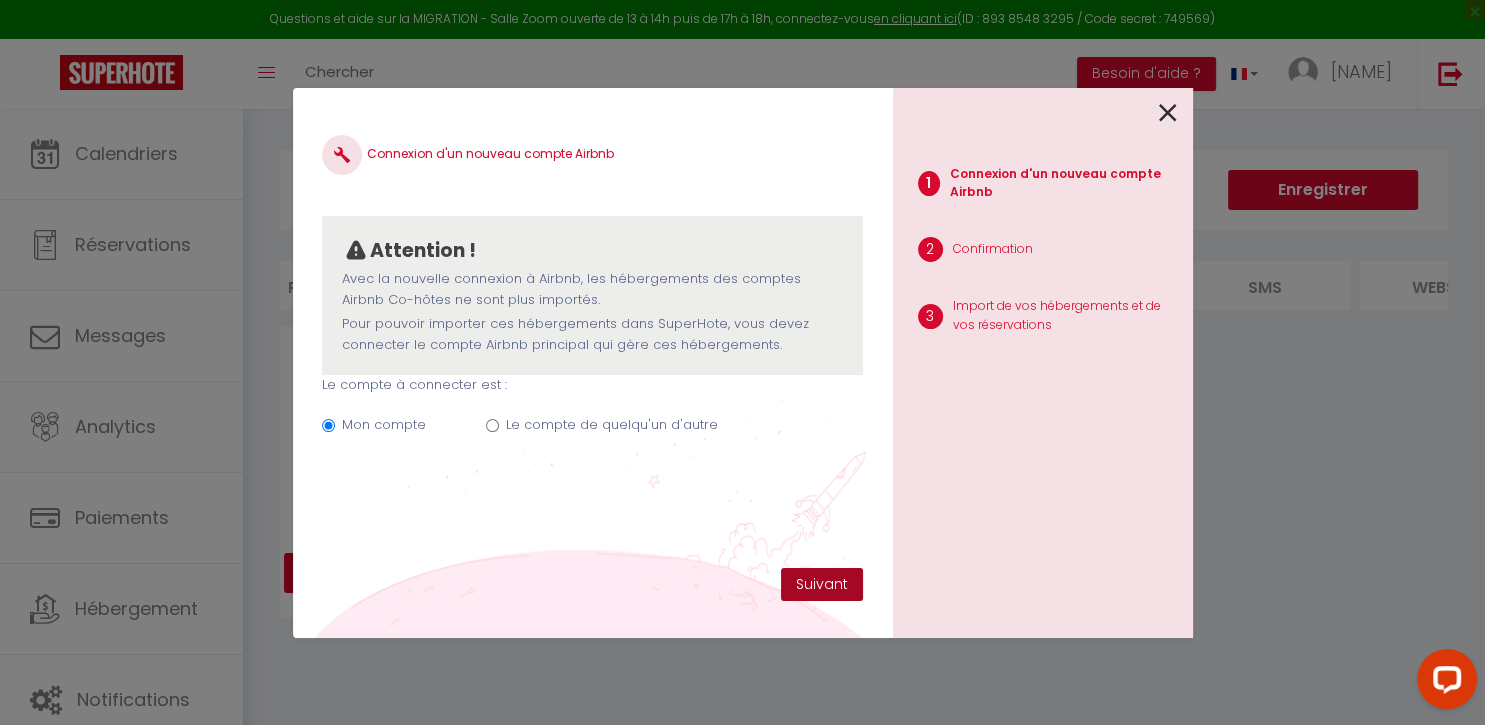 click on "Suivant" at bounding box center [822, 585] 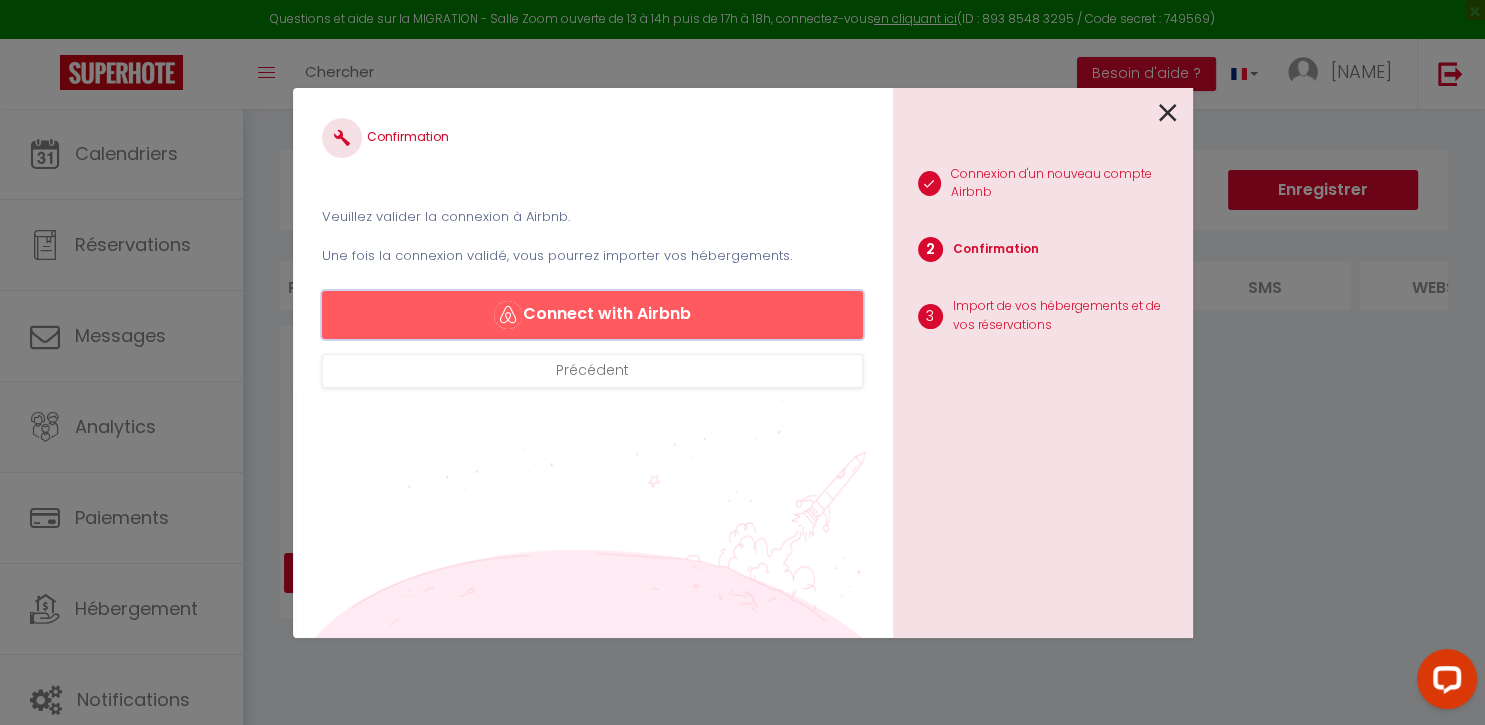 click on "Connect with Airbnb" at bounding box center (592, 315) 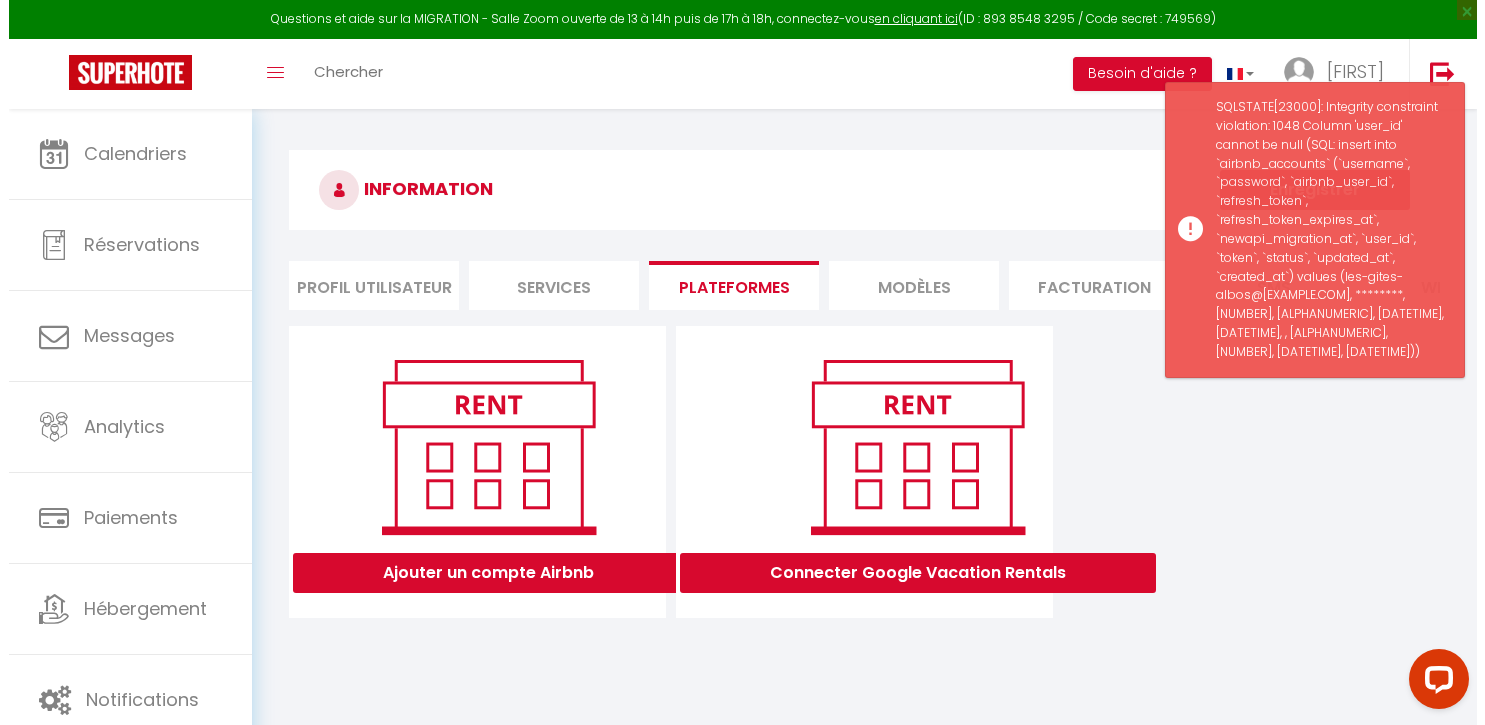 scroll, scrollTop: 0, scrollLeft: 0, axis: both 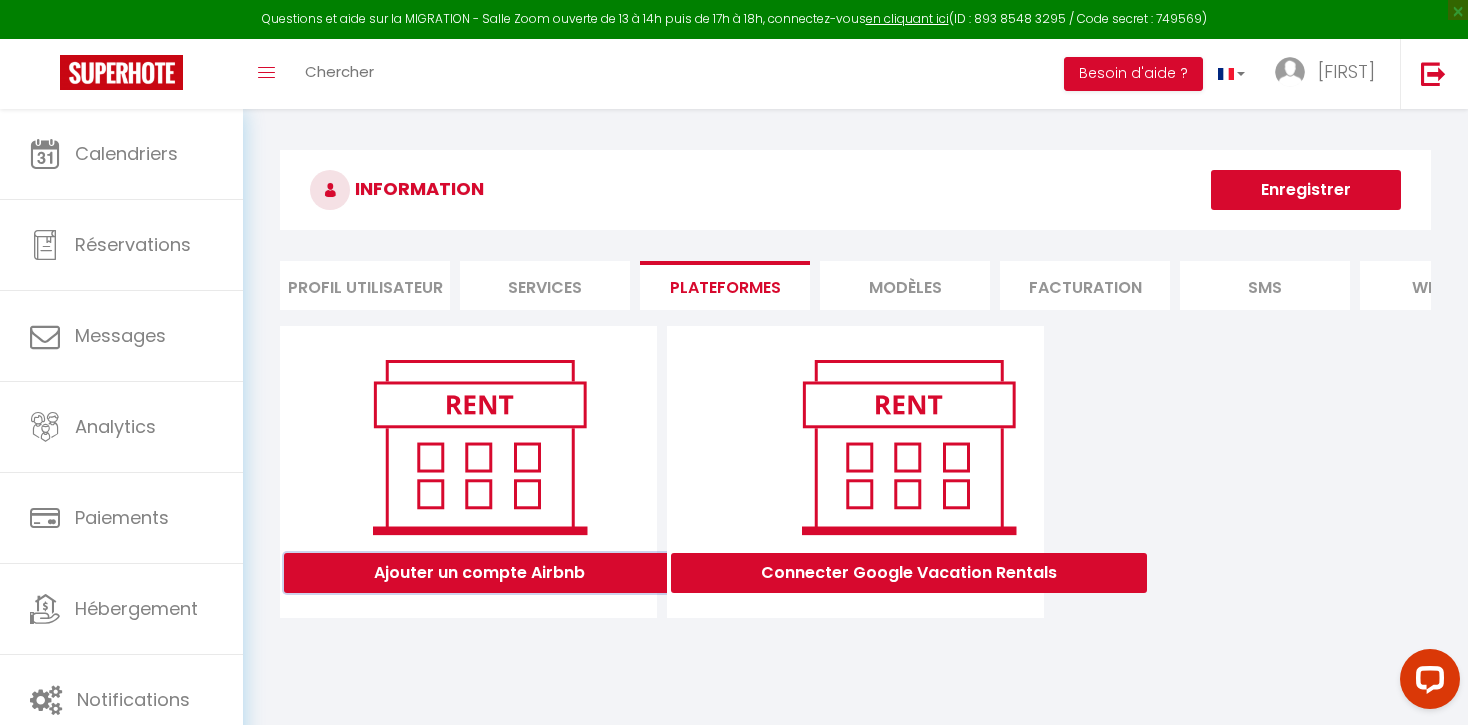 click on "Ajouter un compte Airbnb" at bounding box center (479, 573) 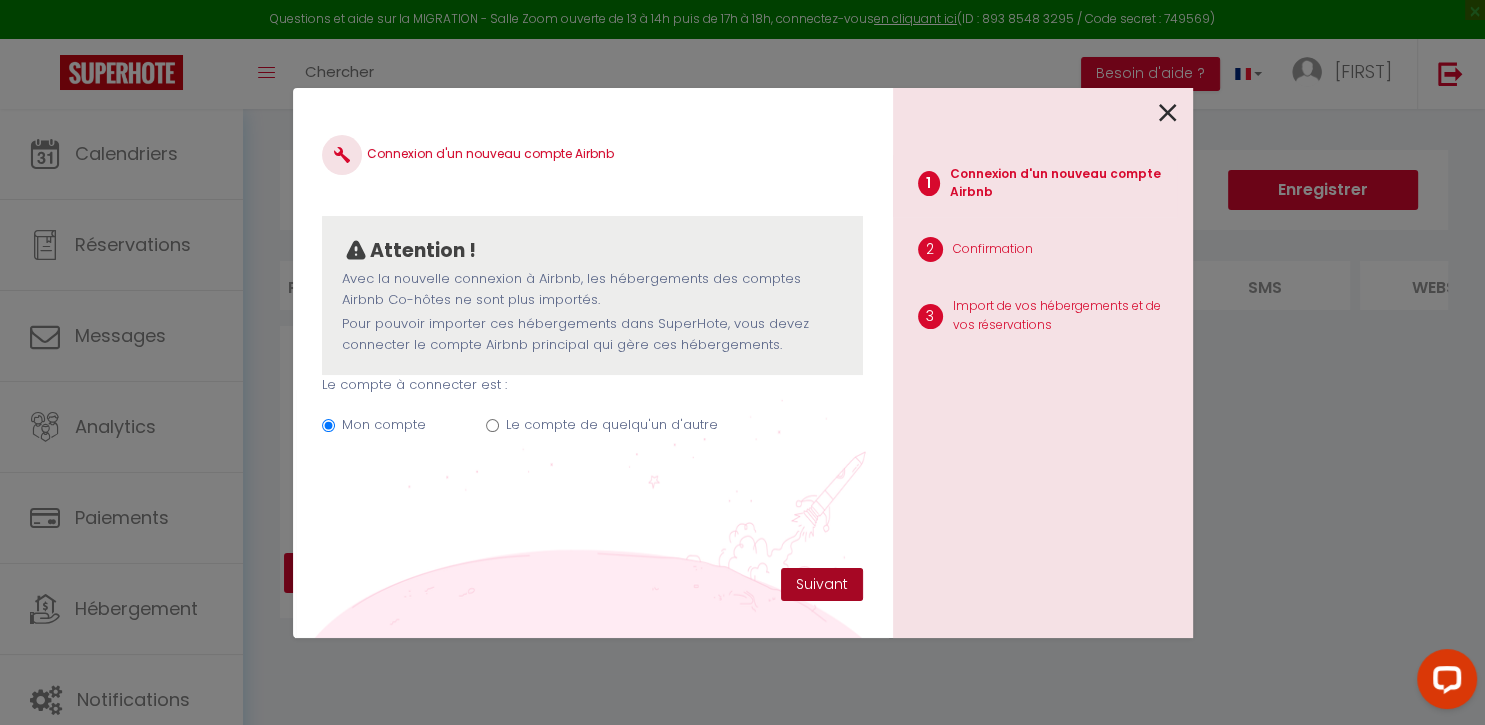 click on "Suivant" at bounding box center (822, 585) 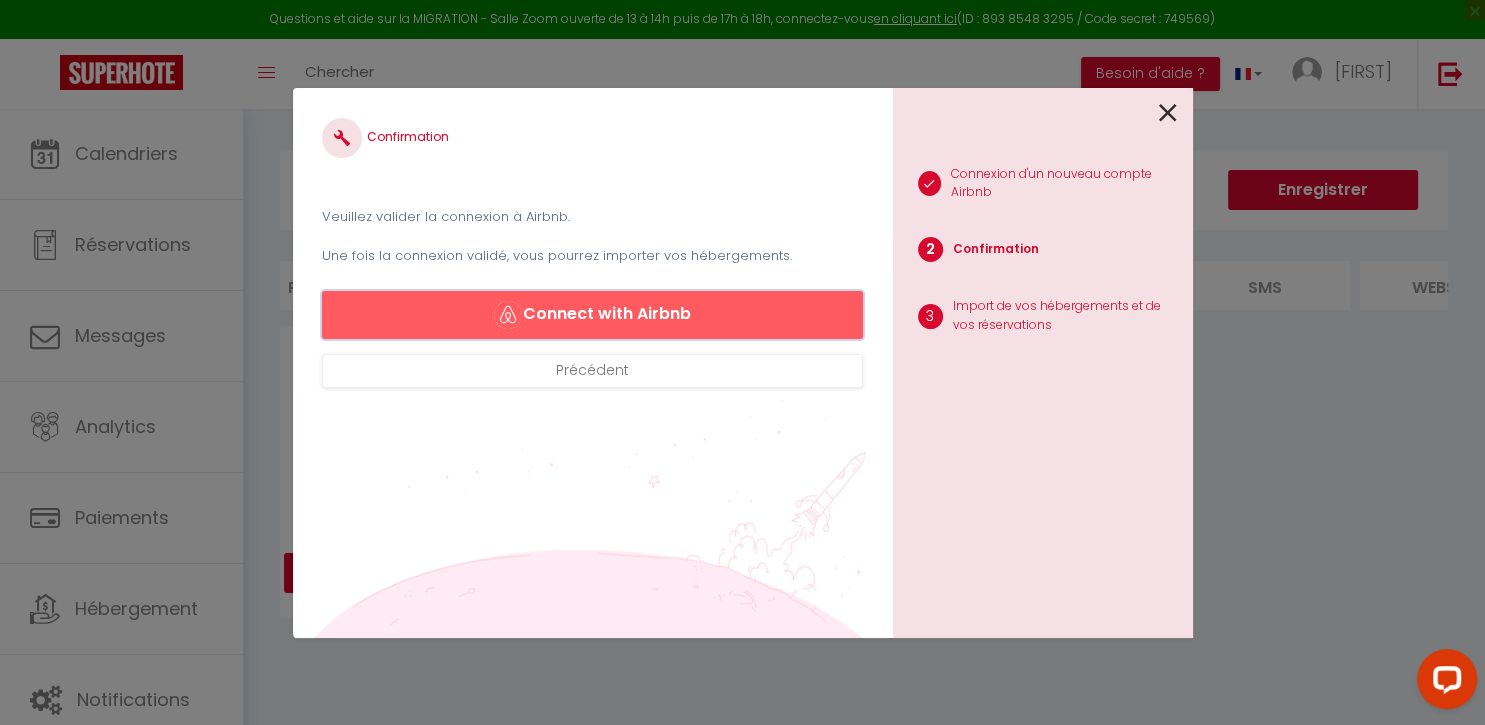 click on "Connect with Airbnb" at bounding box center (592, 315) 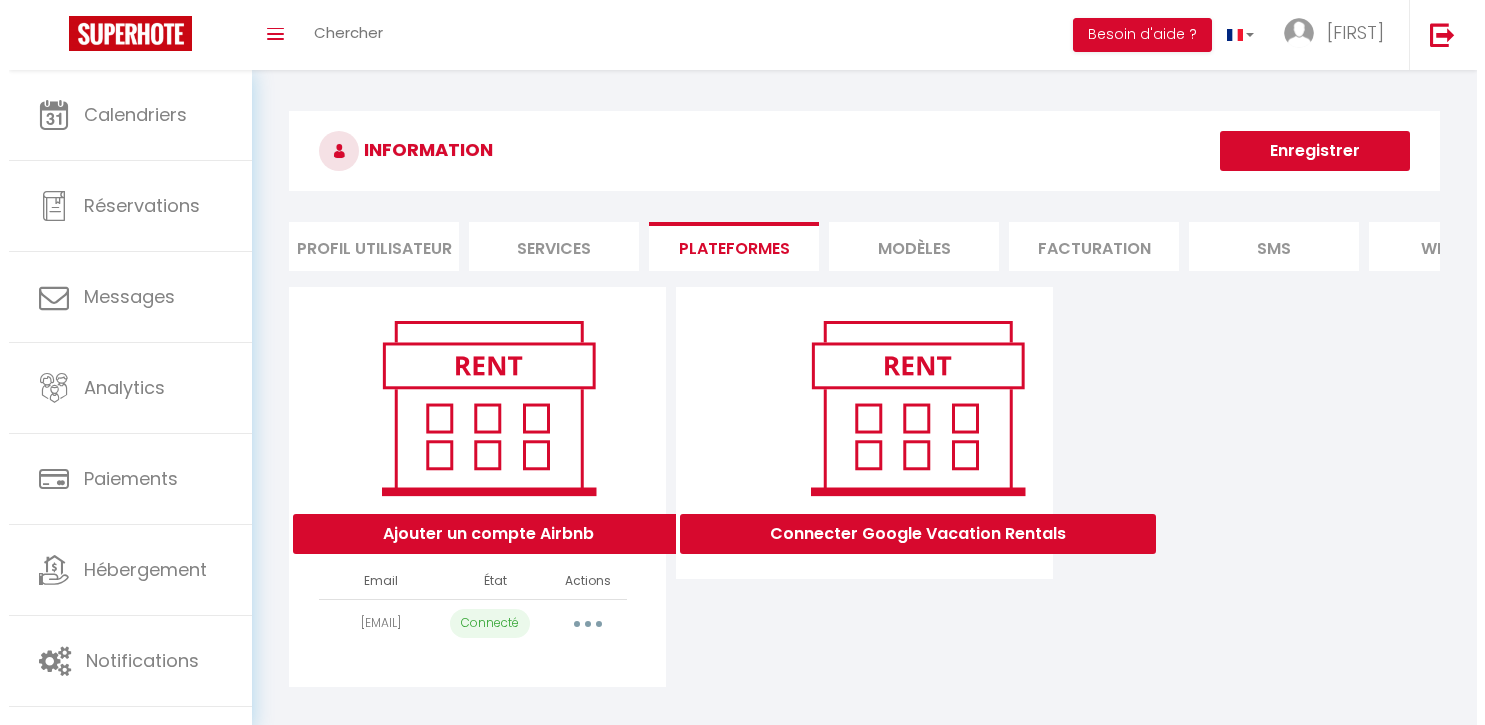 scroll, scrollTop: 0, scrollLeft: 0, axis: both 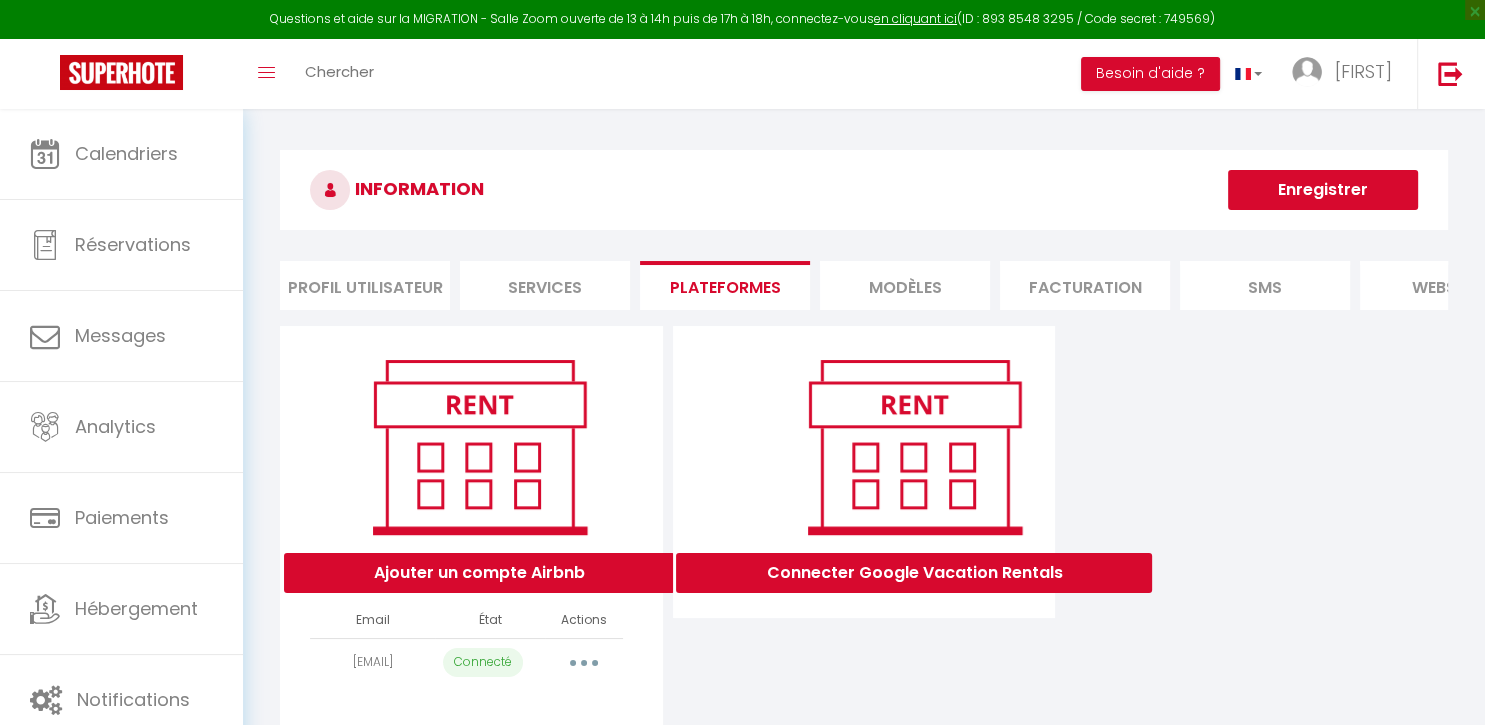 select 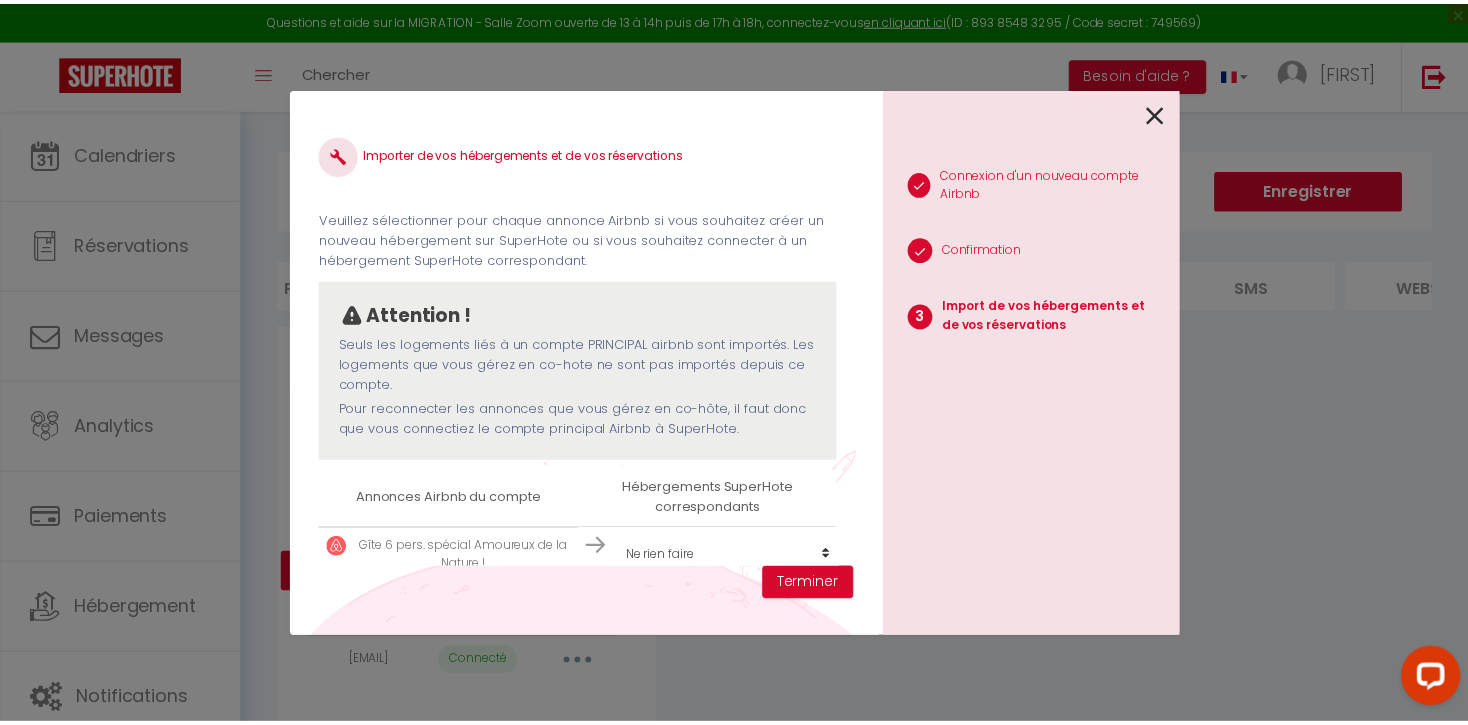 scroll, scrollTop: 0, scrollLeft: 0, axis: both 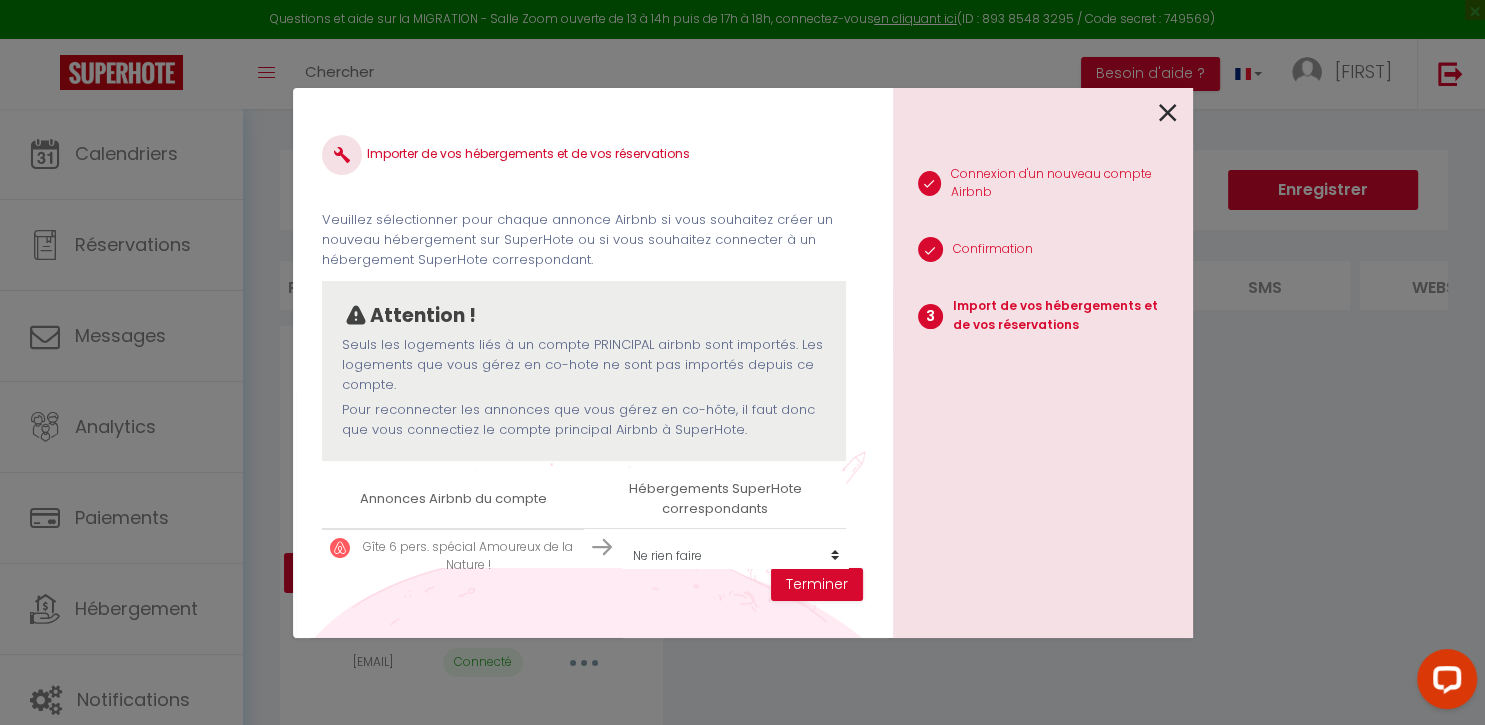 click at bounding box center (1168, 113) 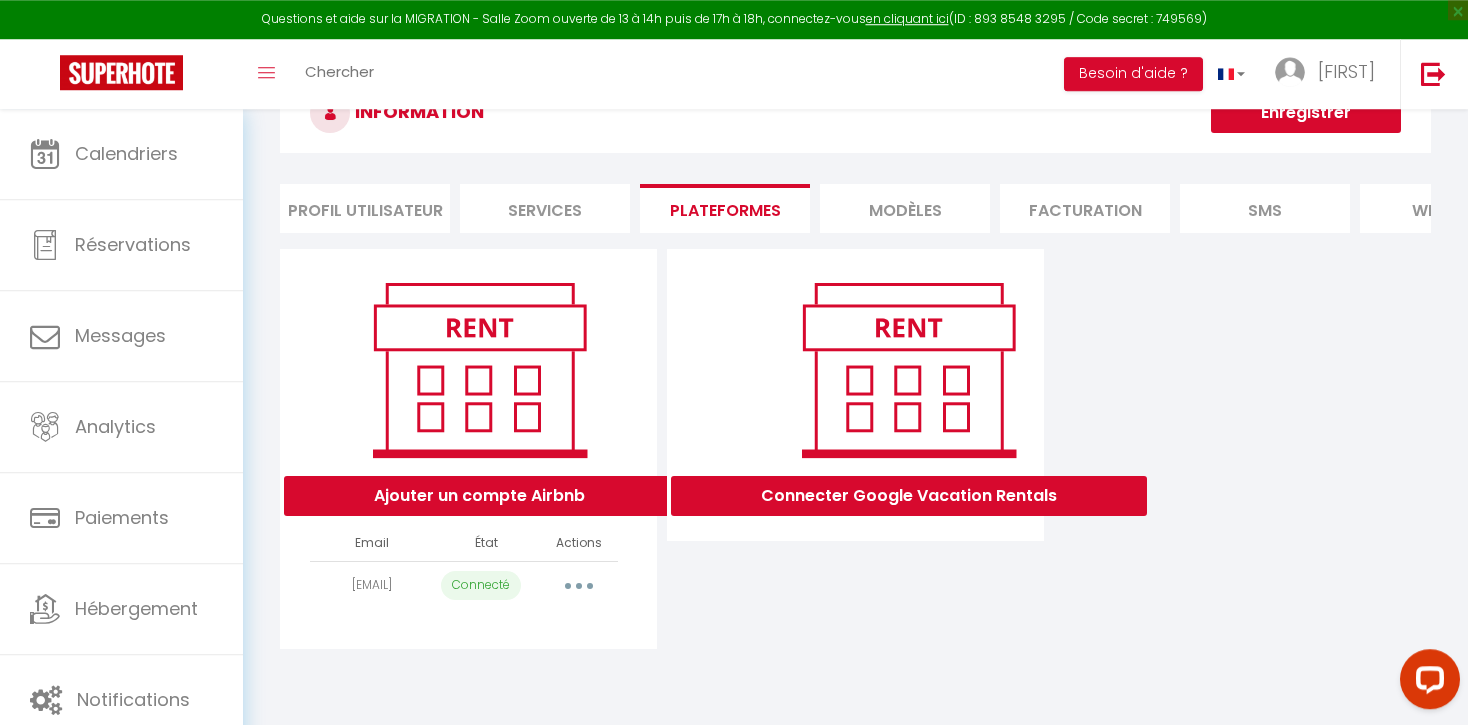 scroll, scrollTop: 108, scrollLeft: 0, axis: vertical 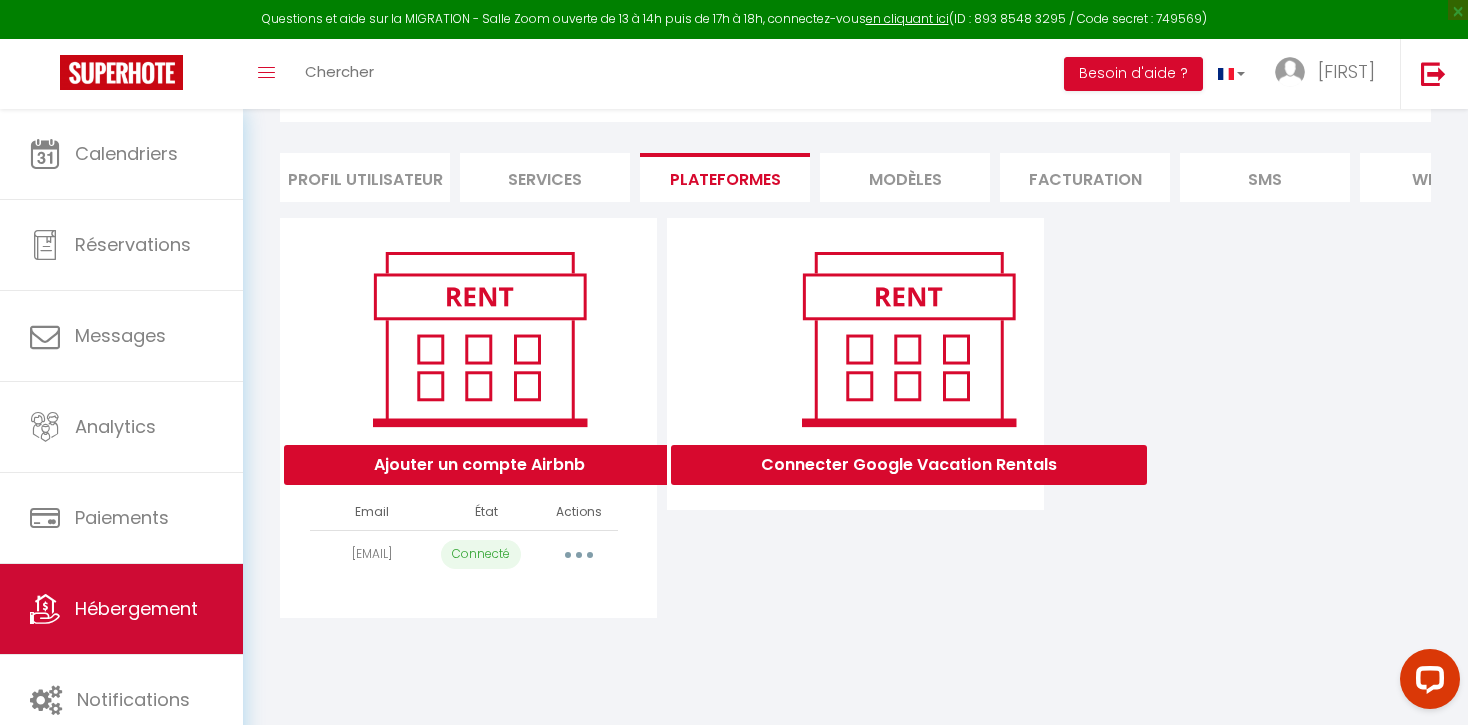 click on "Hébergement" at bounding box center [136, 608] 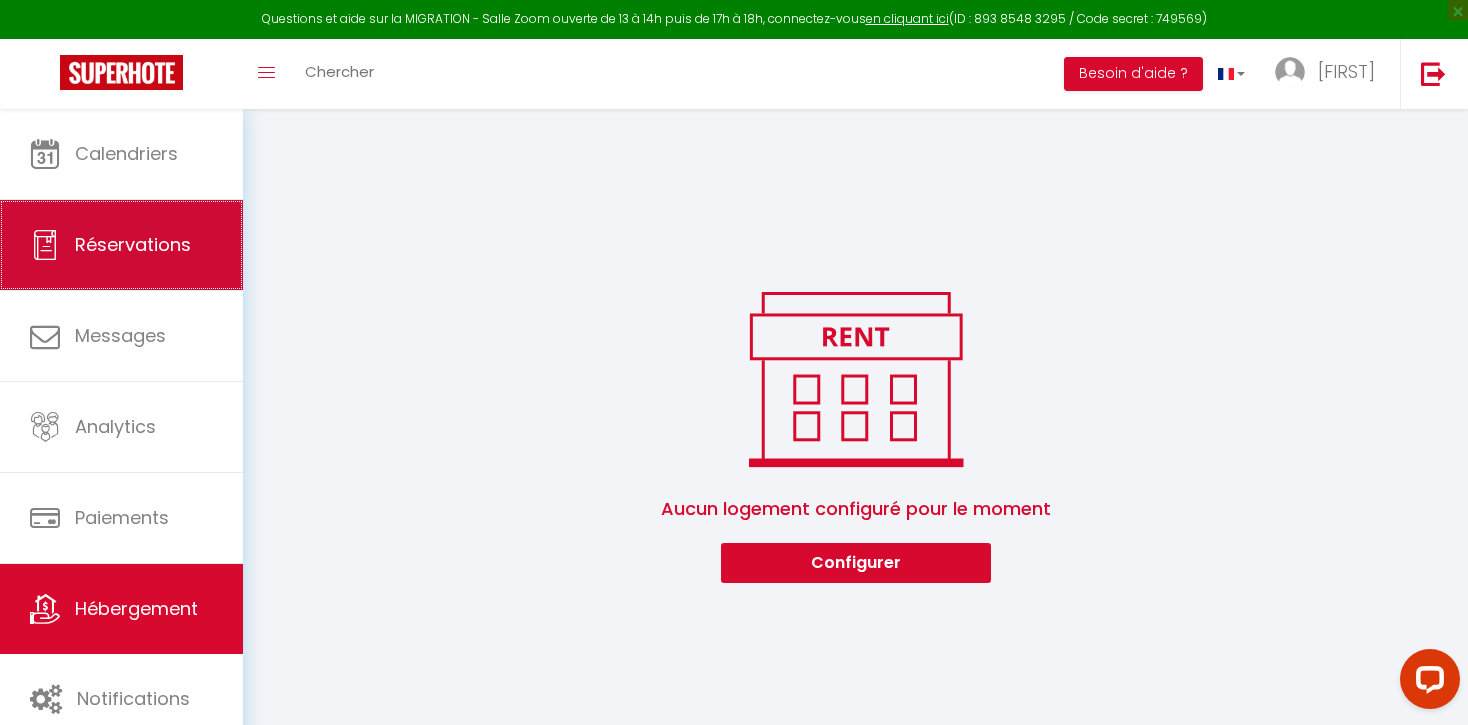 click on "Réservations" at bounding box center (133, 244) 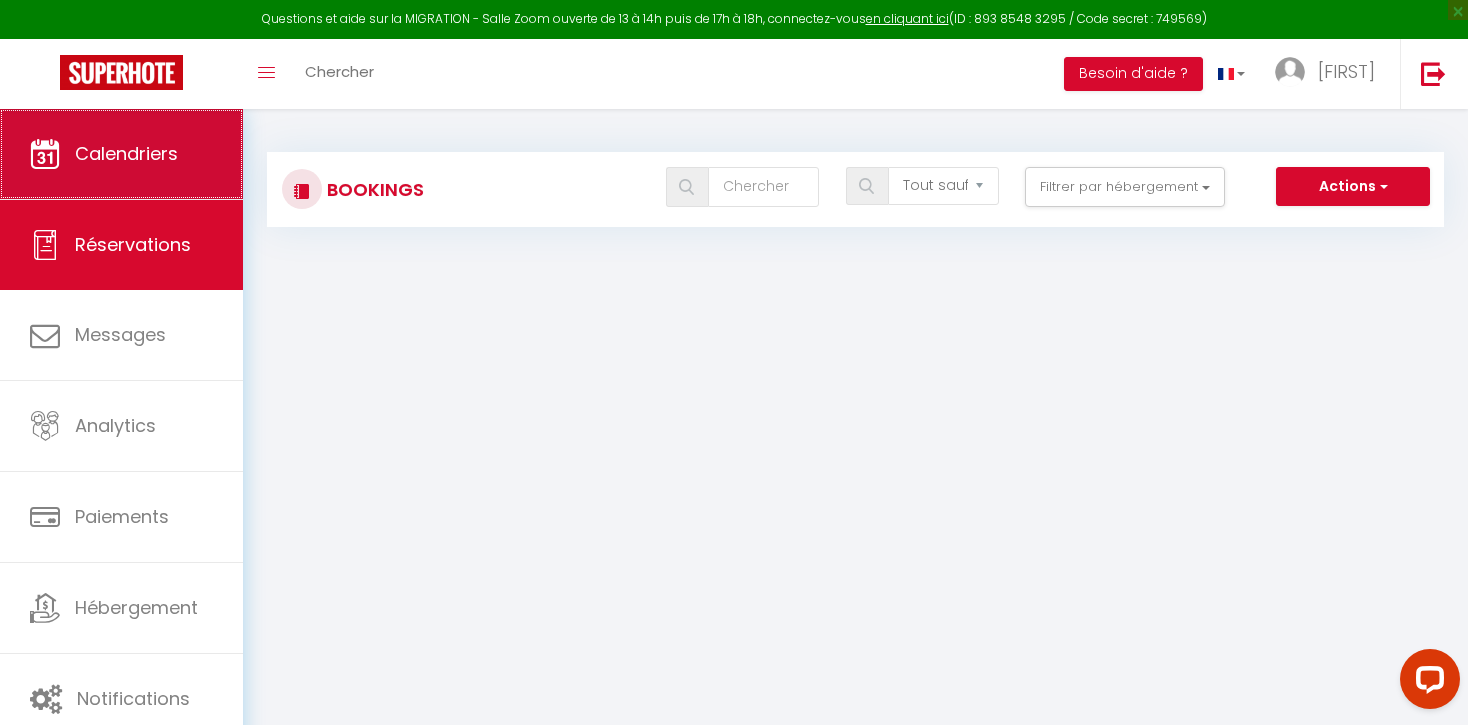click on "Calendriers" at bounding box center (126, 153) 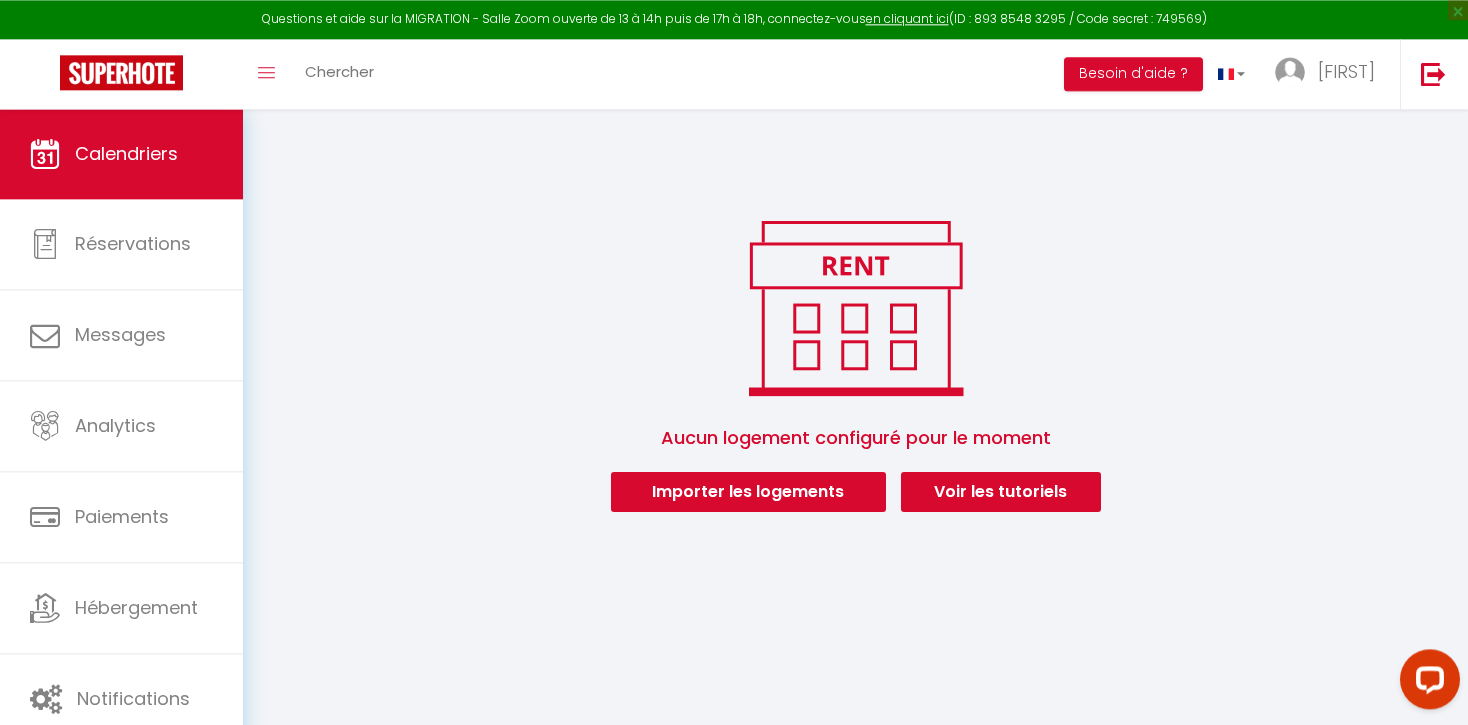 scroll, scrollTop: 108, scrollLeft: 0, axis: vertical 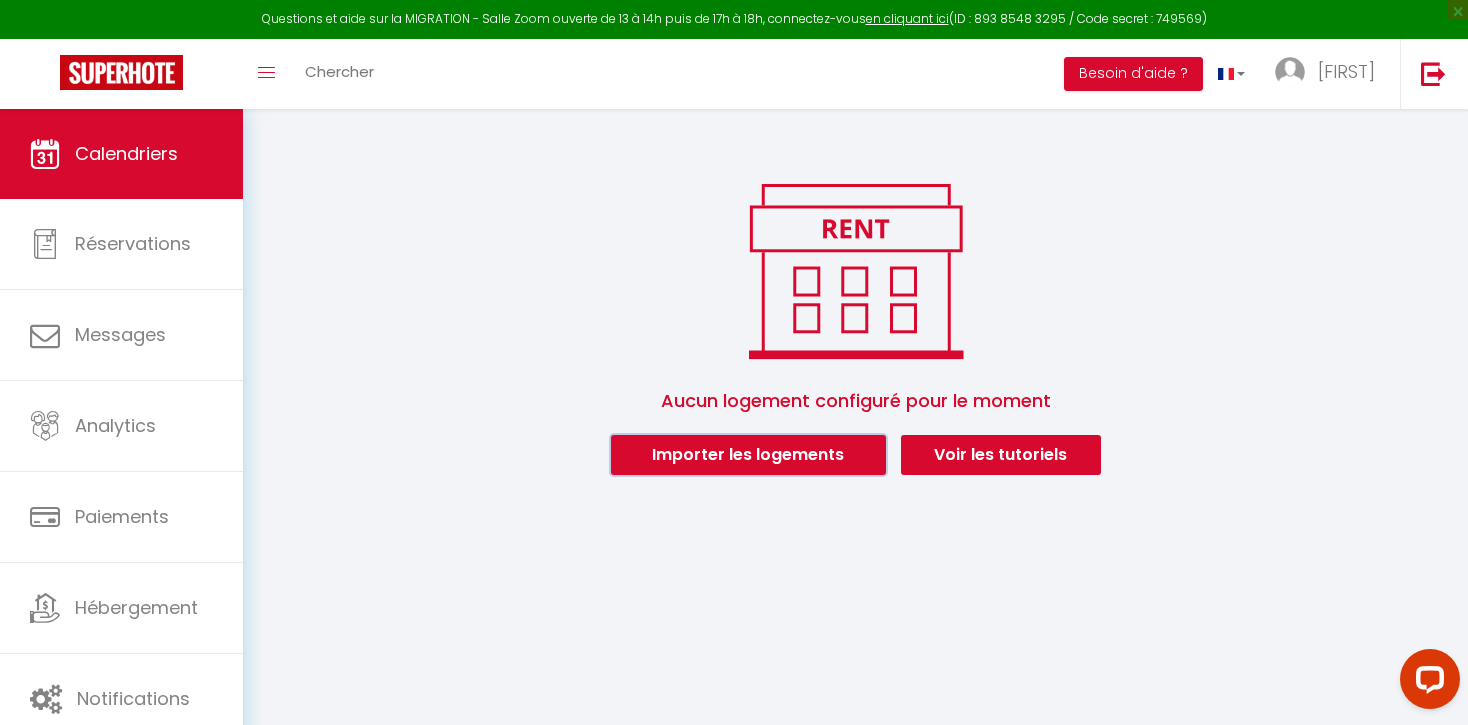 click on "Importer les logements" at bounding box center [748, 455] 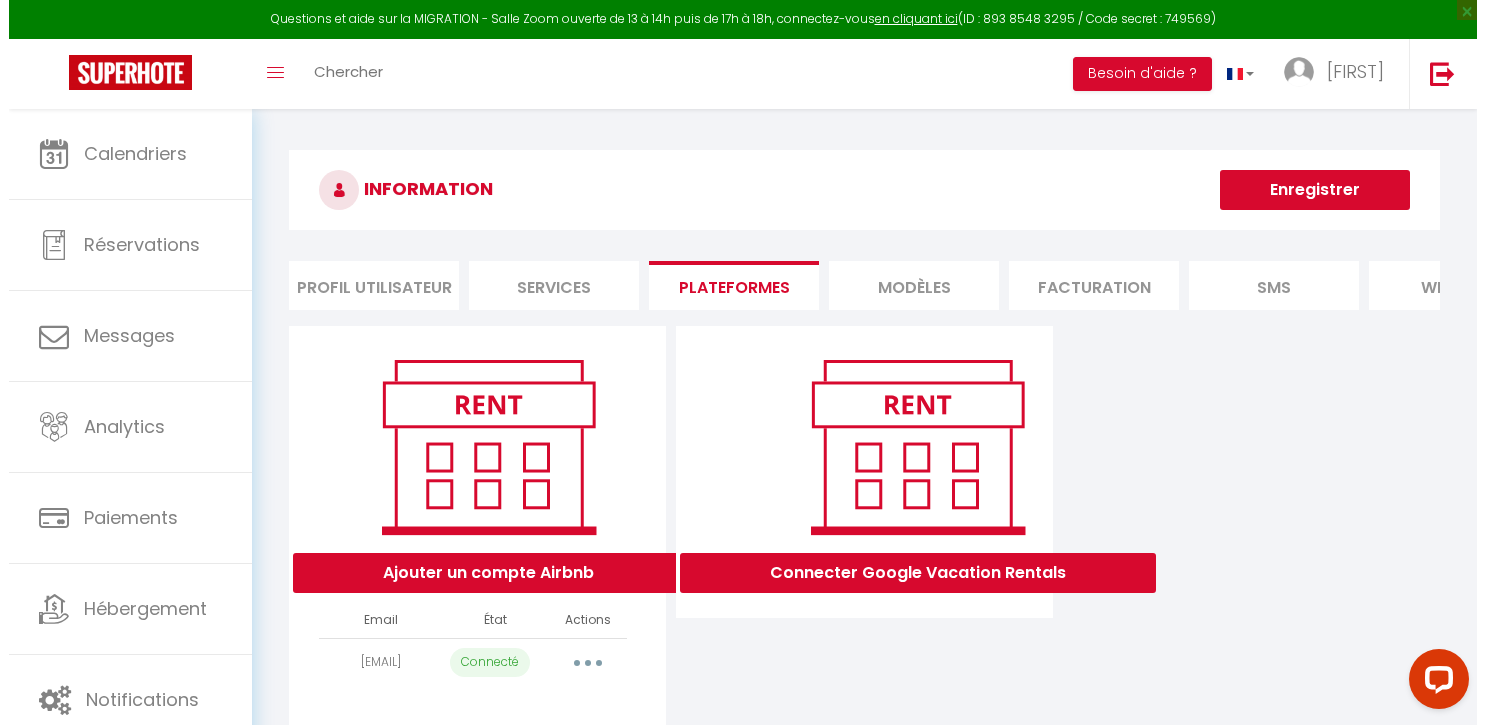 scroll, scrollTop: 108, scrollLeft: 0, axis: vertical 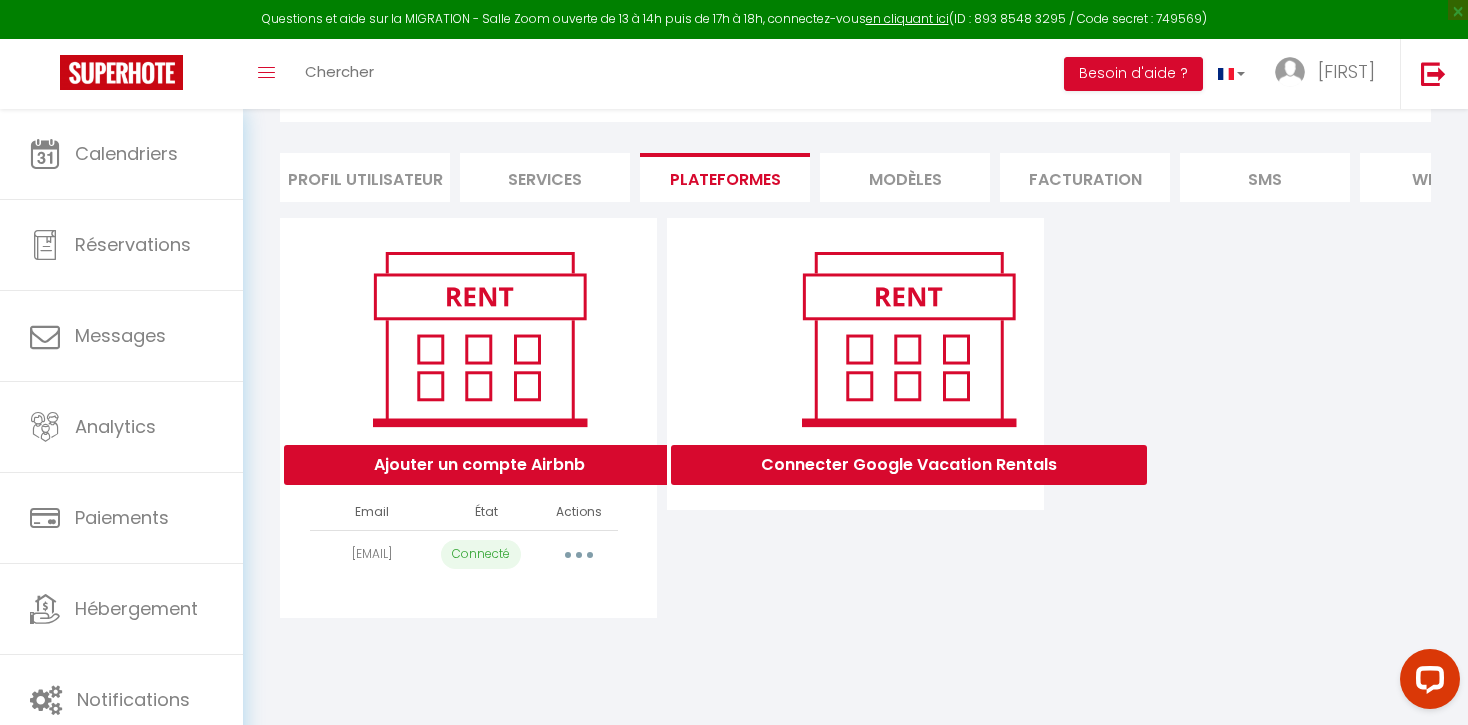 click on "État" at bounding box center [487, 512] 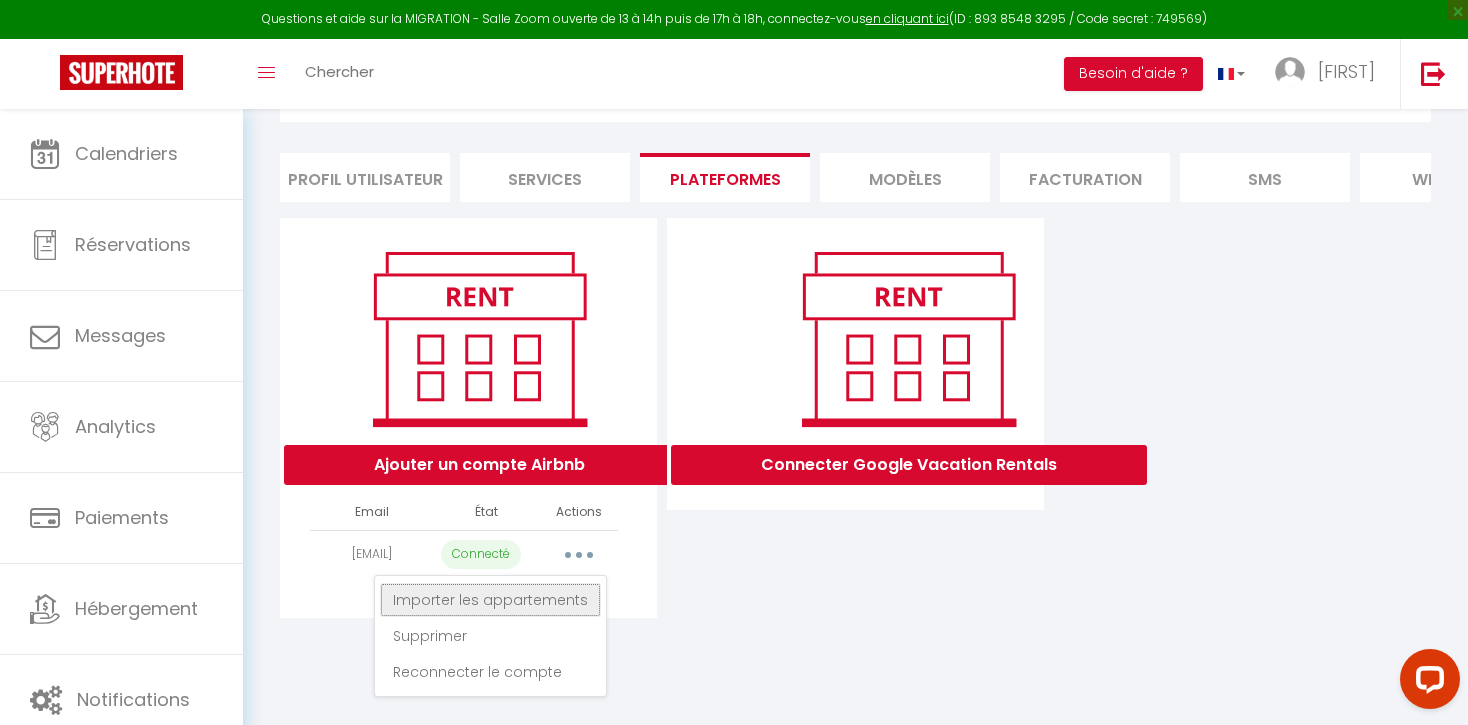click on "Importer les appartements" at bounding box center [490, 600] 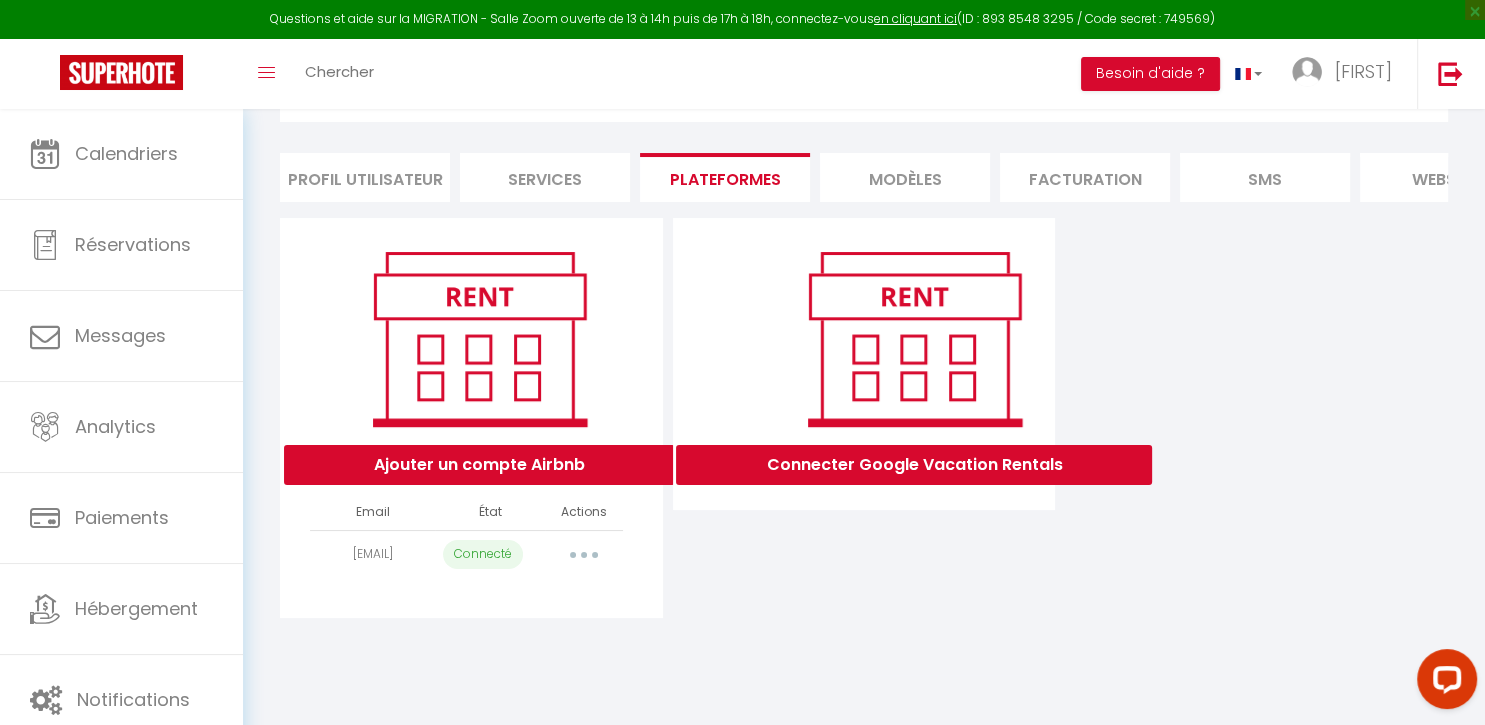 select 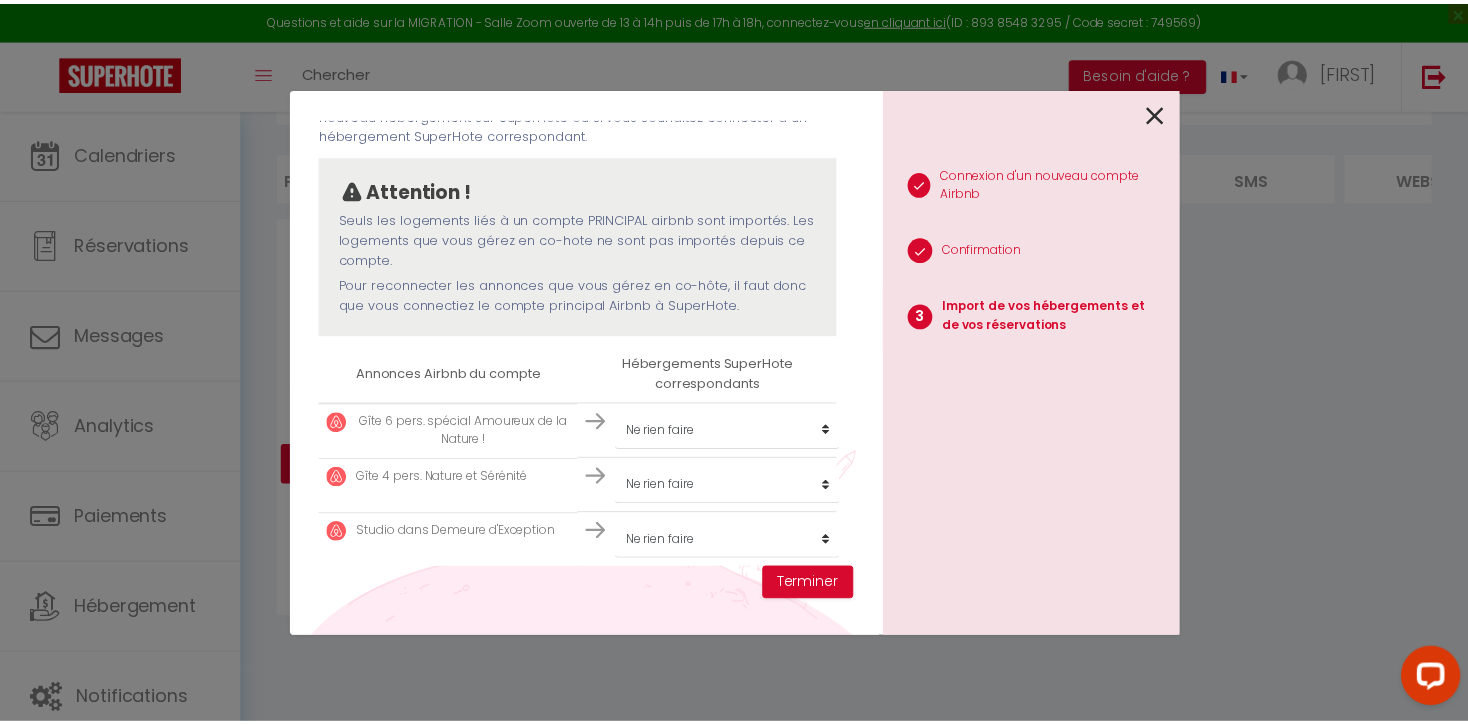 scroll, scrollTop: 140, scrollLeft: 0, axis: vertical 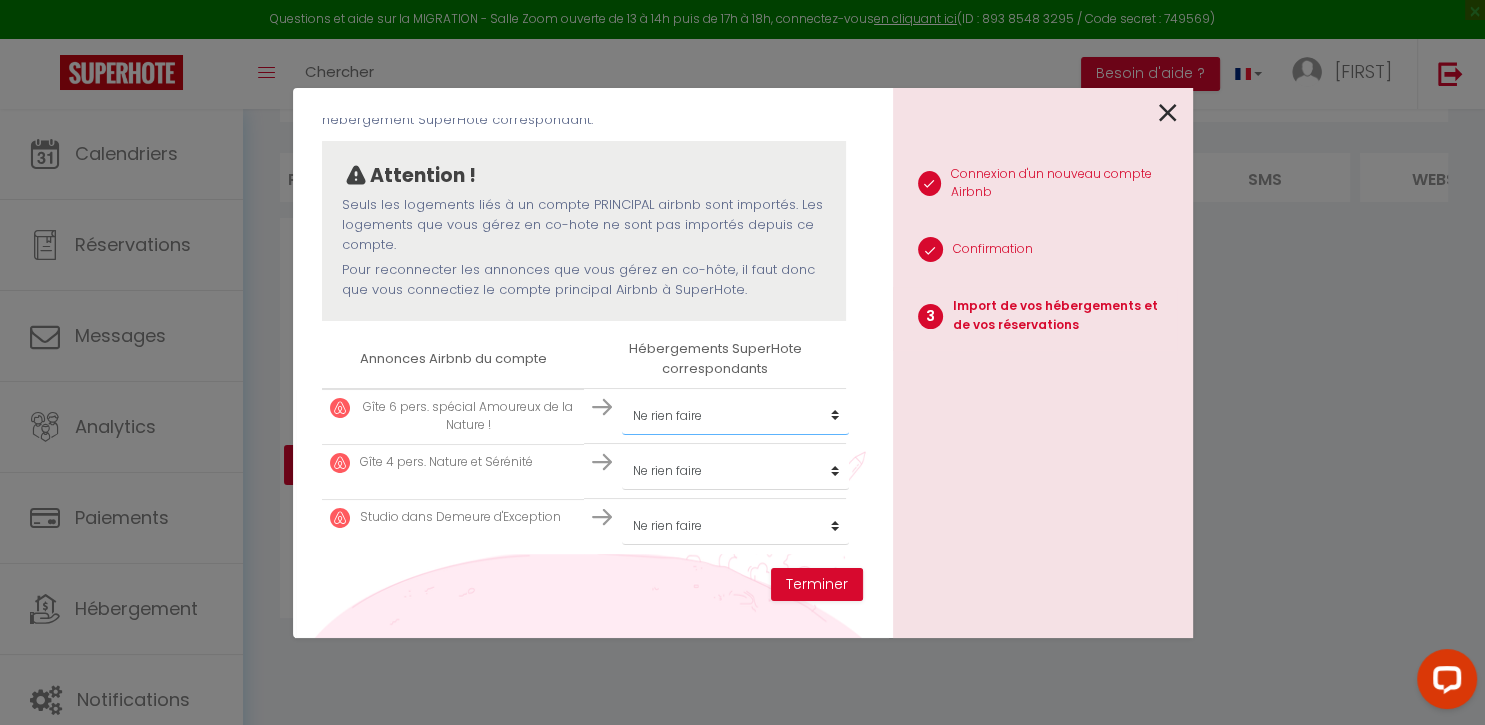 click on "Créer un nouveau hébergement
Ne rien faire" at bounding box center (735, 416) 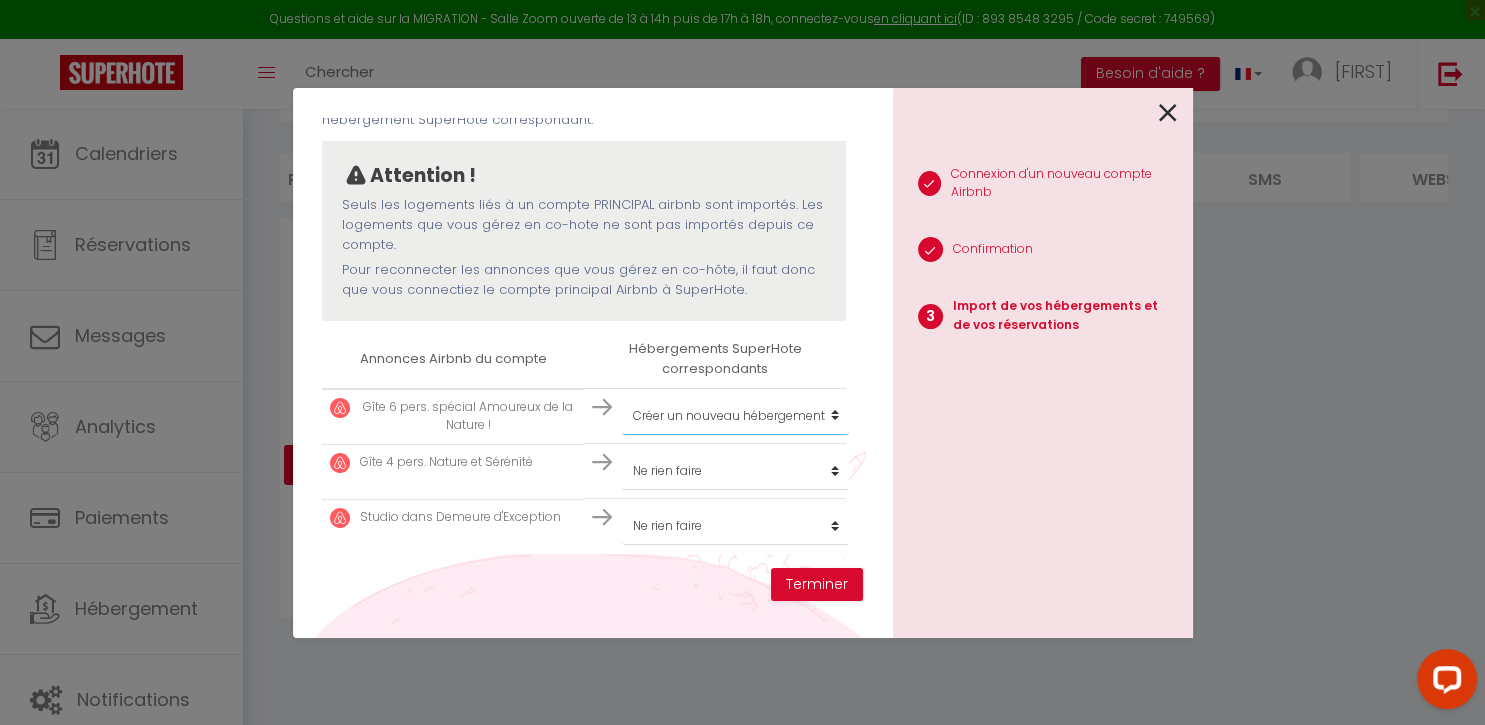 click on "Créer un nouveau hébergement" at bounding box center (0, 0) 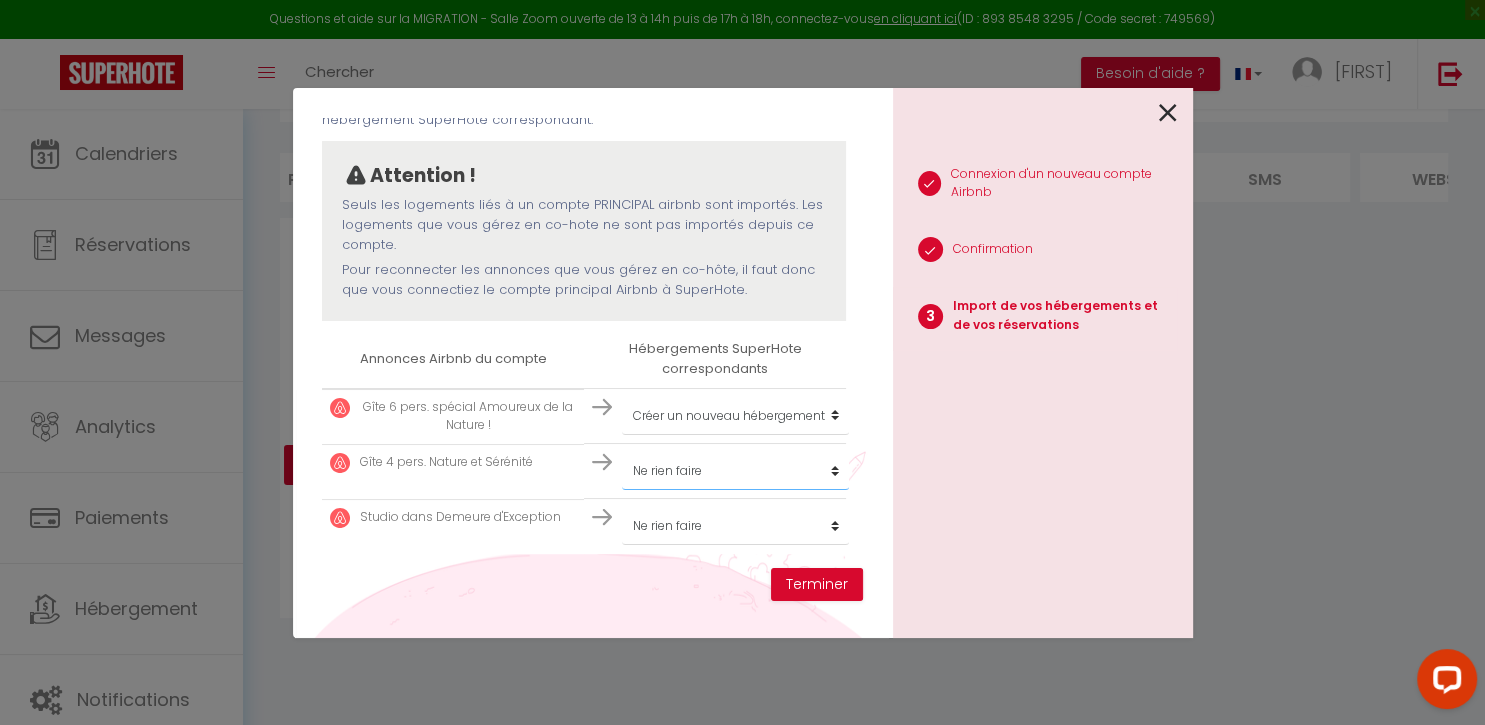 click on "Créer un nouveau hébergement
Ne rien faire" at bounding box center [735, 416] 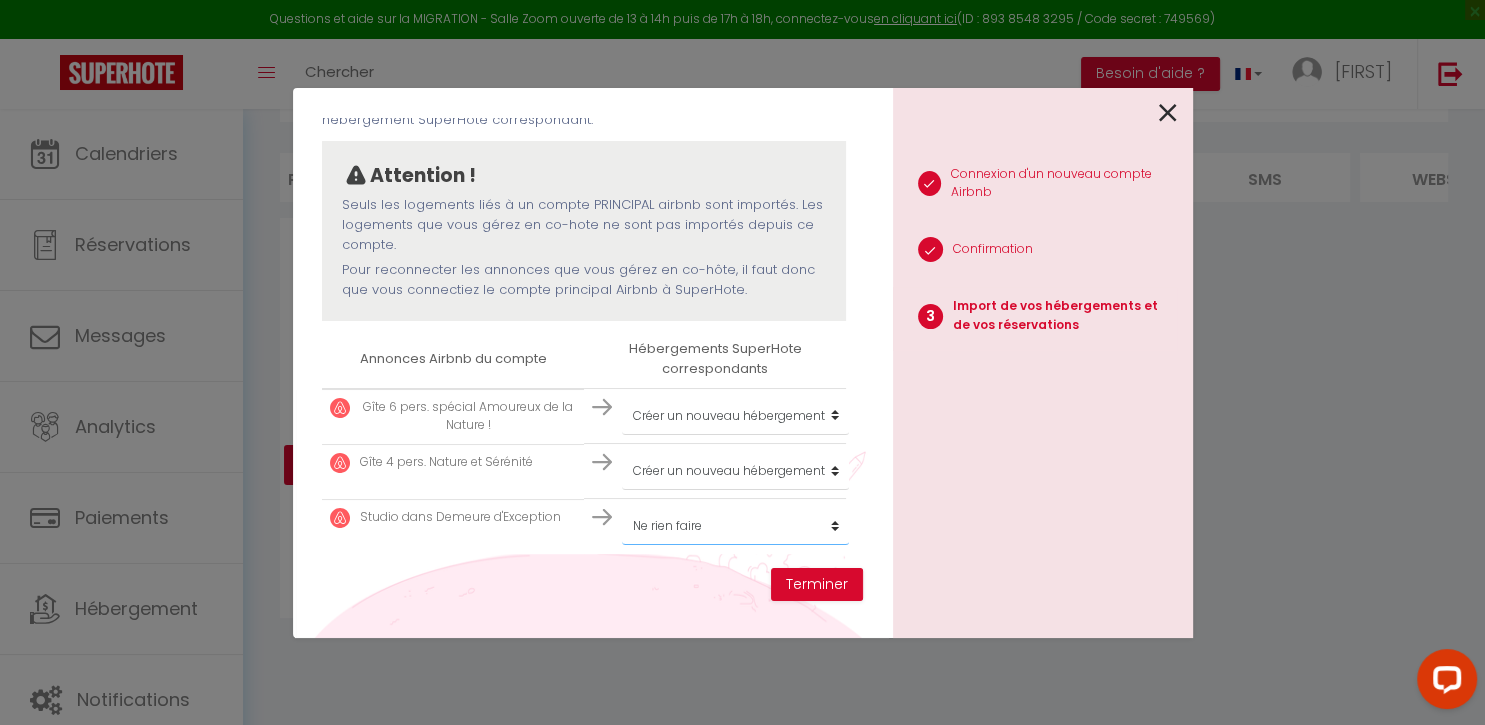 click on "Créer un nouveau hébergement
Ne rien faire" at bounding box center (735, 416) 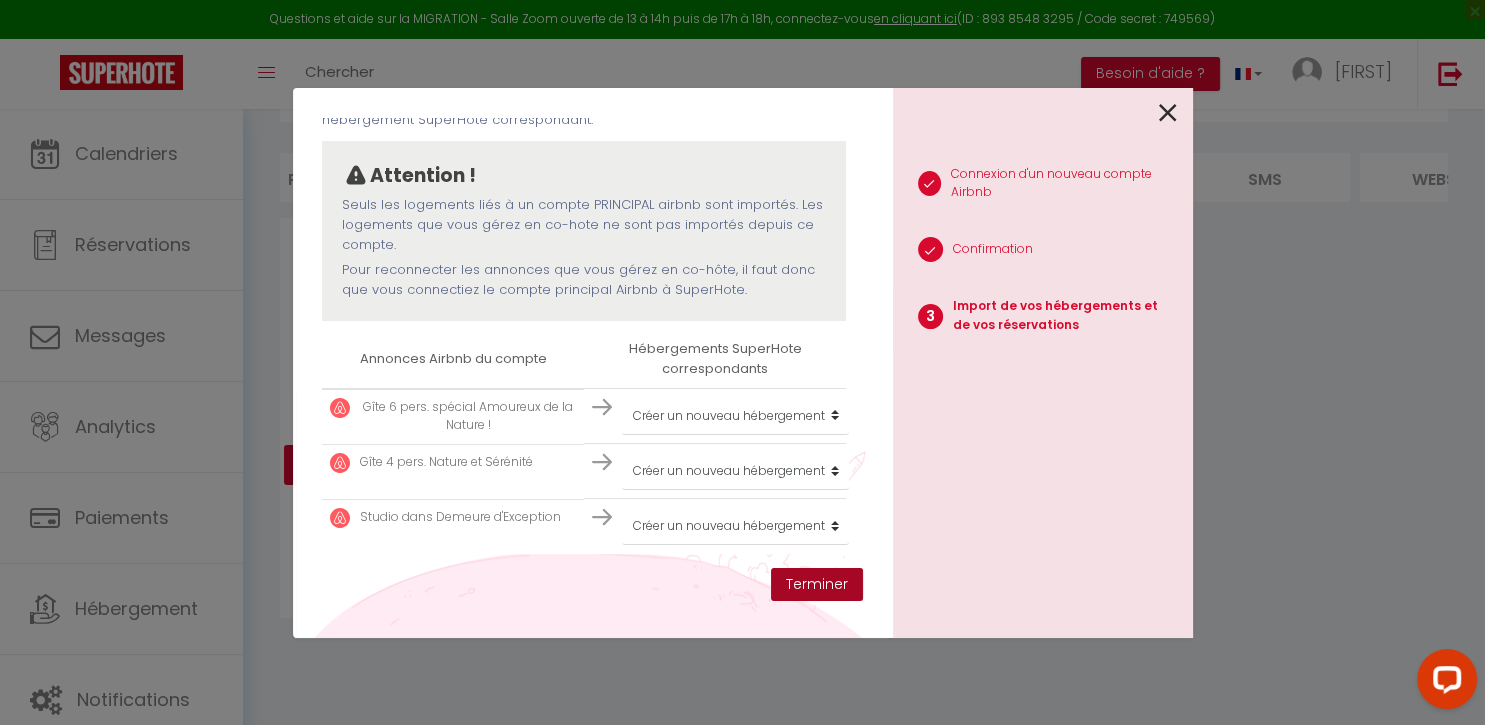 click on "Terminer" at bounding box center (817, 585) 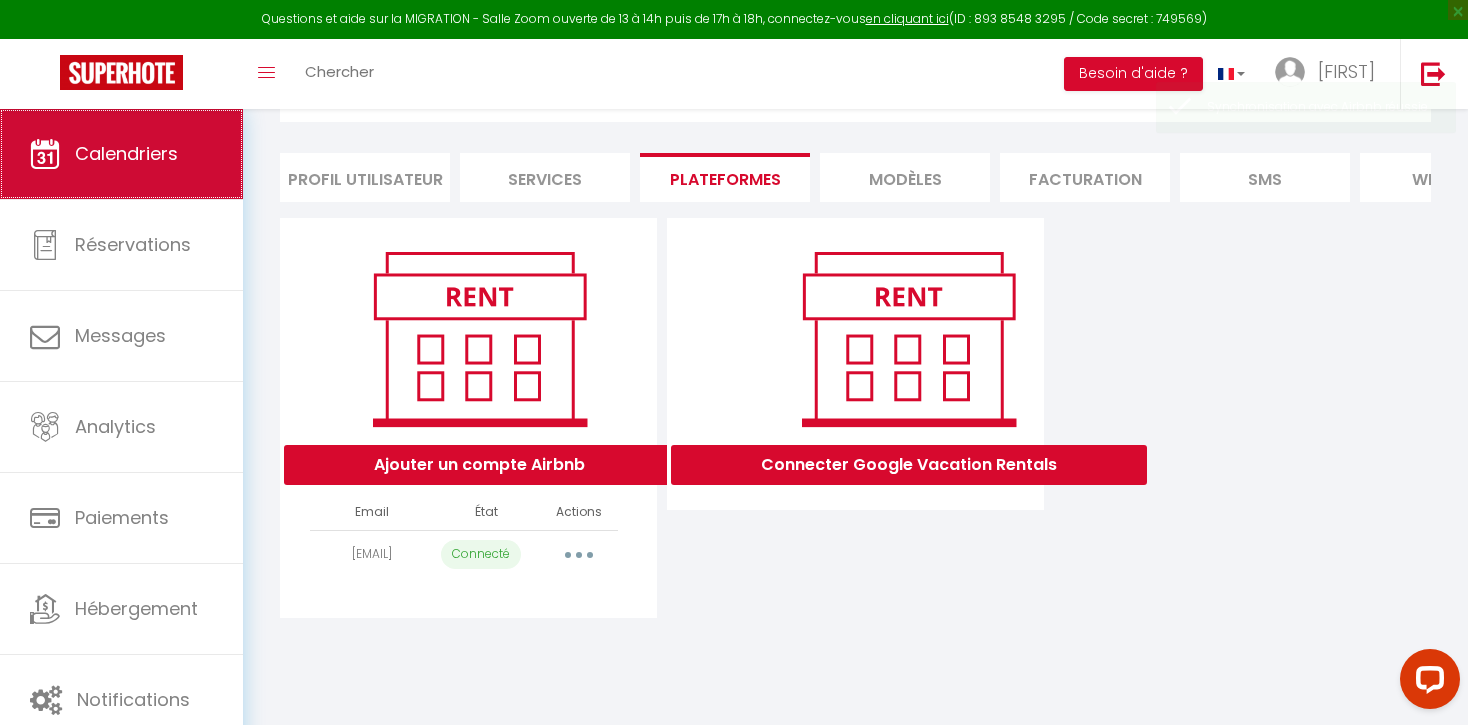 click on "Calendriers" at bounding box center [126, 153] 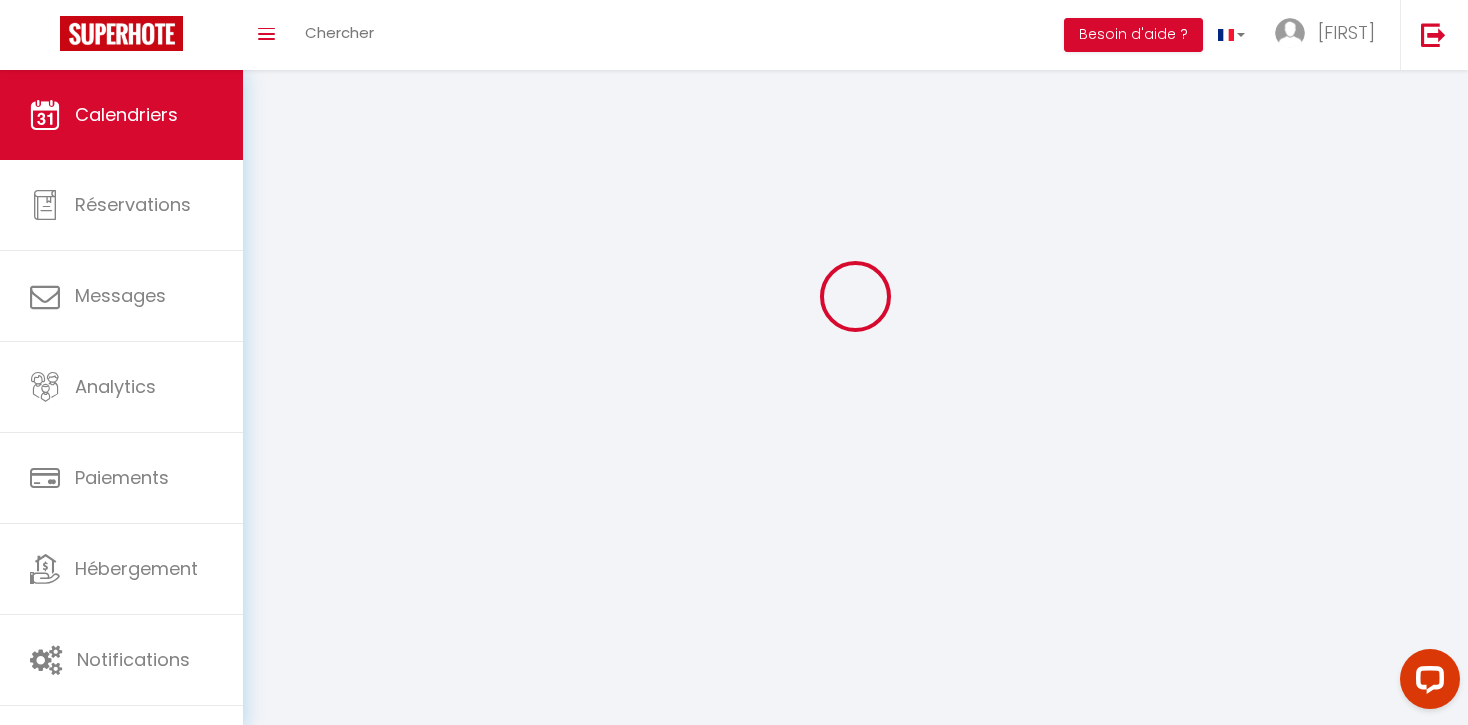 scroll, scrollTop: 0, scrollLeft: 0, axis: both 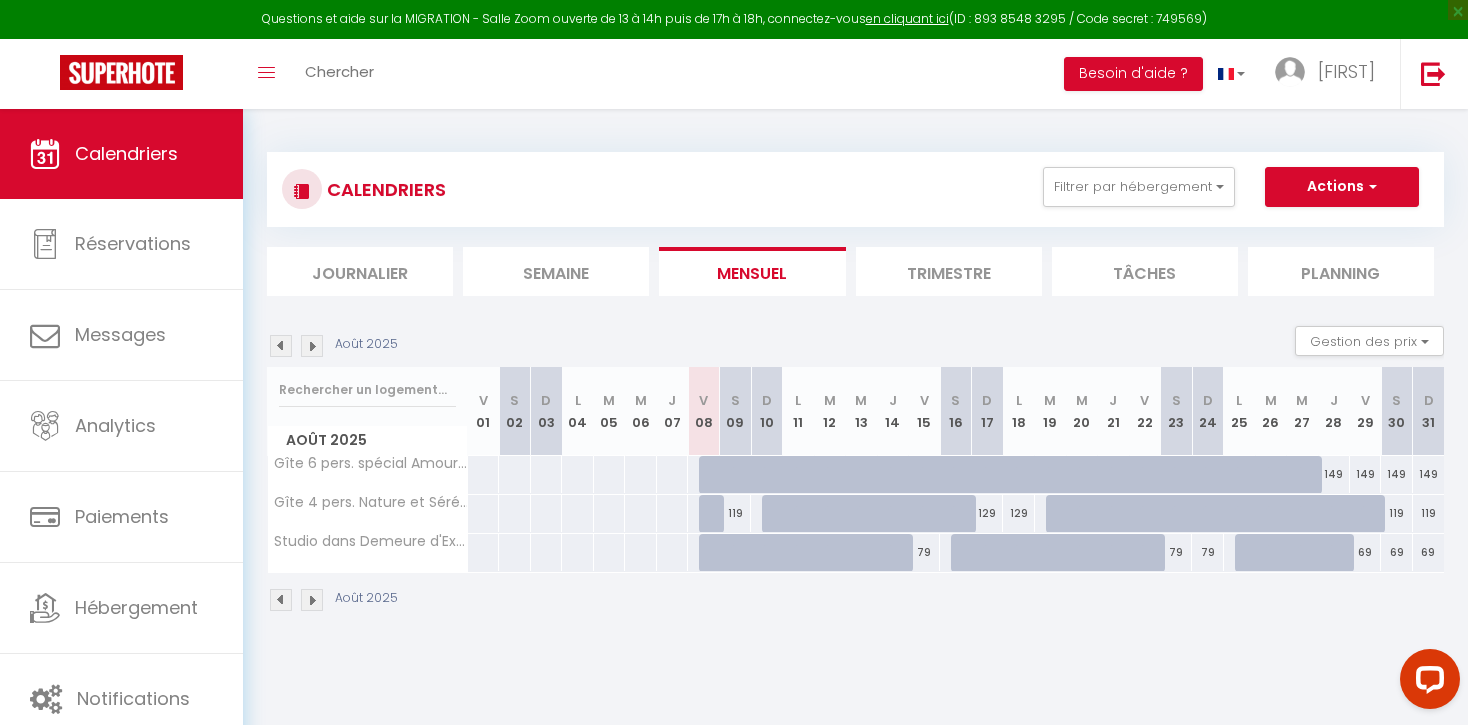 click on "Semaine" at bounding box center [556, 271] 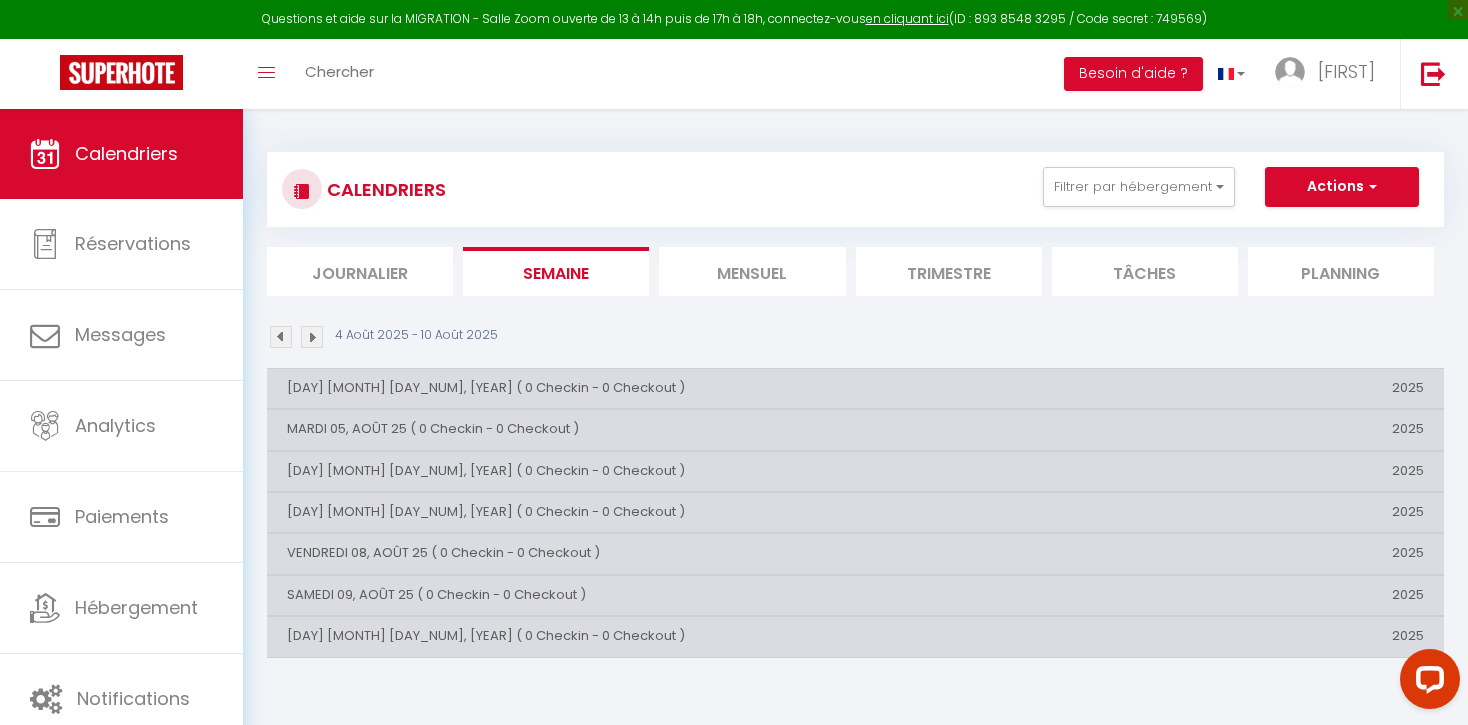 click on "Mensuel" at bounding box center (752, 271) 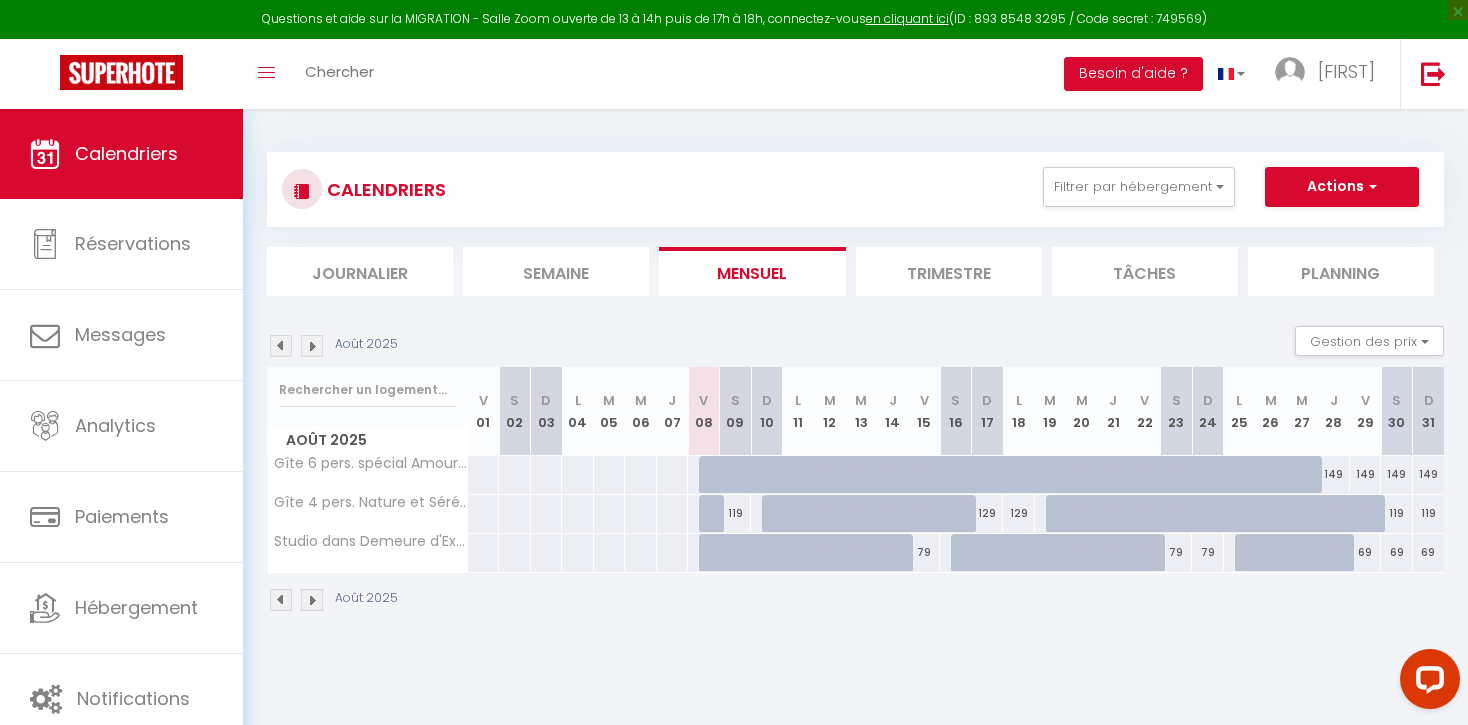 click at bounding box center (747, 486) 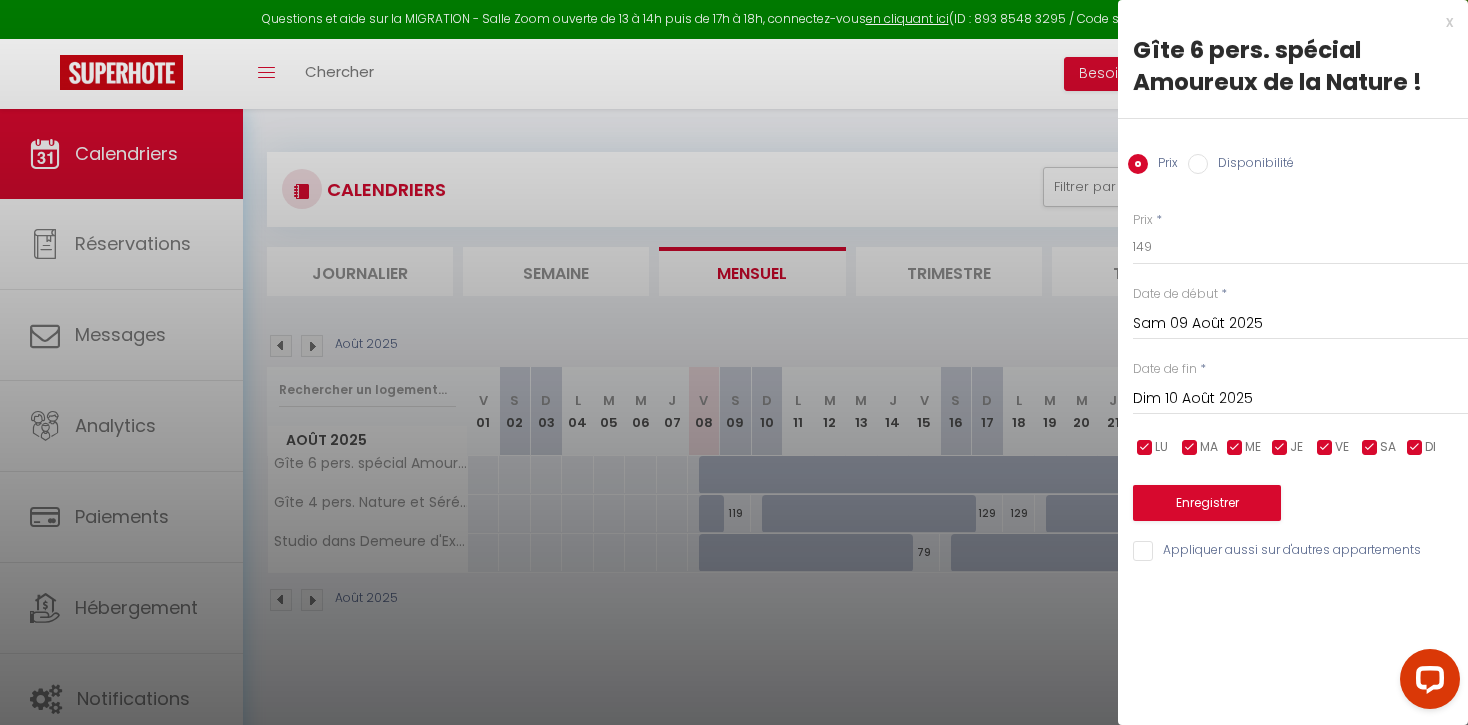 click on "x" at bounding box center (1285, 22) 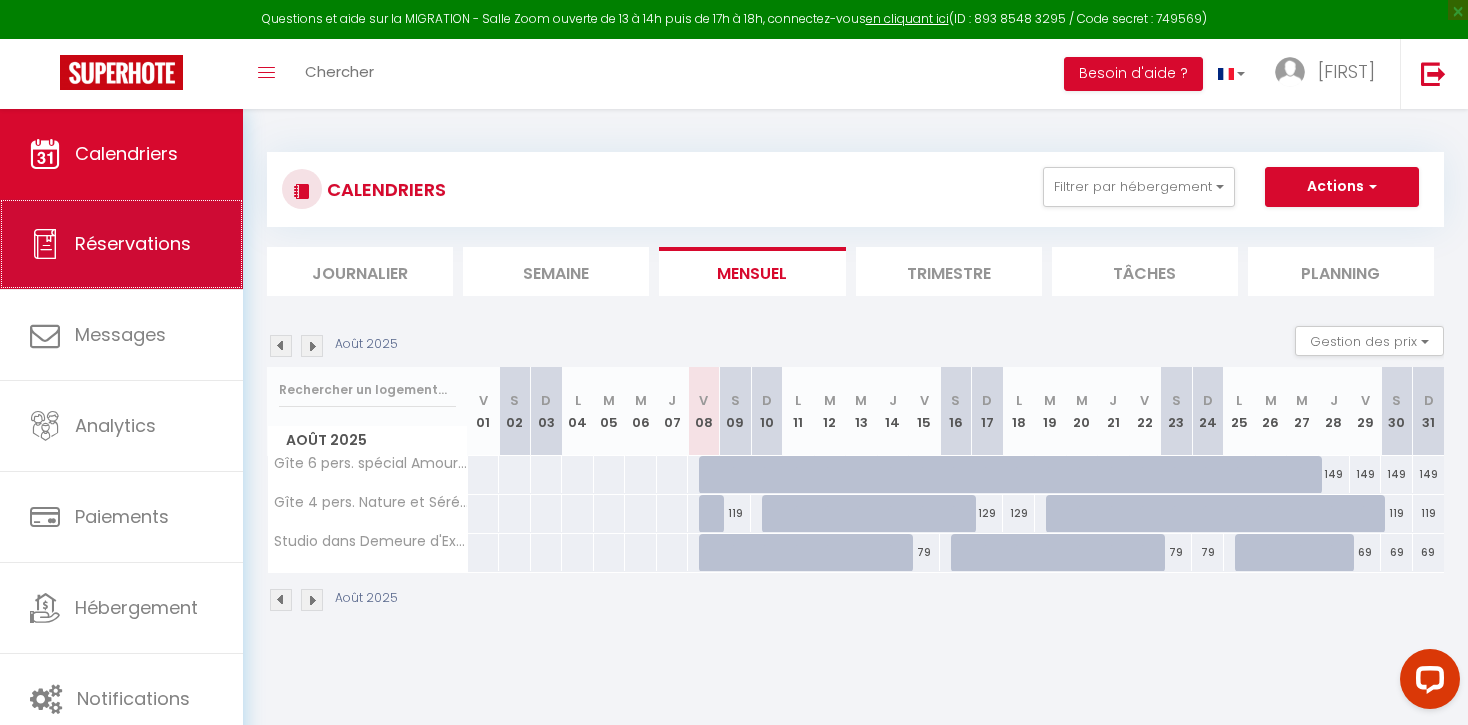 click on "Réservations" at bounding box center [133, 243] 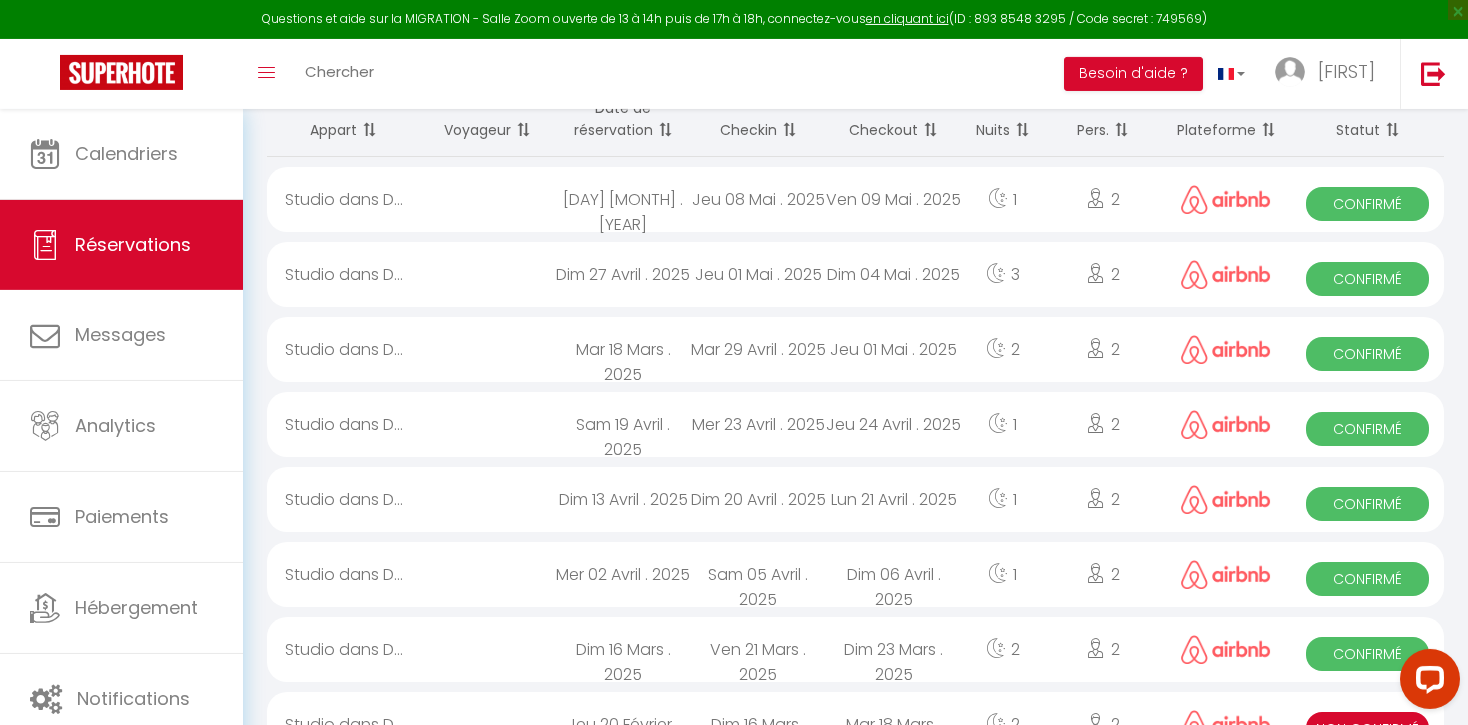 scroll, scrollTop: 0, scrollLeft: 0, axis: both 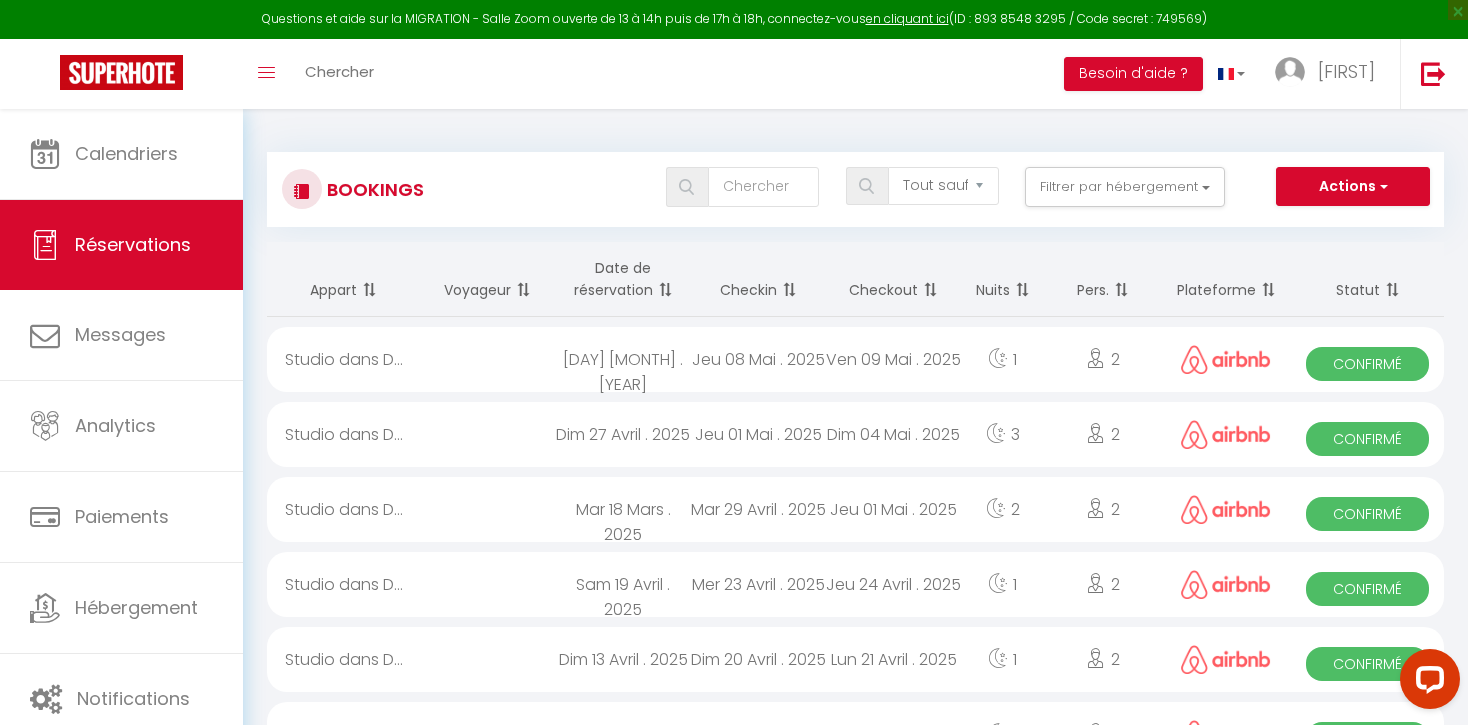 click at bounding box center [787, 290] 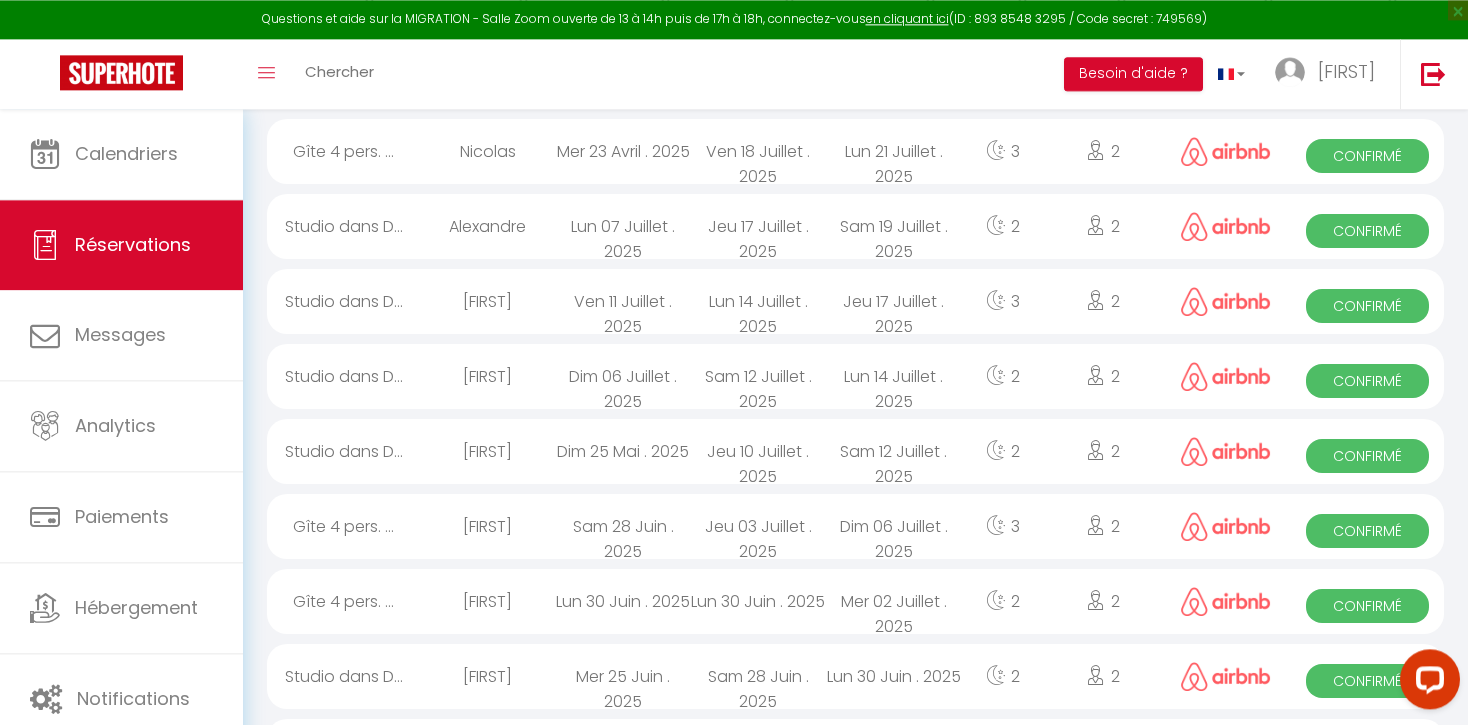 scroll, scrollTop: 0, scrollLeft: 0, axis: both 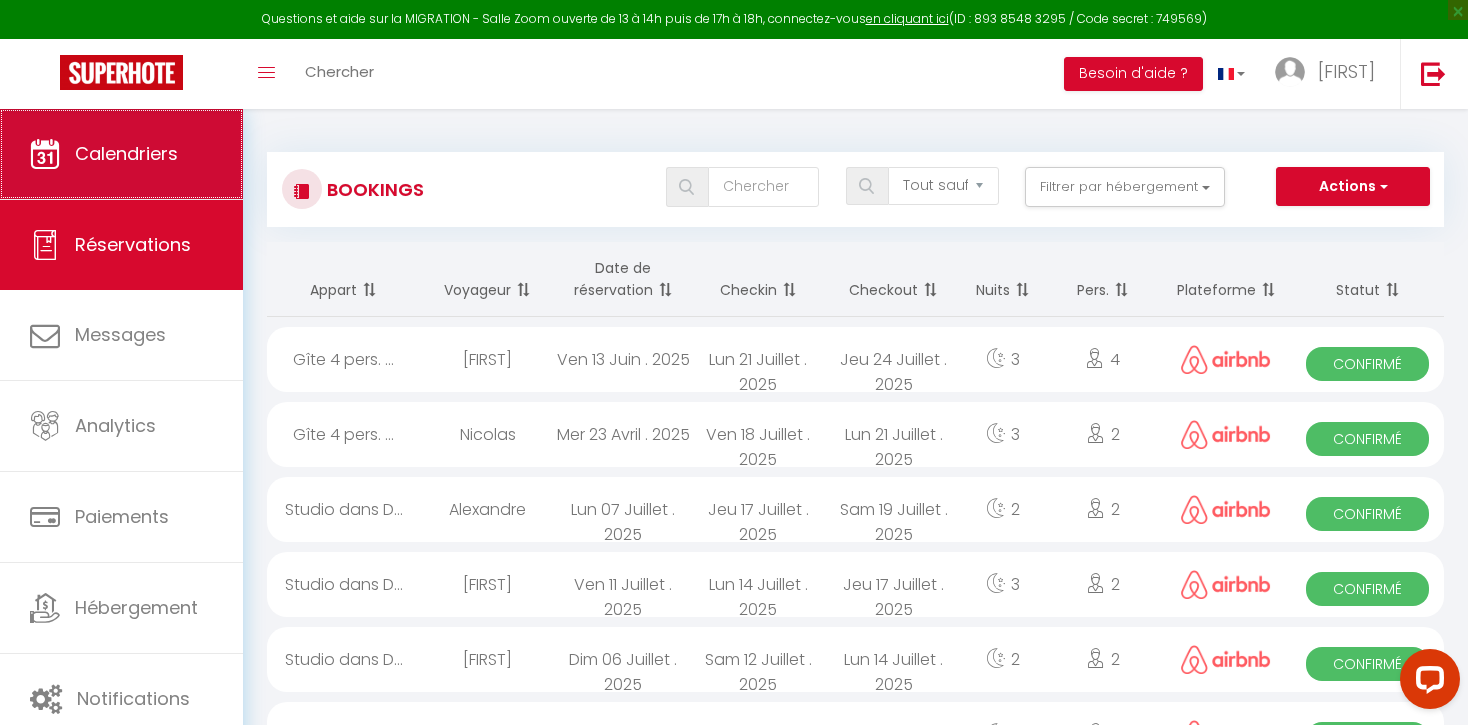 click on "Calendriers" at bounding box center [126, 153] 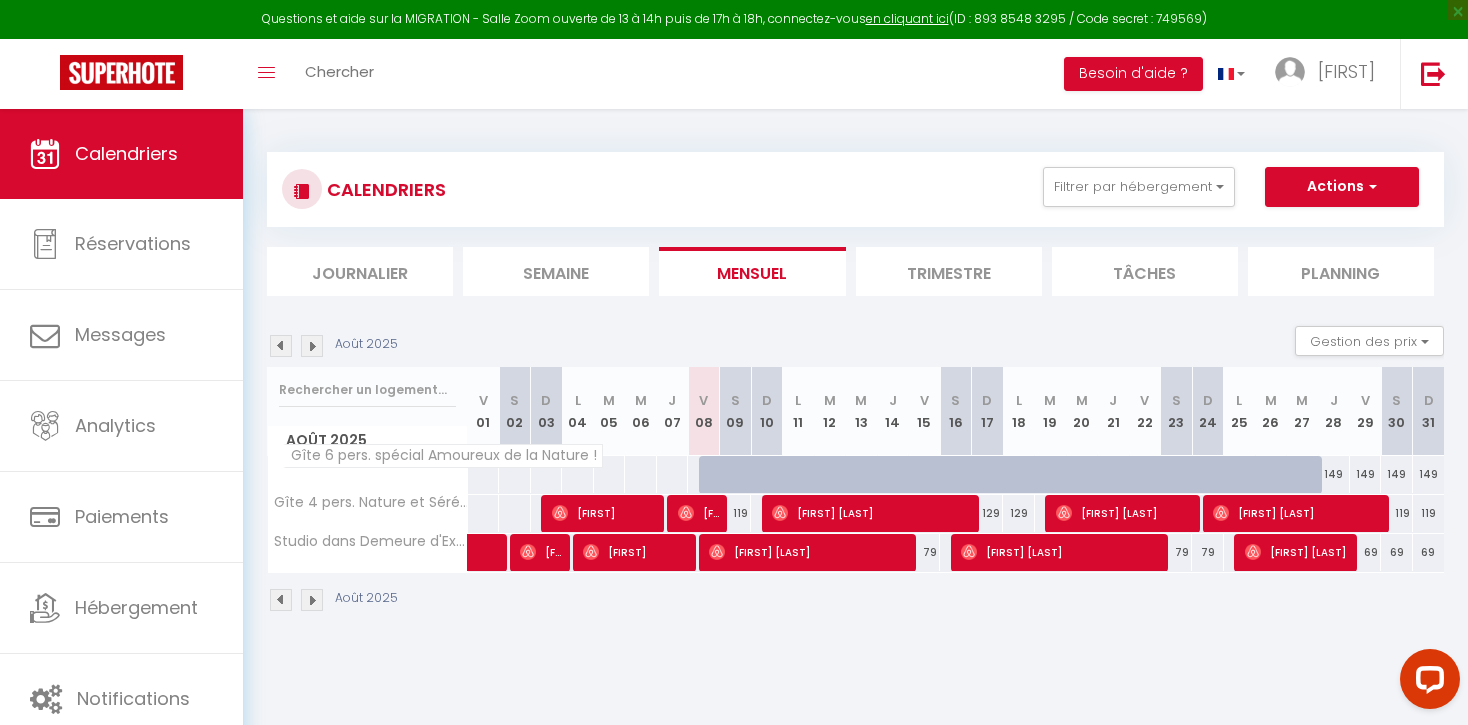 click on "Gîte 6 pers. spécial Amoureux de la Nature !" at bounding box center [443, 456] 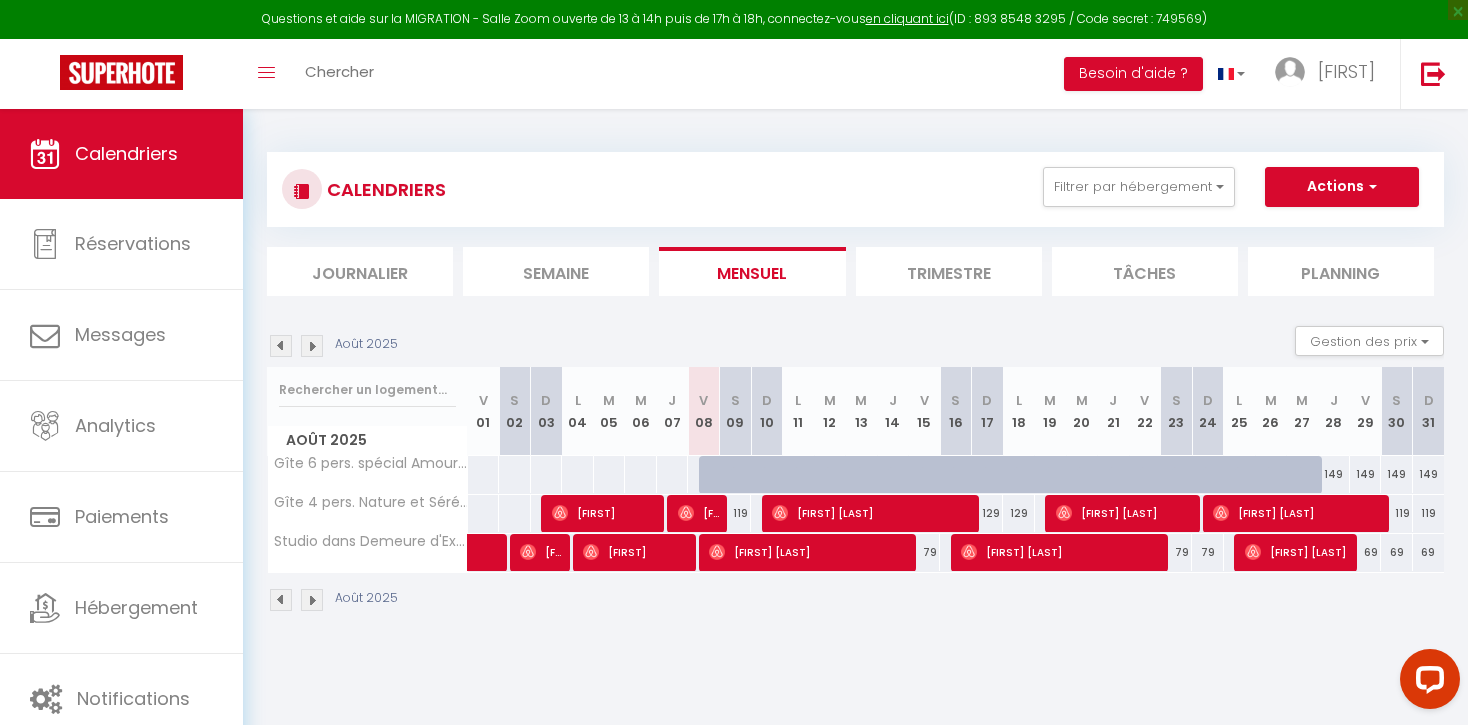 click at bounding box center (312, 600) 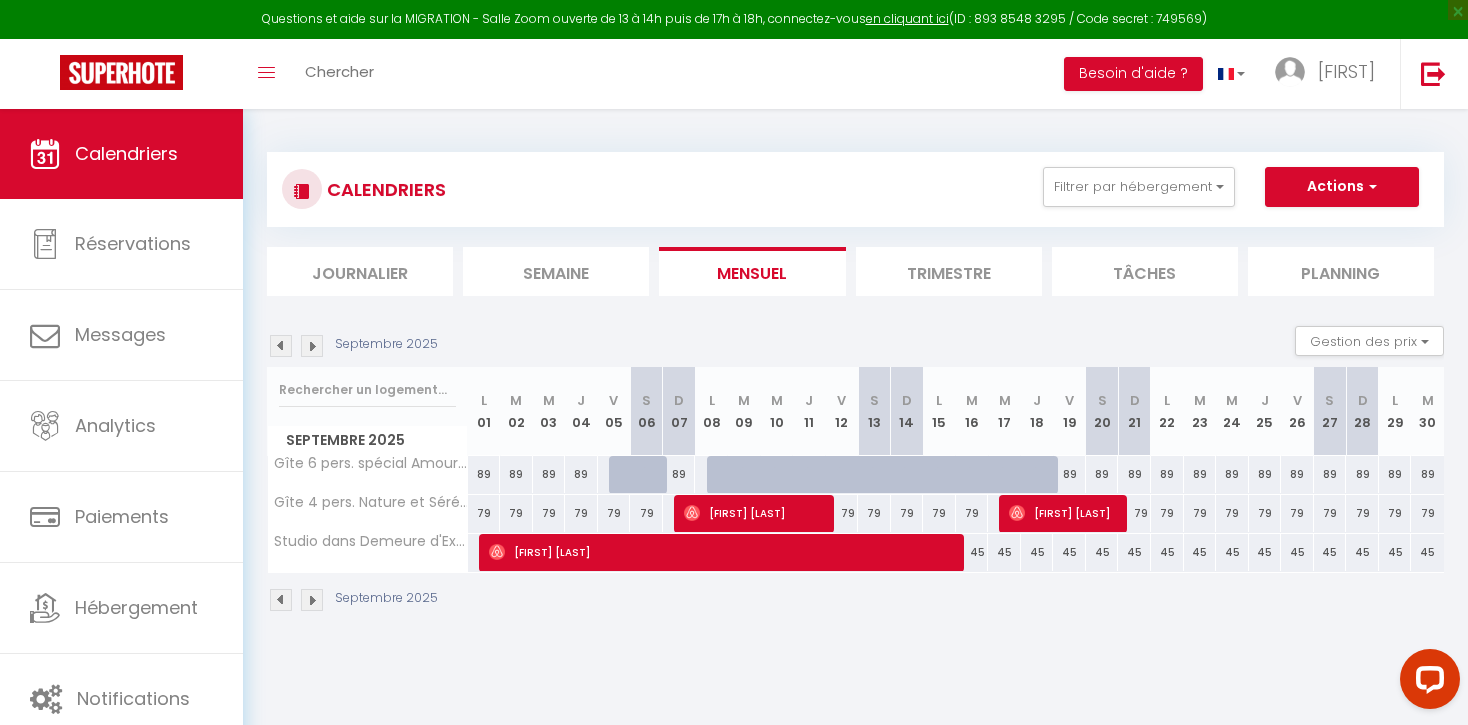 click at bounding box center [281, 600] 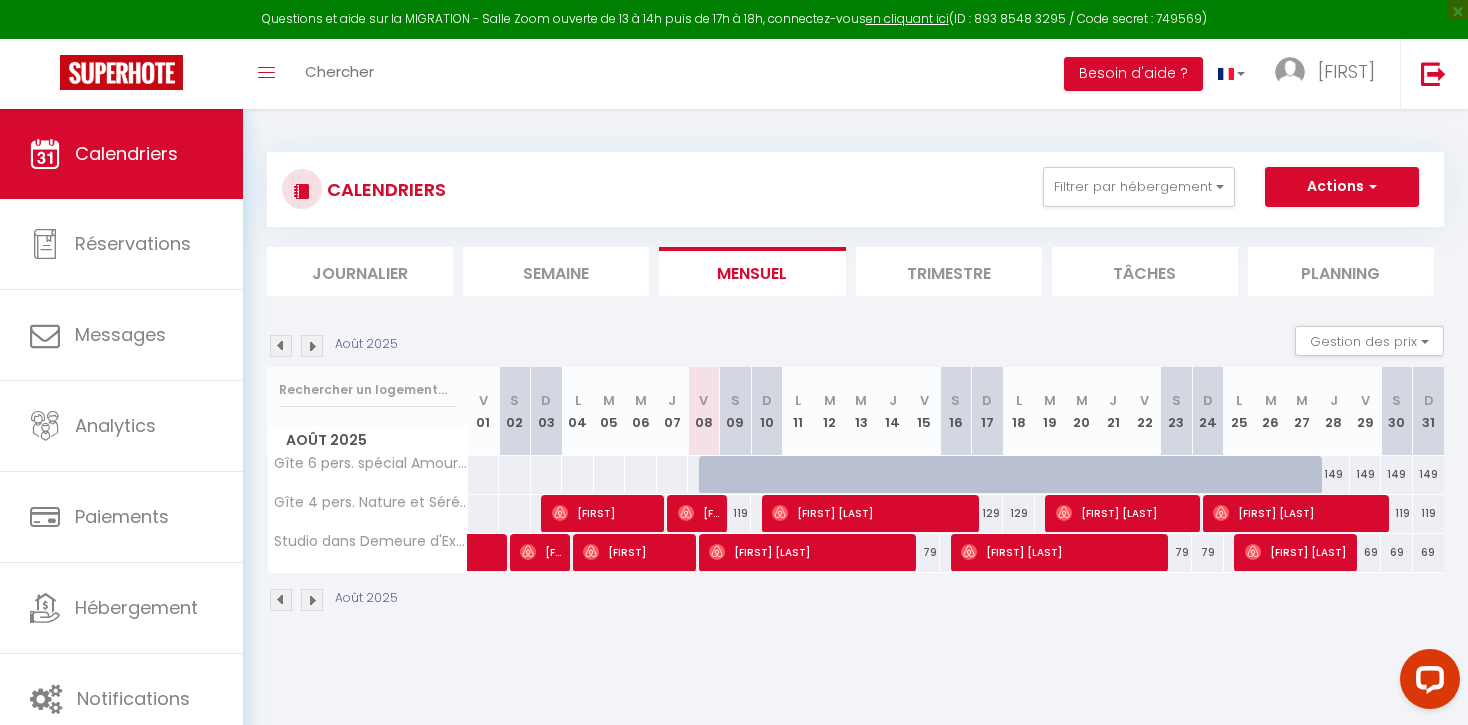 click at bounding box center [281, 600] 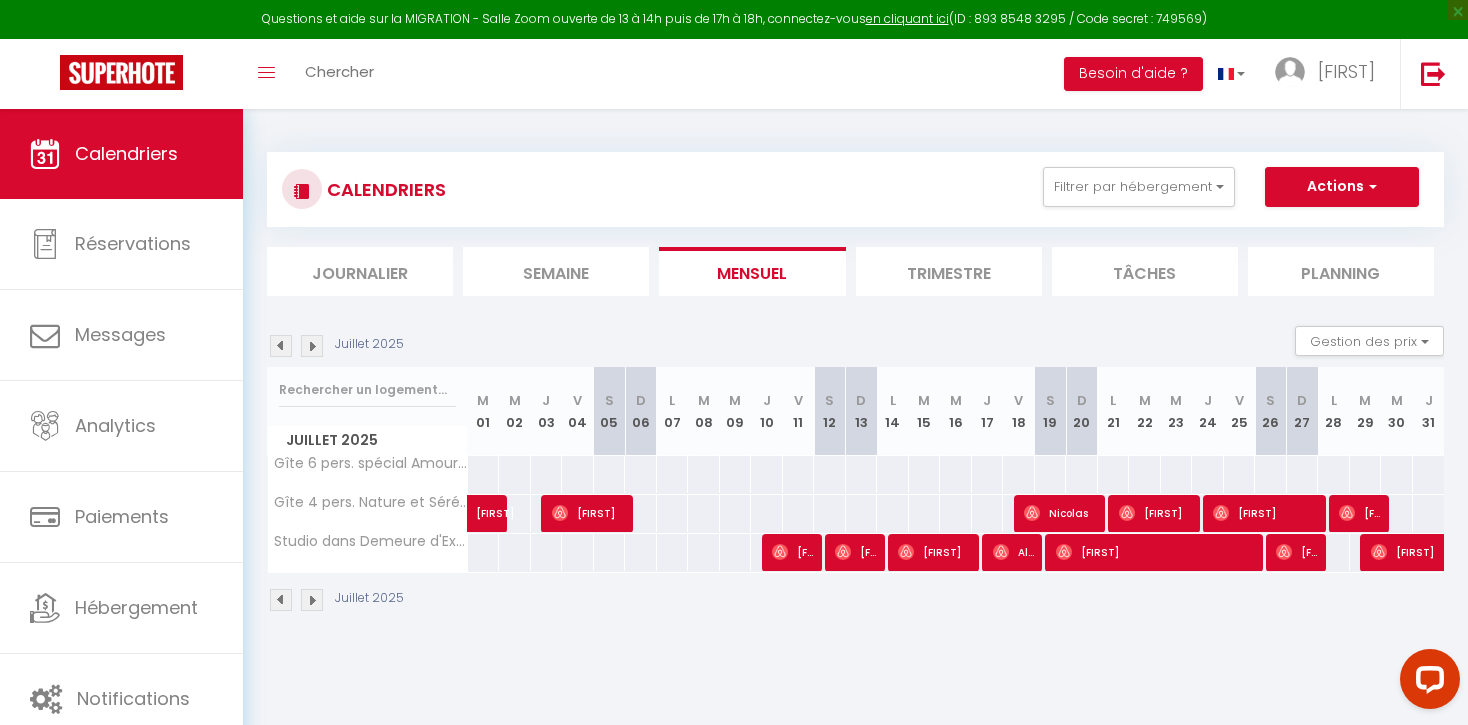 click at bounding box center (312, 600) 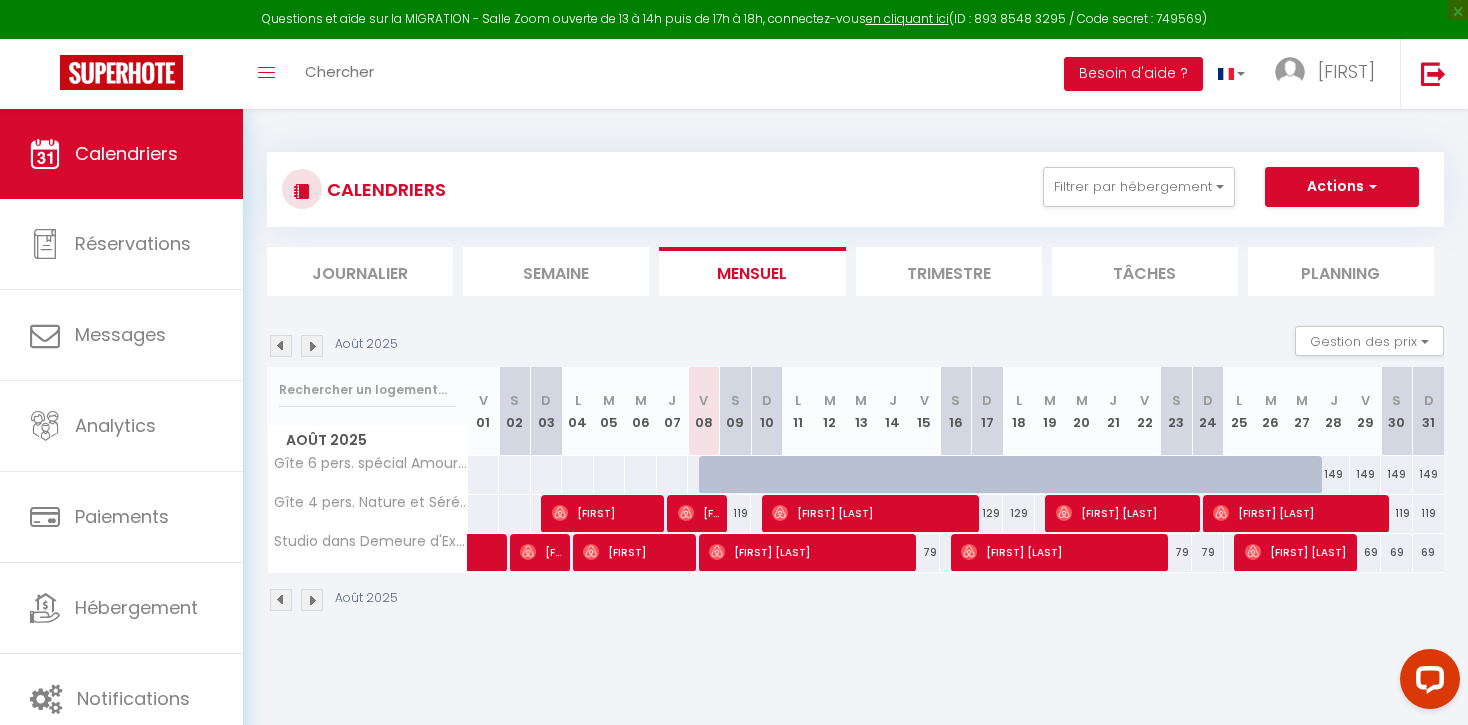 click on "[FIRST]" at bounding box center (605, 513) 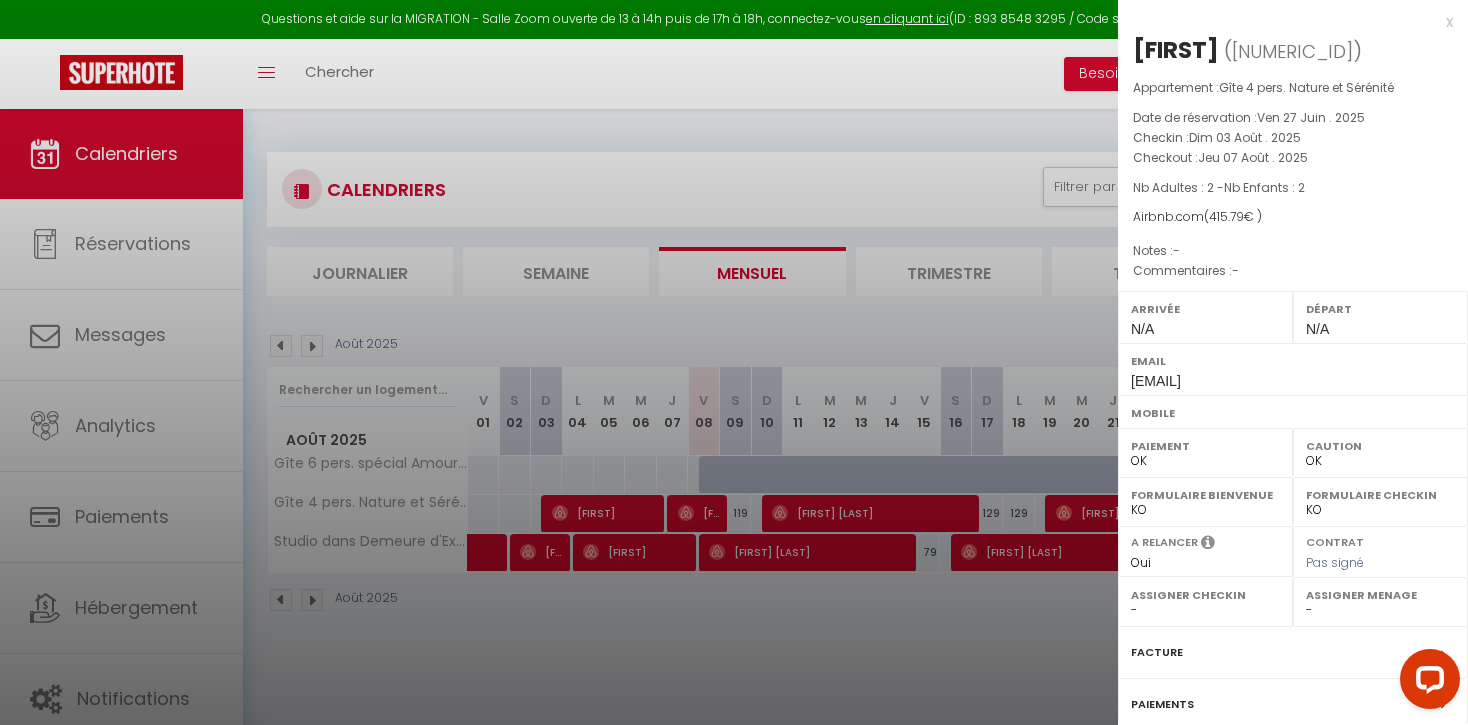 click at bounding box center [734, 362] 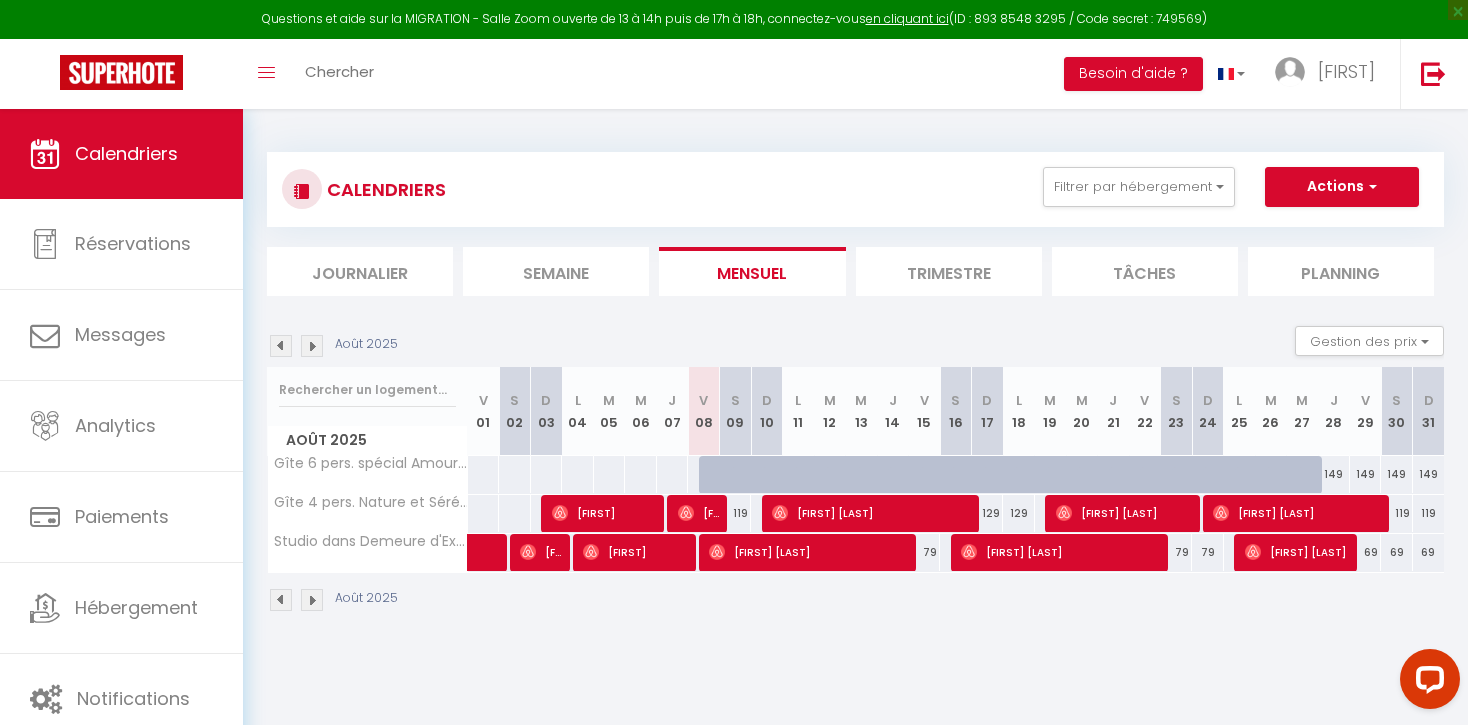 click at bounding box center [560, 513] 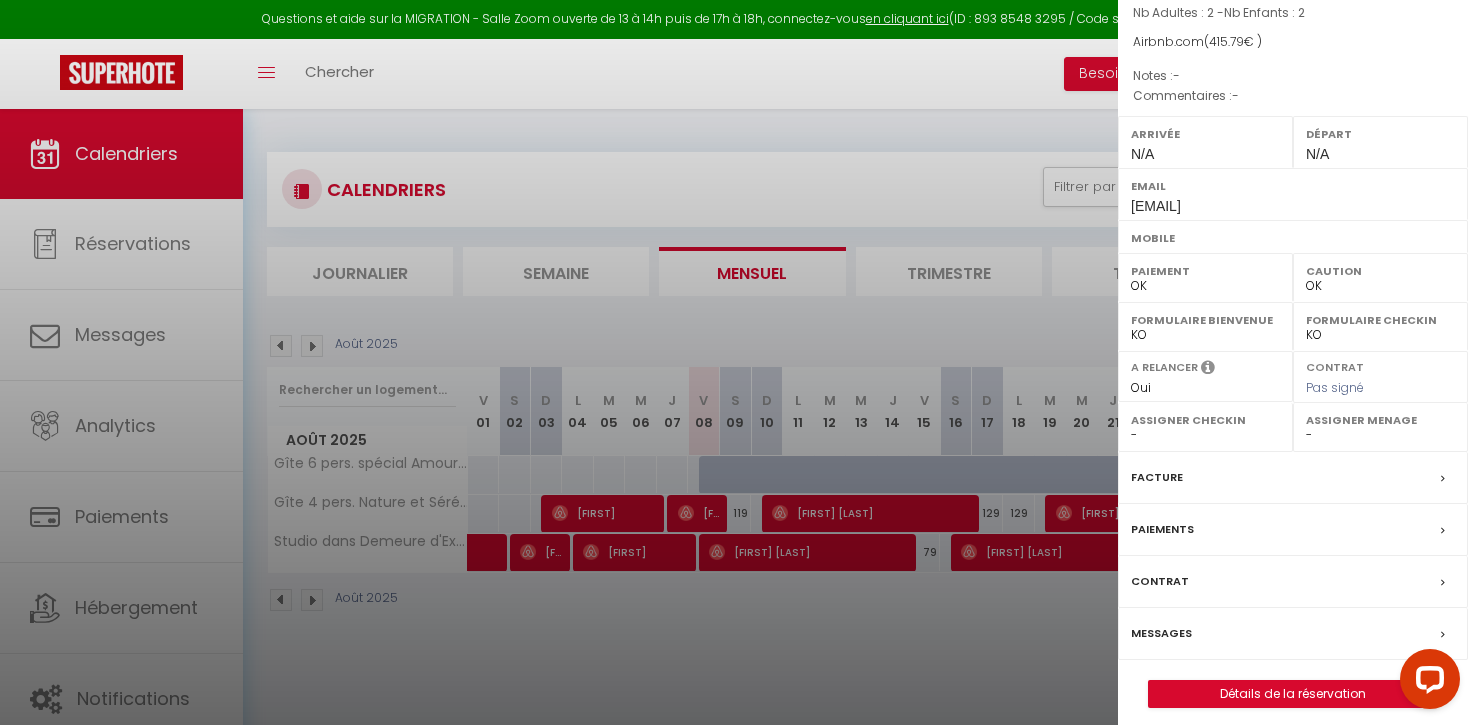 scroll, scrollTop: 184, scrollLeft: 0, axis: vertical 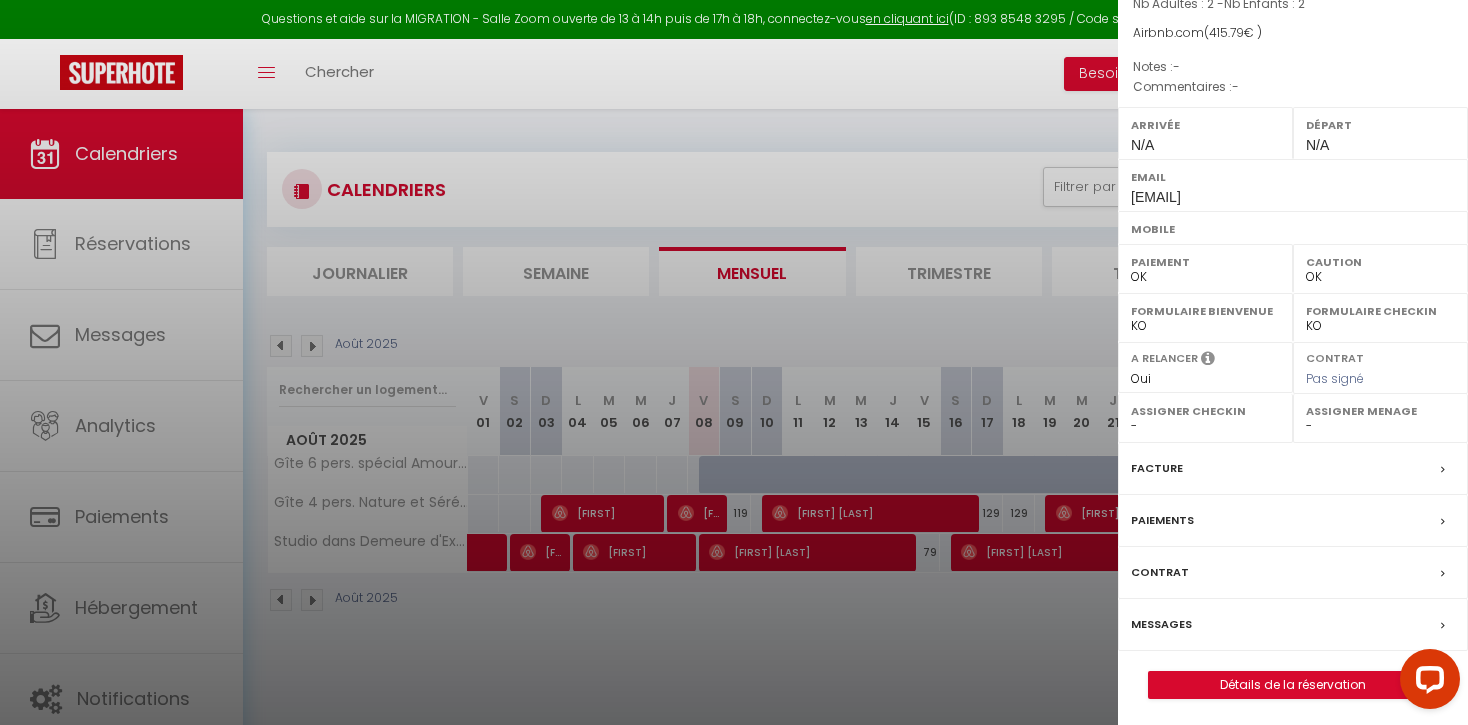 click on "Paiements" at bounding box center [1293, 521] 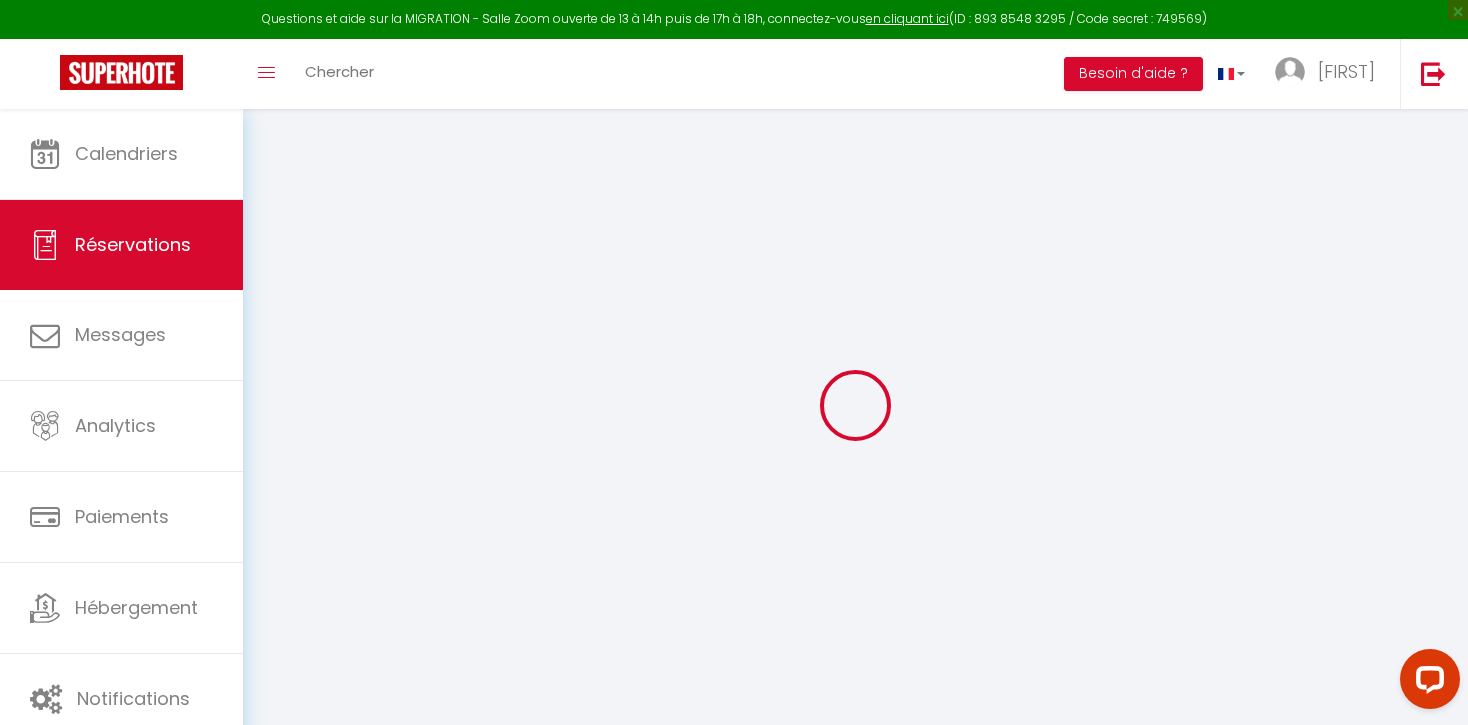 select 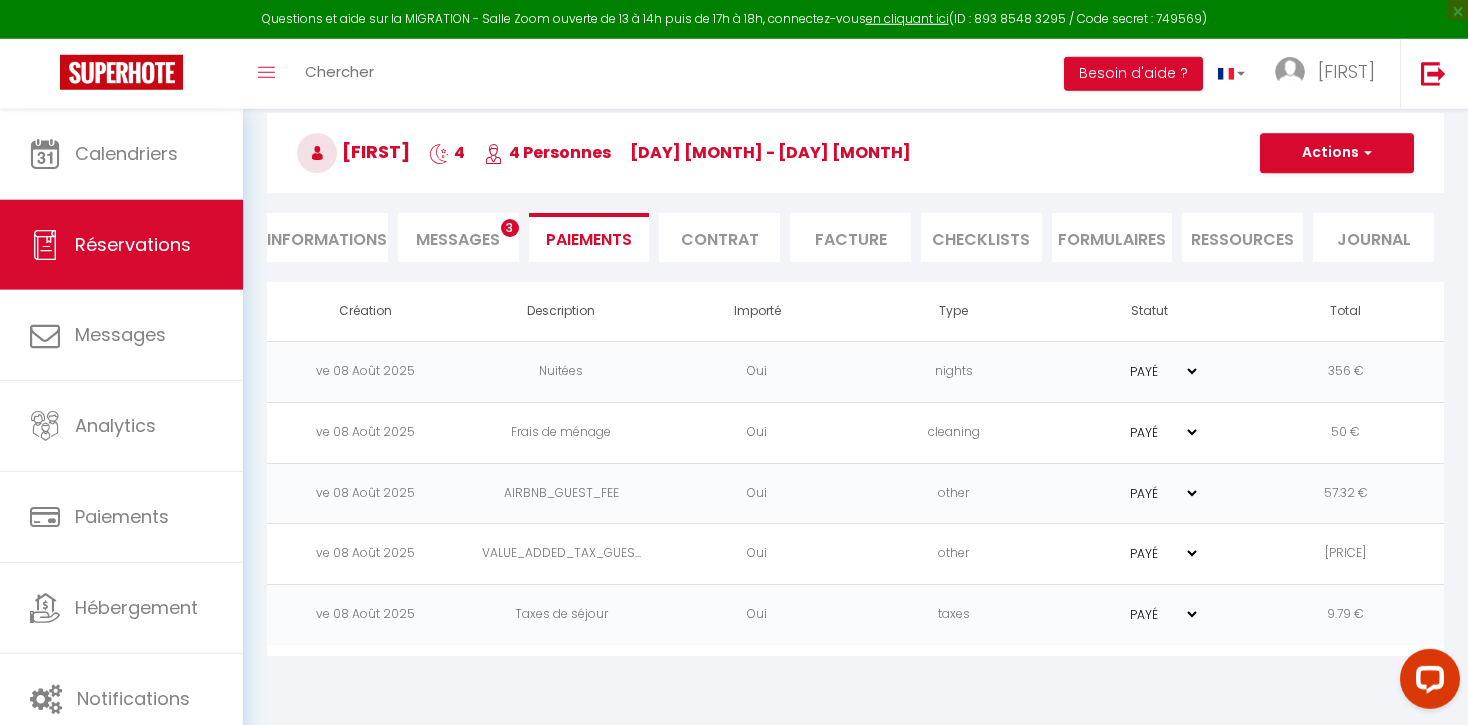 scroll, scrollTop: 108, scrollLeft: 0, axis: vertical 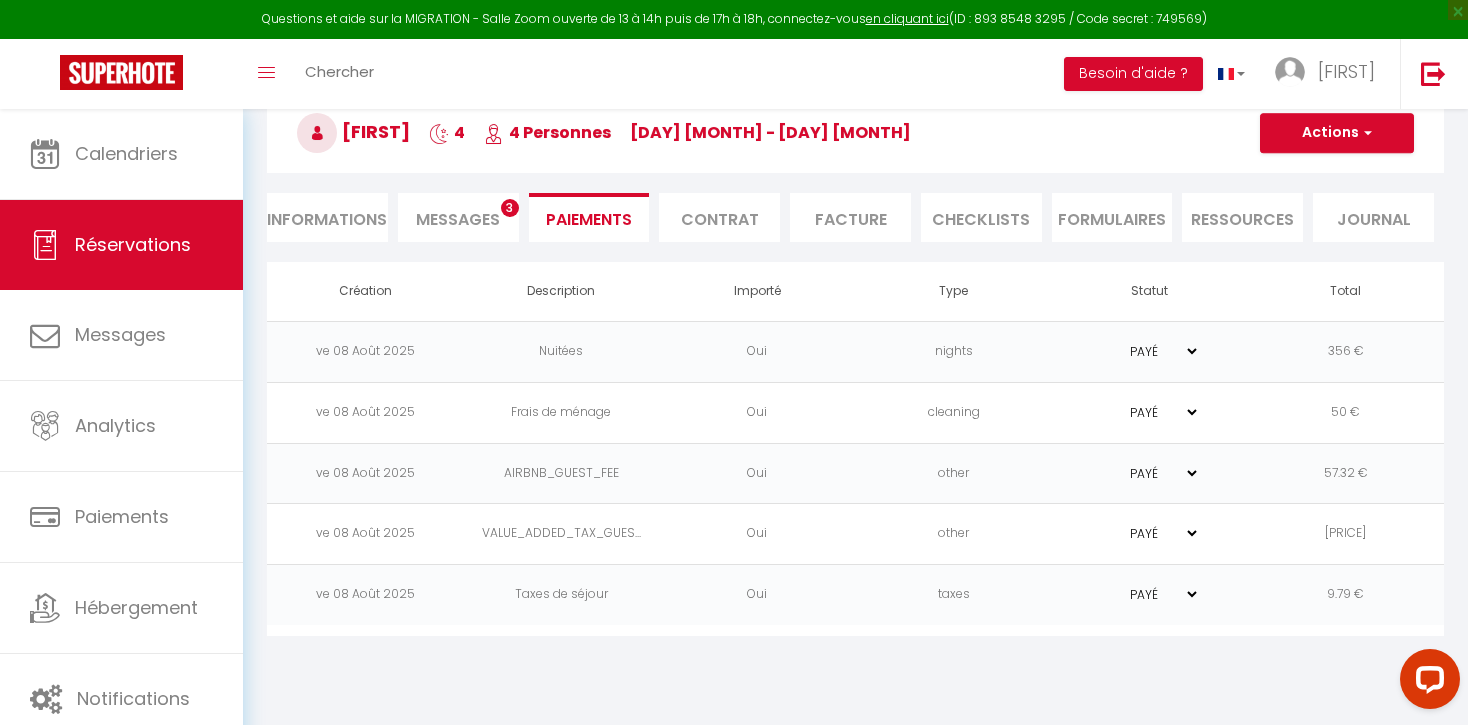 click on "Messages" at bounding box center [458, 219] 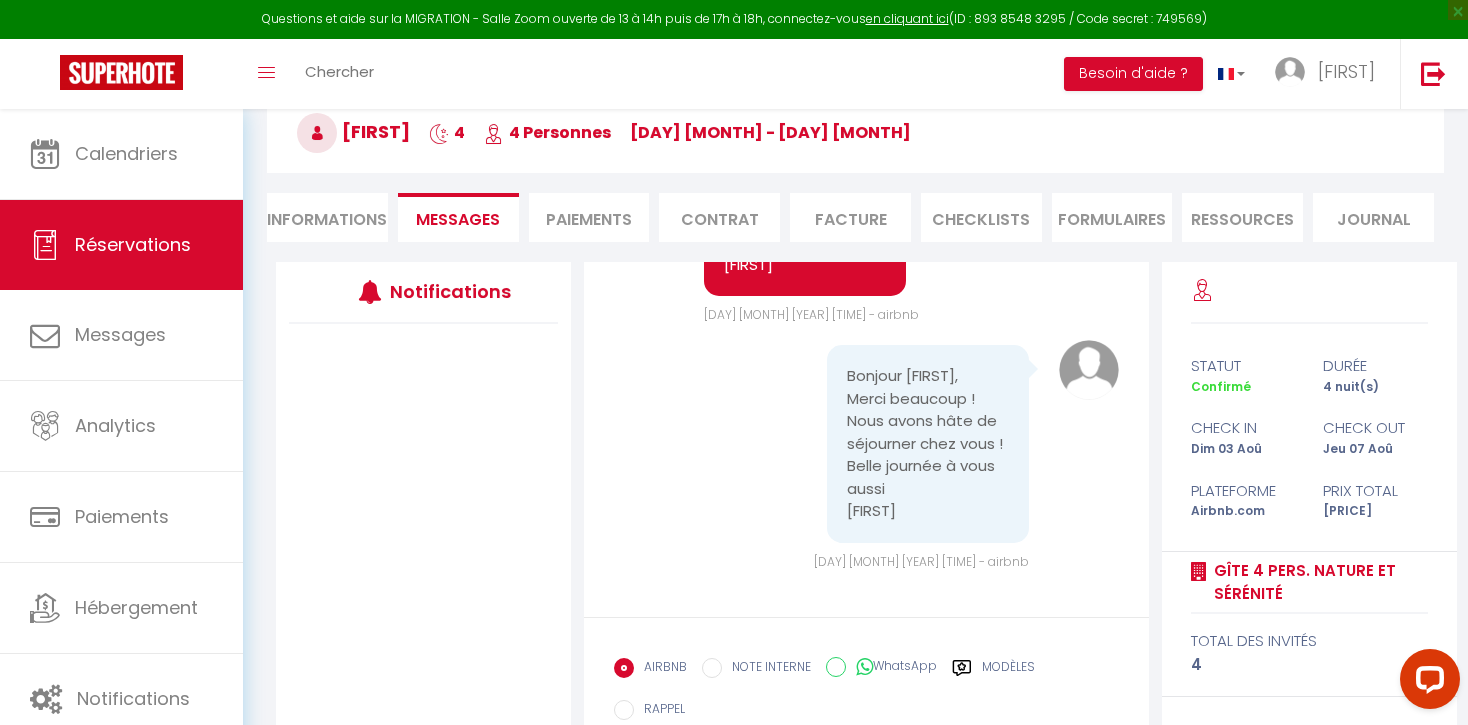 scroll, scrollTop: 0, scrollLeft: 0, axis: both 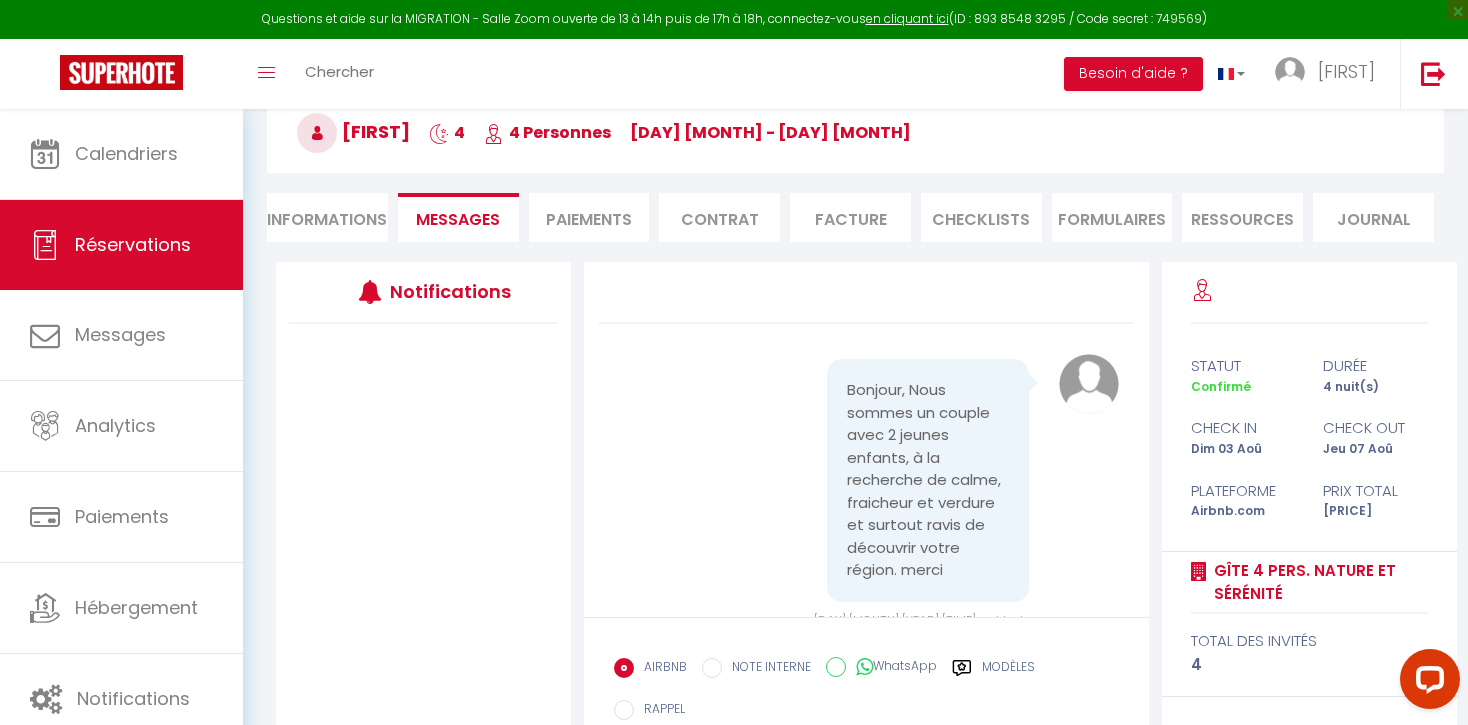 click on "Informations" at bounding box center (327, 217) 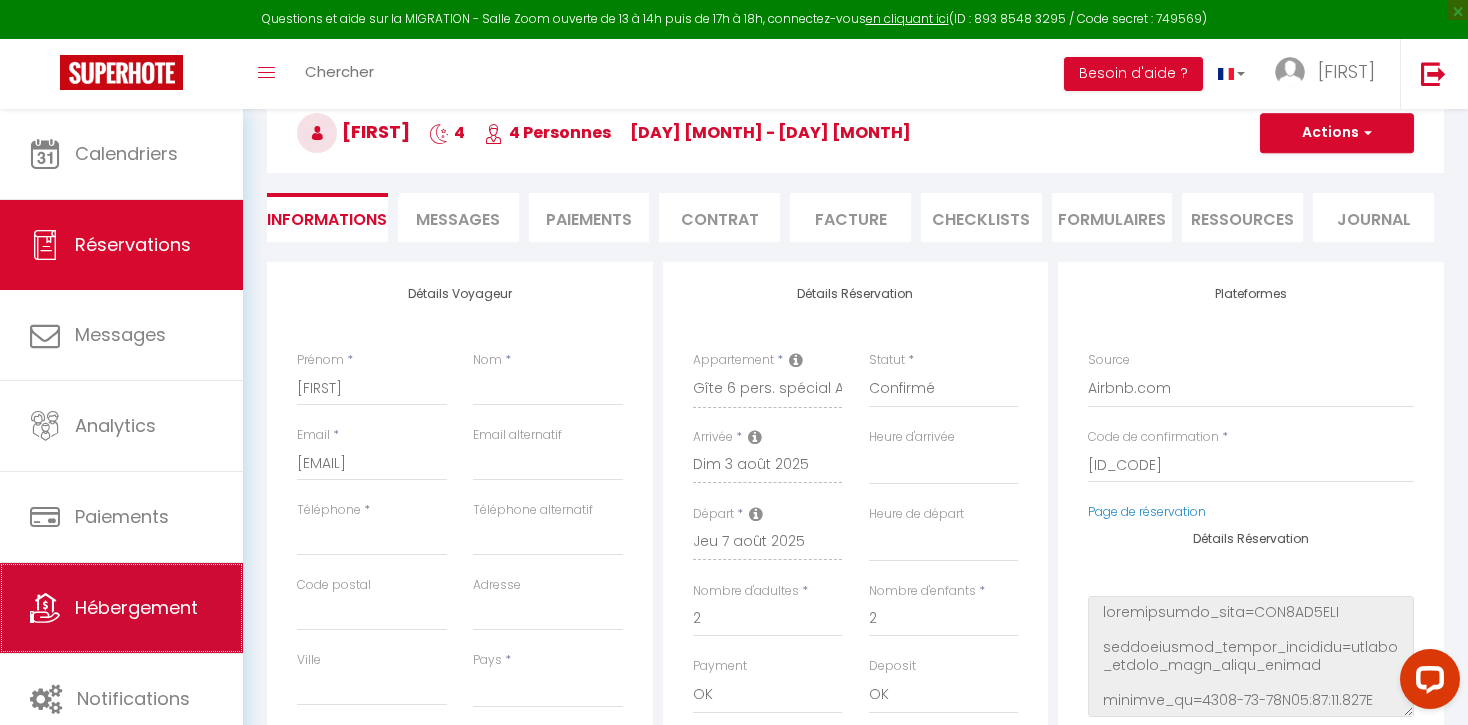 click on "Hébergement" at bounding box center [136, 607] 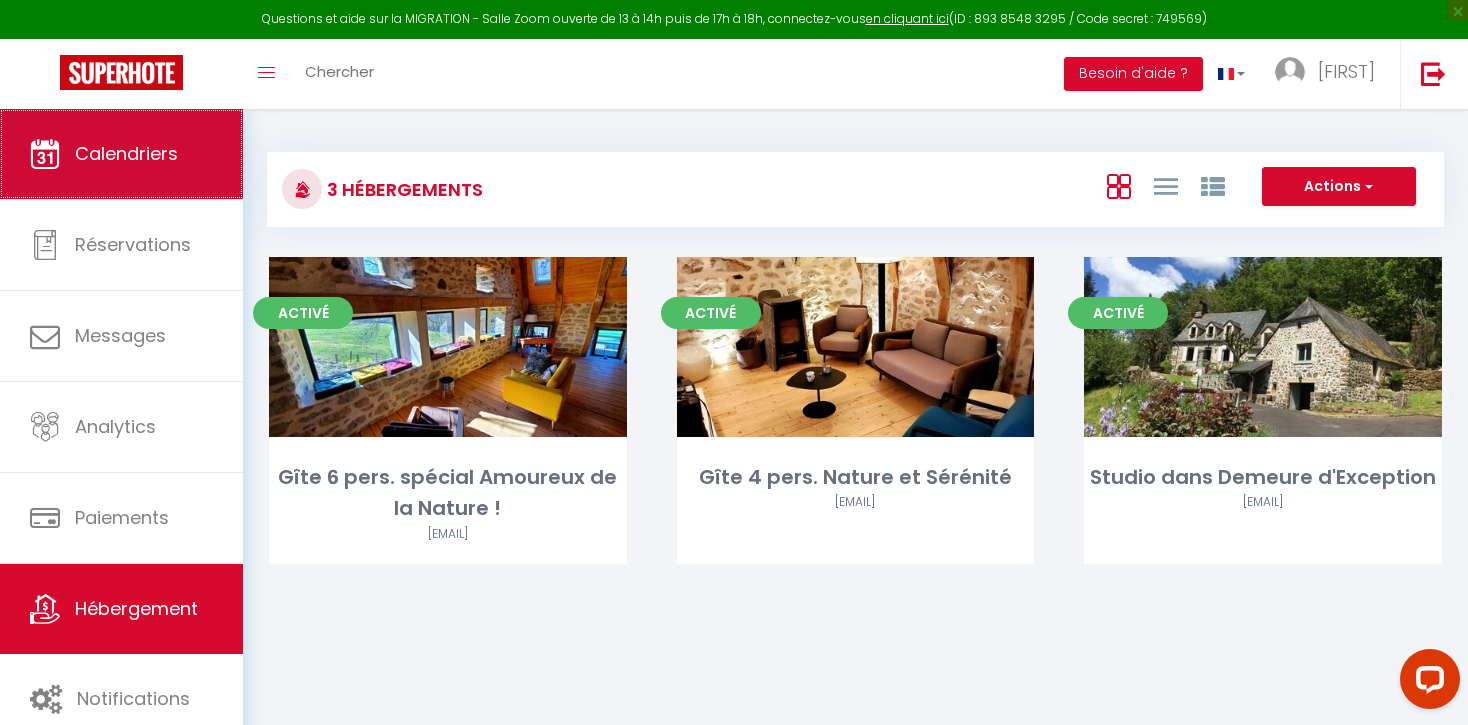 click on "Calendriers" at bounding box center [126, 153] 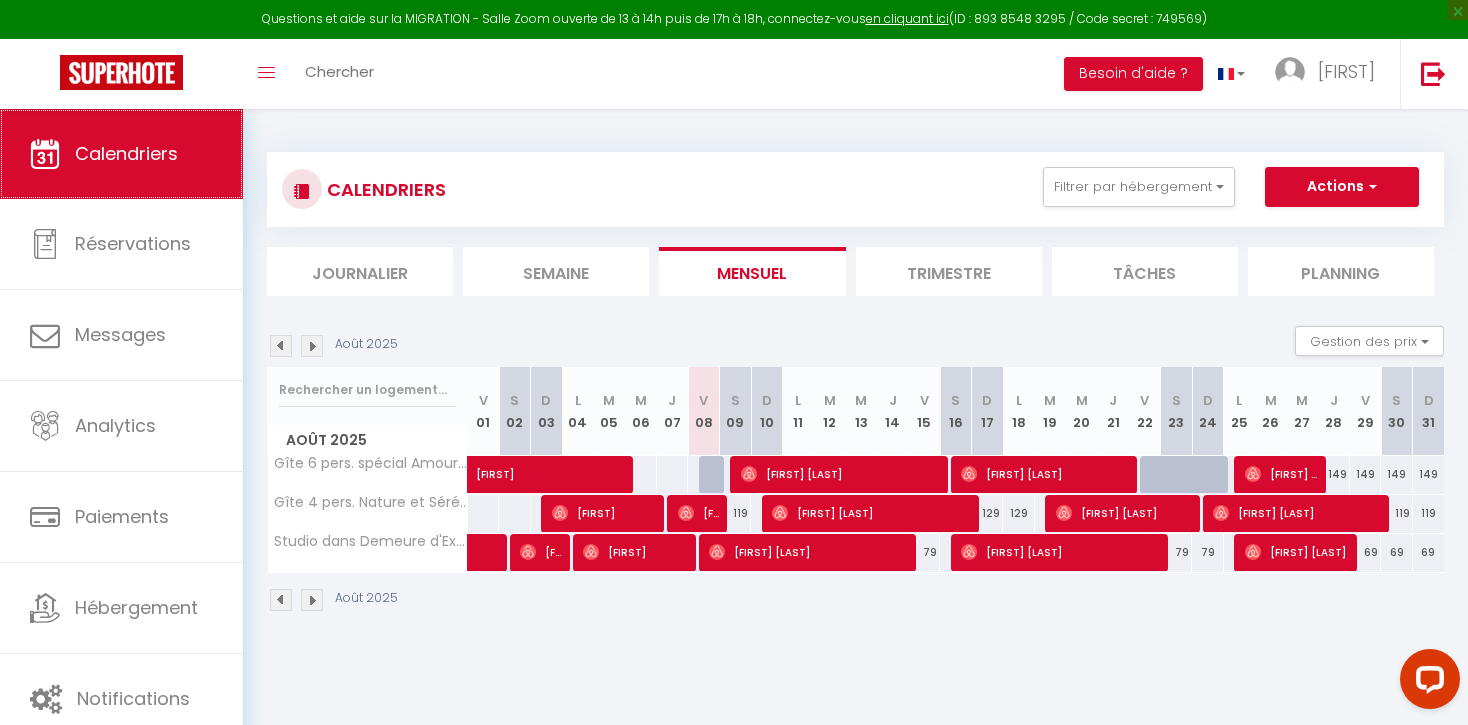 click on "Calendriers" at bounding box center [126, 153] 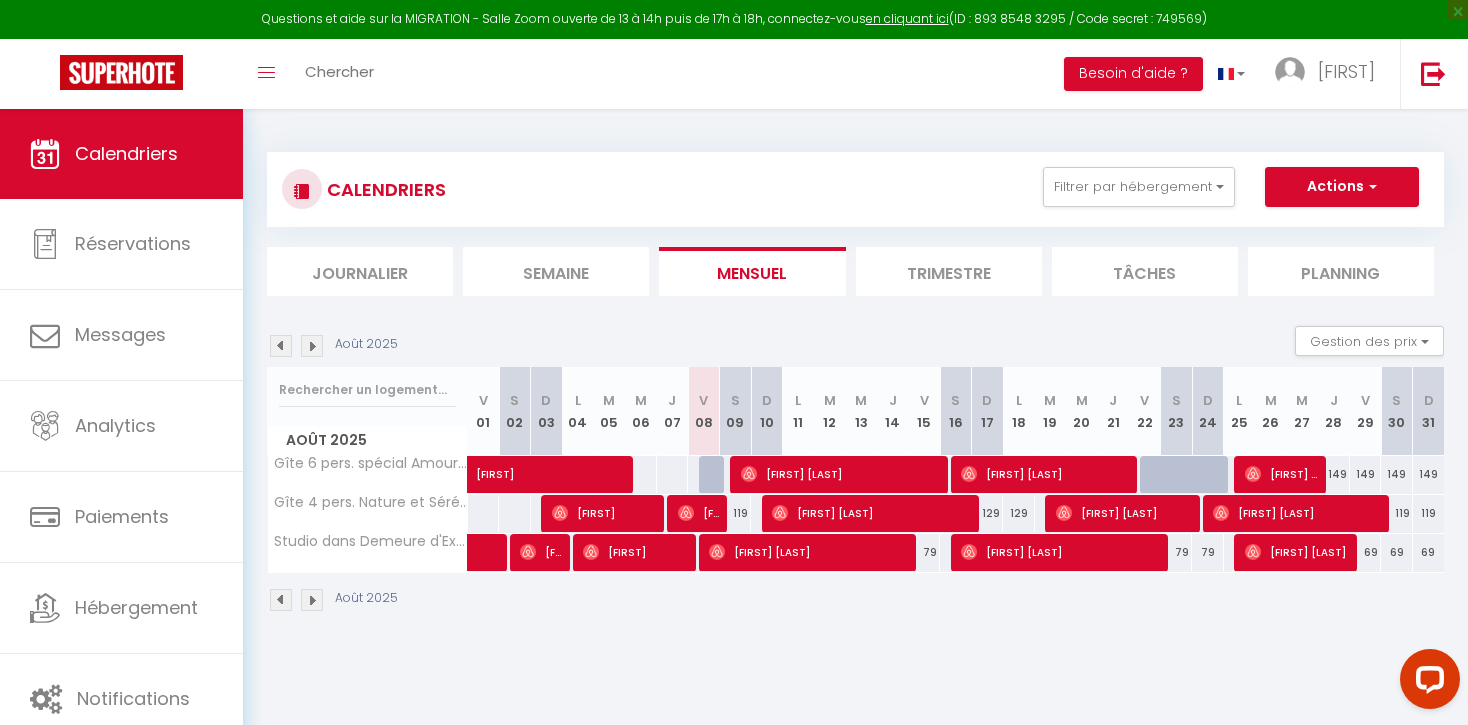 click on "Journalier" at bounding box center (360, 271) 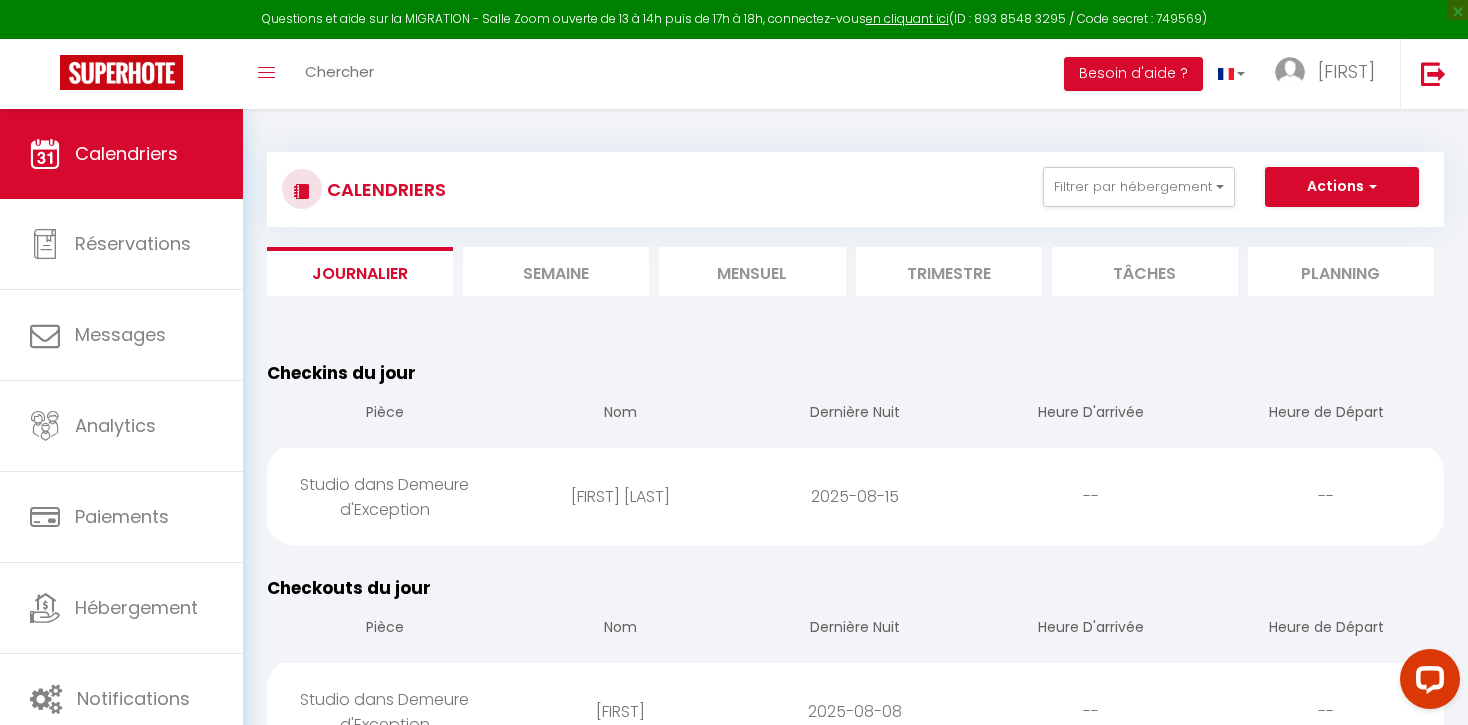 click on "Trimestre" at bounding box center [949, 271] 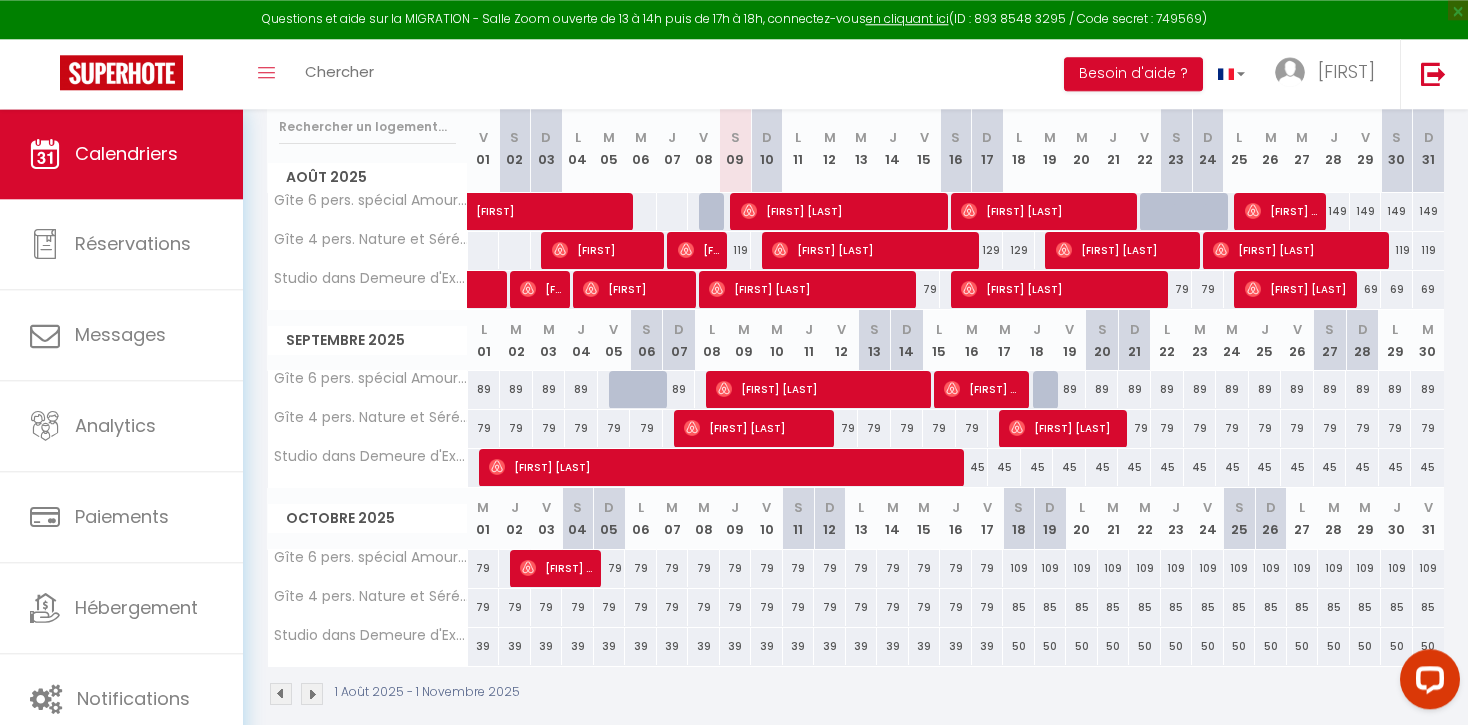 scroll, scrollTop: 260, scrollLeft: 0, axis: vertical 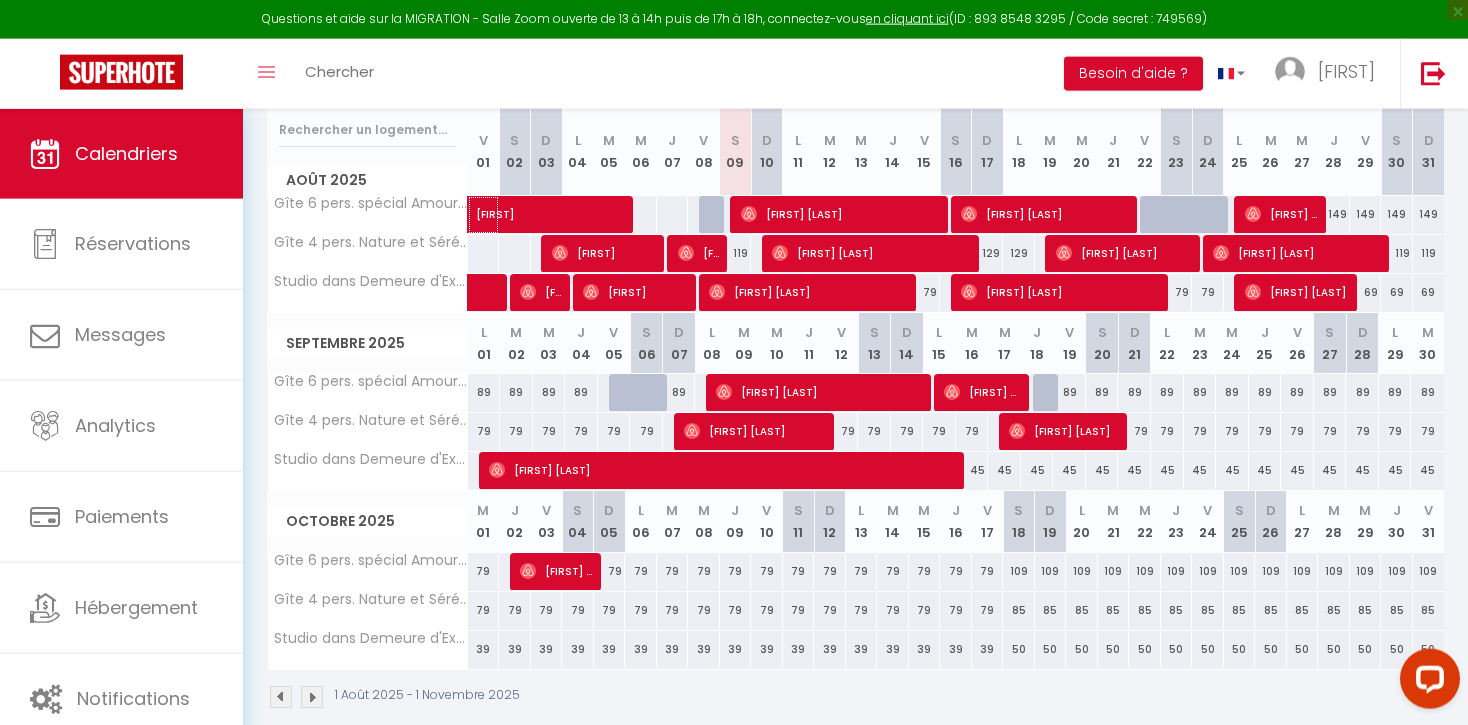 click at bounding box center [604, 215] 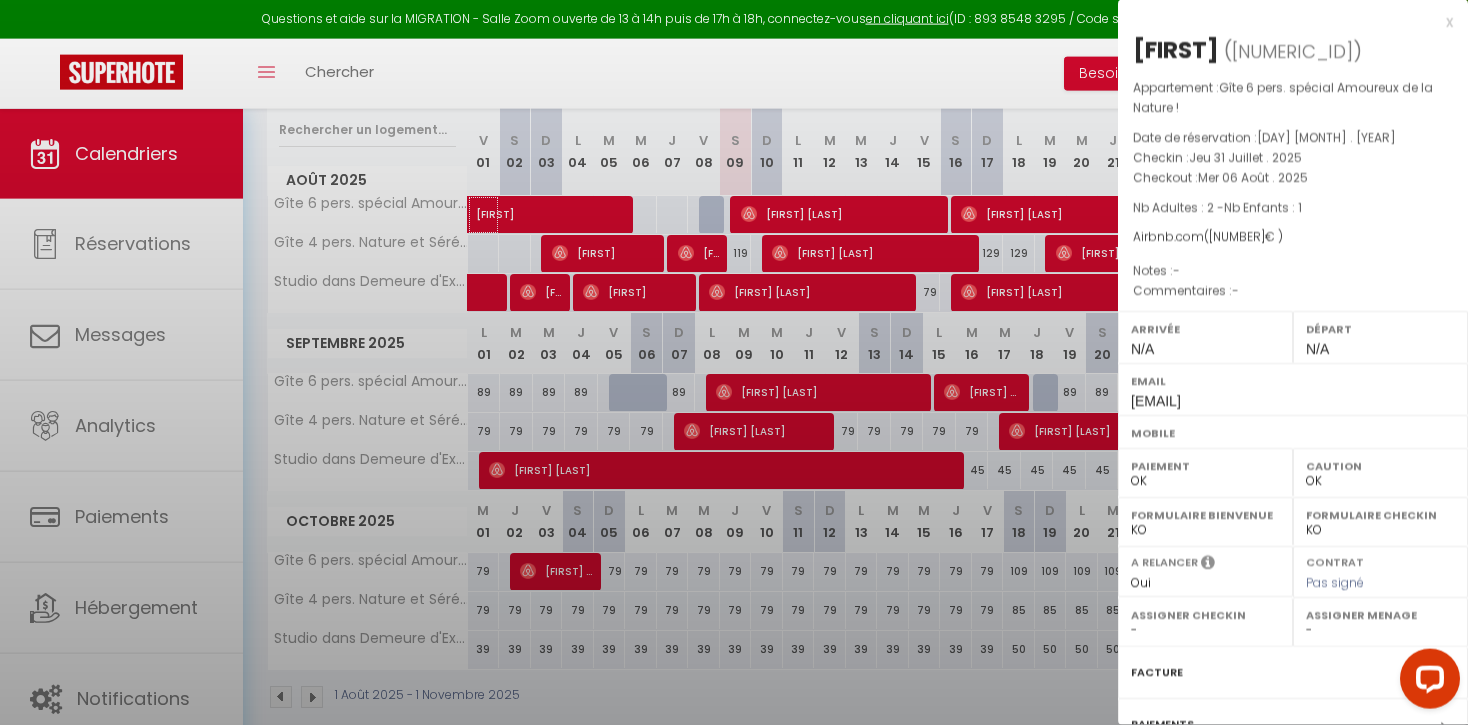 scroll, scrollTop: 184, scrollLeft: 0, axis: vertical 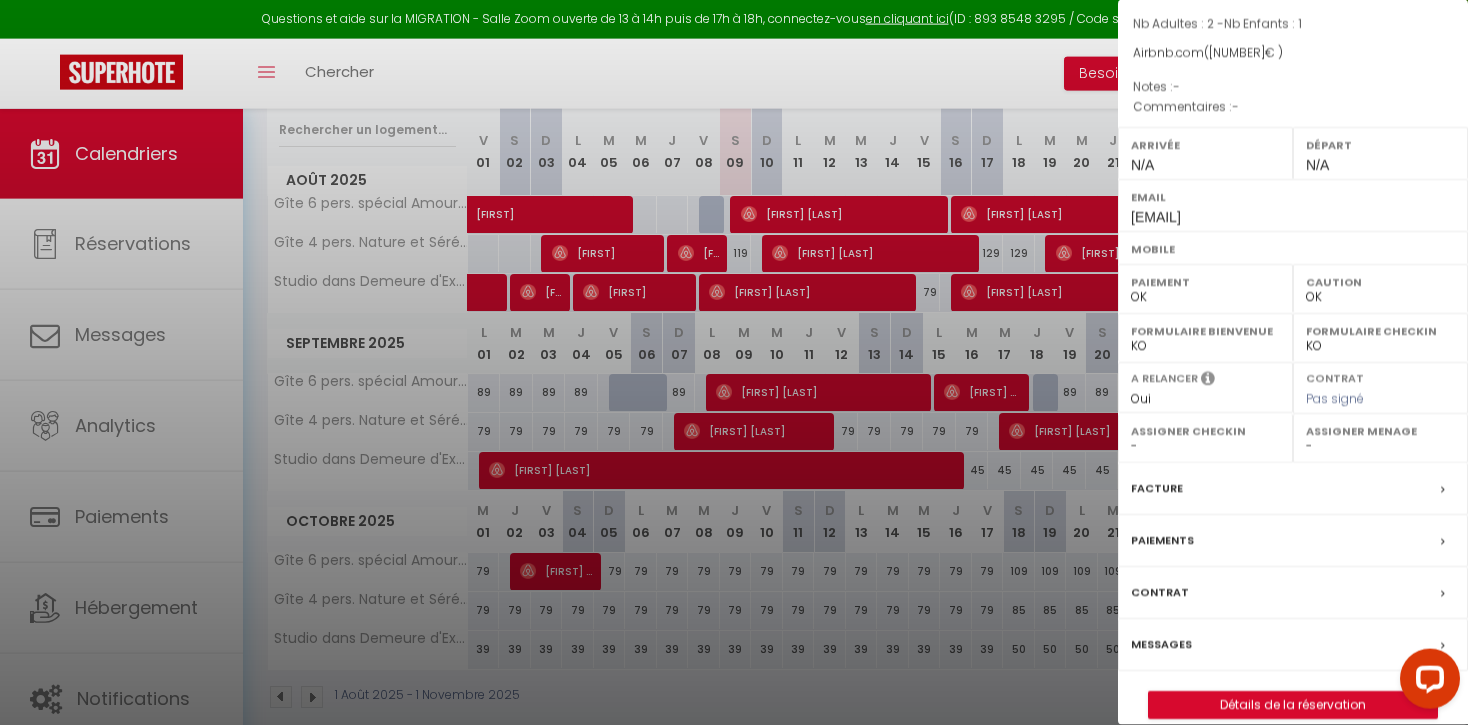click at bounding box center (734, 362) 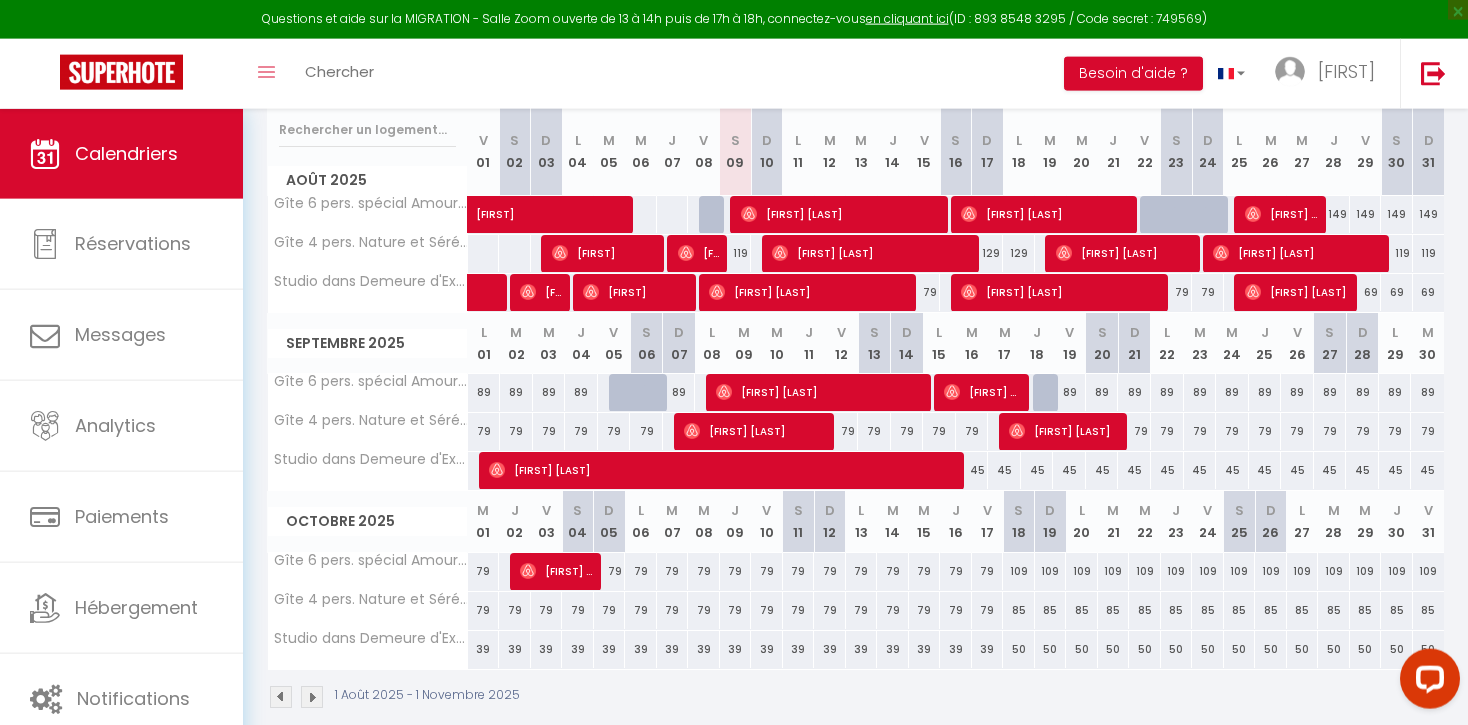 click at bounding box center (749, 214) 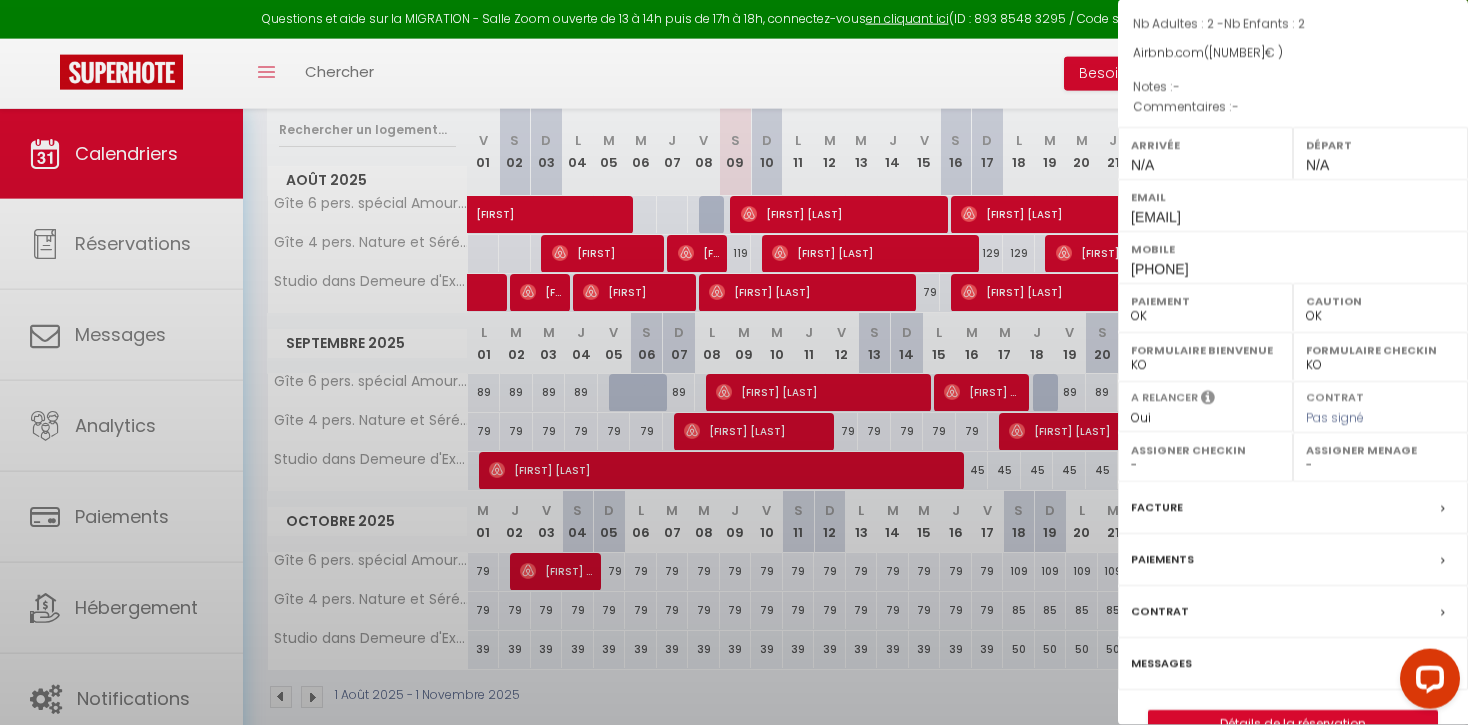 scroll, scrollTop: 184, scrollLeft: 0, axis: vertical 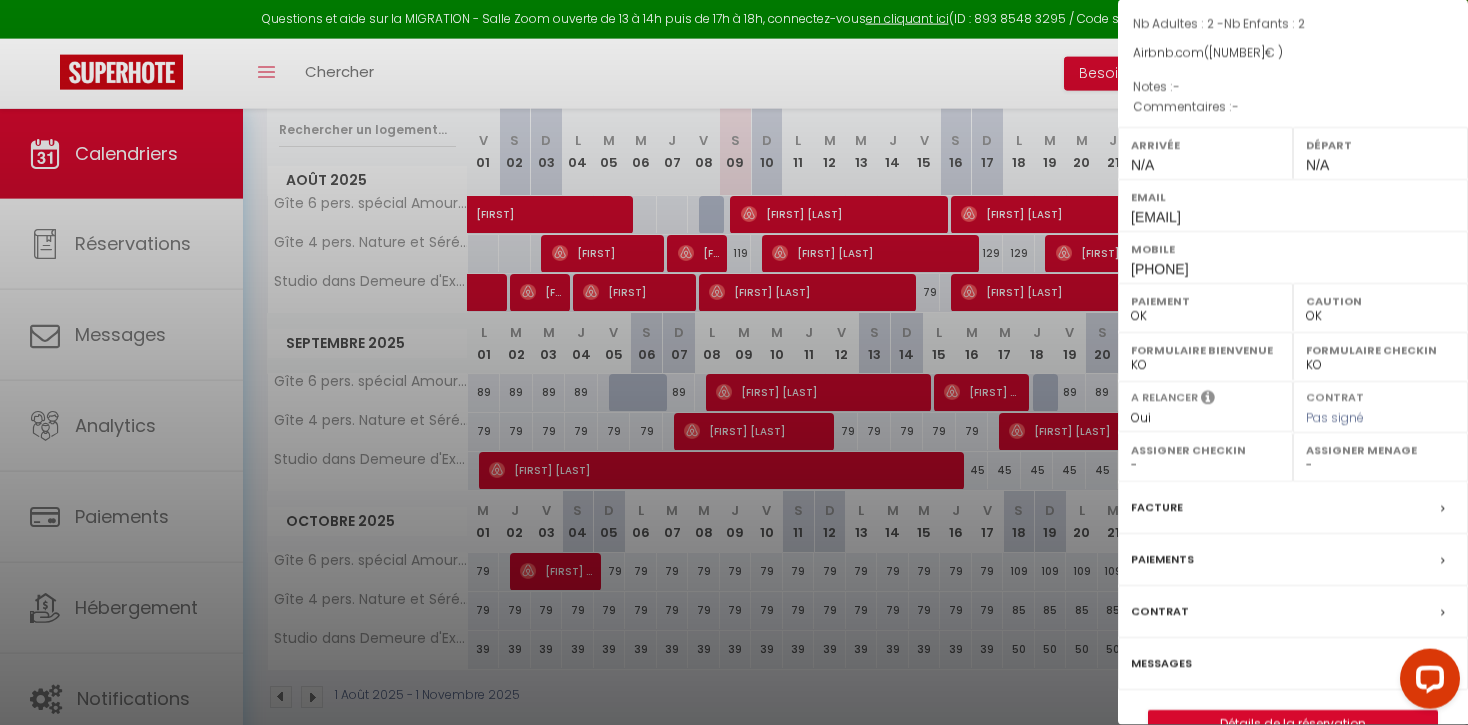 click at bounding box center [734, 362] 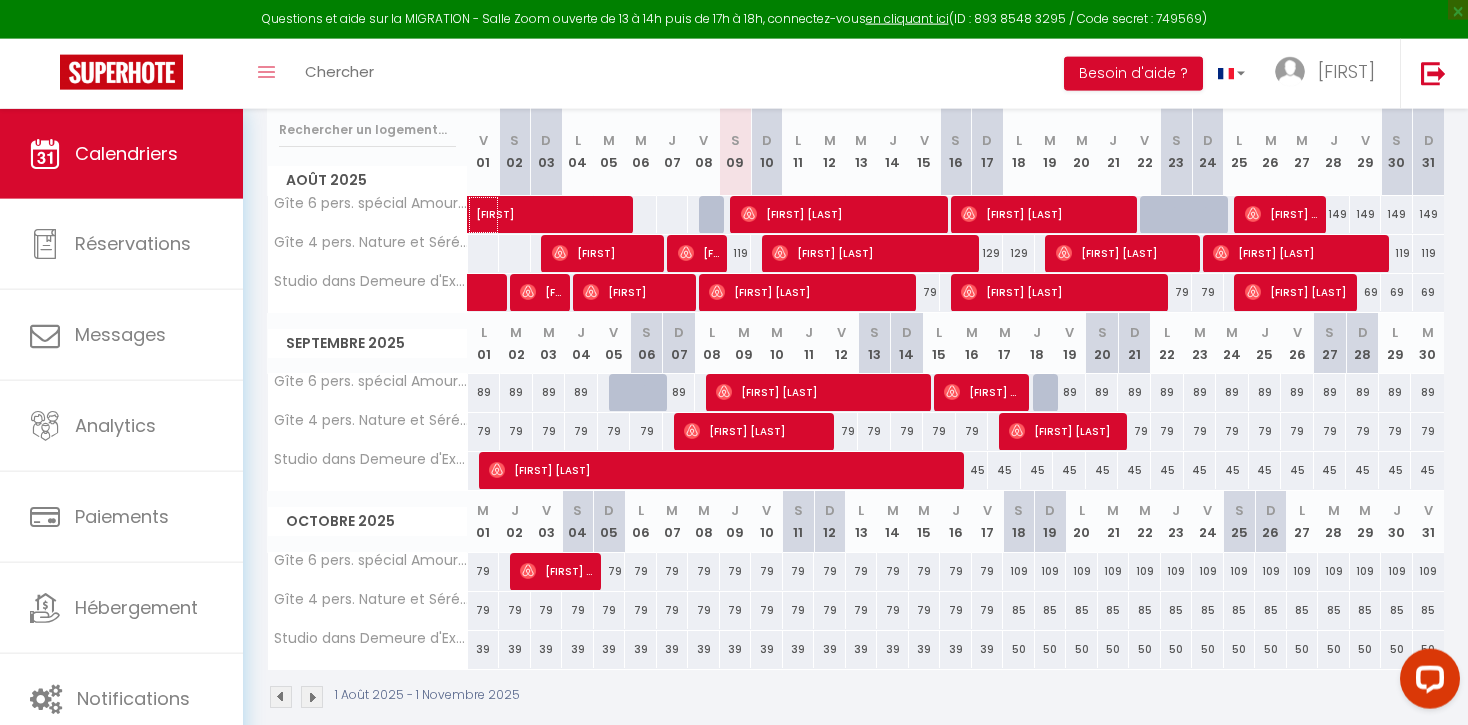 click at bounding box center [604, 215] 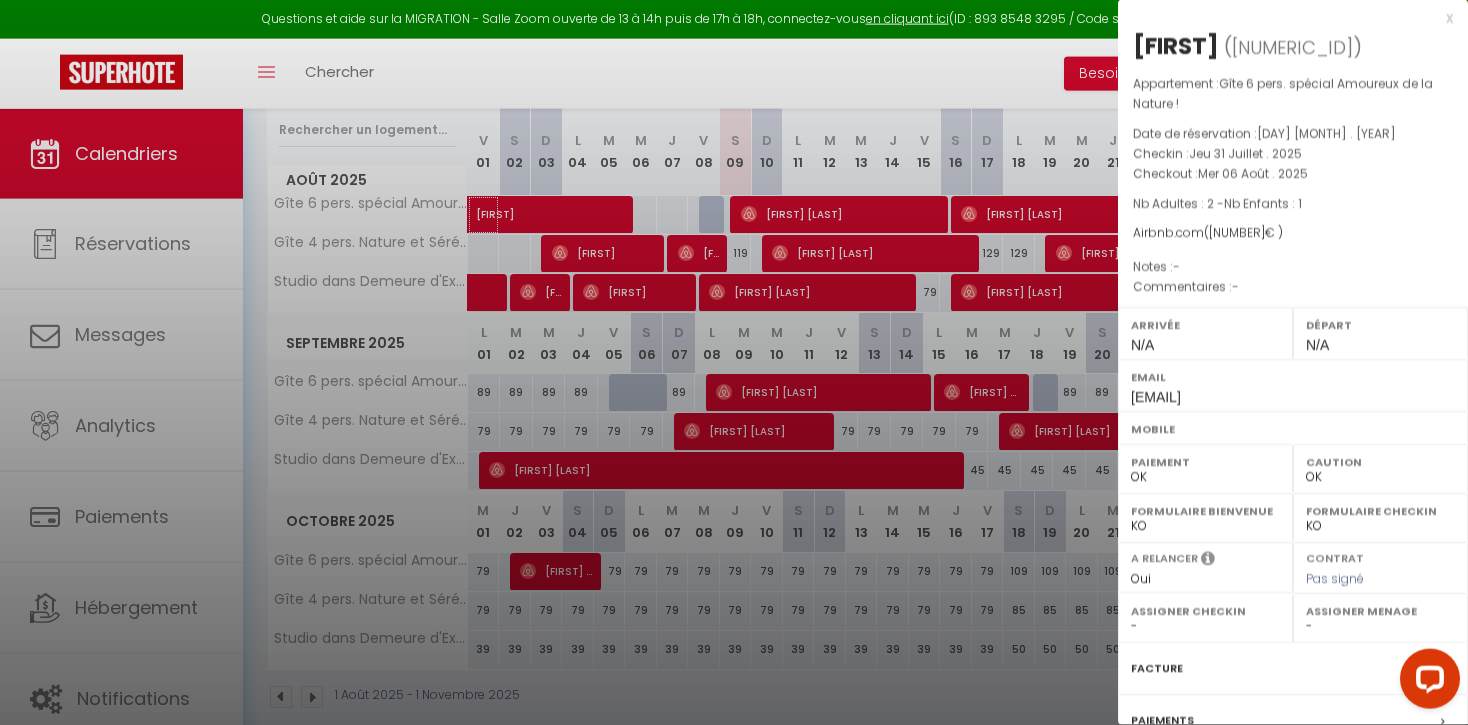 scroll, scrollTop: 0, scrollLeft: 0, axis: both 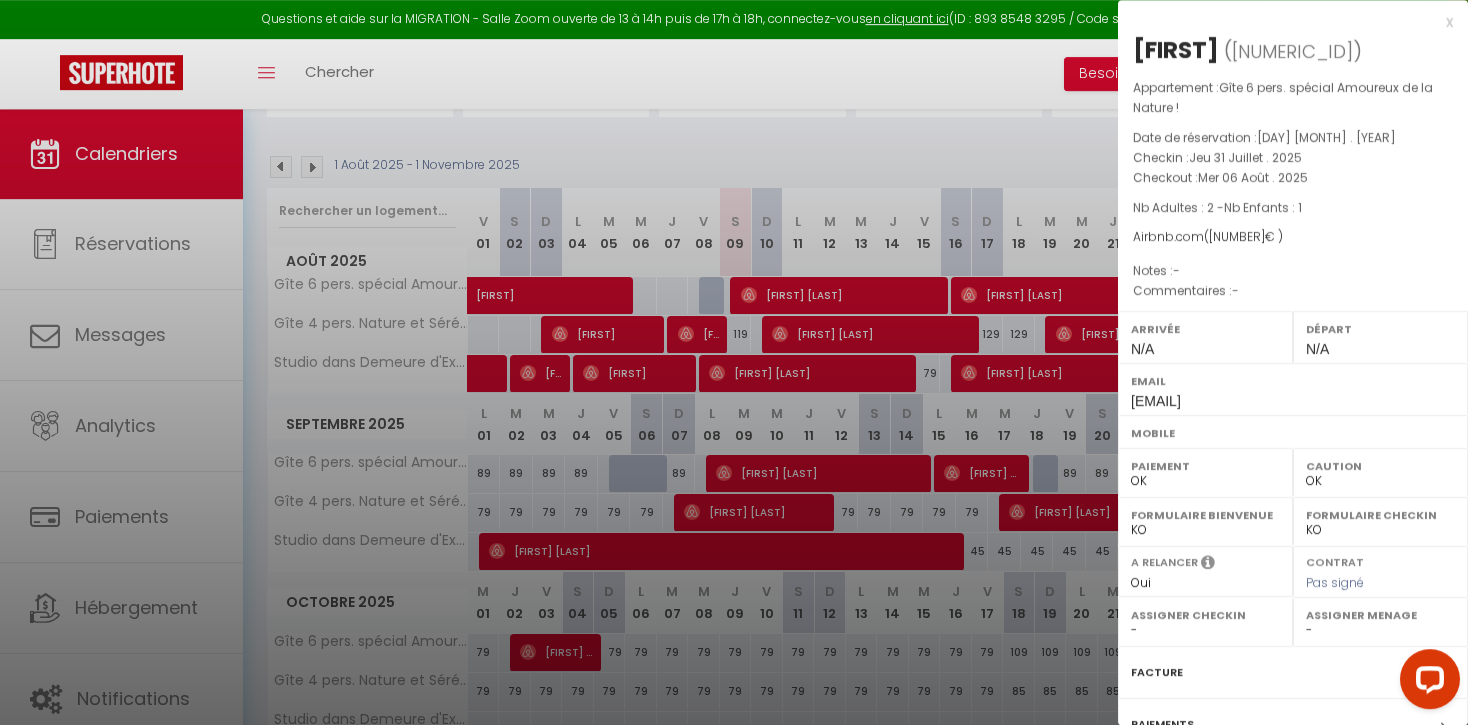 click at bounding box center [734, 362] 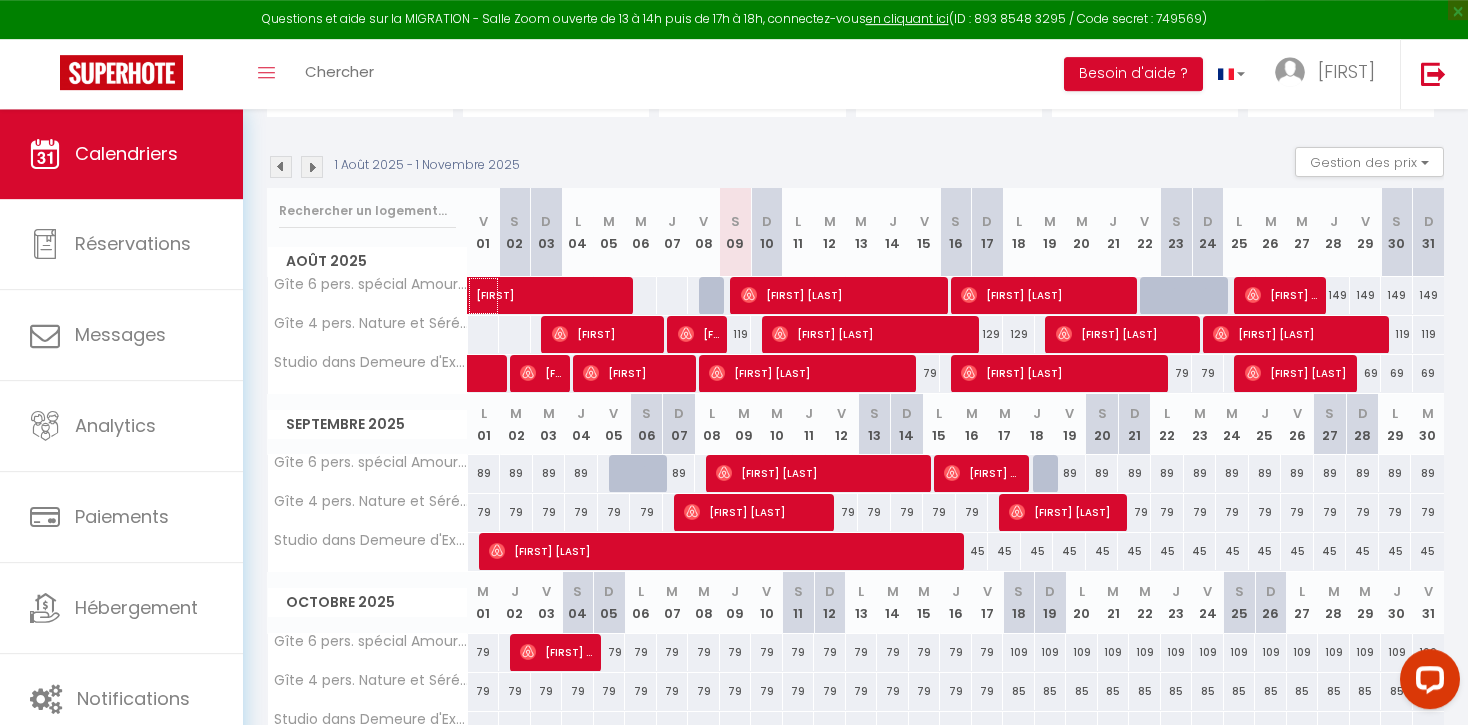 click on "[FIRST]" at bounding box center [591, 285] 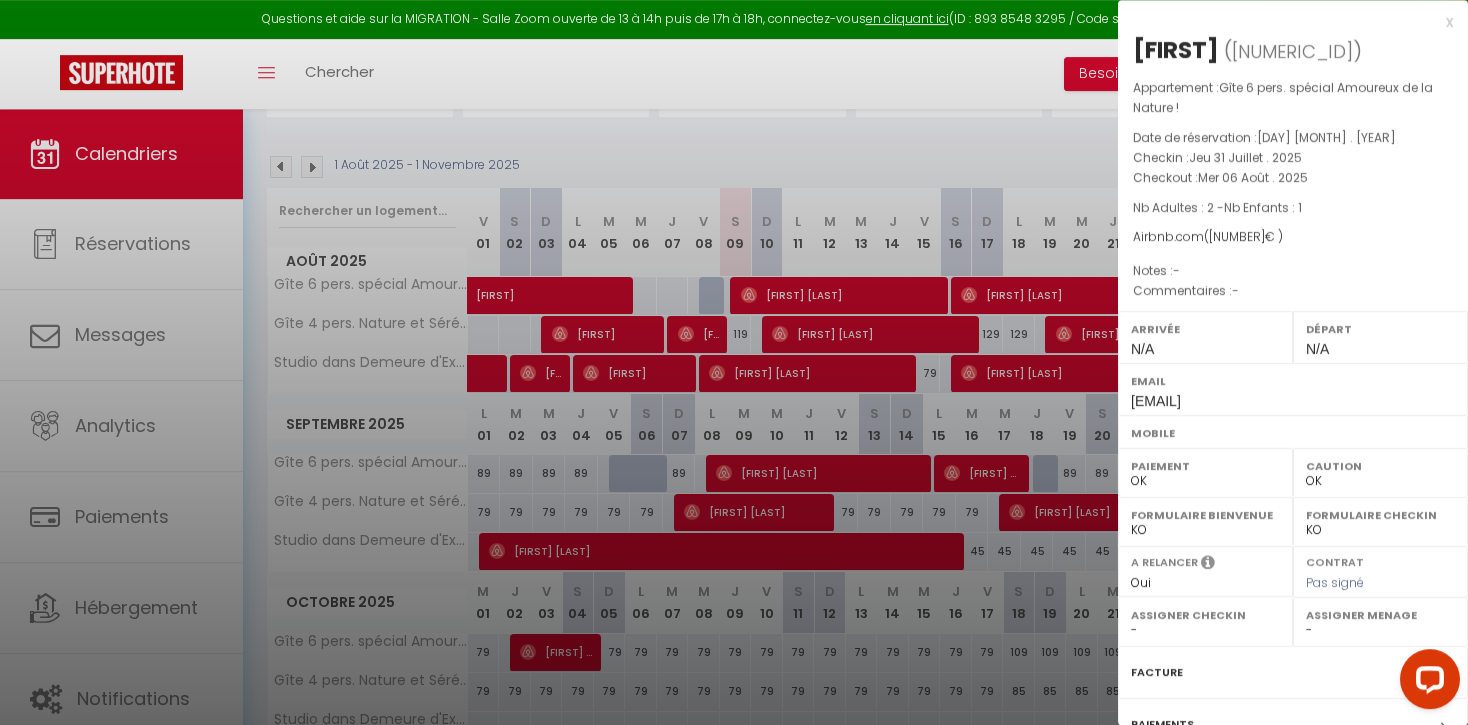 click at bounding box center [734, 362] 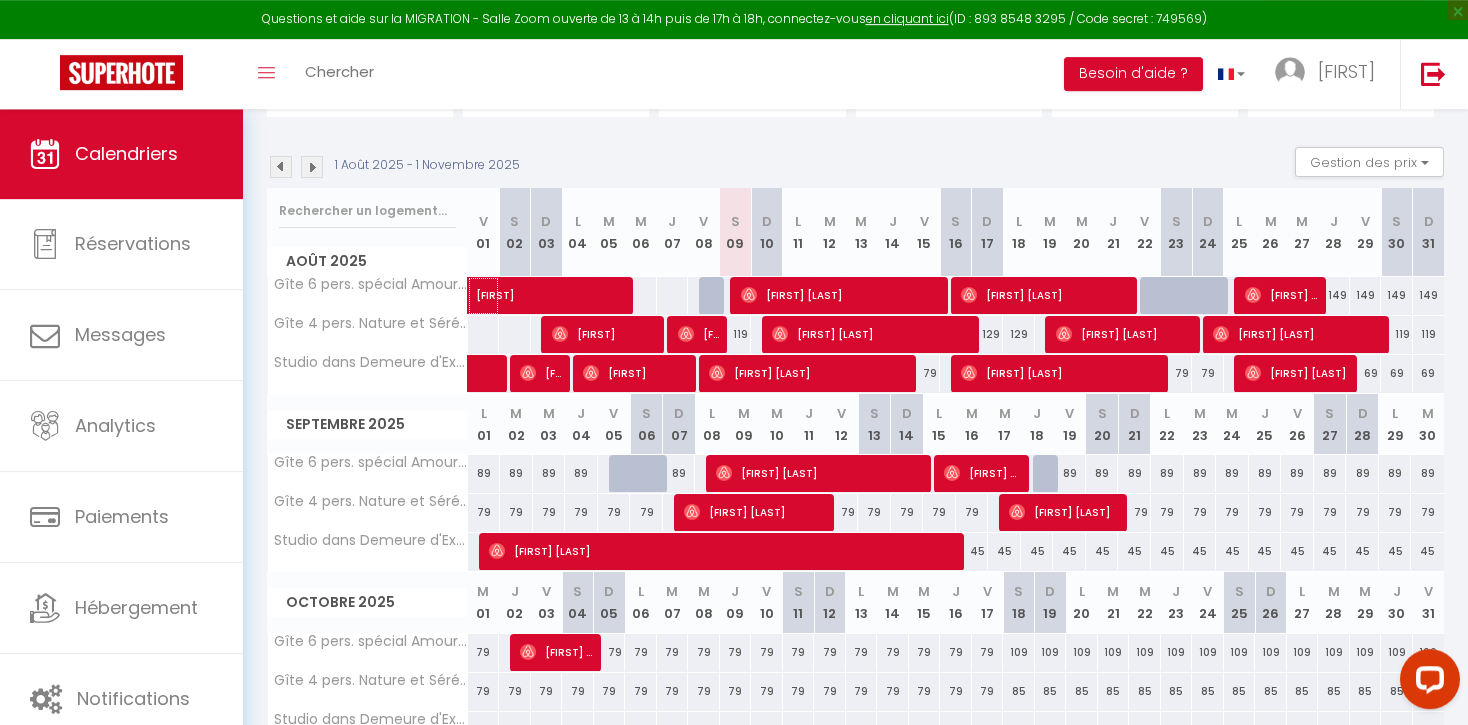click on "[FIRST]" at bounding box center (591, 285) 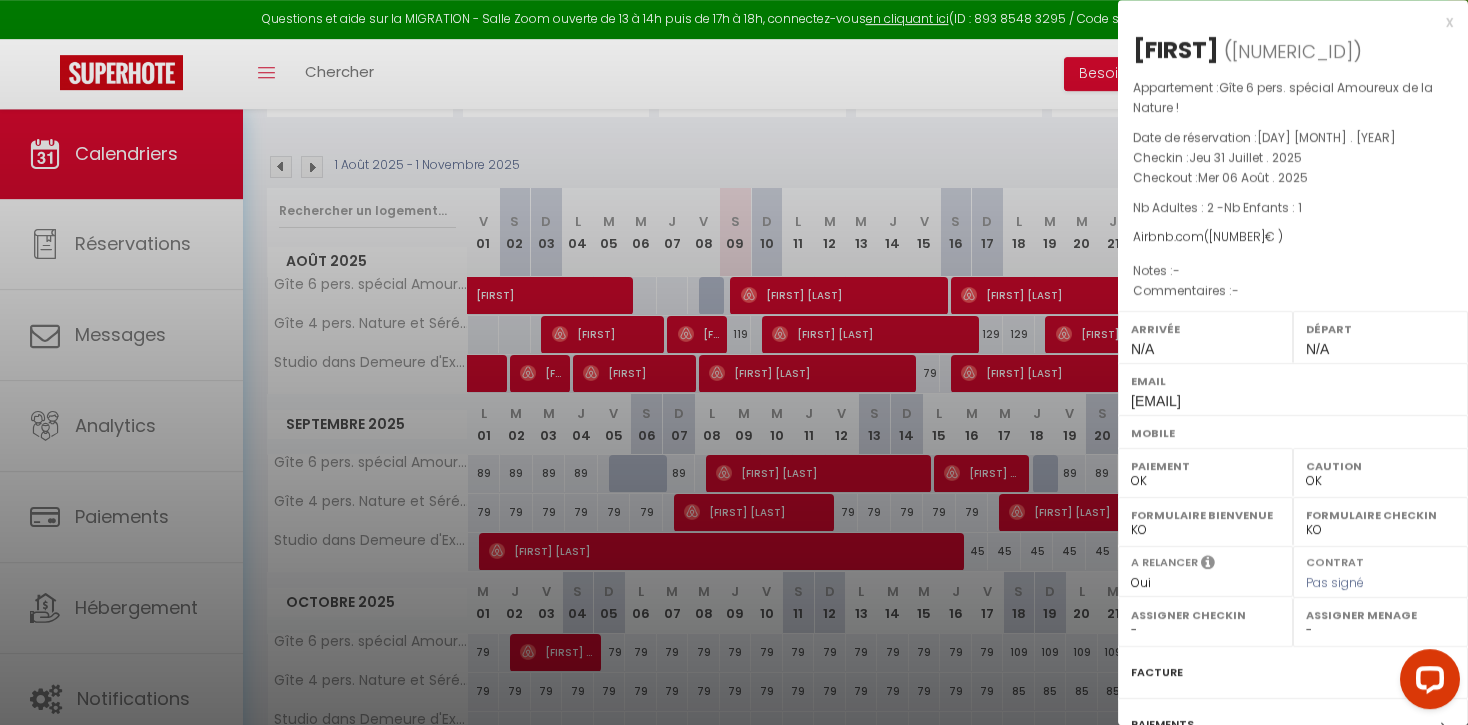 click at bounding box center (734, 362) 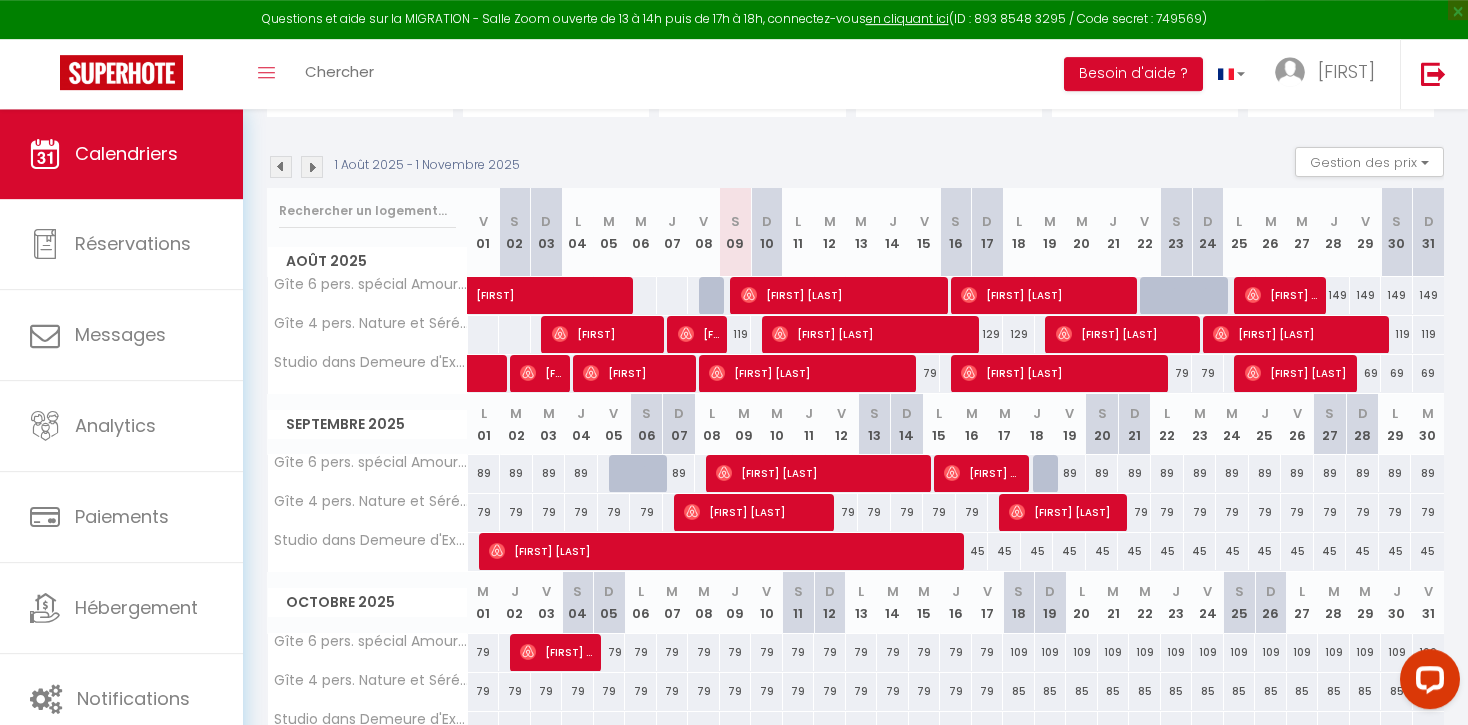 click at bounding box center (646, 474) 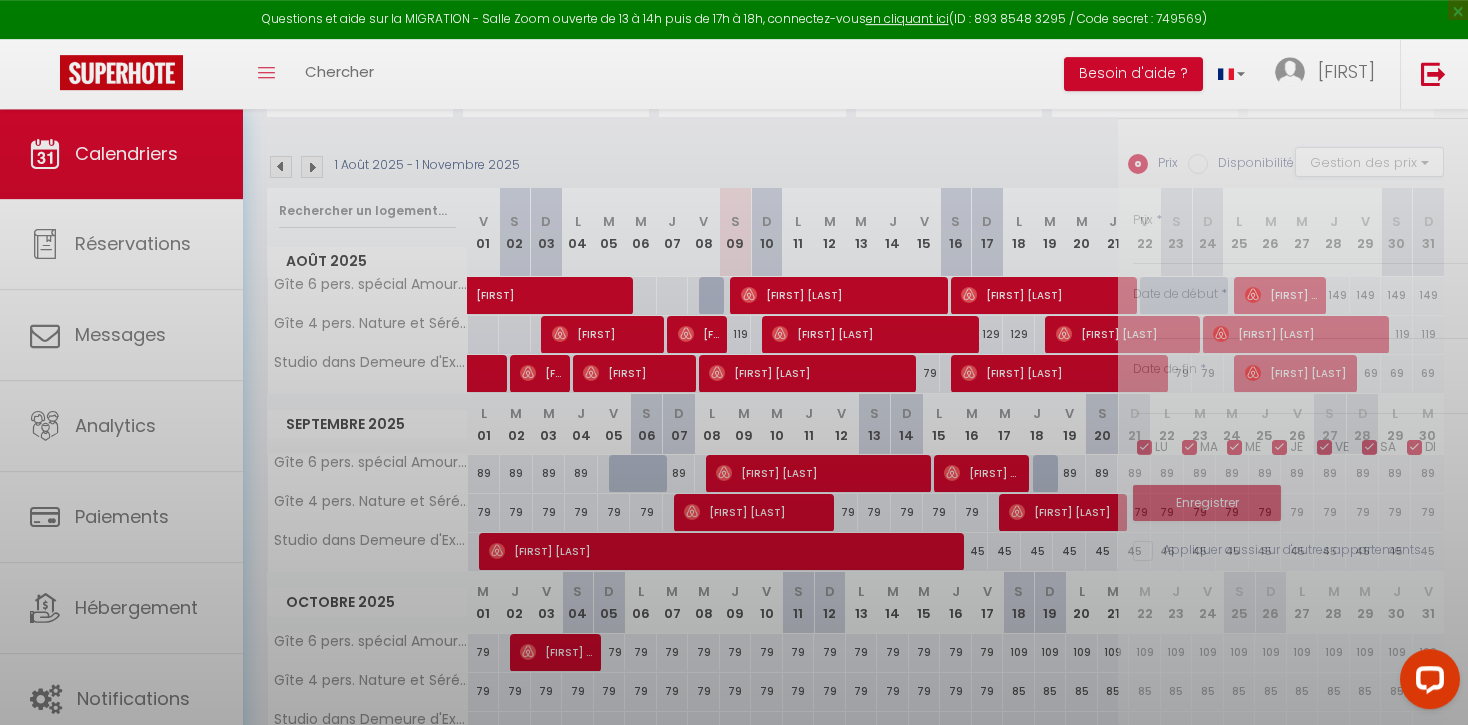 type on "89" 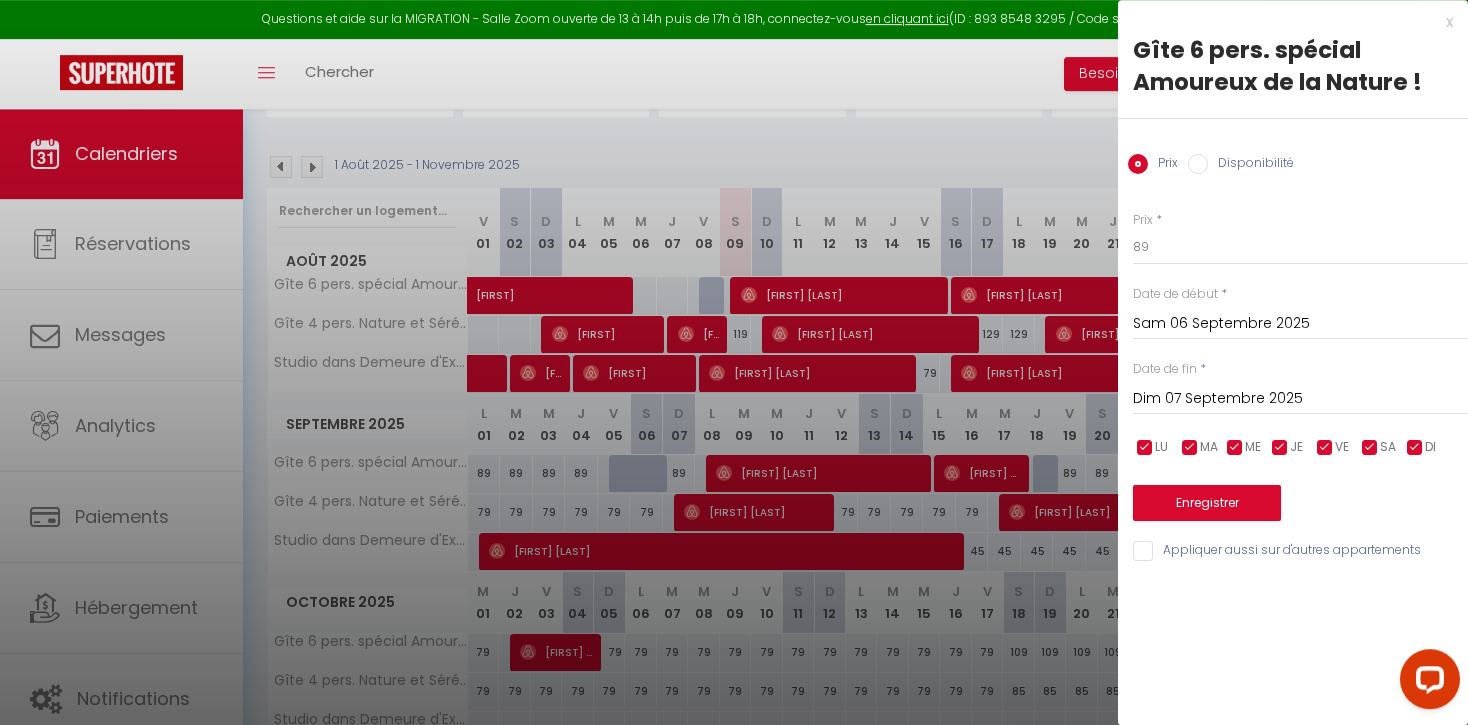 click on "x" at bounding box center [1285, 22] 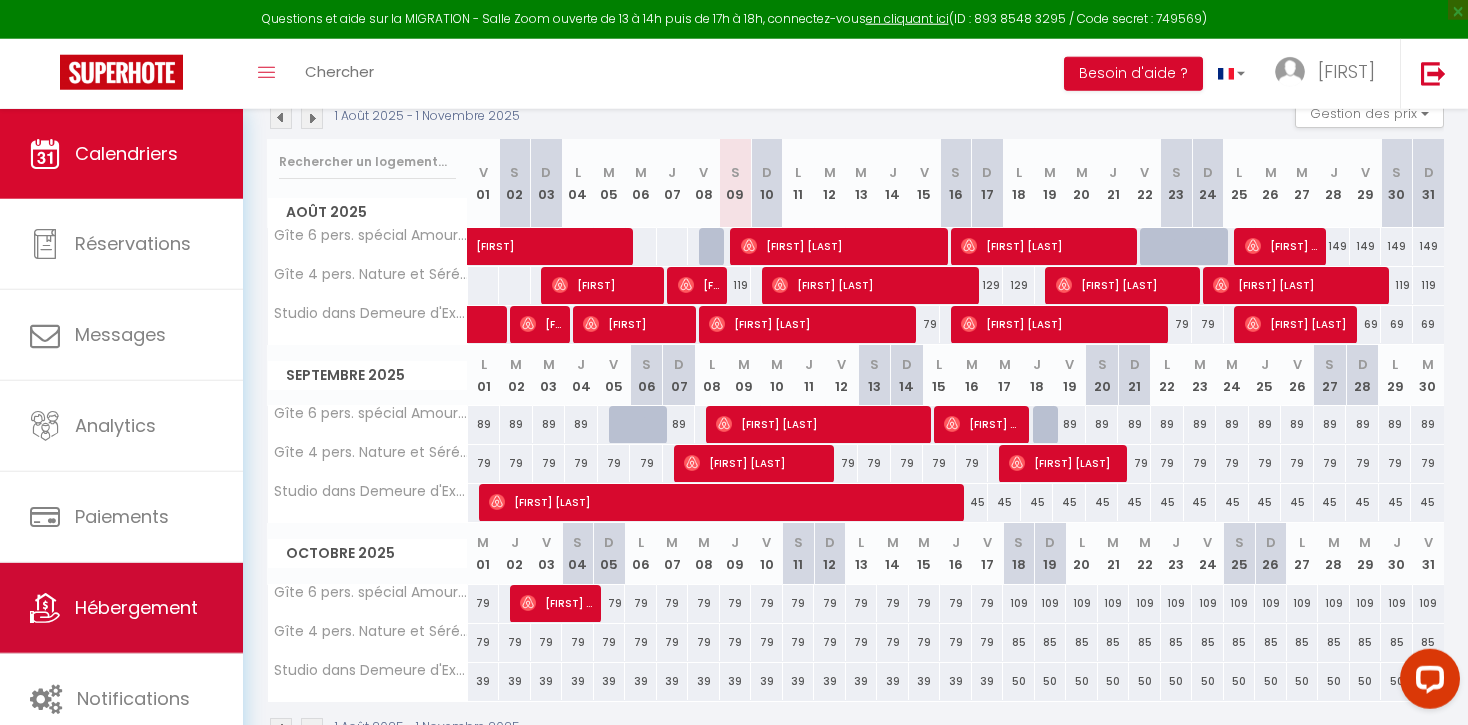 scroll, scrollTop: 284, scrollLeft: 0, axis: vertical 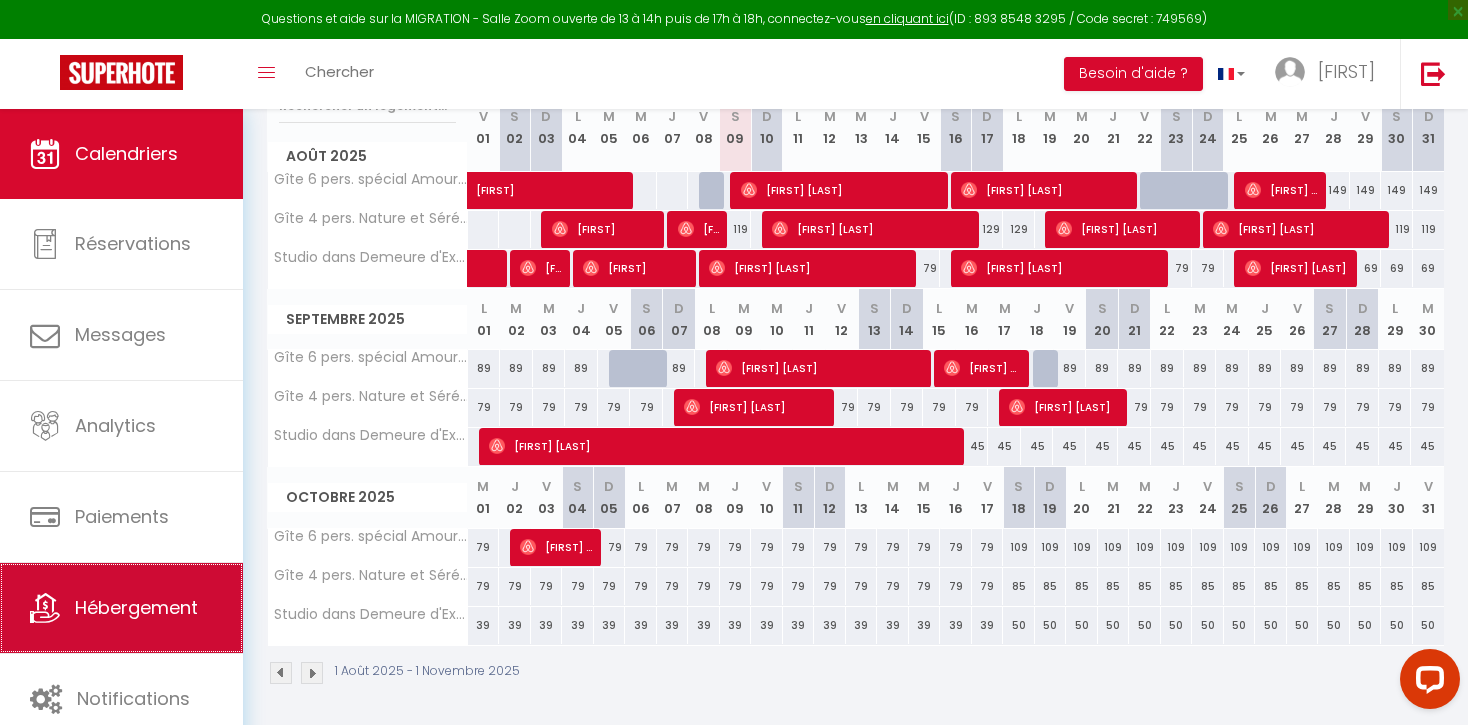 click on "Hébergement" at bounding box center (136, 607) 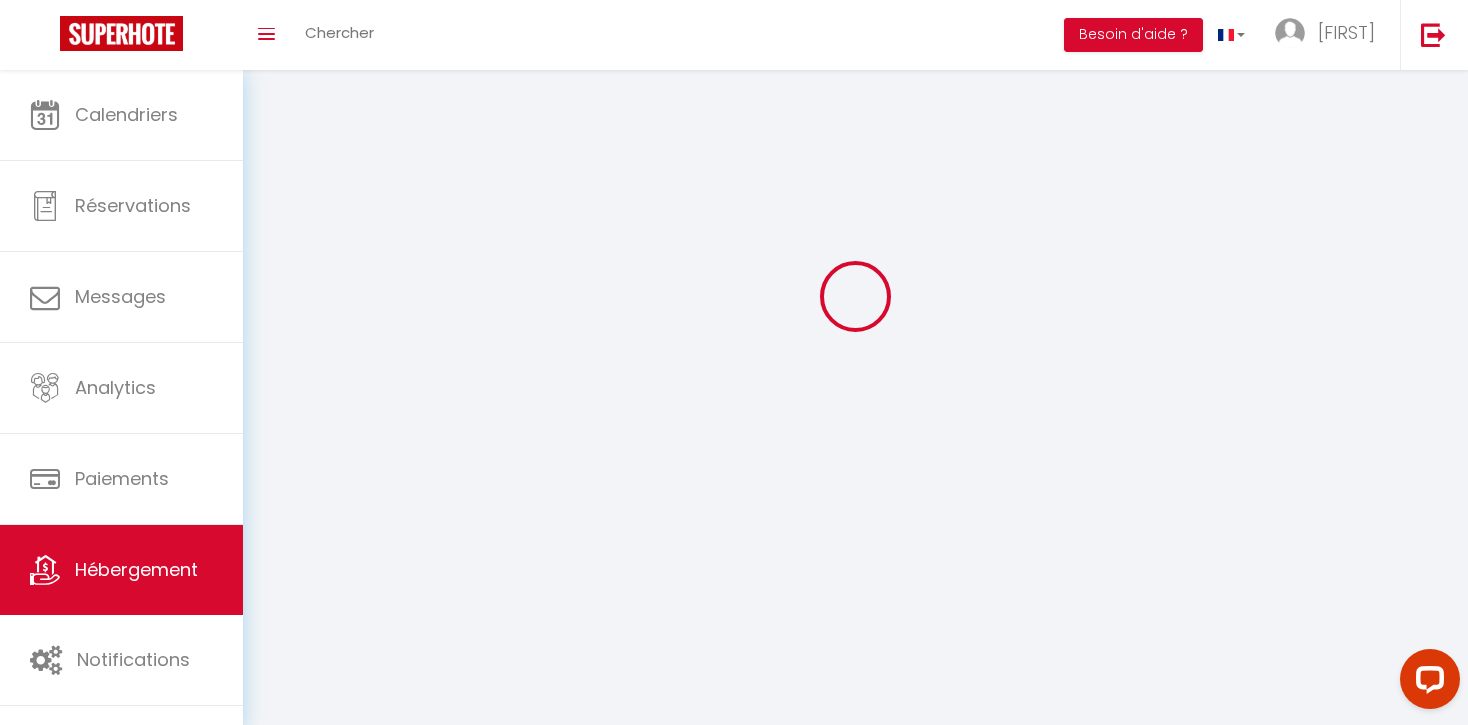 scroll, scrollTop: 0, scrollLeft: 0, axis: both 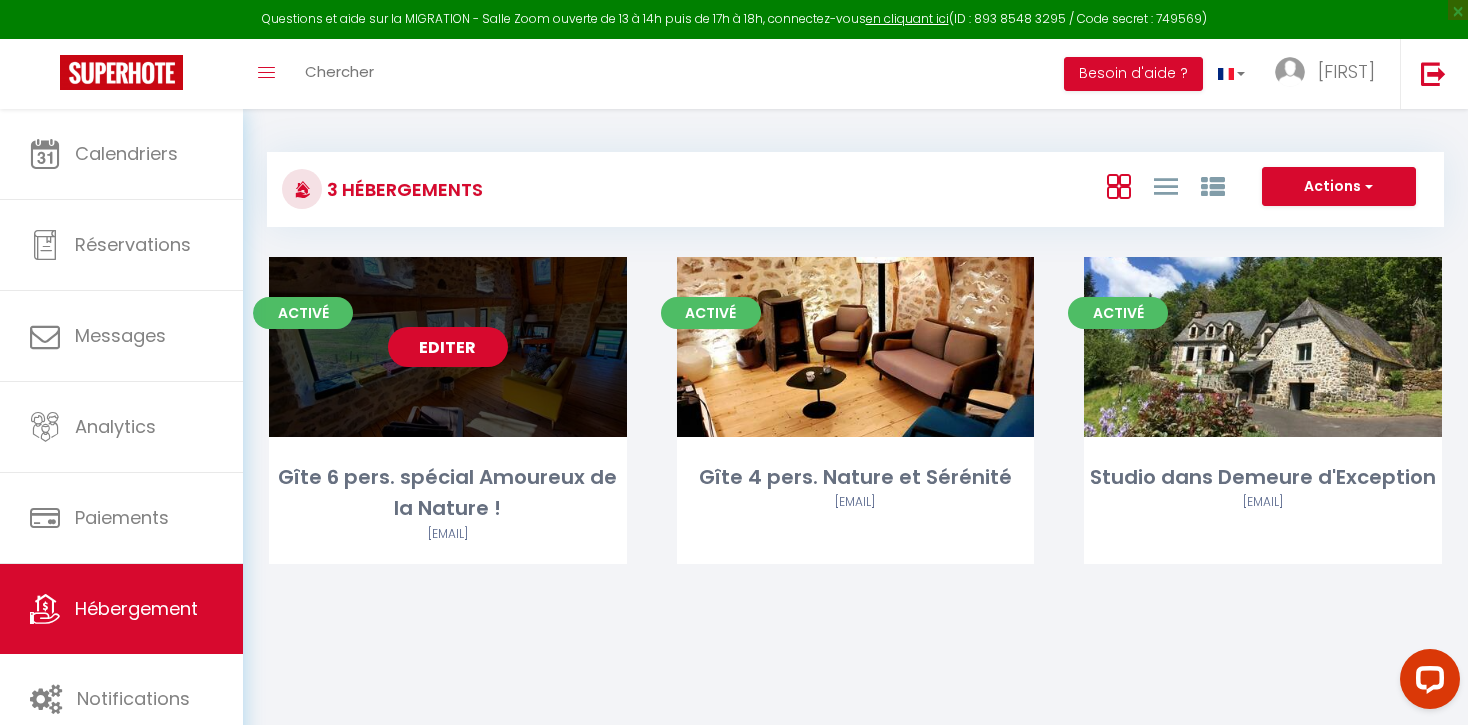 click on "Editer" at bounding box center (448, 347) 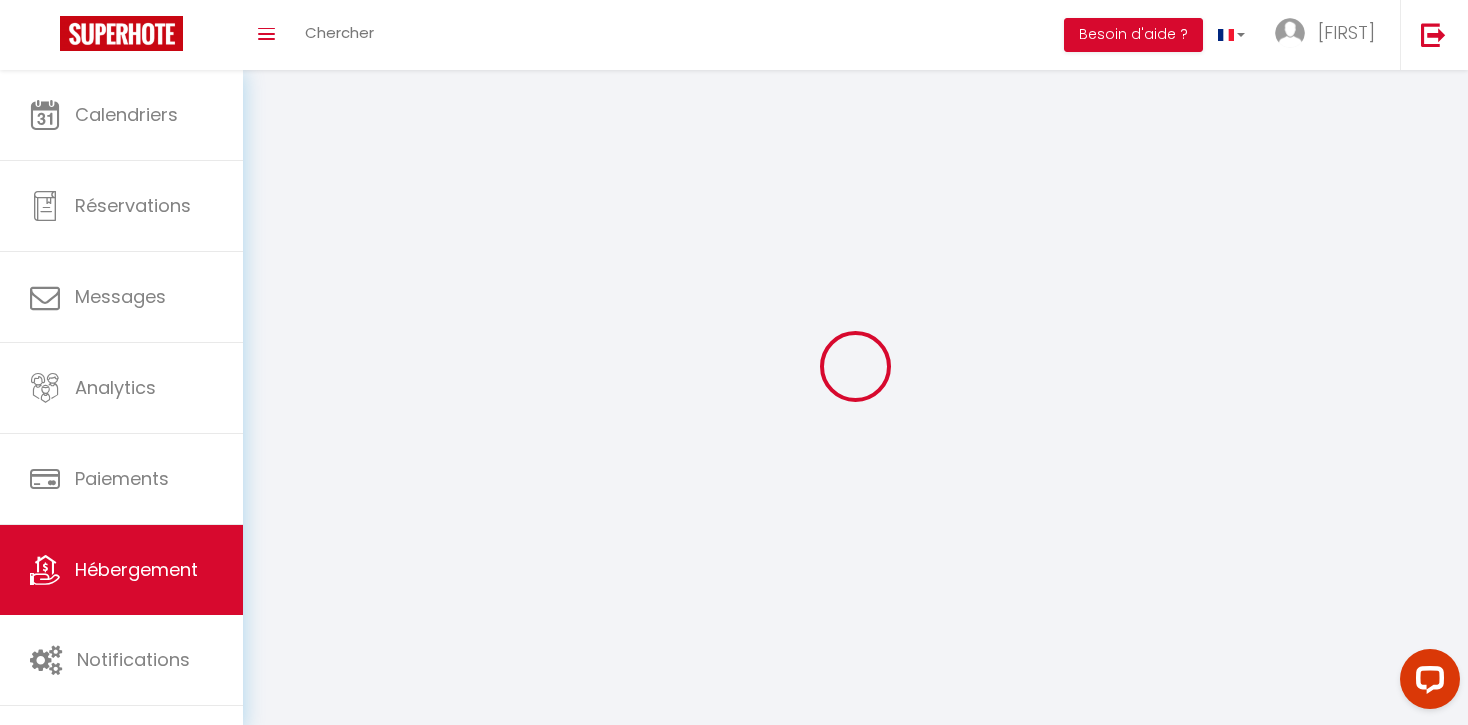 select on "28" 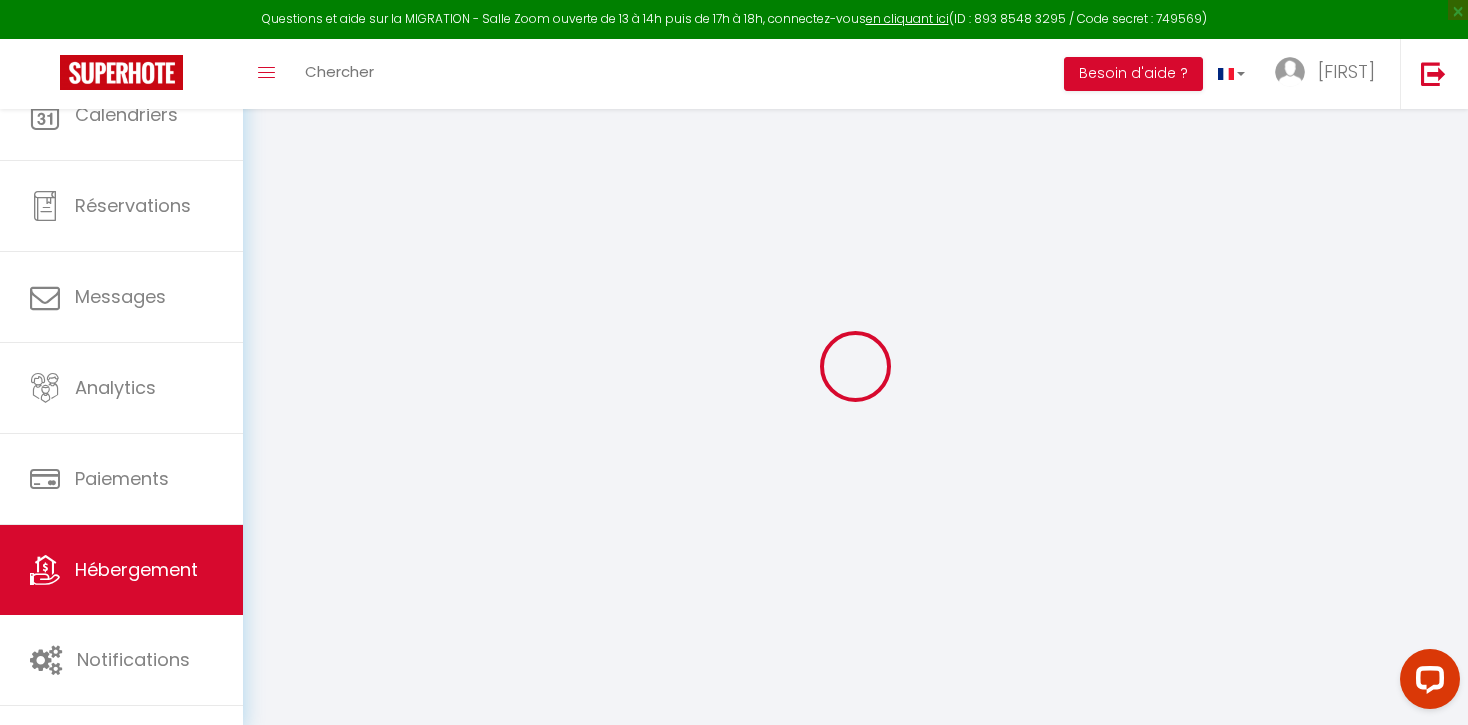 select 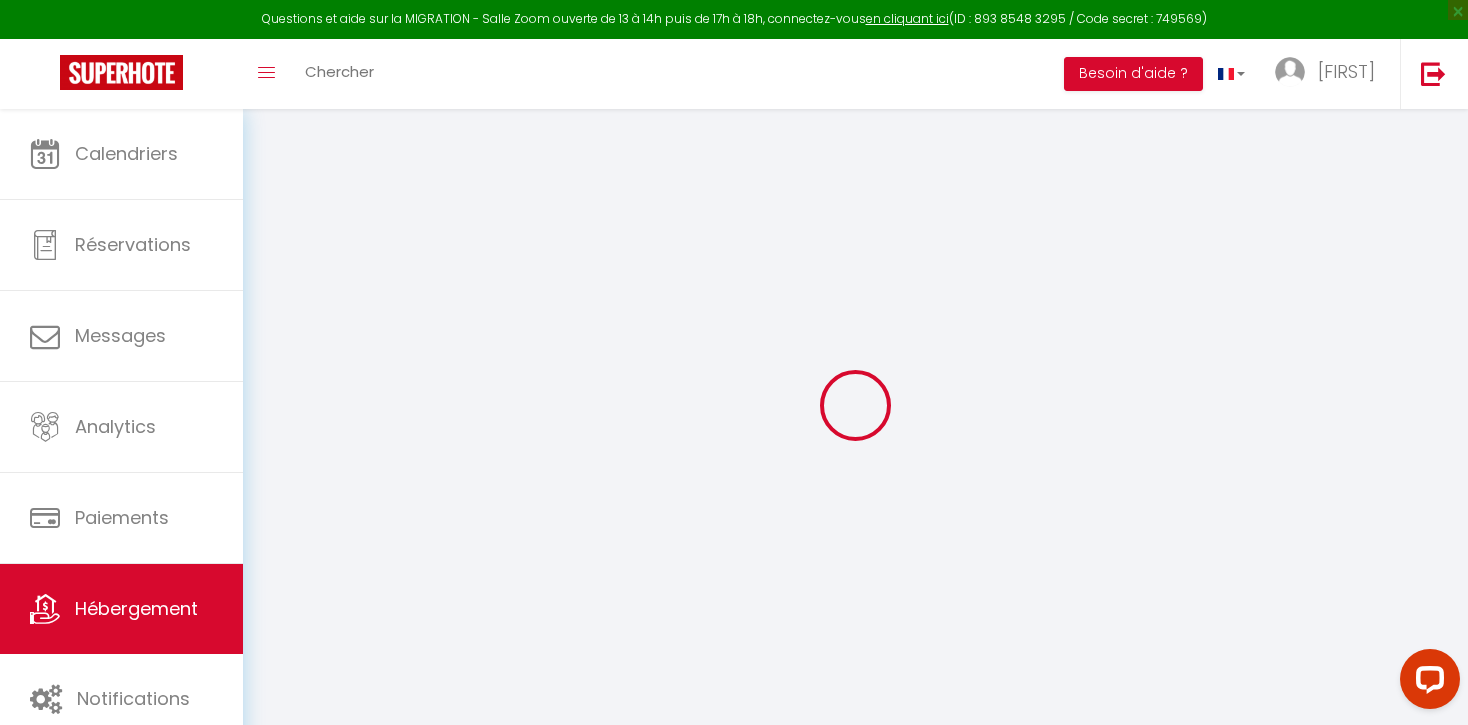 select 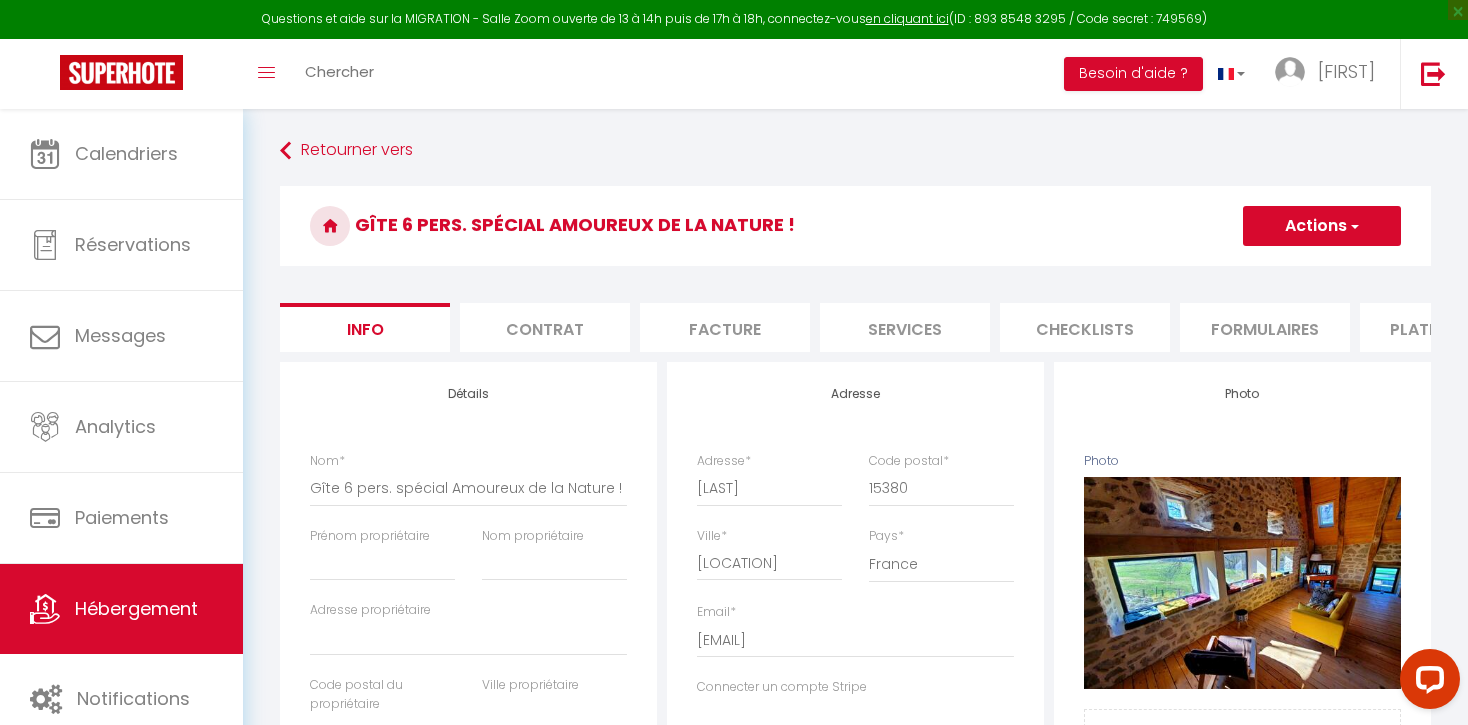 select 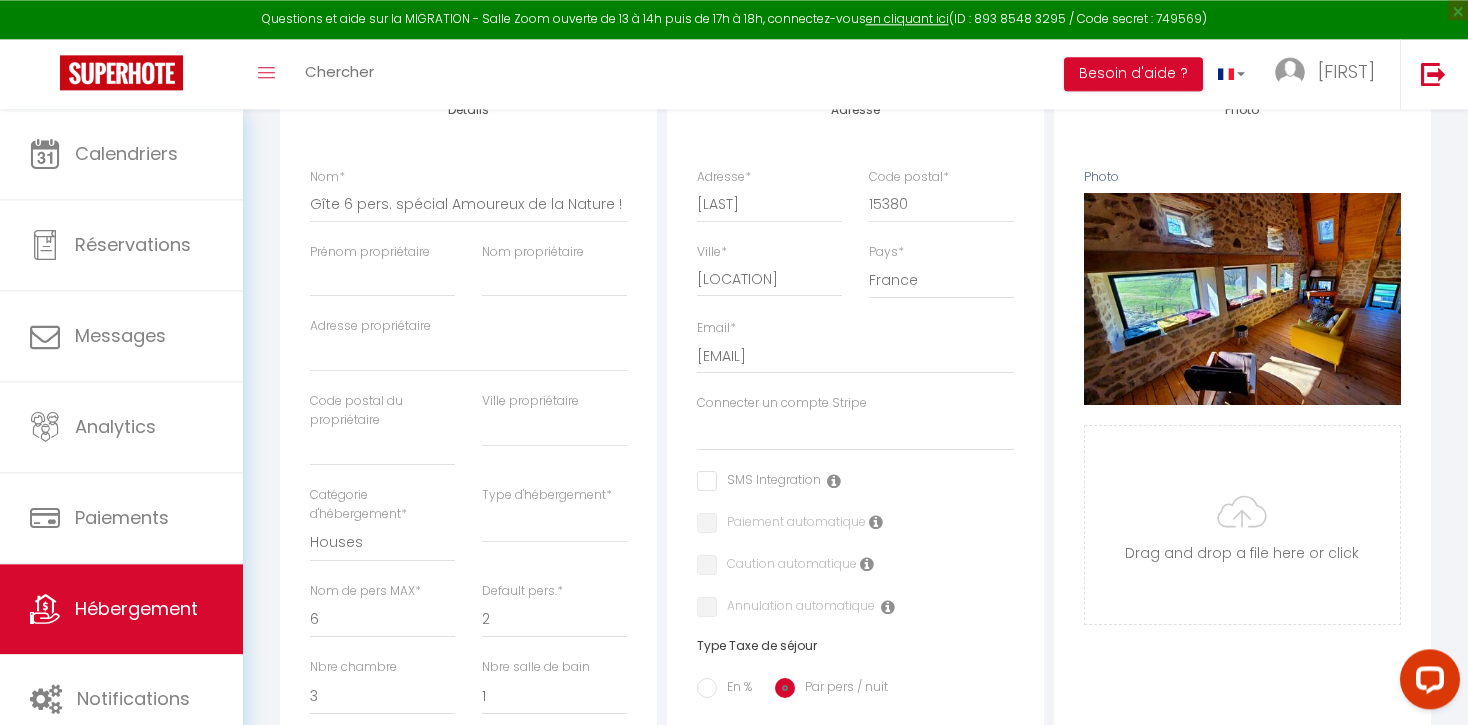 scroll, scrollTop: 284, scrollLeft: 0, axis: vertical 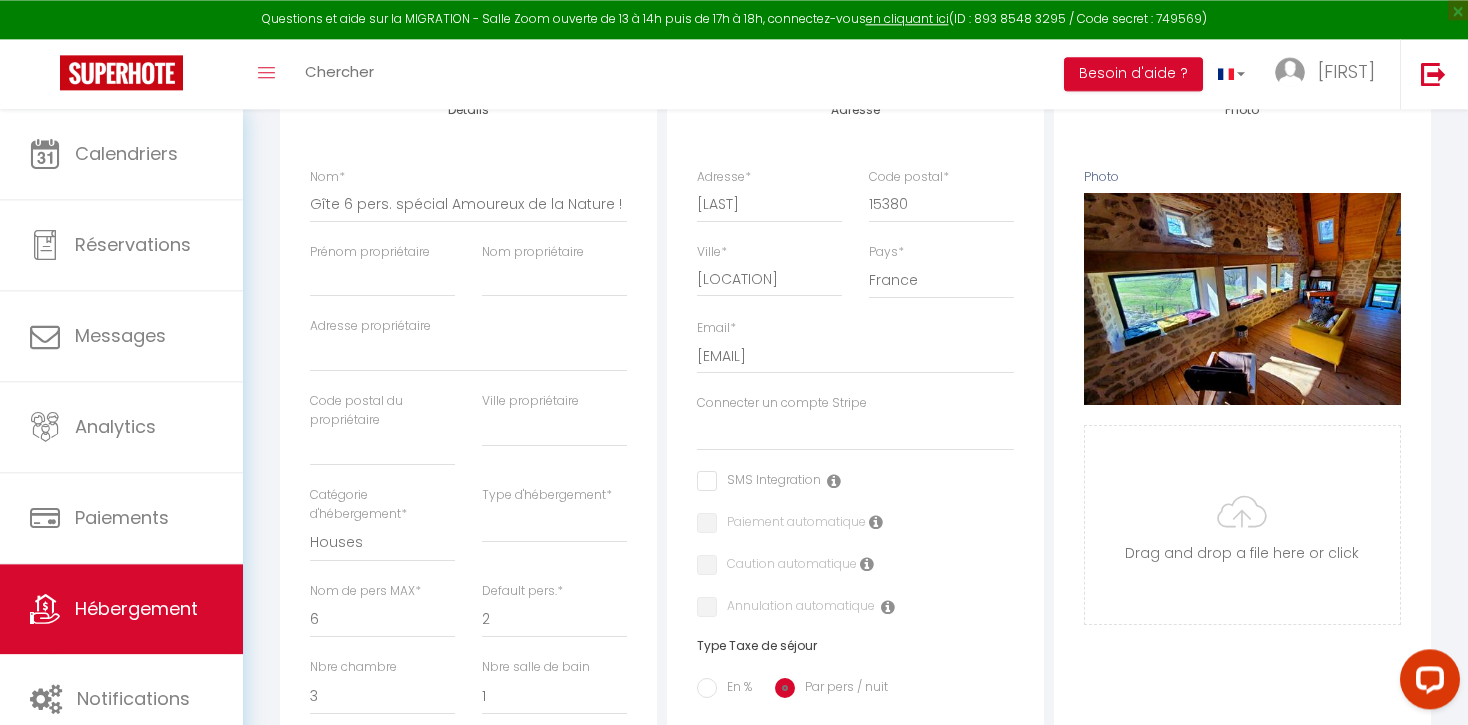 click at bounding box center [834, 481] 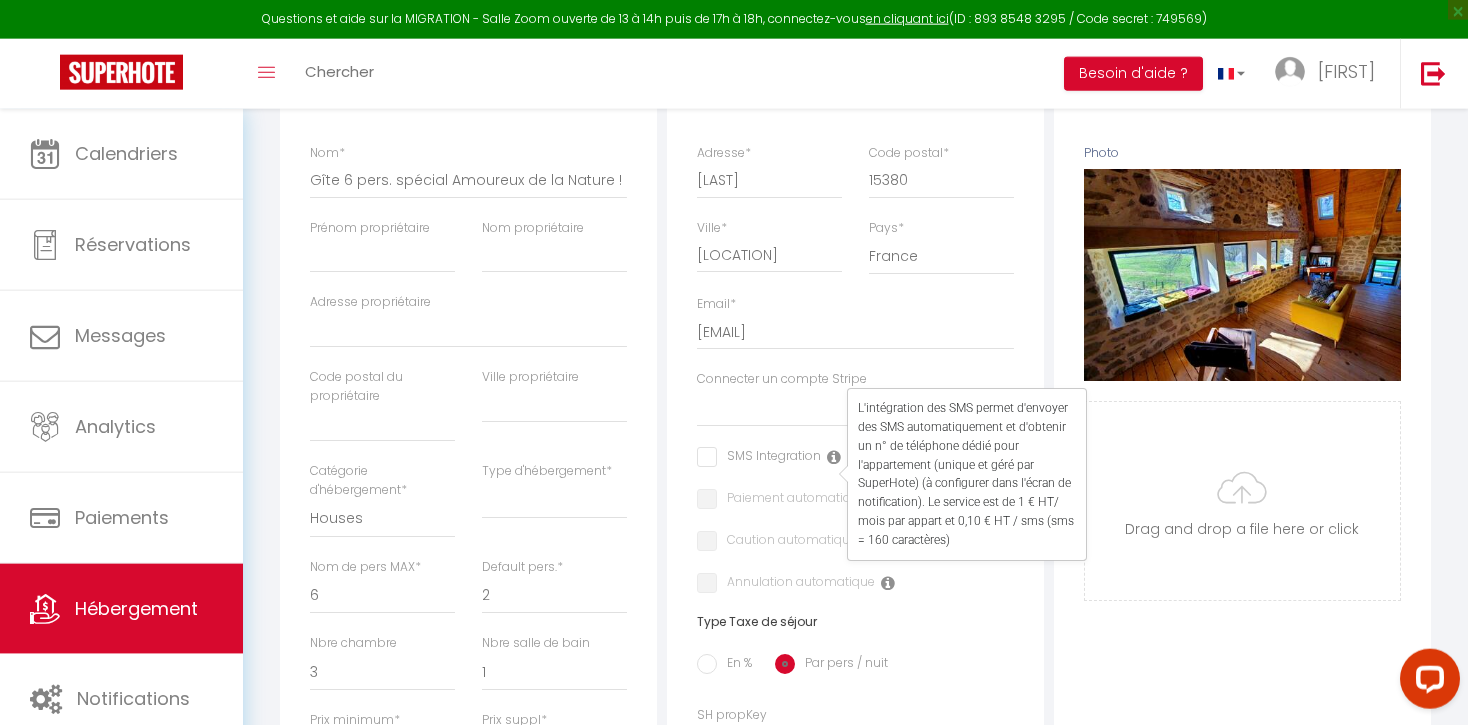 scroll, scrollTop: 325, scrollLeft: 0, axis: vertical 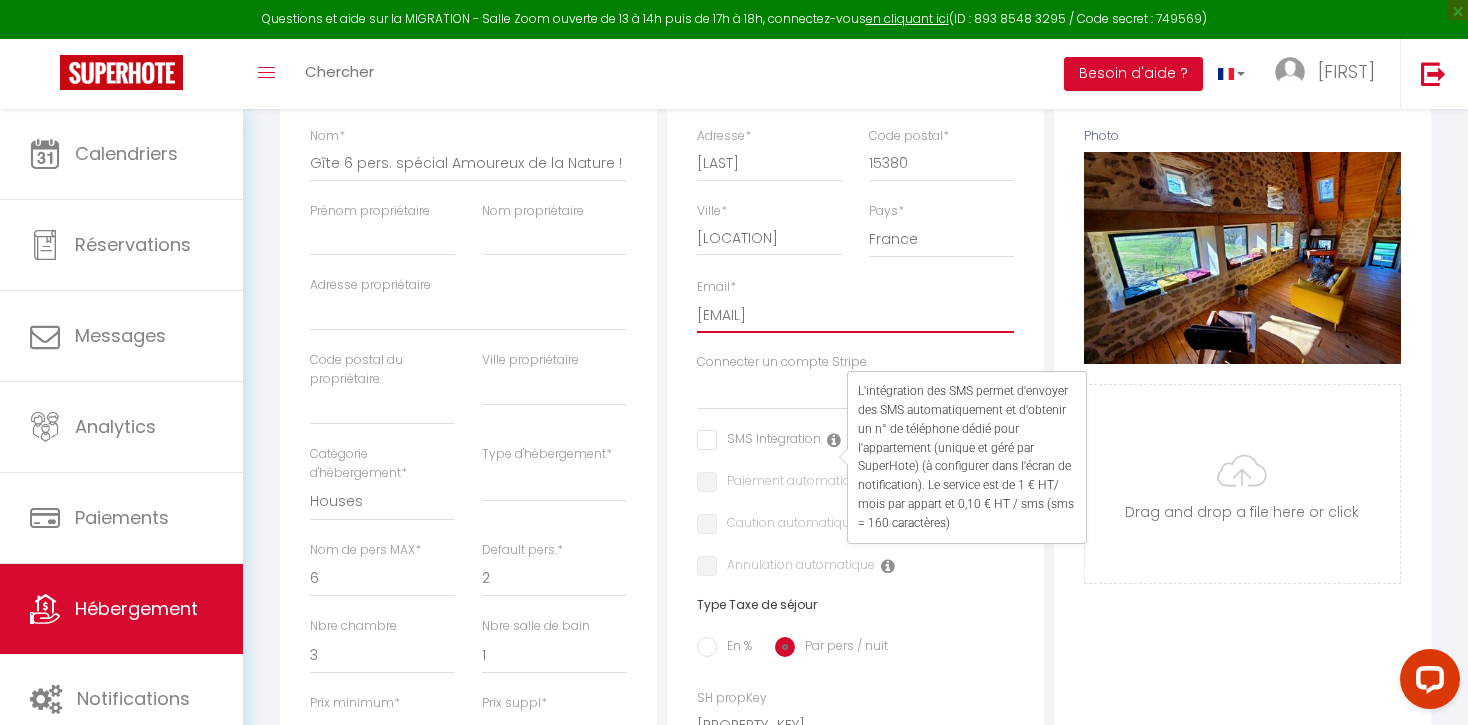 click on "[EMAIL]" at bounding box center (855, 315) 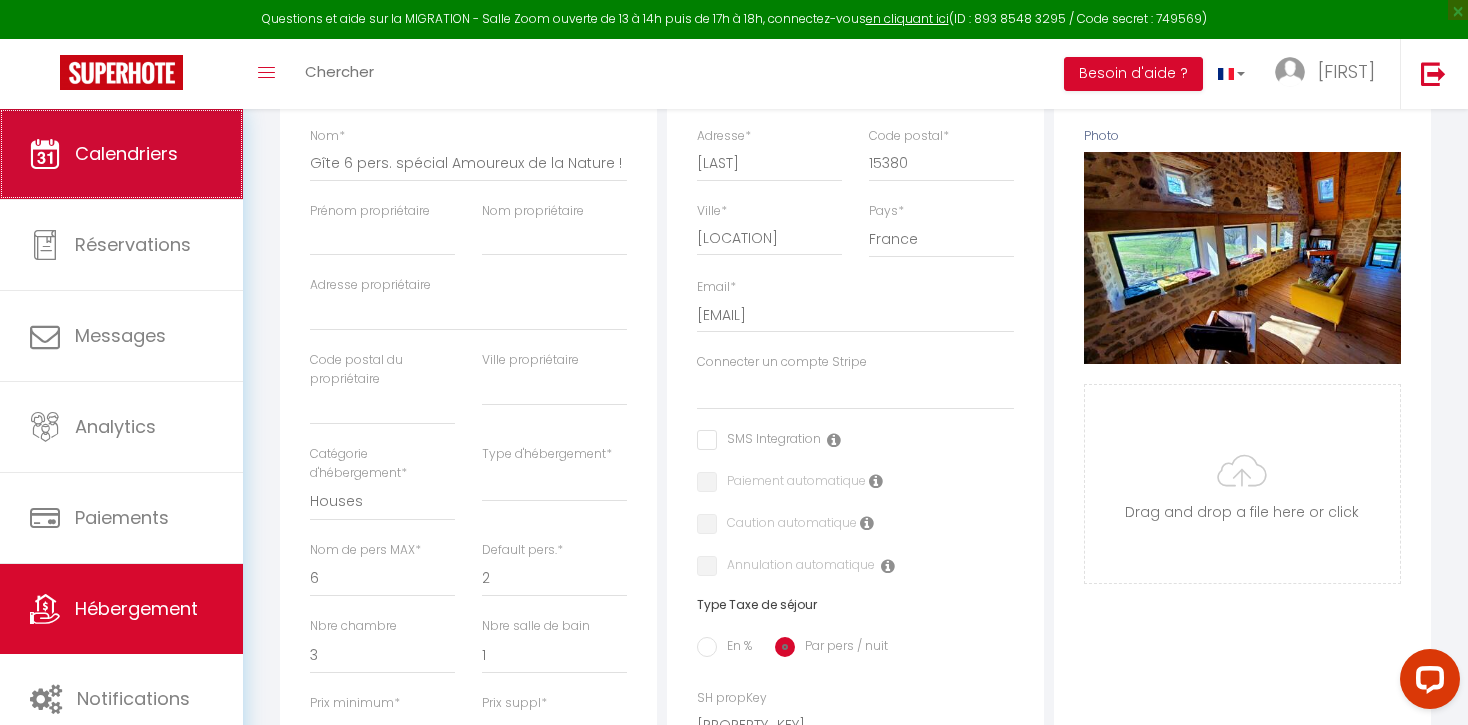 click on "Calendriers" at bounding box center (126, 153) 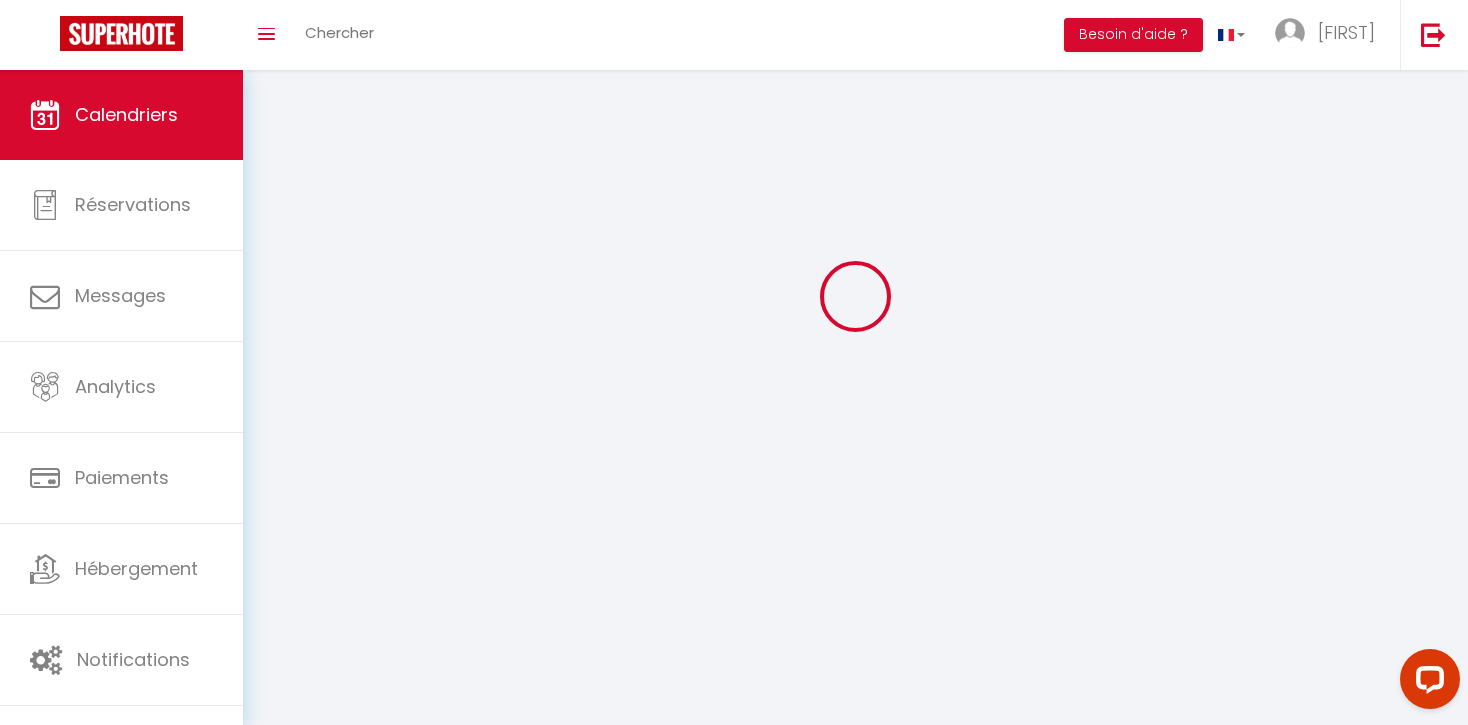 scroll, scrollTop: 0, scrollLeft: 0, axis: both 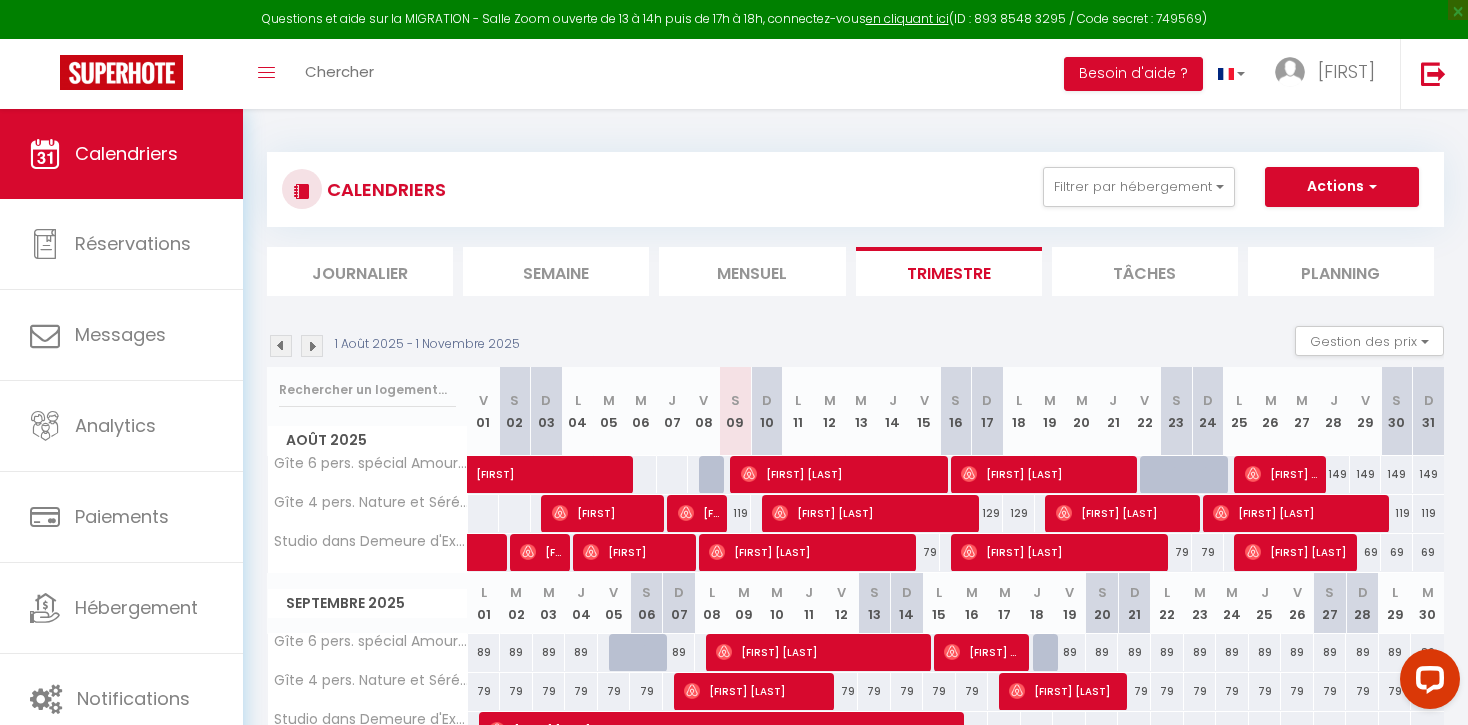 click on "Tâches" at bounding box center (1145, 271) 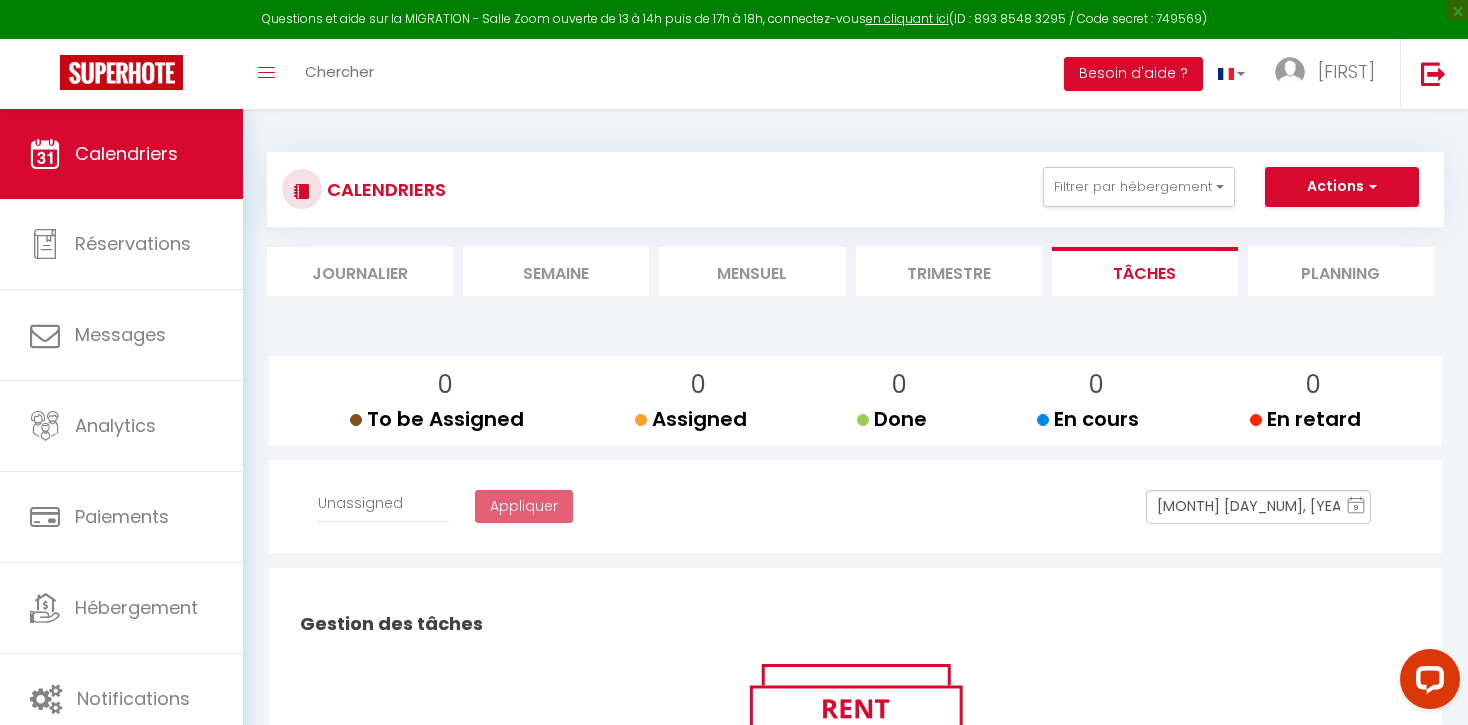 select 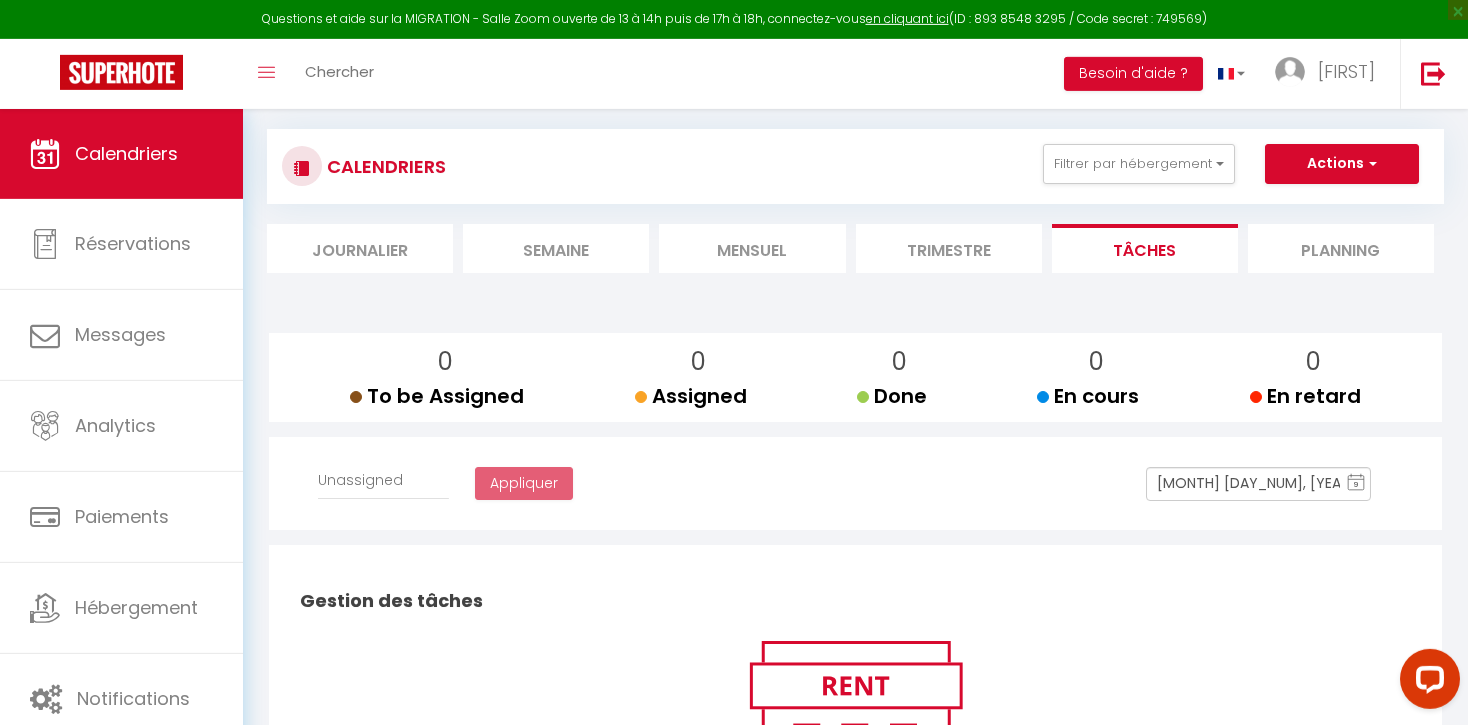 scroll, scrollTop: 0, scrollLeft: 0, axis: both 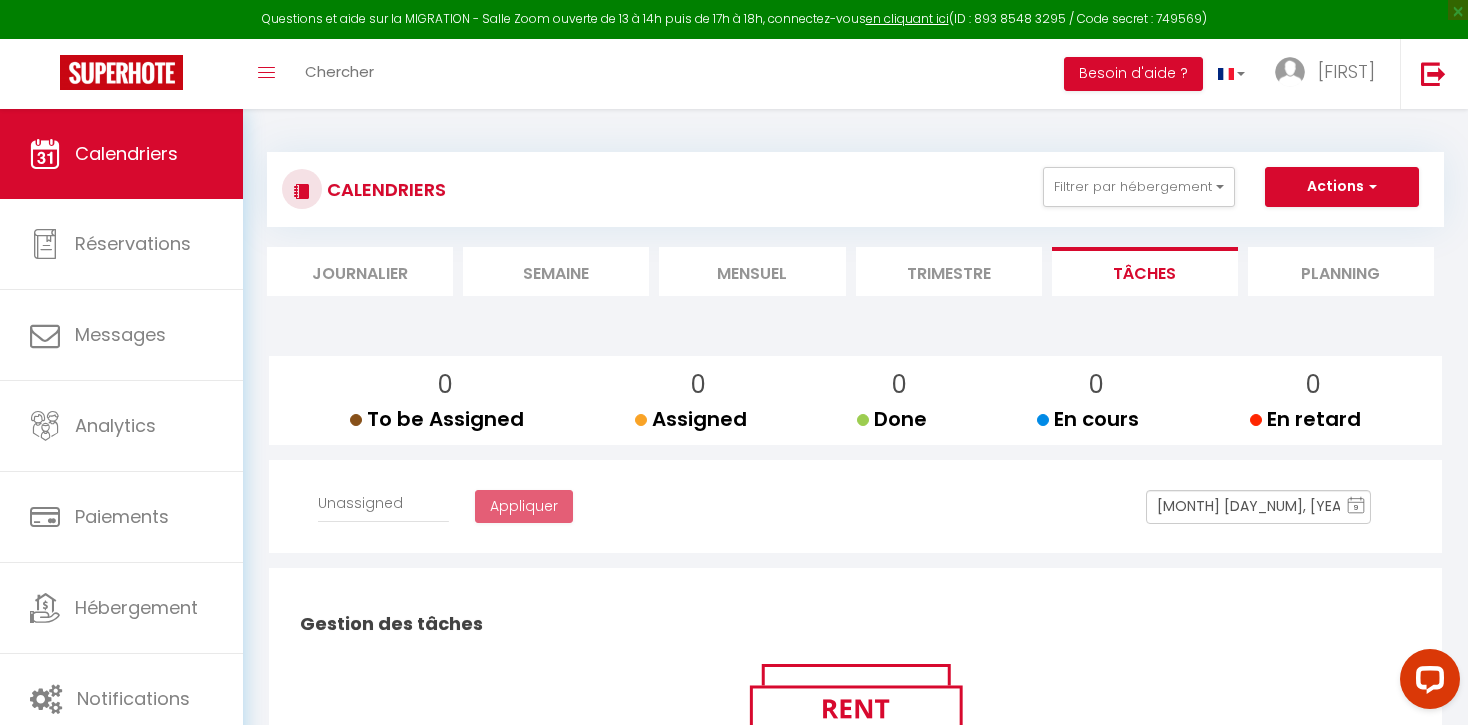 click on "Planning" at bounding box center (1341, 271) 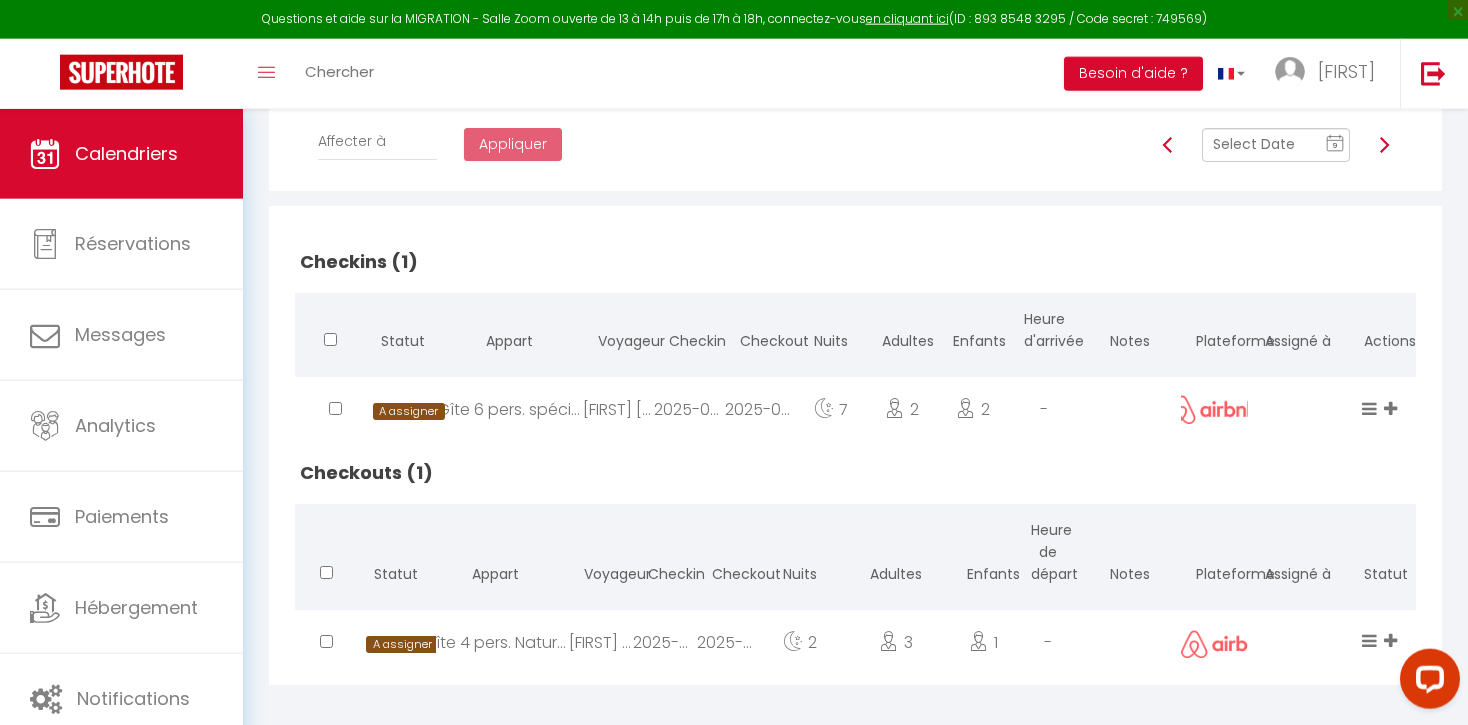 scroll, scrollTop: 0, scrollLeft: 0, axis: both 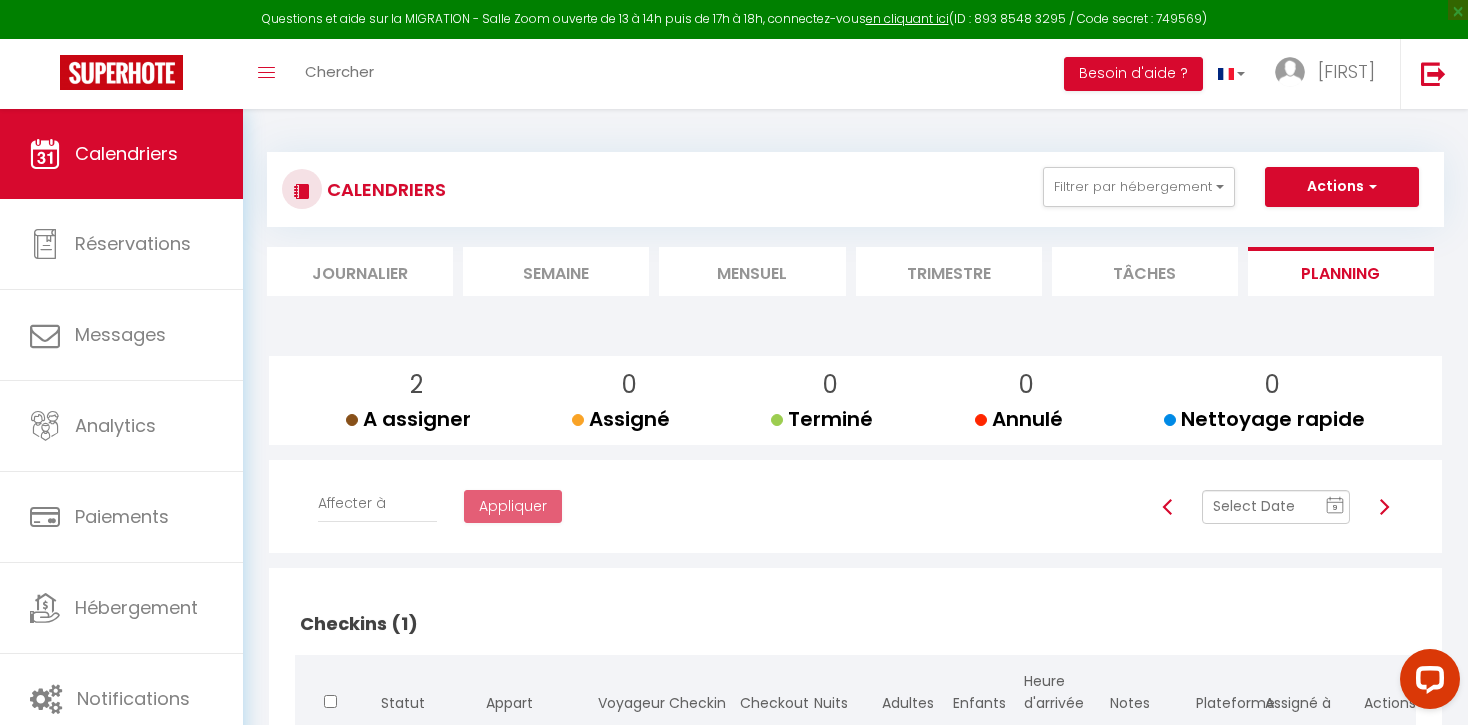click on "Mensuel" at bounding box center (752, 271) 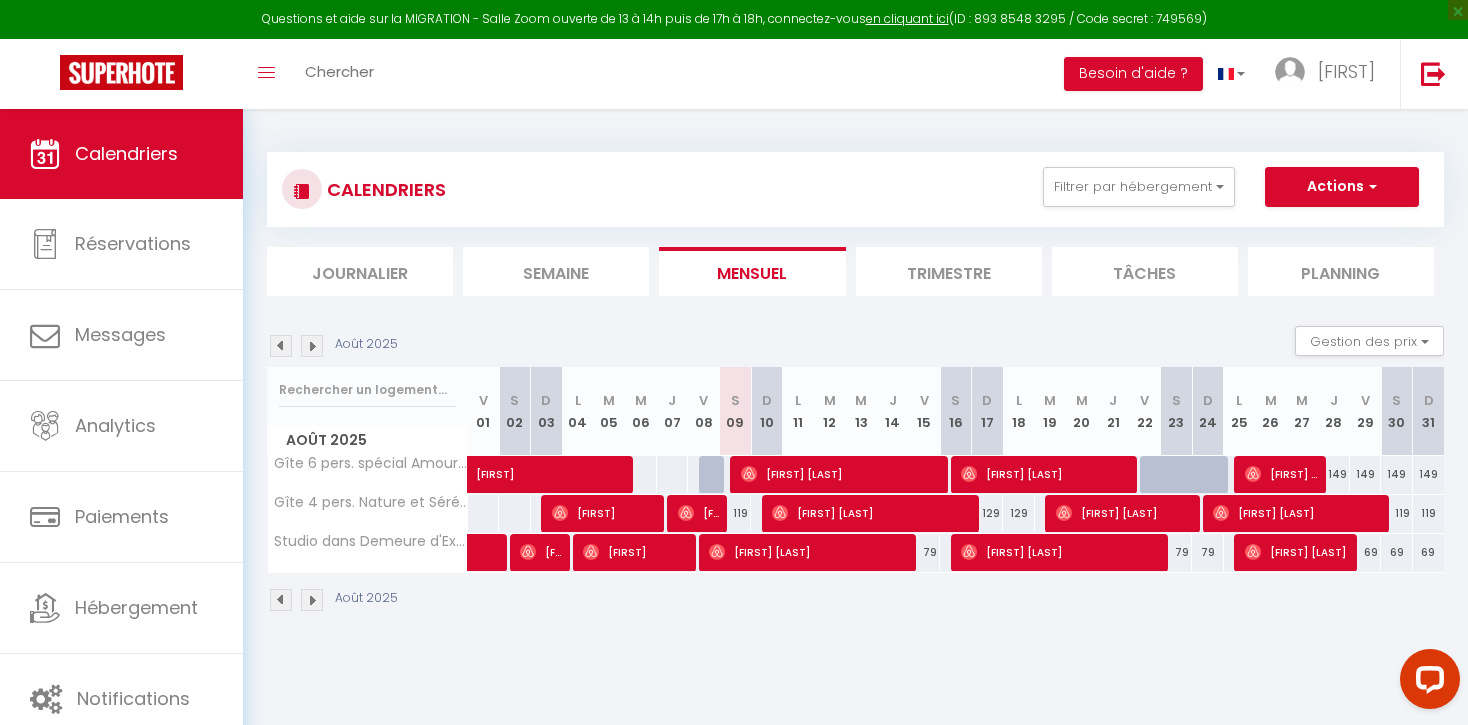 click on "[FIRST] [LAST]" at bounding box center (1046, 474) 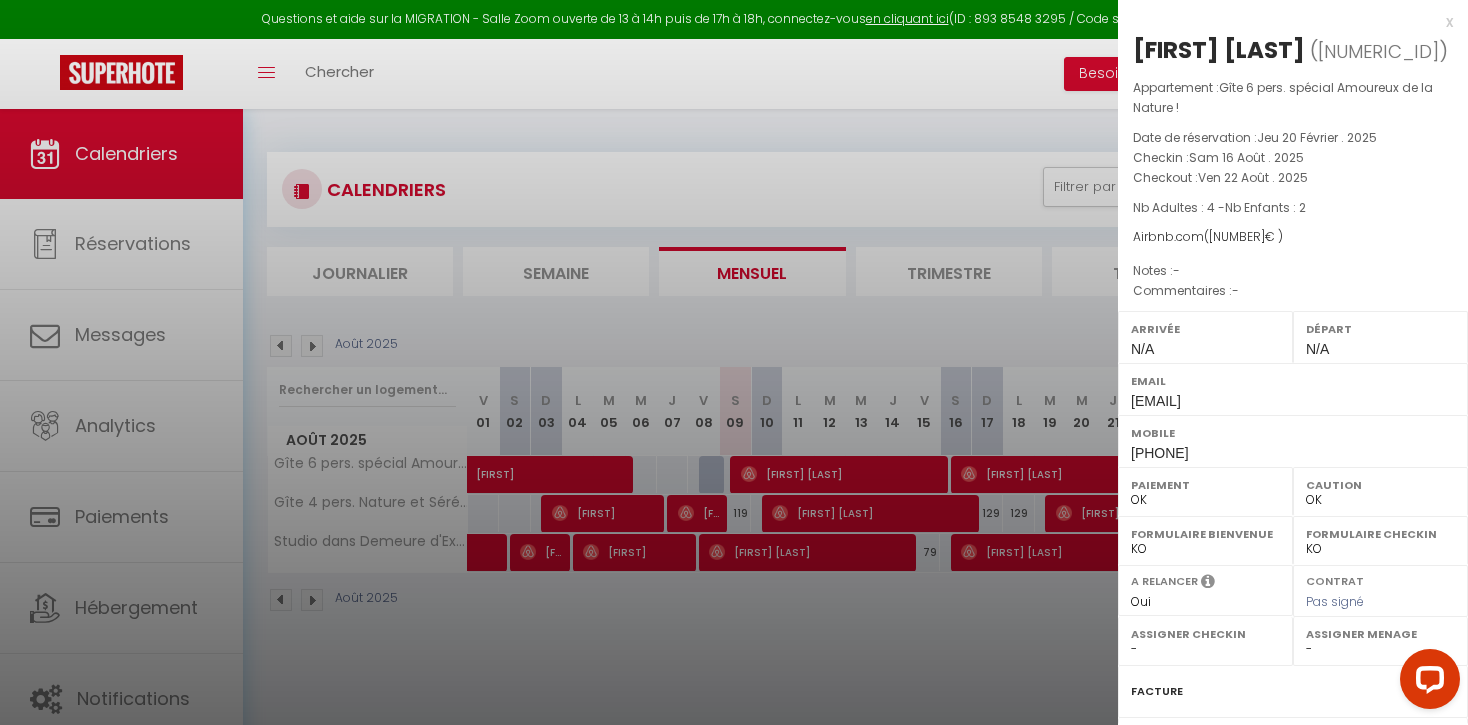 click at bounding box center [734, 362] 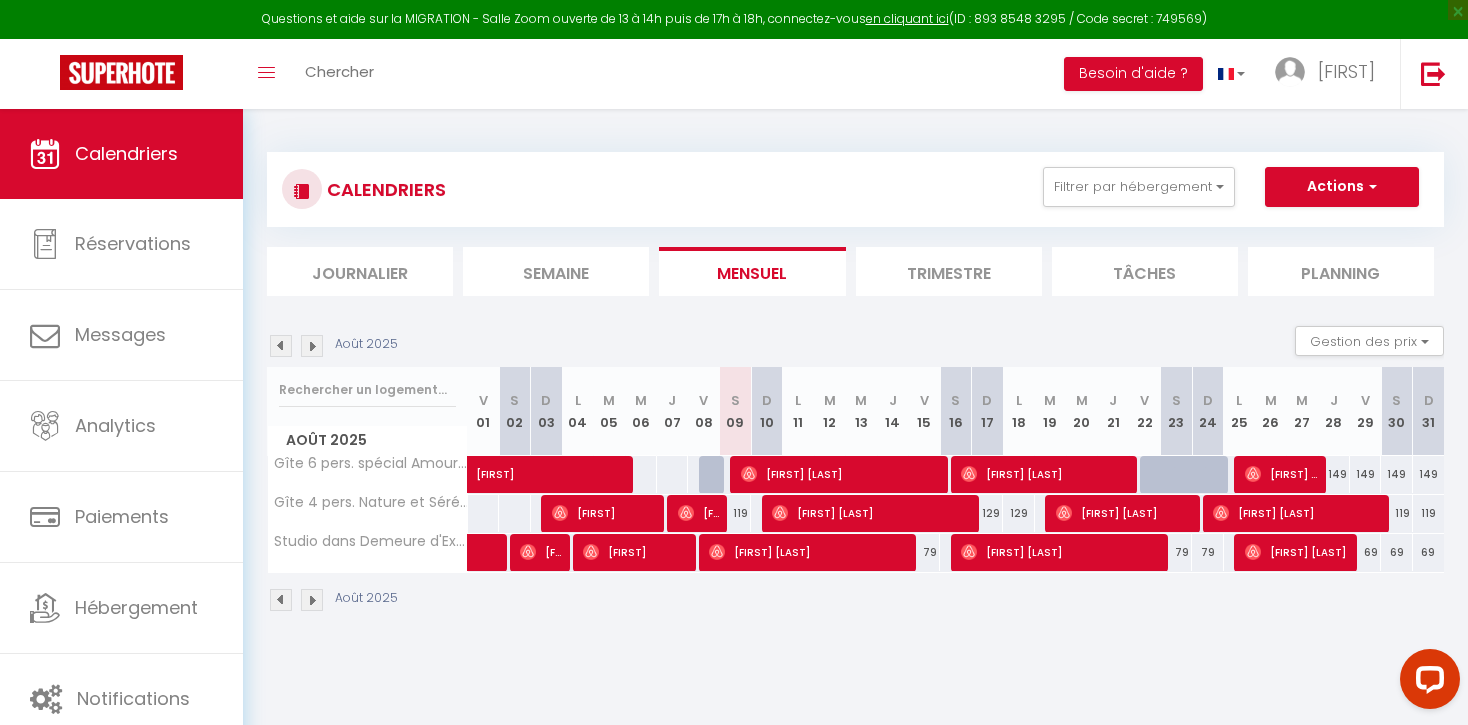 click on "[FIRST] [LAST]" at bounding box center (842, 474) 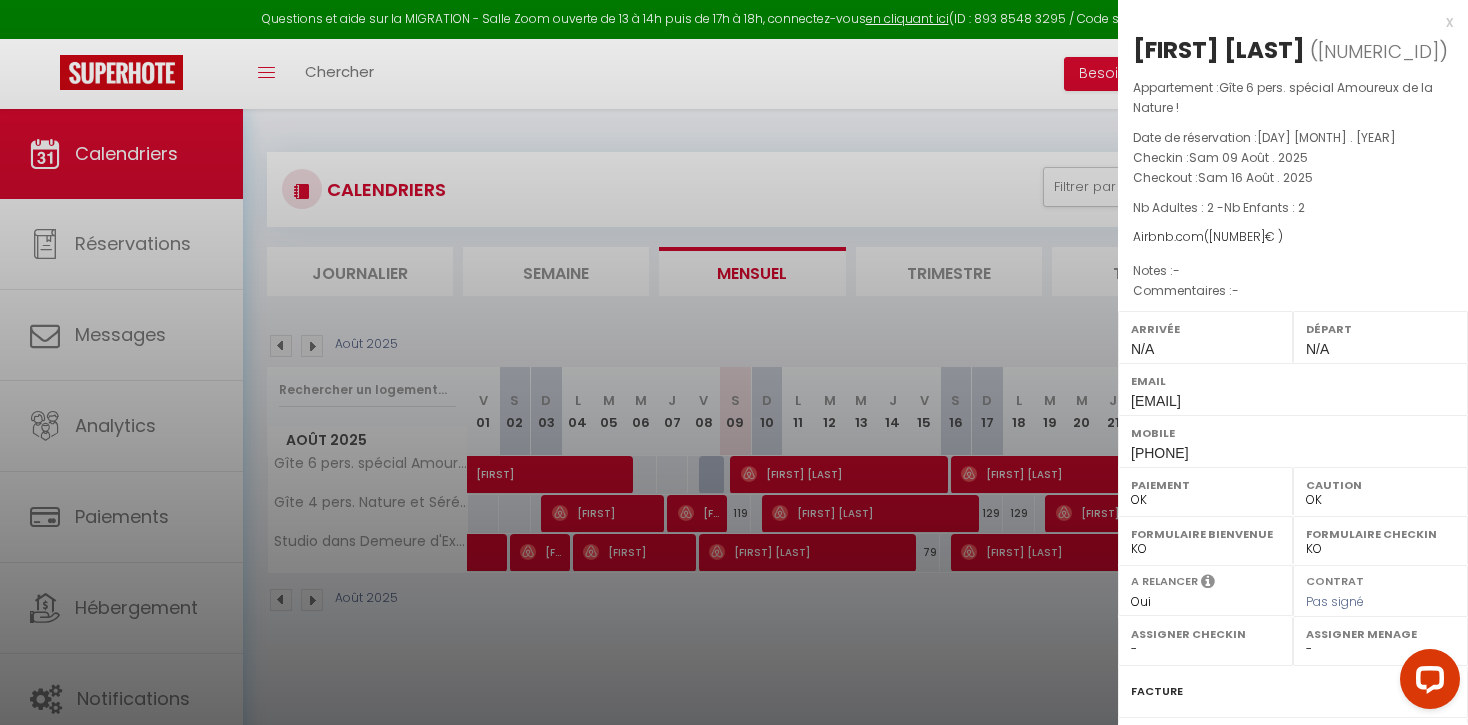 click at bounding box center [734, 362] 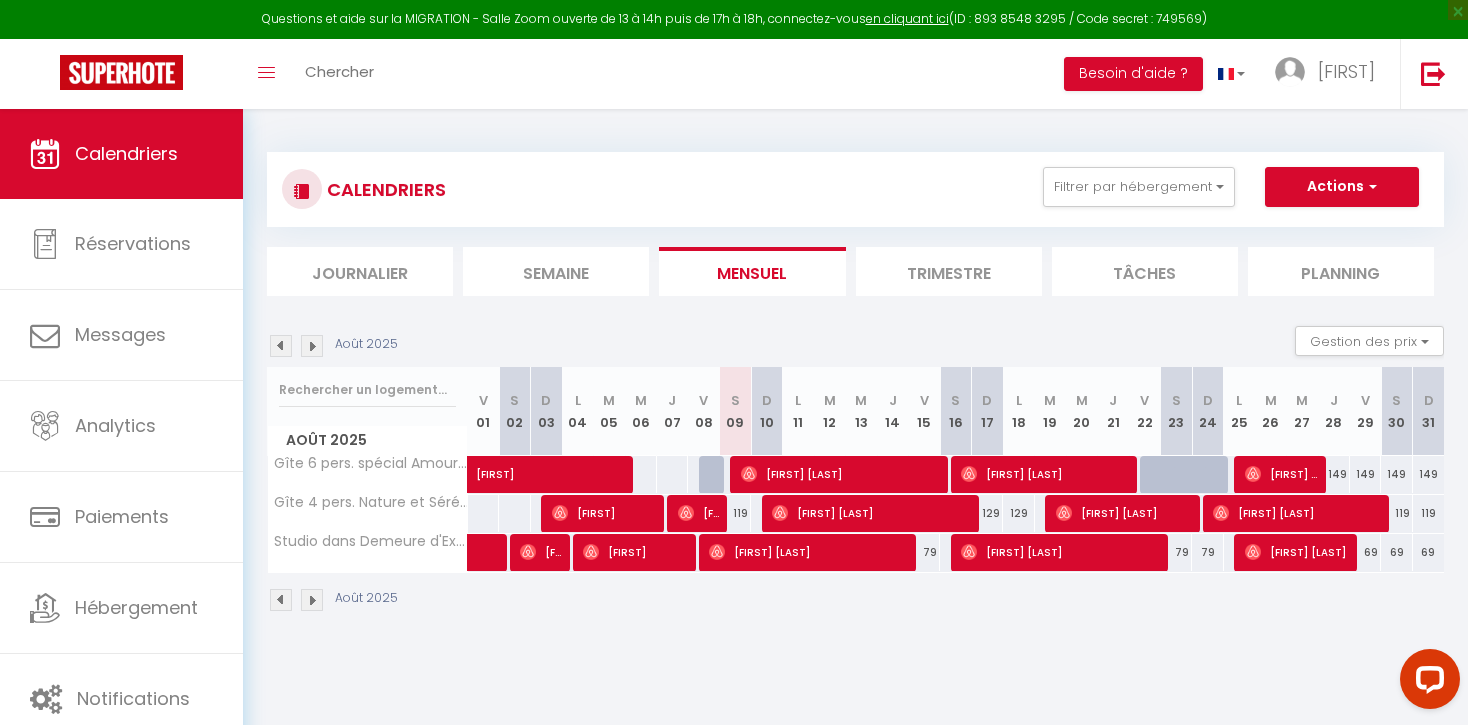 click on "[FIRST] [LAST]" at bounding box center [873, 513] 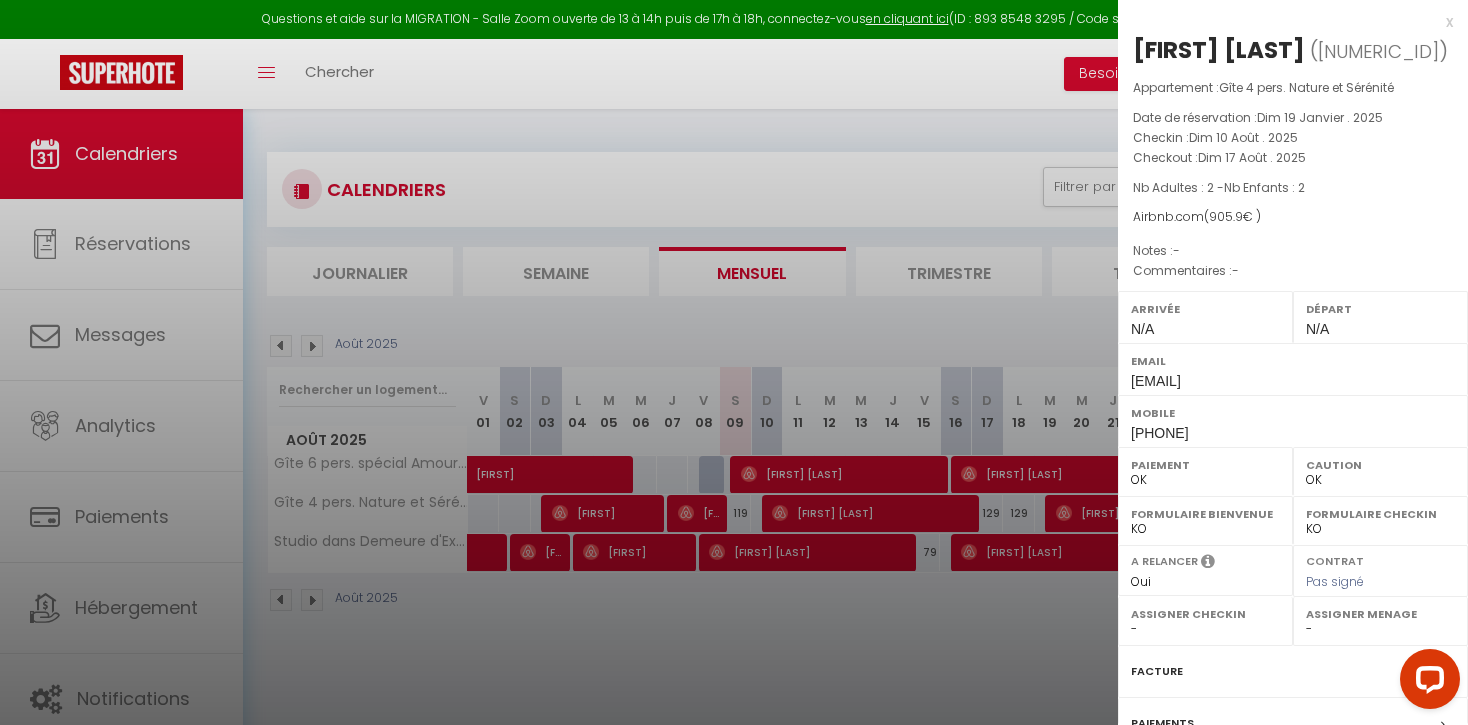 click at bounding box center [734, 362] 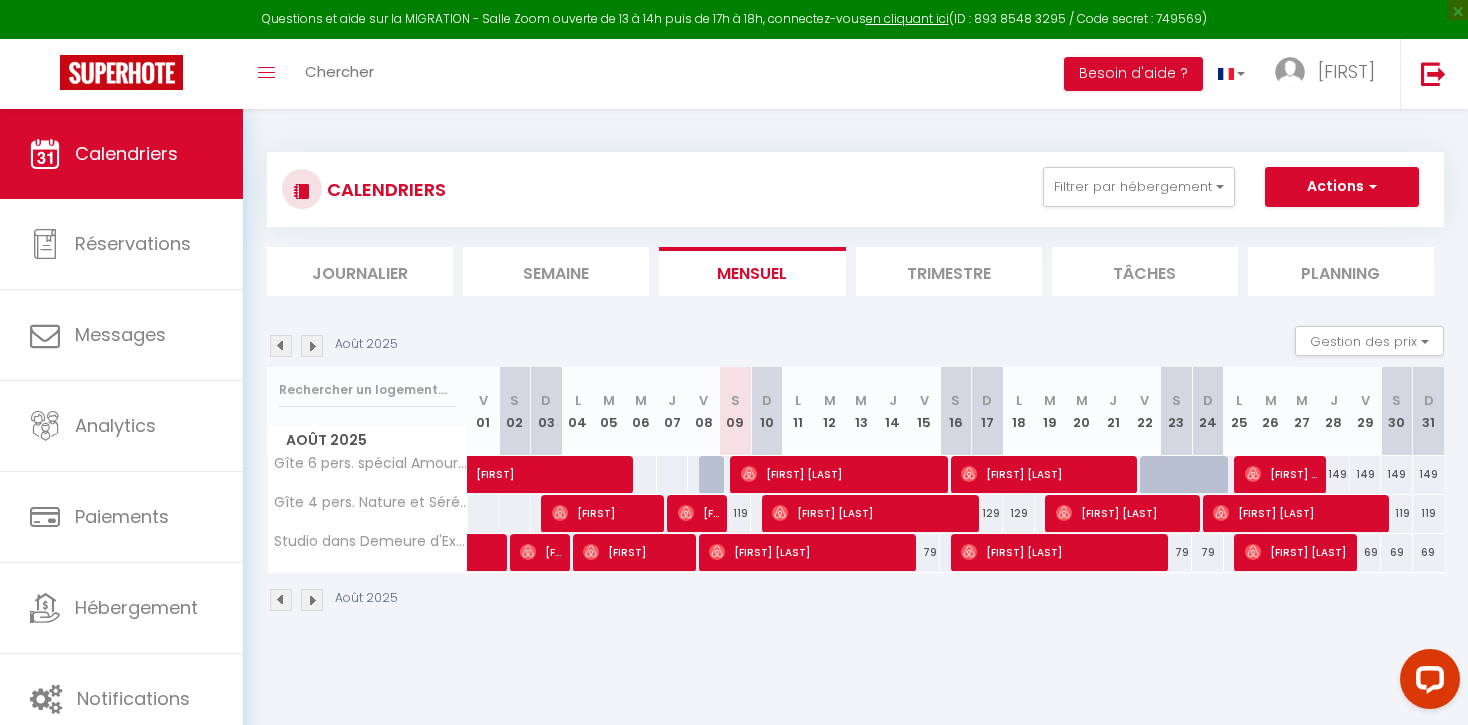 click on "[FIRST] [LAST]" at bounding box center (1125, 513) 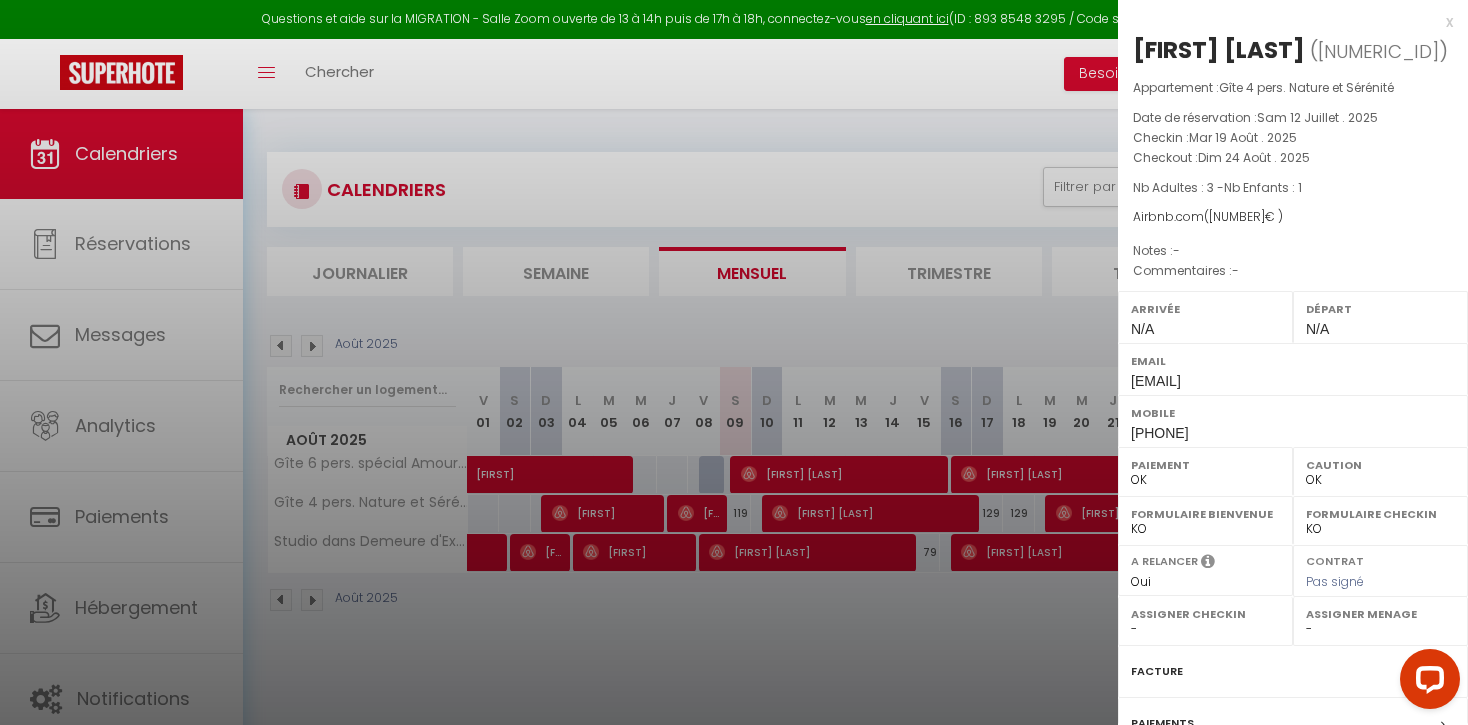 click at bounding box center (734, 362) 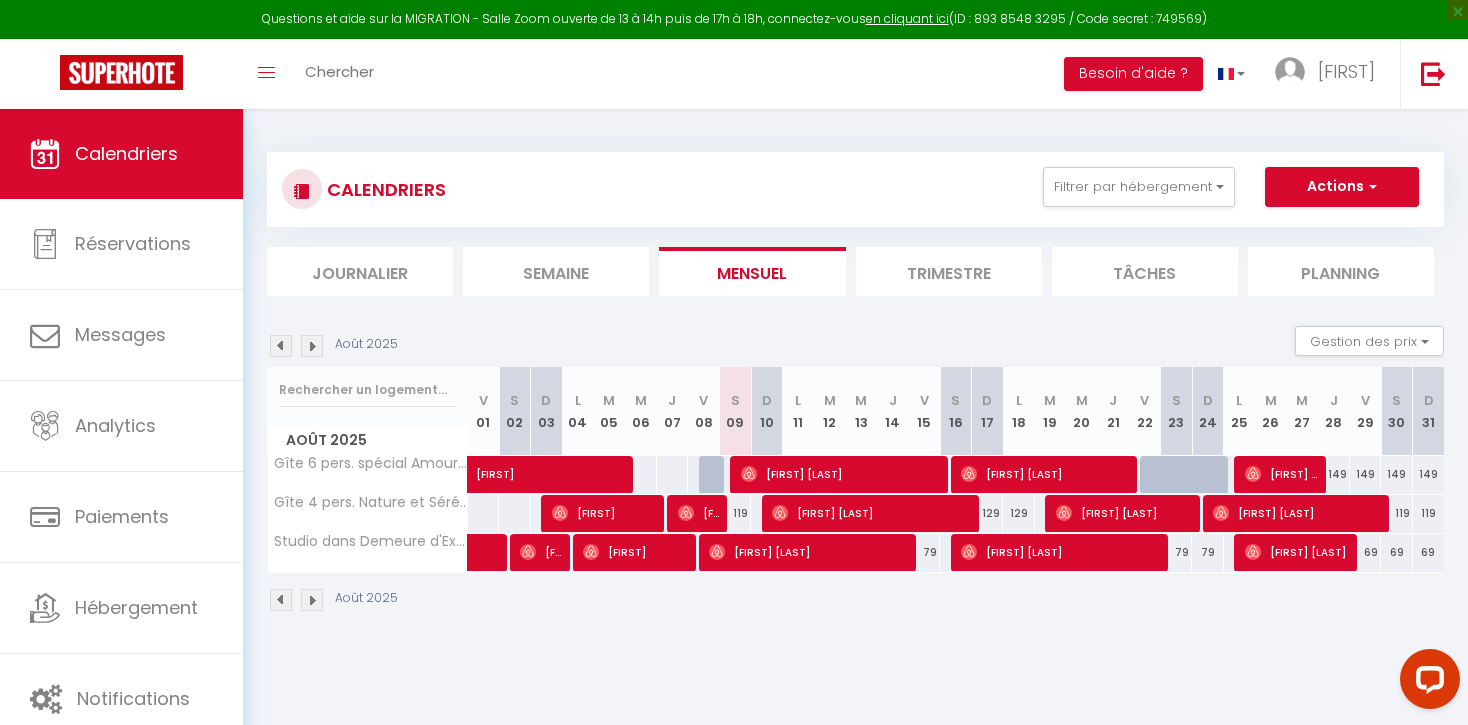click on "[FIRST] [LAST]" at bounding box center [810, 552] 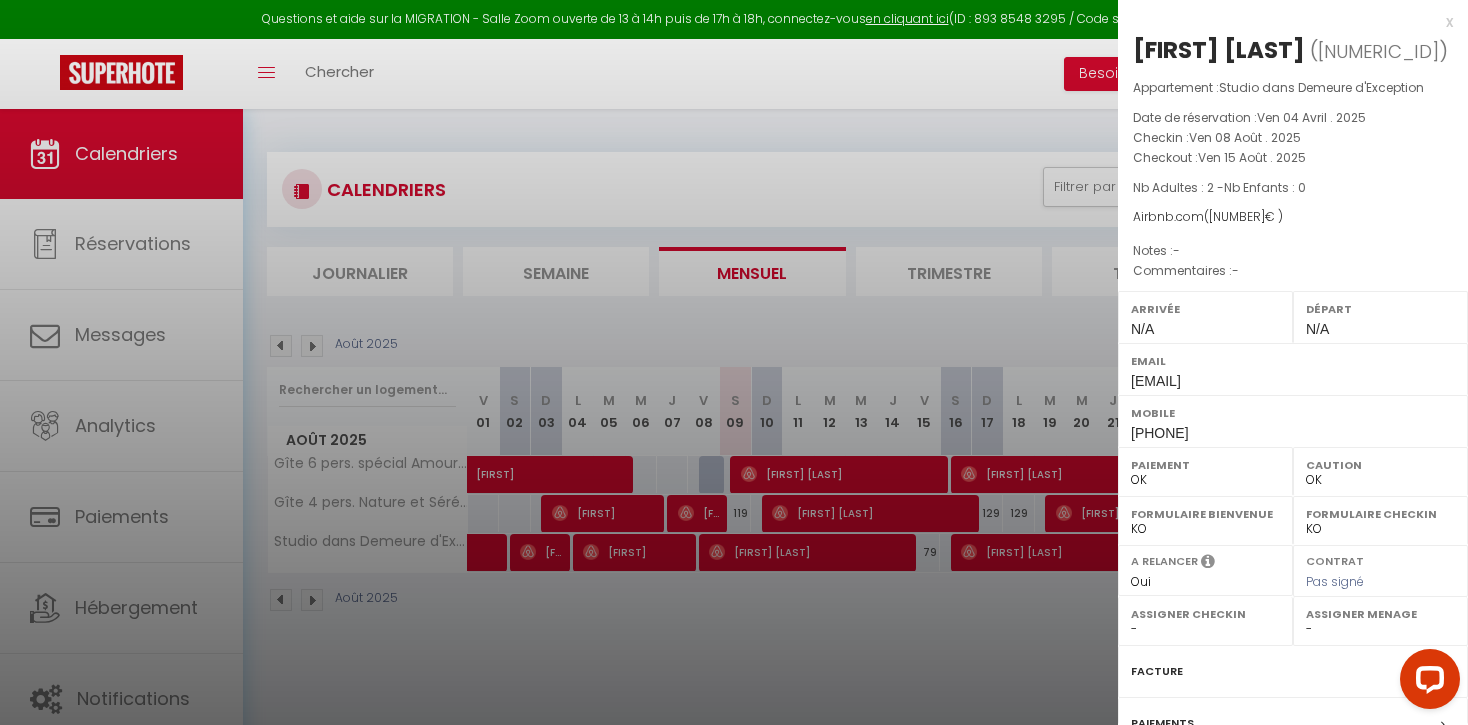 click at bounding box center [734, 362] 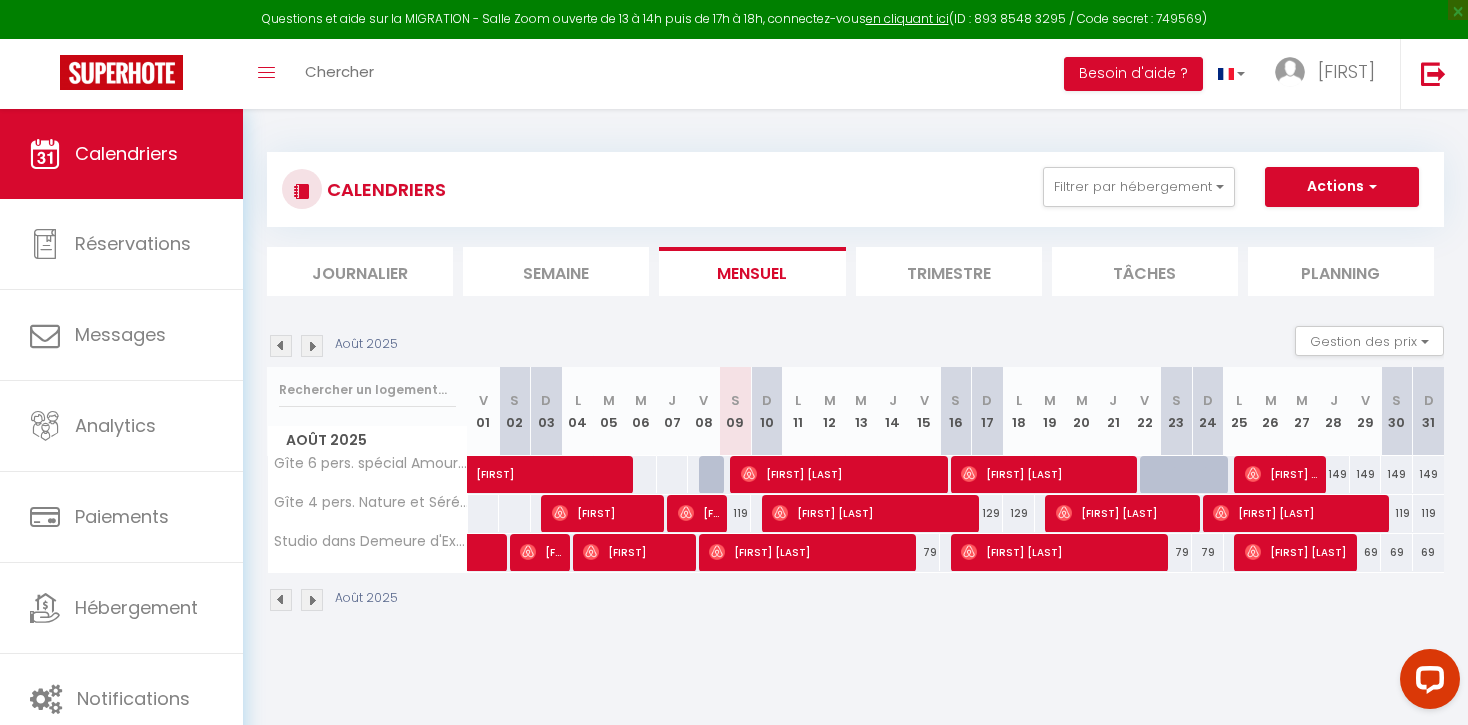 click on "[FIRST] [LAST]" at bounding box center [1062, 552] 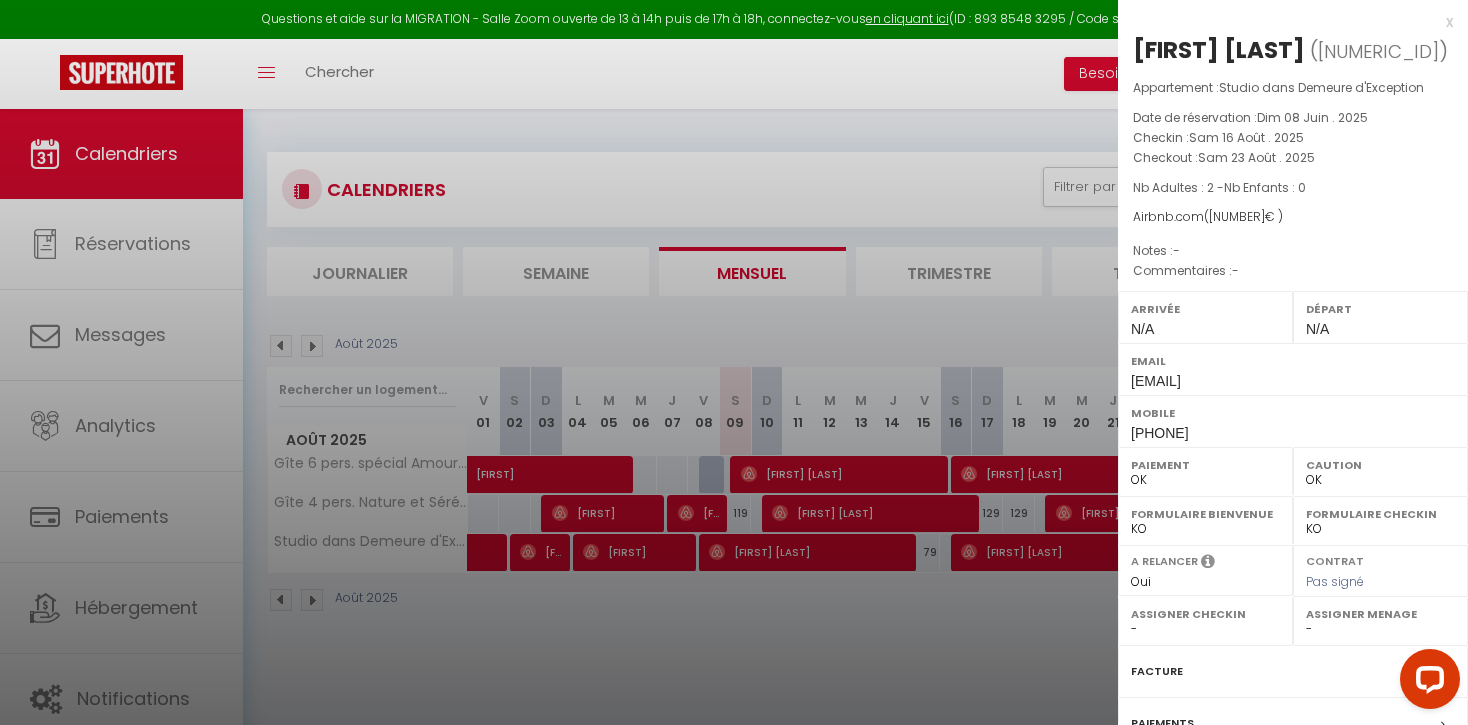 click at bounding box center [734, 362] 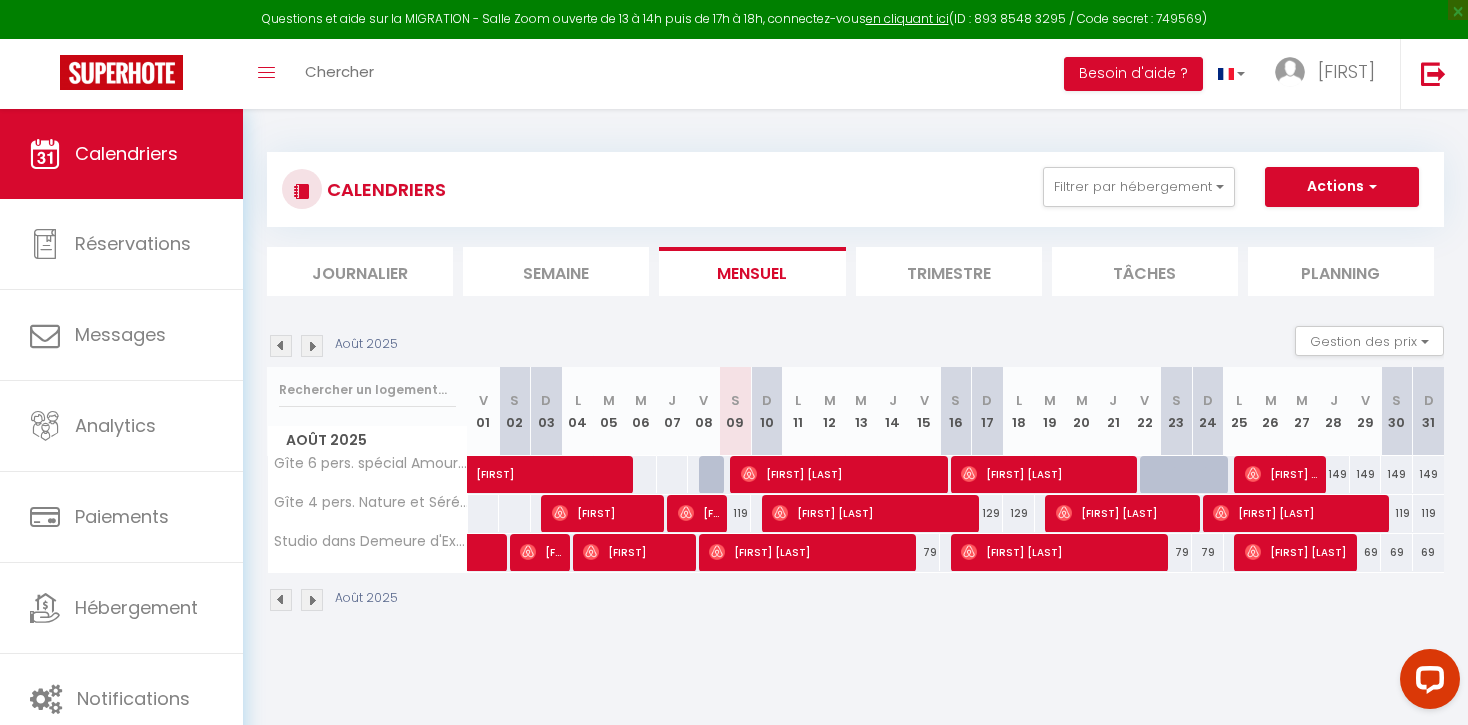 click on "129" at bounding box center [988, 513] 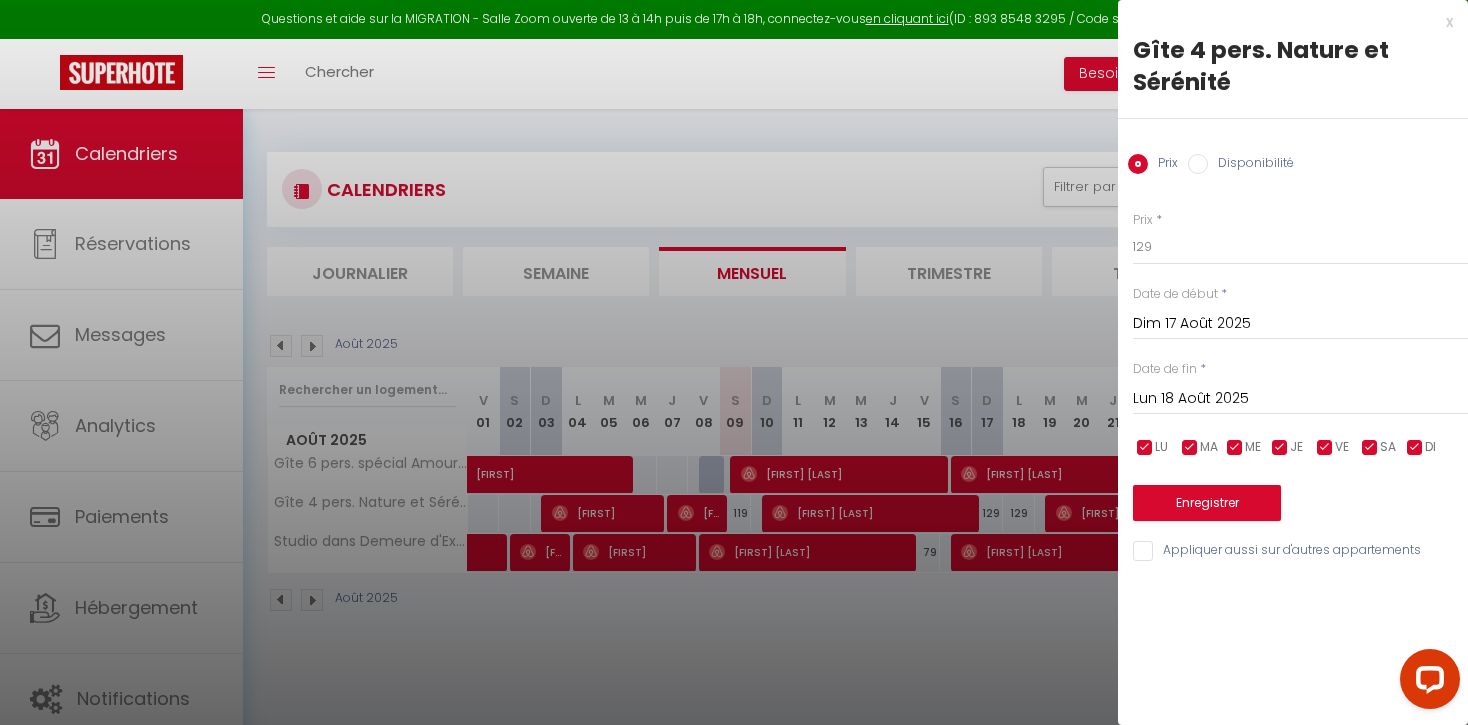 click on "Disponibilité" at bounding box center [1198, 164] 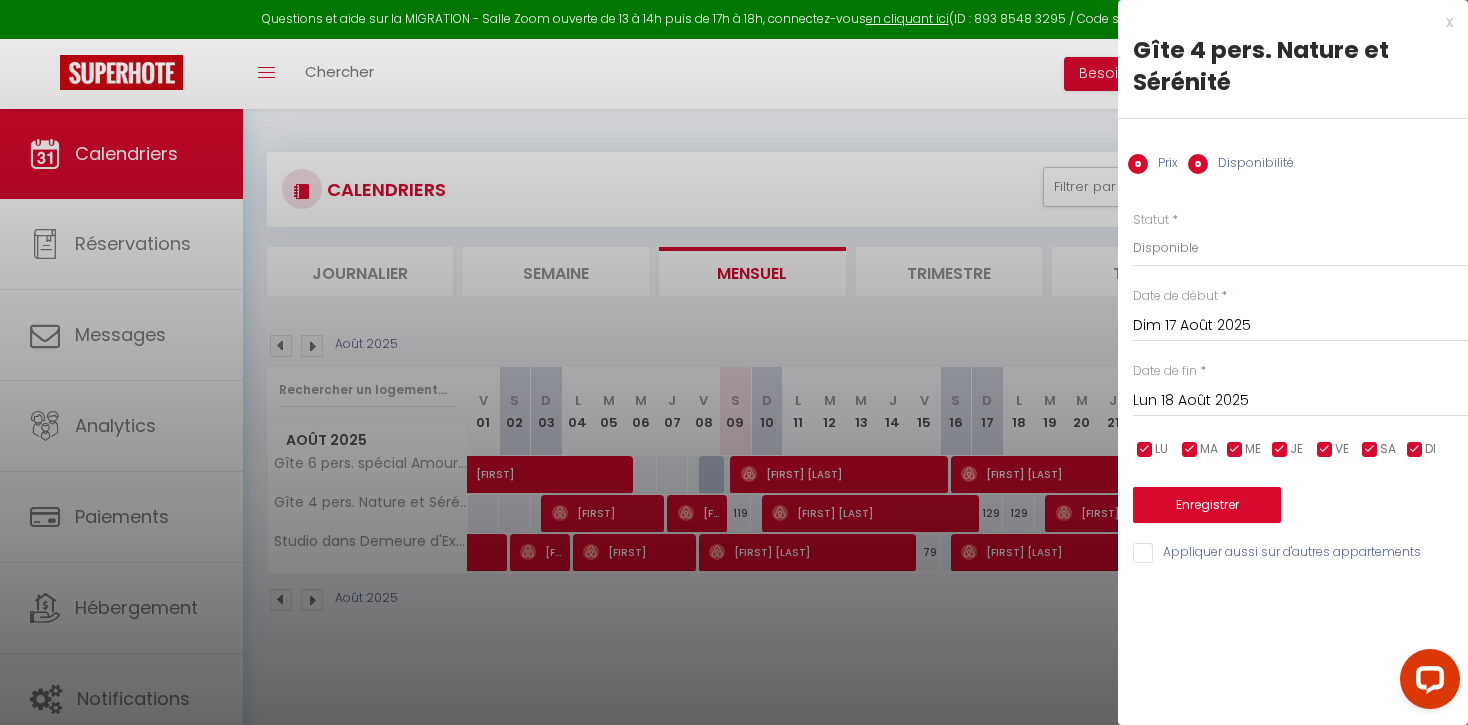 radio on "false" 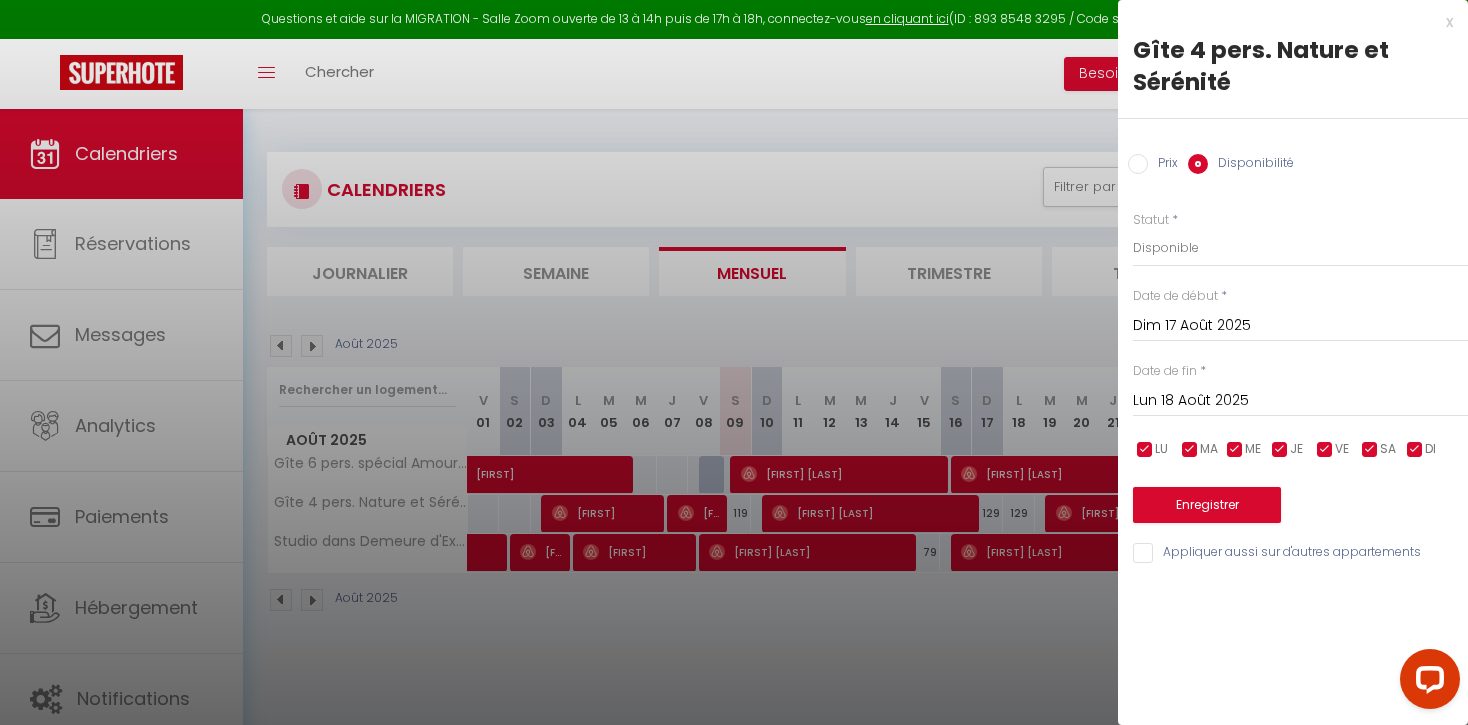 click at bounding box center (734, 362) 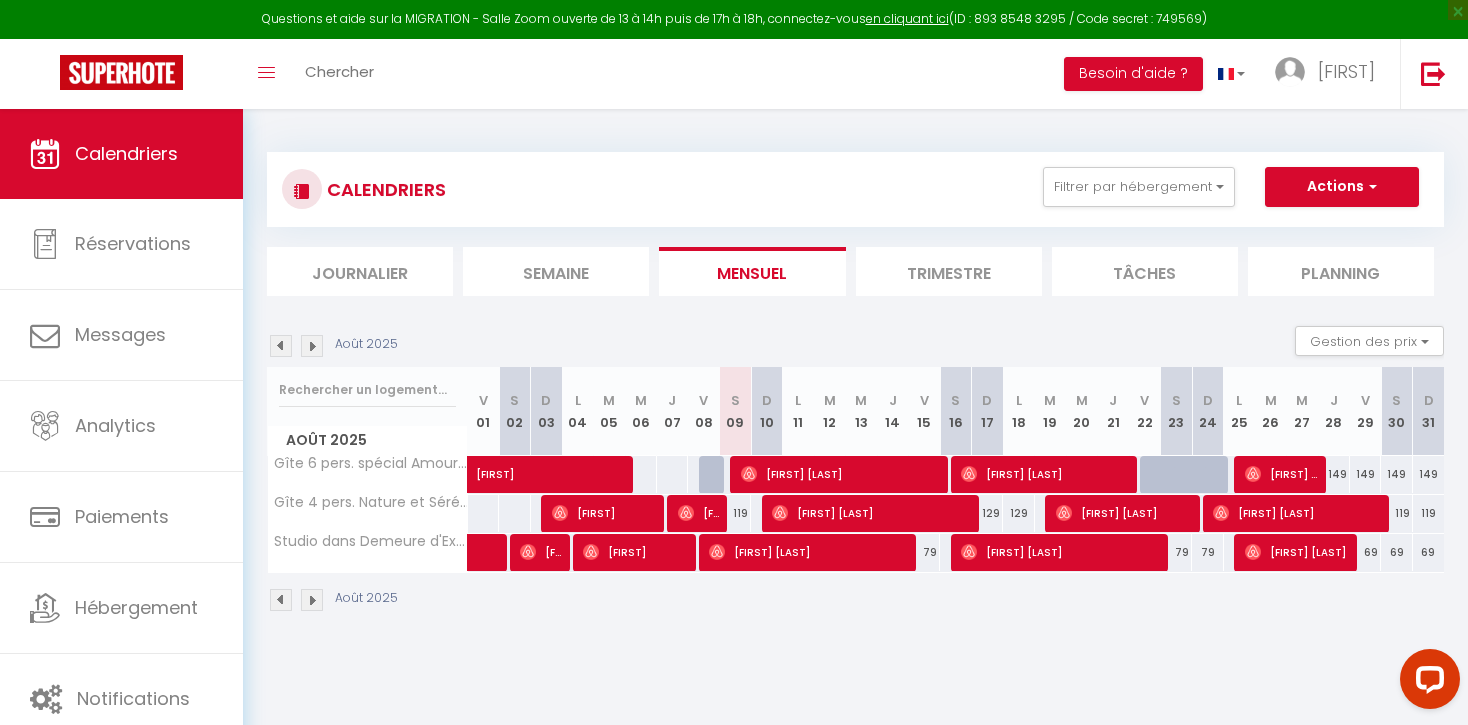 click on "129" at bounding box center (1019, 513) 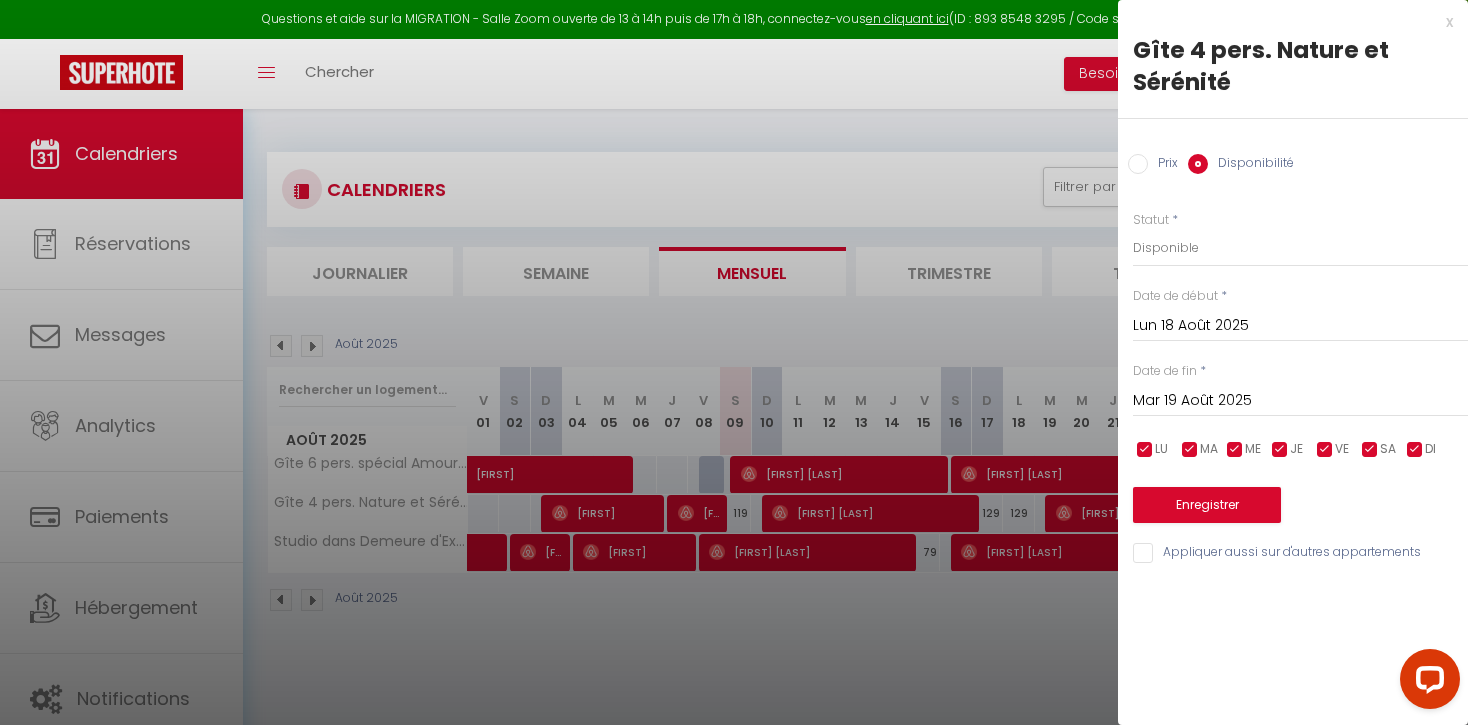 click at bounding box center [734, 362] 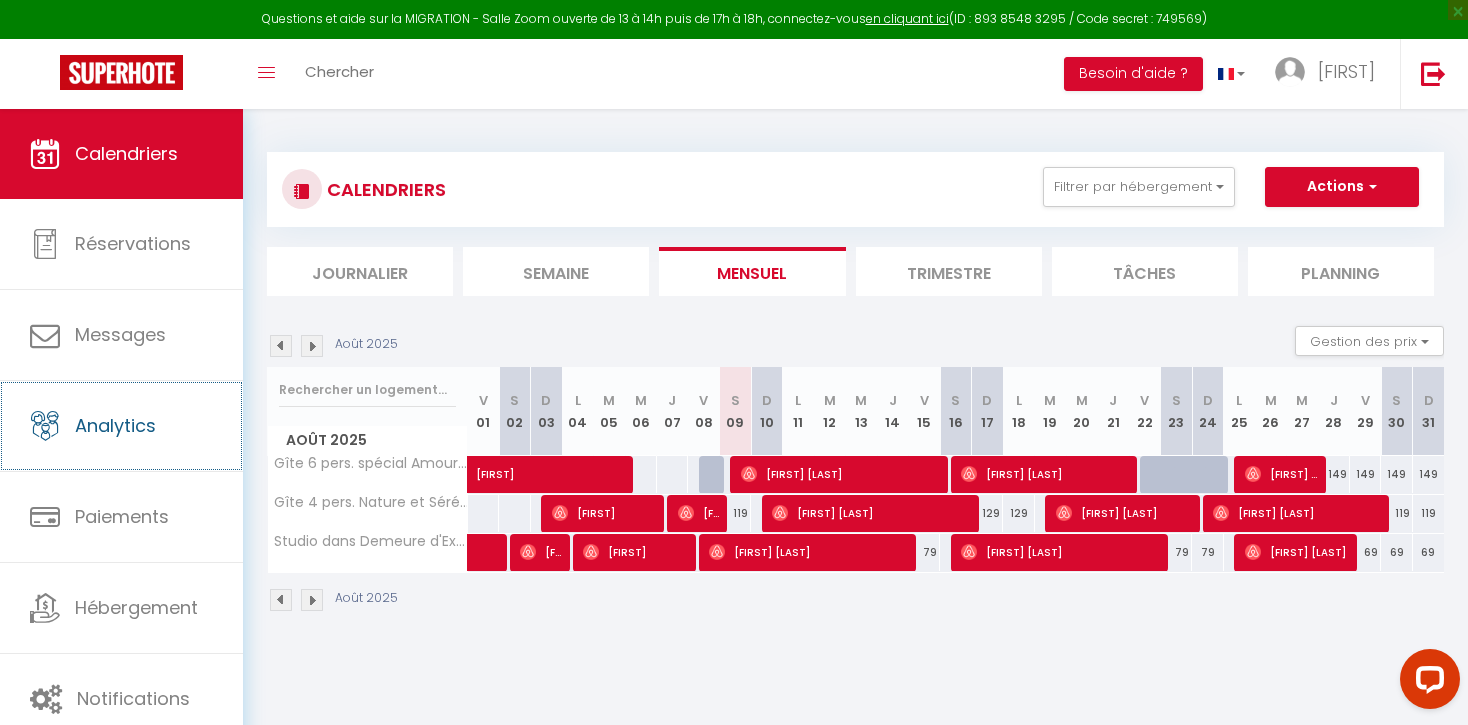 click on "Analytics" at bounding box center (115, 425) 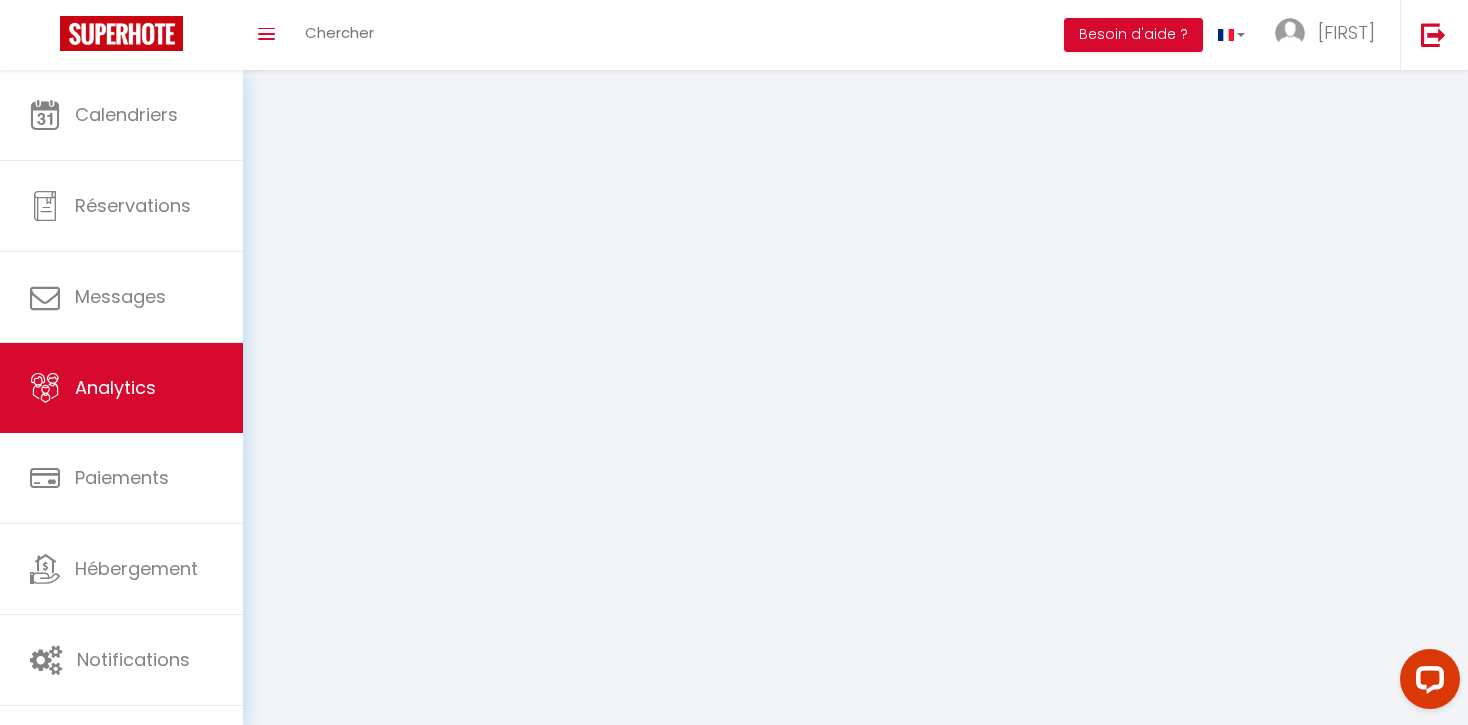 type 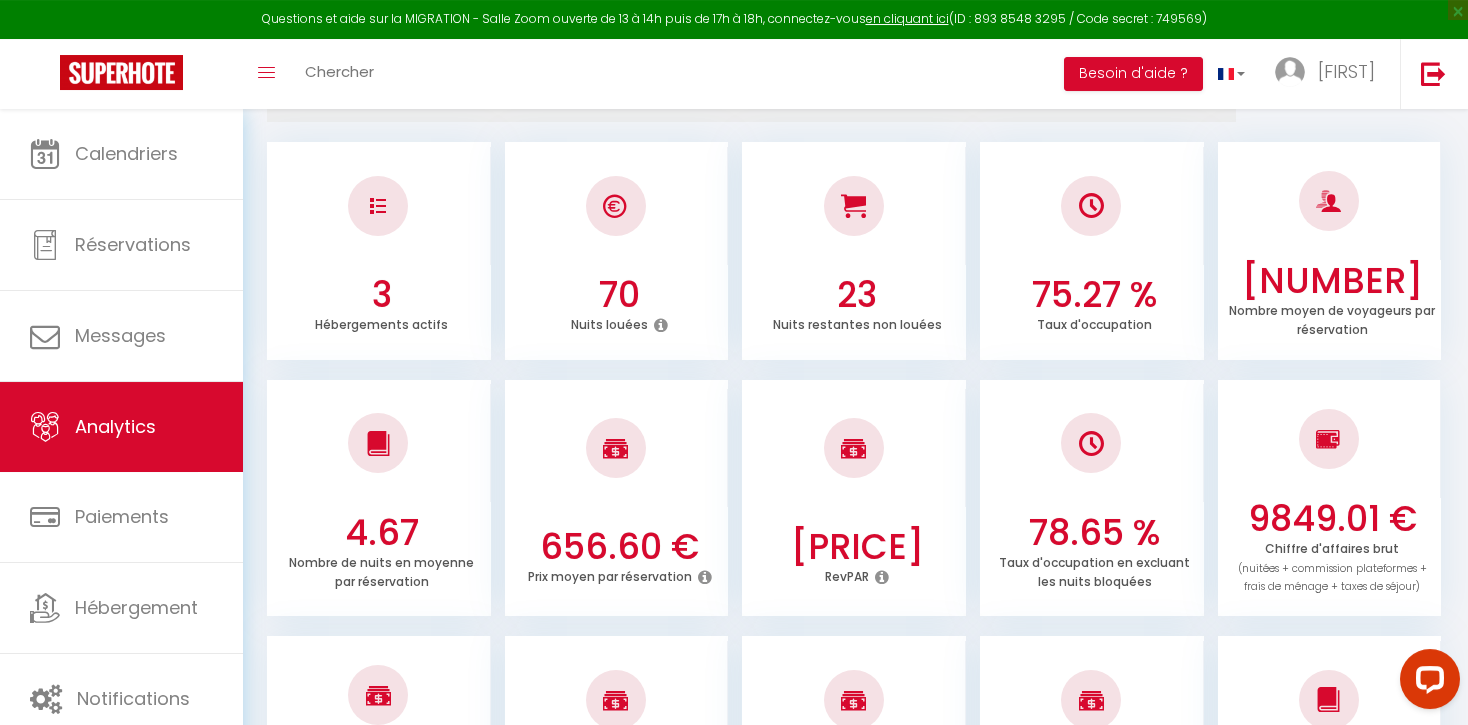 scroll, scrollTop: 307, scrollLeft: 0, axis: vertical 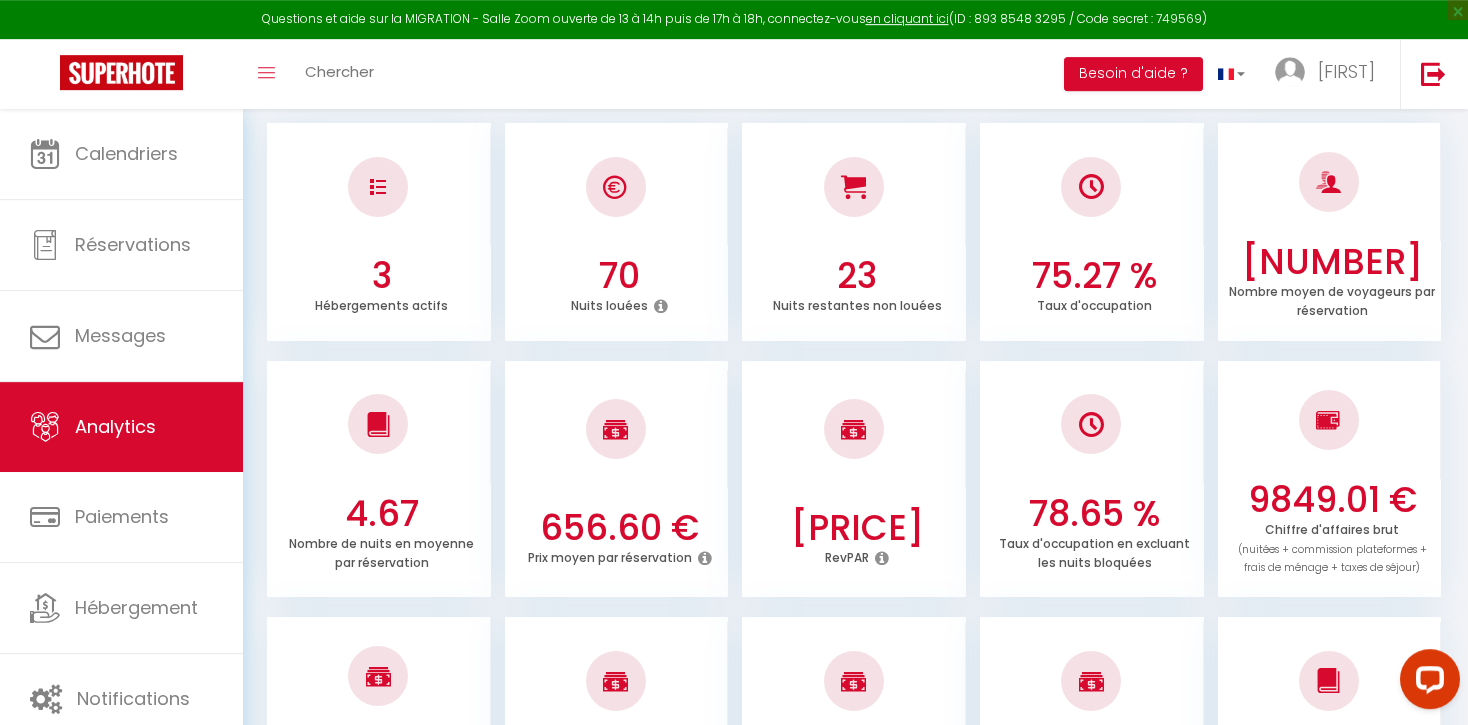 click at bounding box center (882, 558) 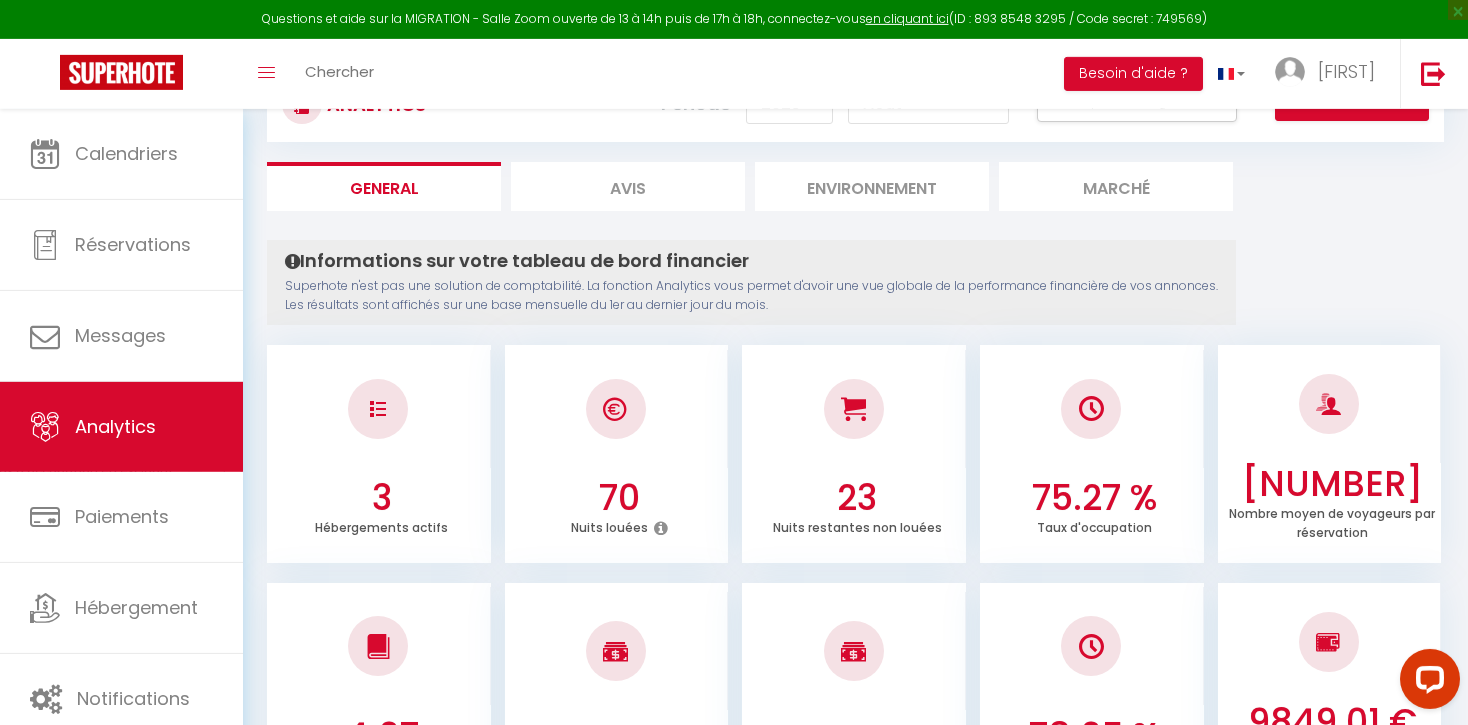 scroll, scrollTop: 0, scrollLeft: 0, axis: both 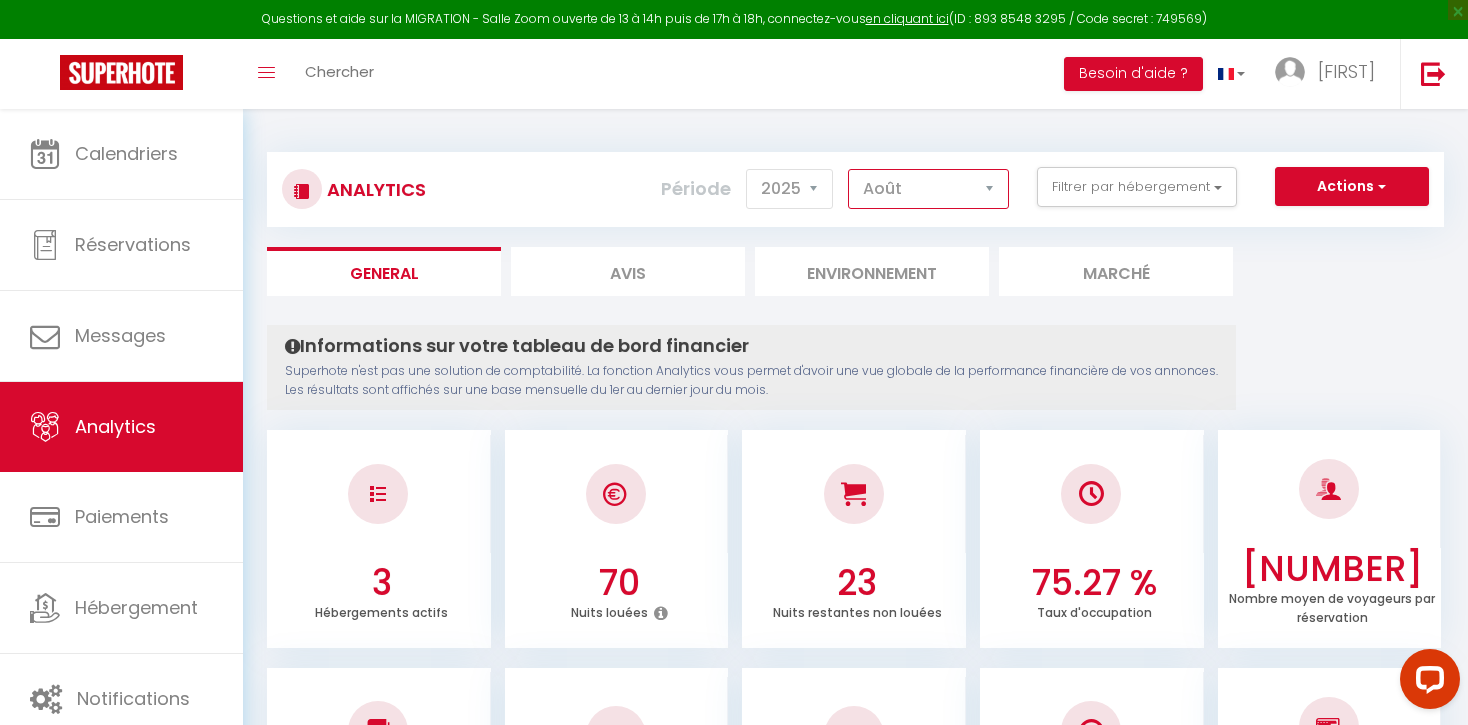 click on "Janvier   Février   Mars   Avril   Mai   Juin   Juillet   Août   Septembre   Octobre   Novembre   Décembre" at bounding box center (928, 189) 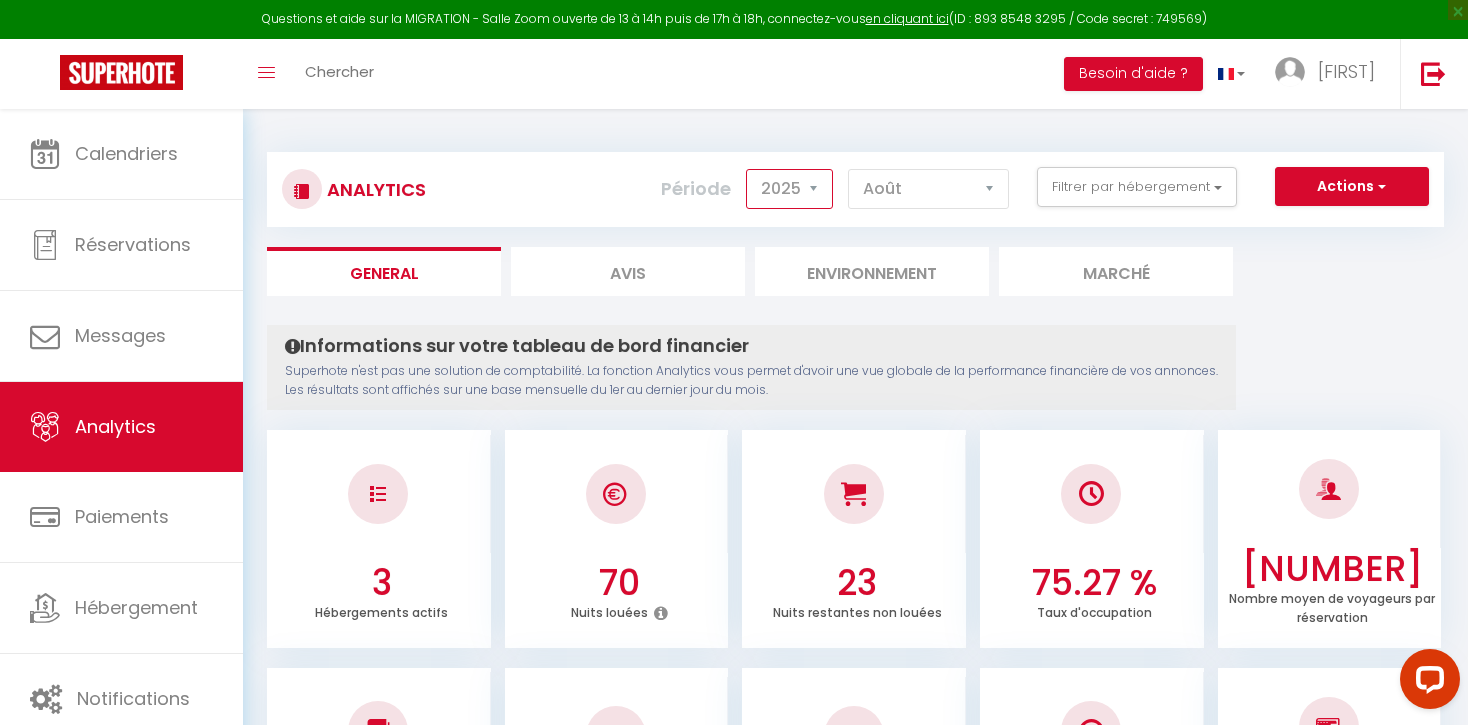 click on "2014 2015 2016 2017 2018 2019 2020 2021 2022 2023 2024 2025 2026 2027" at bounding box center (789, 189) 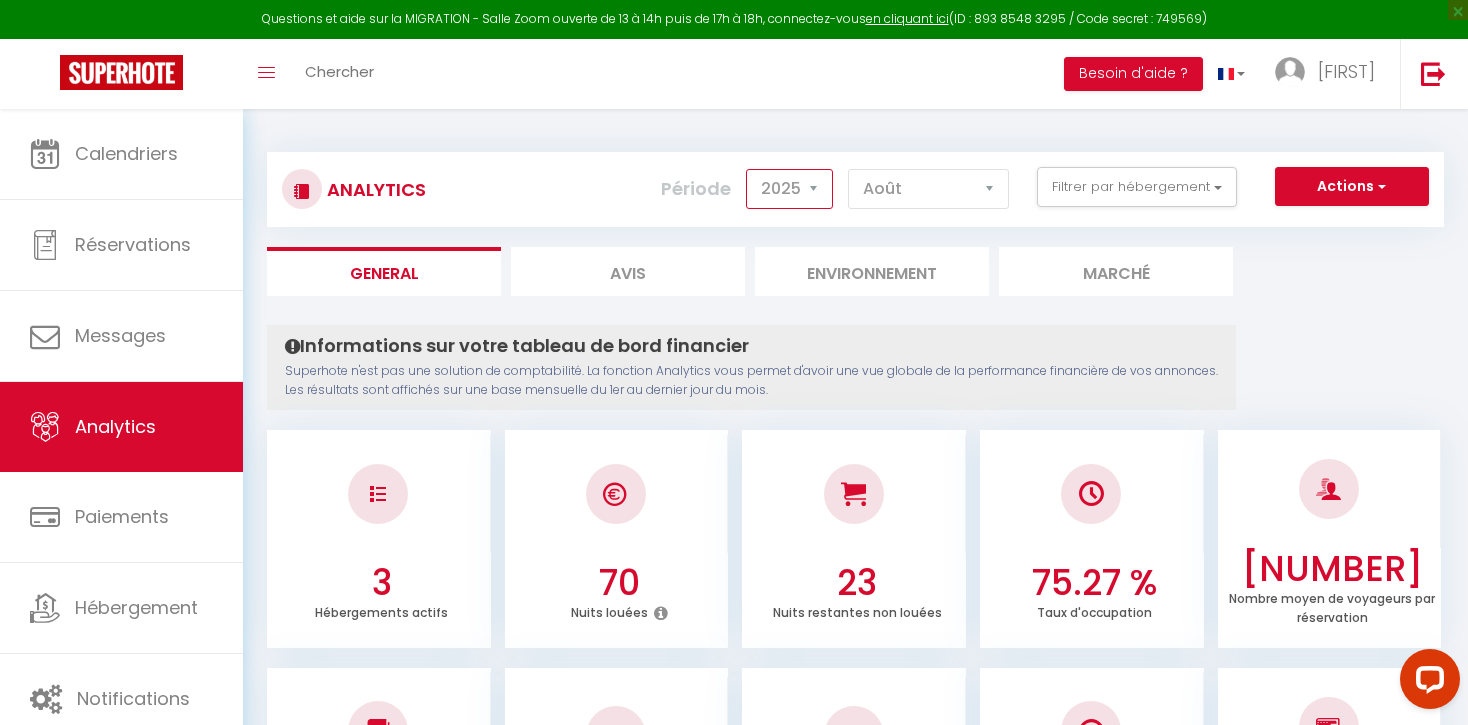 click on "2014 2015 2016 2017 2018 2019 2020 2021 2022 2023 2024 2025 2026 2027" at bounding box center [789, 189] 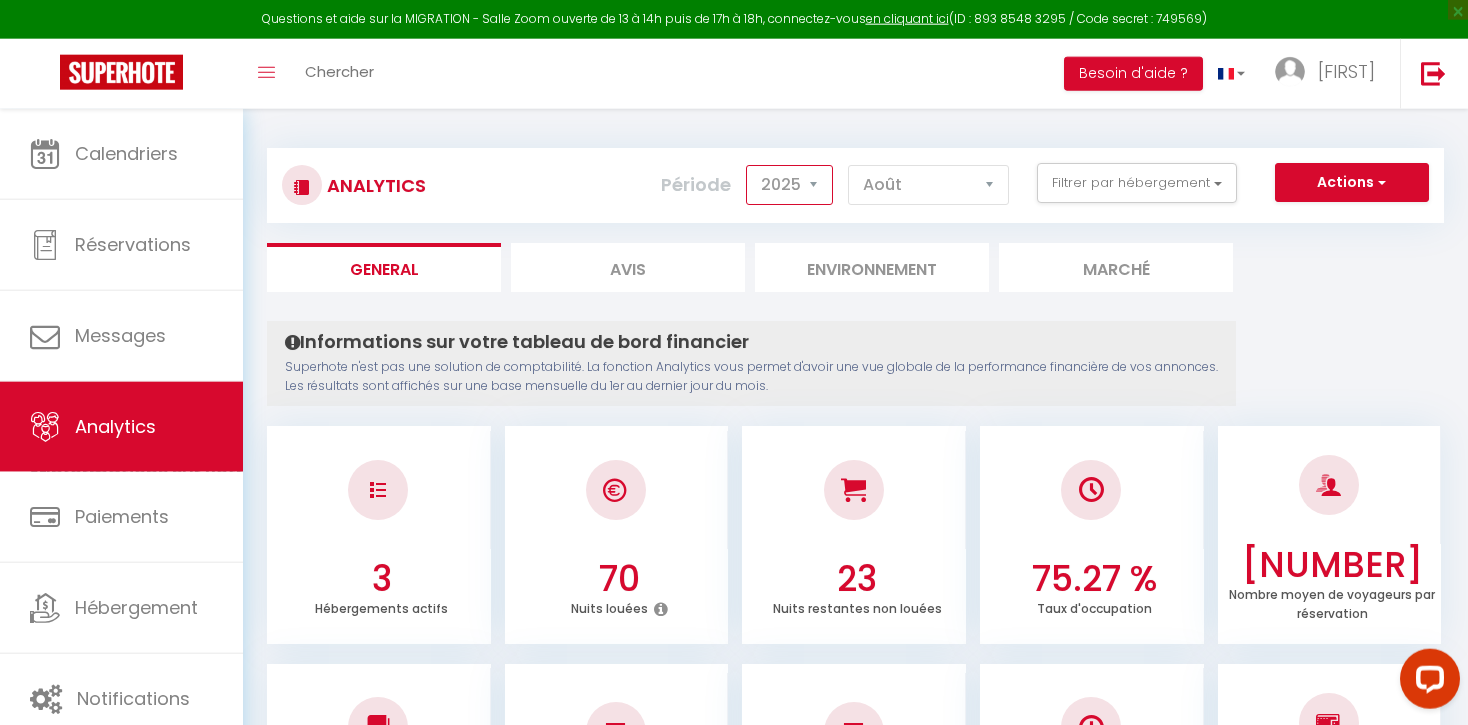scroll, scrollTop: 0, scrollLeft: 0, axis: both 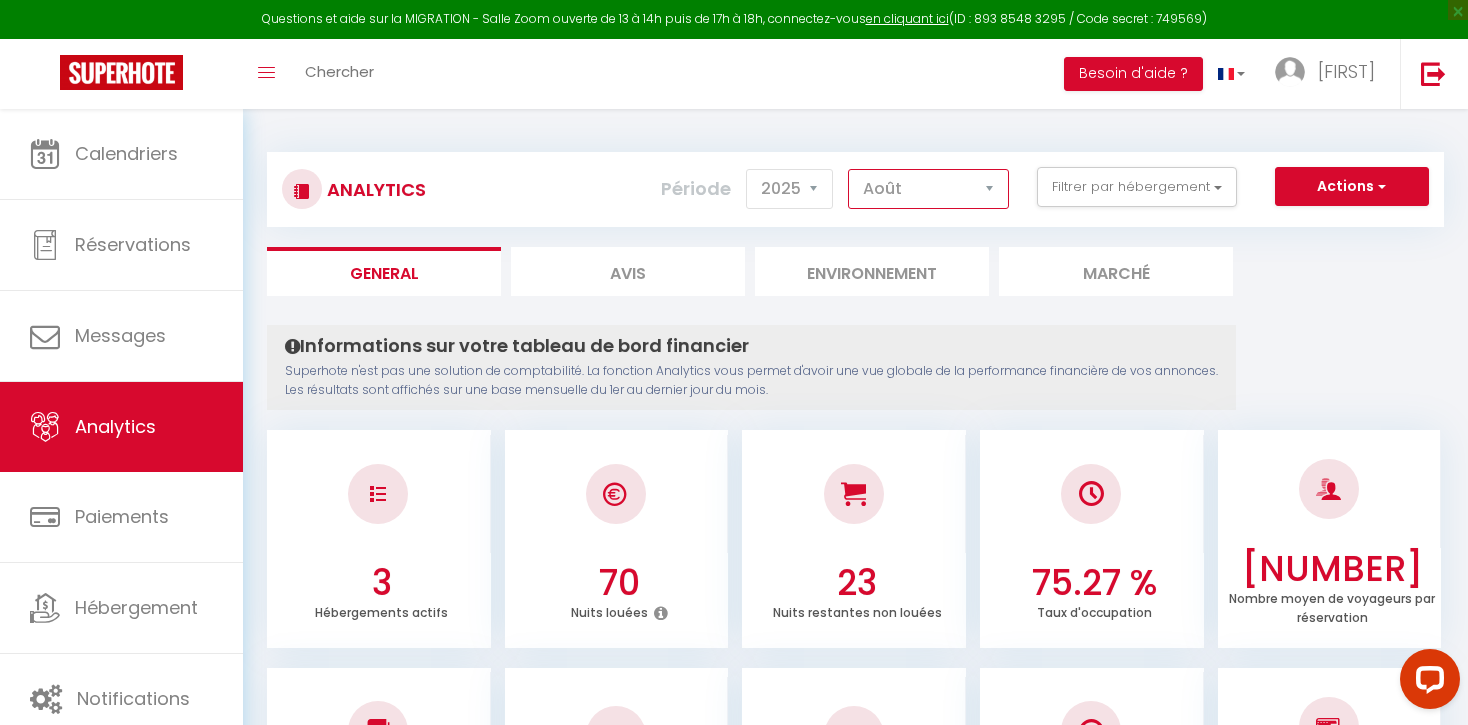 click on "Janvier   Février   Mars   Avril   Mai   Juin   Juillet   Août   Septembre   Octobre   Novembre   Décembre" at bounding box center [928, 189] 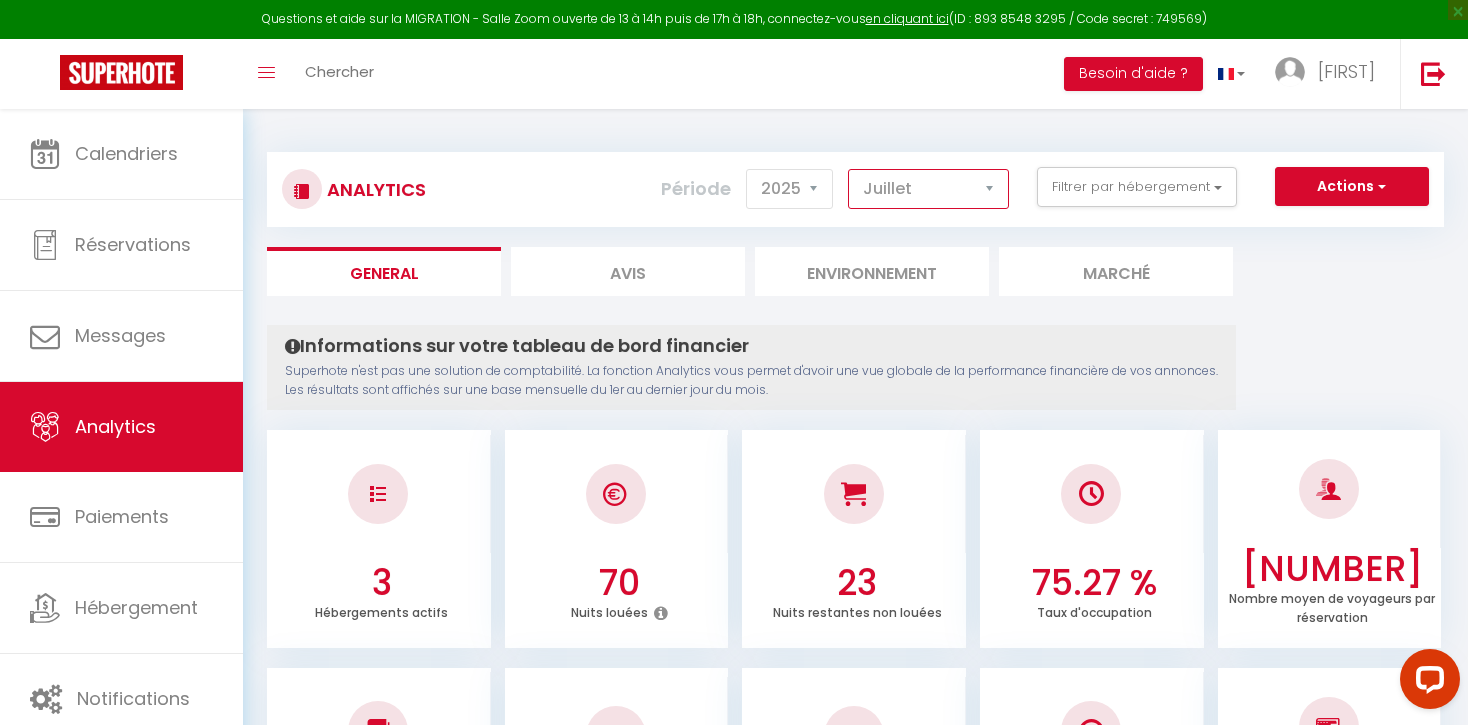 click on "Juillet" at bounding box center [0, 0] 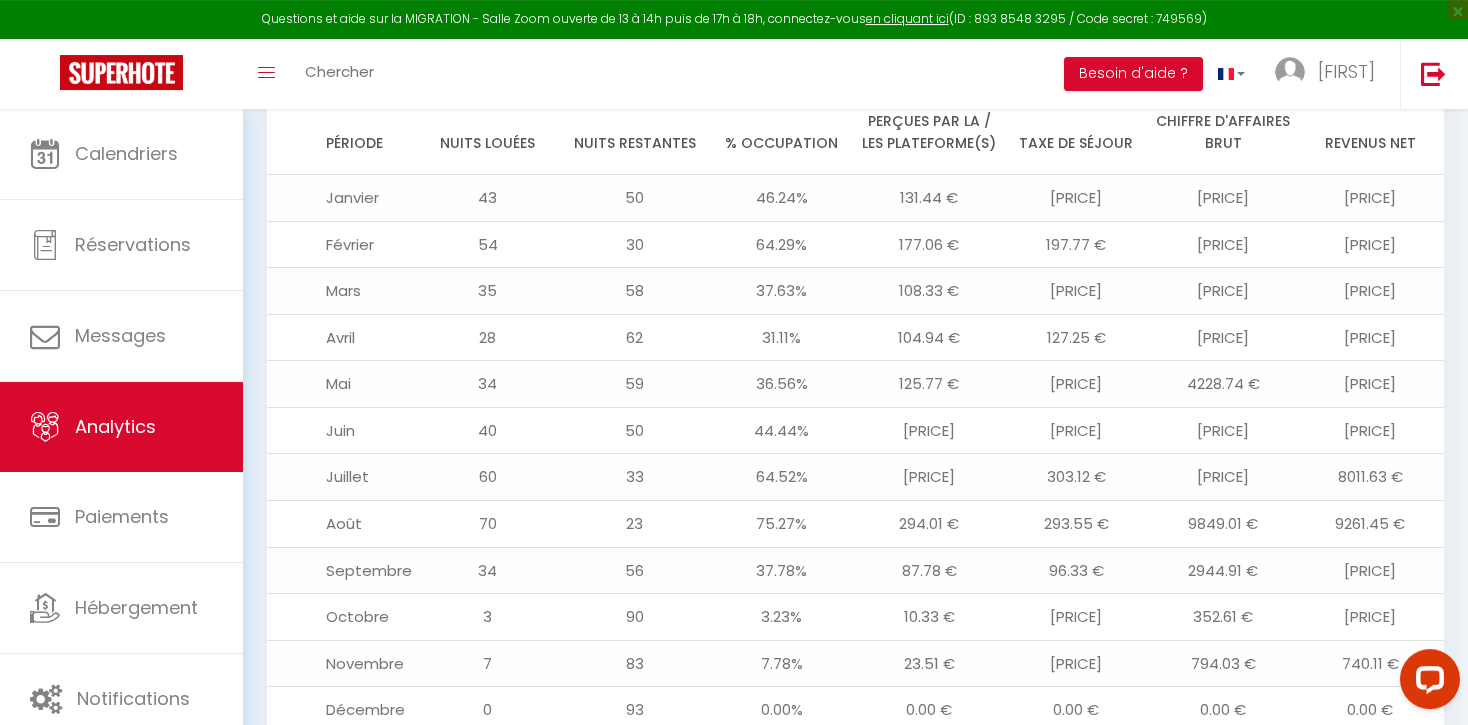 scroll, scrollTop: 2083, scrollLeft: 0, axis: vertical 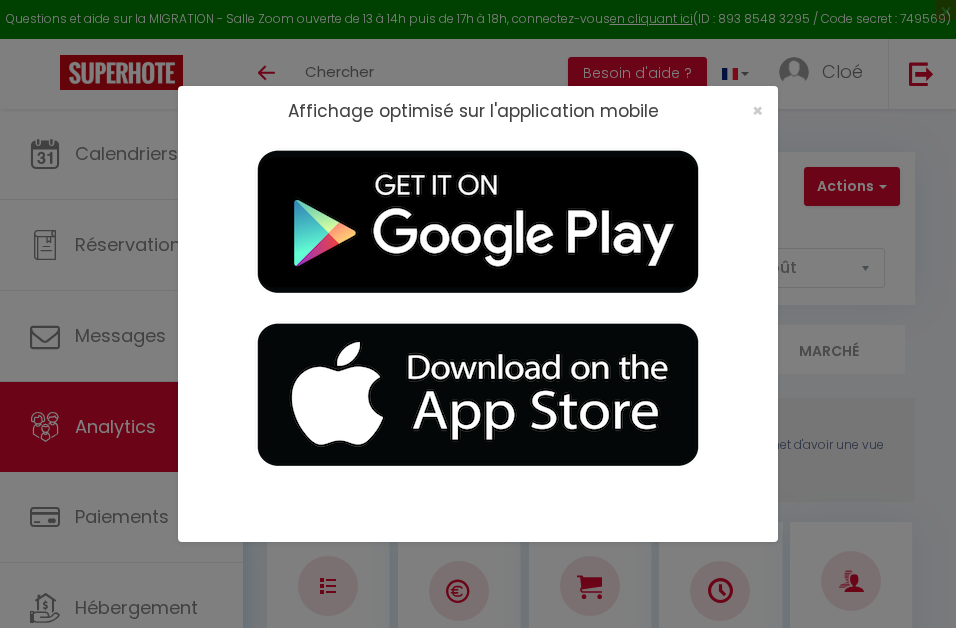 select on "2025" 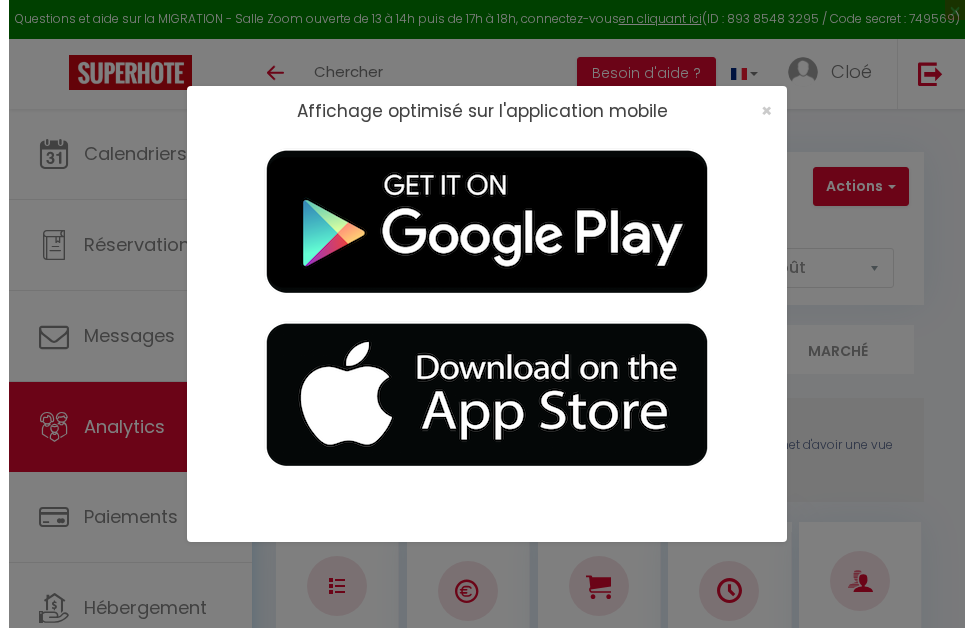 scroll, scrollTop: 2083, scrollLeft: 0, axis: vertical 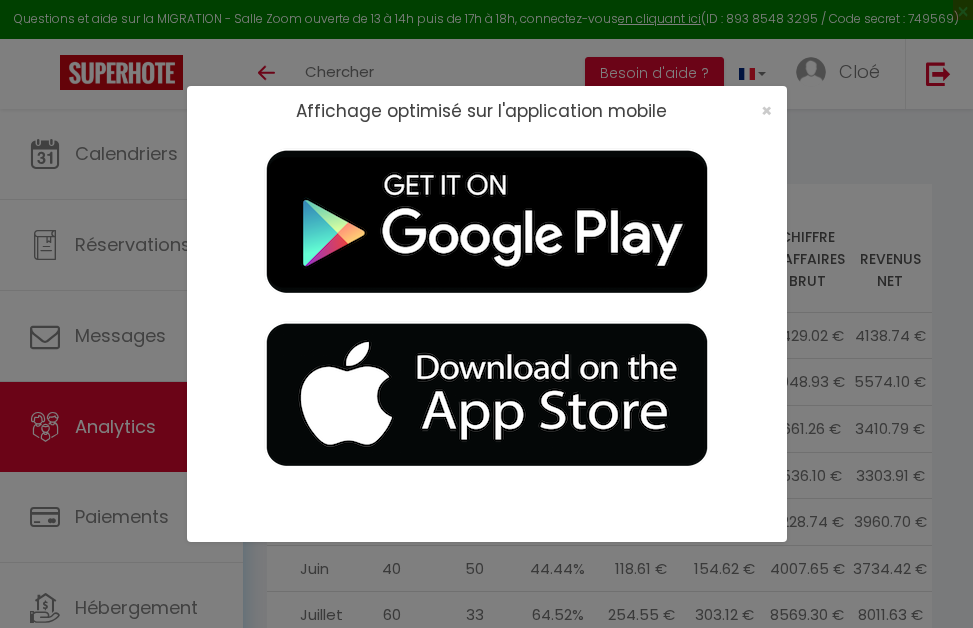 select on "7" 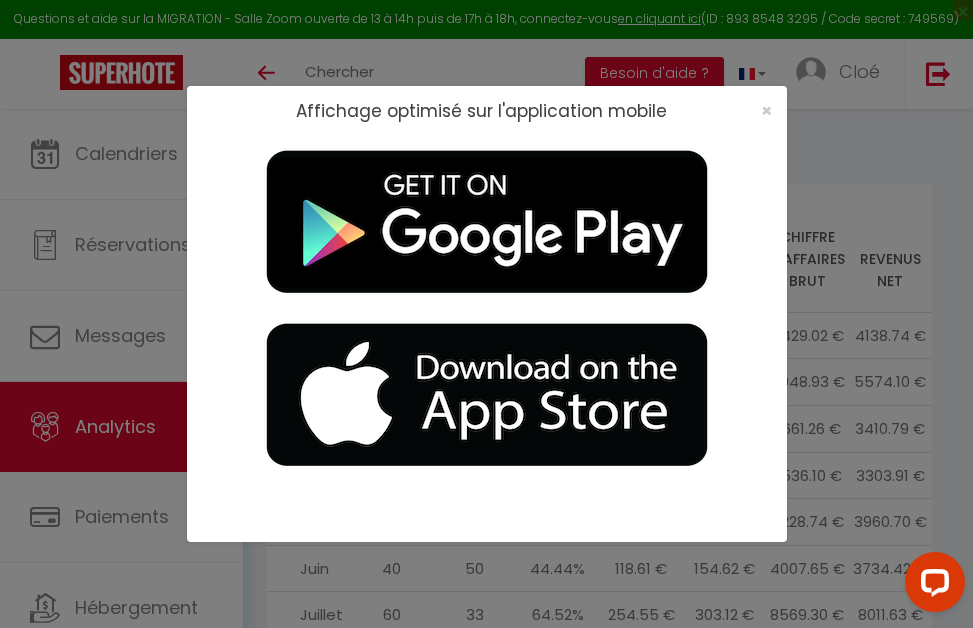 scroll, scrollTop: 0, scrollLeft: 0, axis: both 